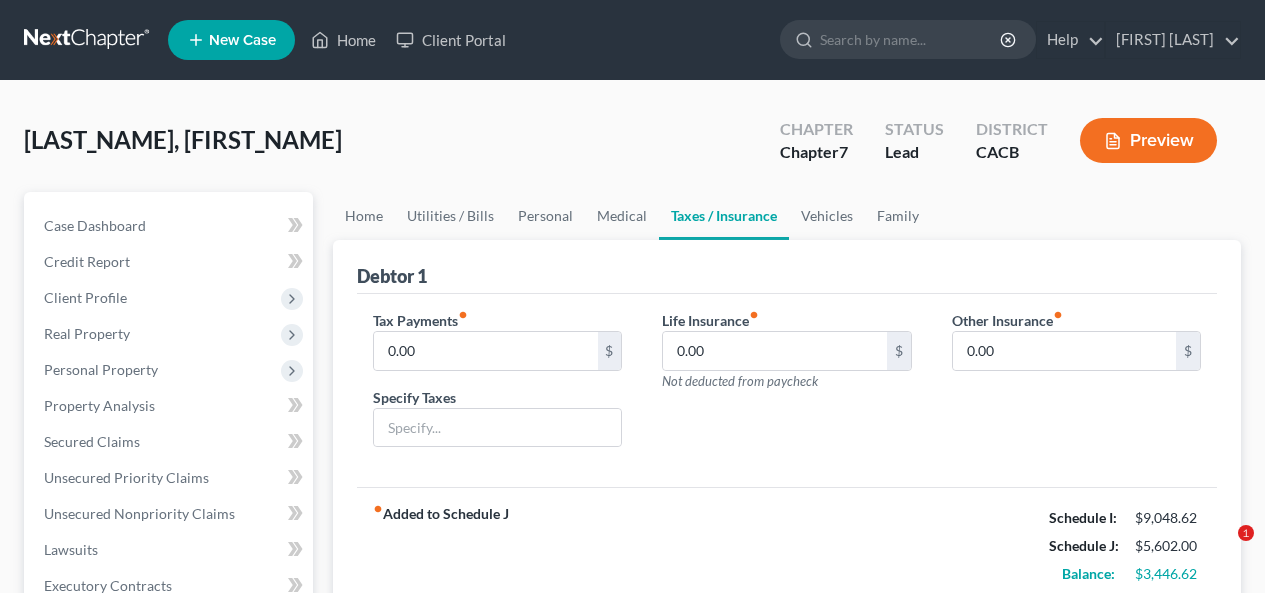 scroll, scrollTop: 0, scrollLeft: 0, axis: both 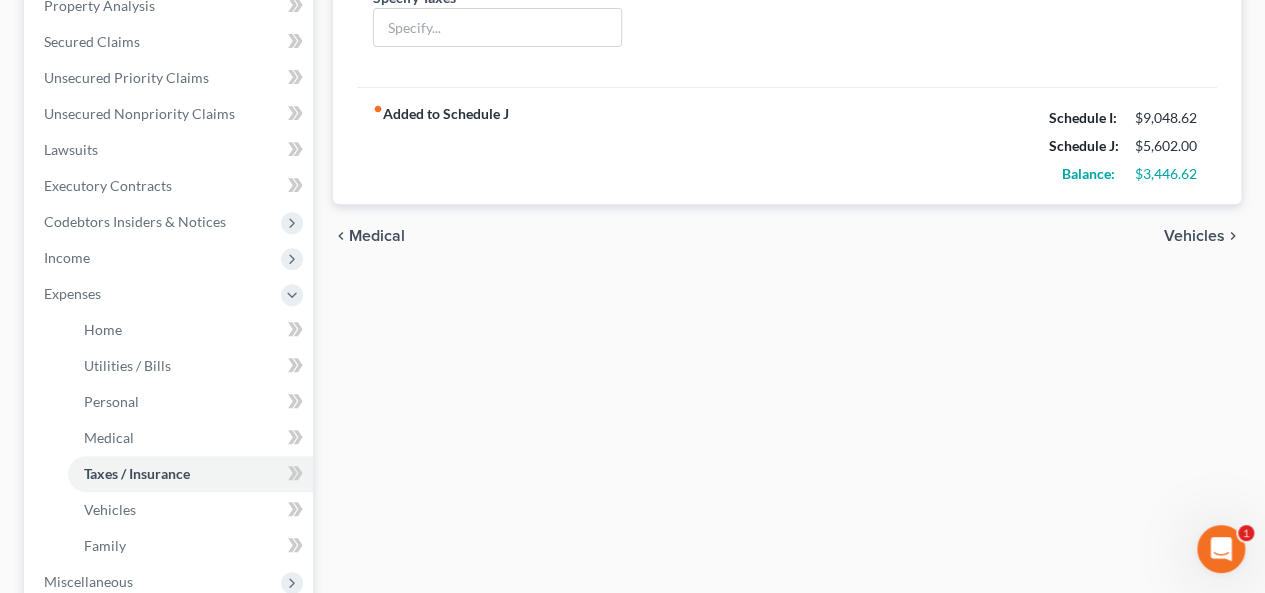 click on "chevron_left
Medical
Vehicles
chevron_right" at bounding box center (787, 236) 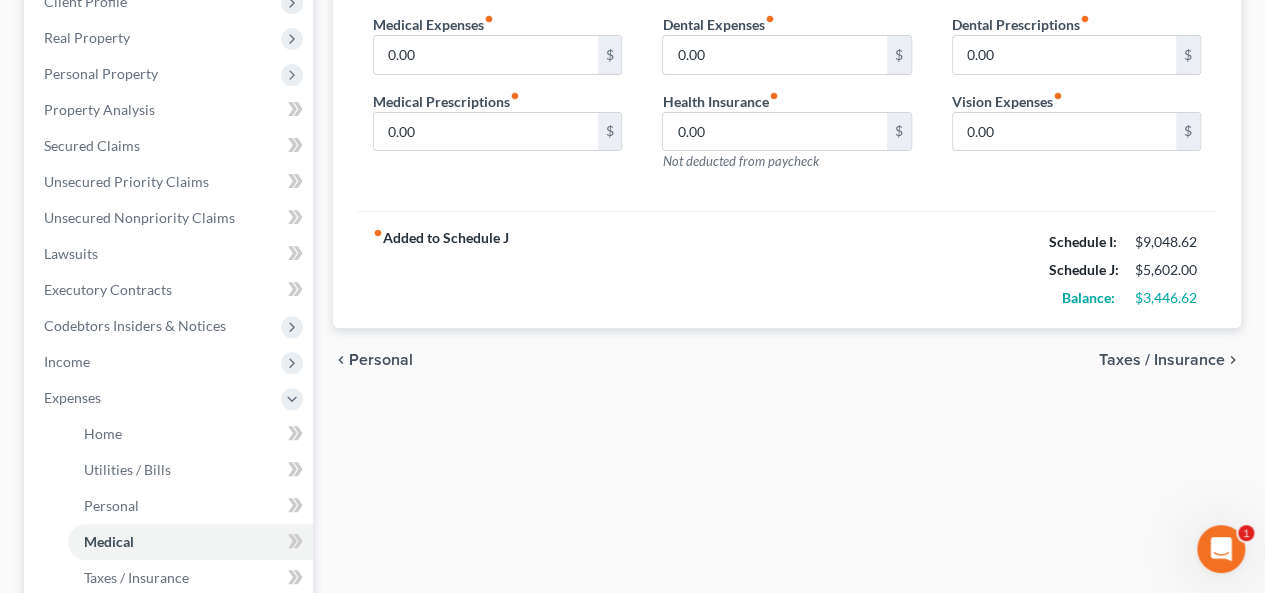 scroll, scrollTop: 300, scrollLeft: 0, axis: vertical 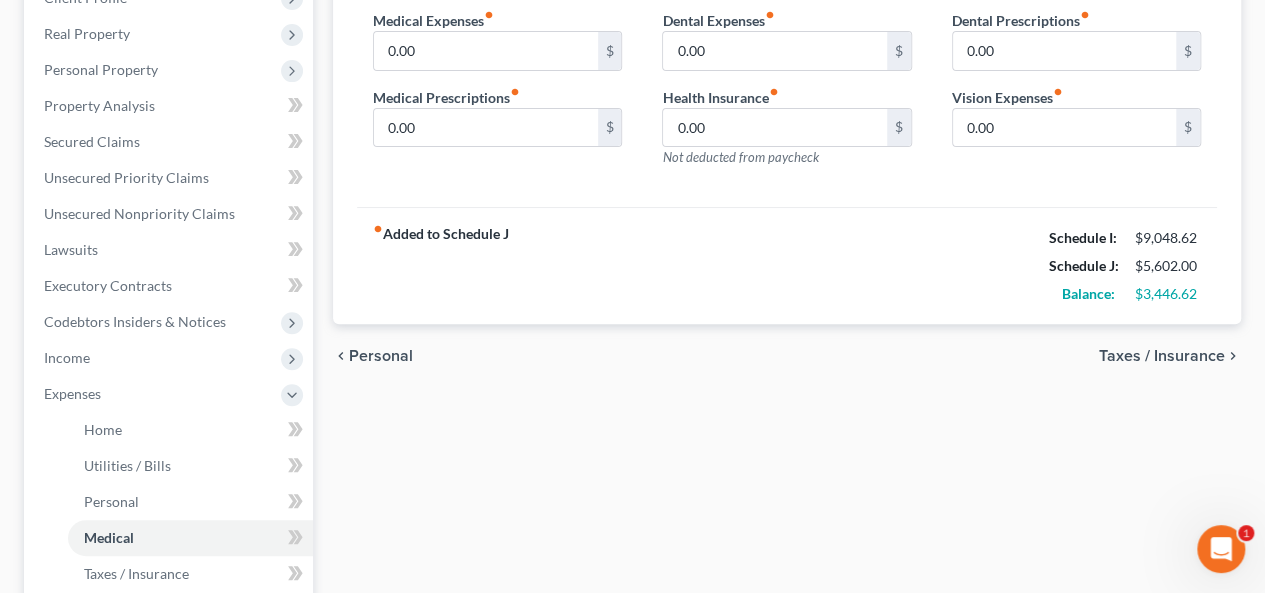 click on "chevron_left
Personal
Taxes / Insurance
chevron_right" at bounding box center (787, 356) 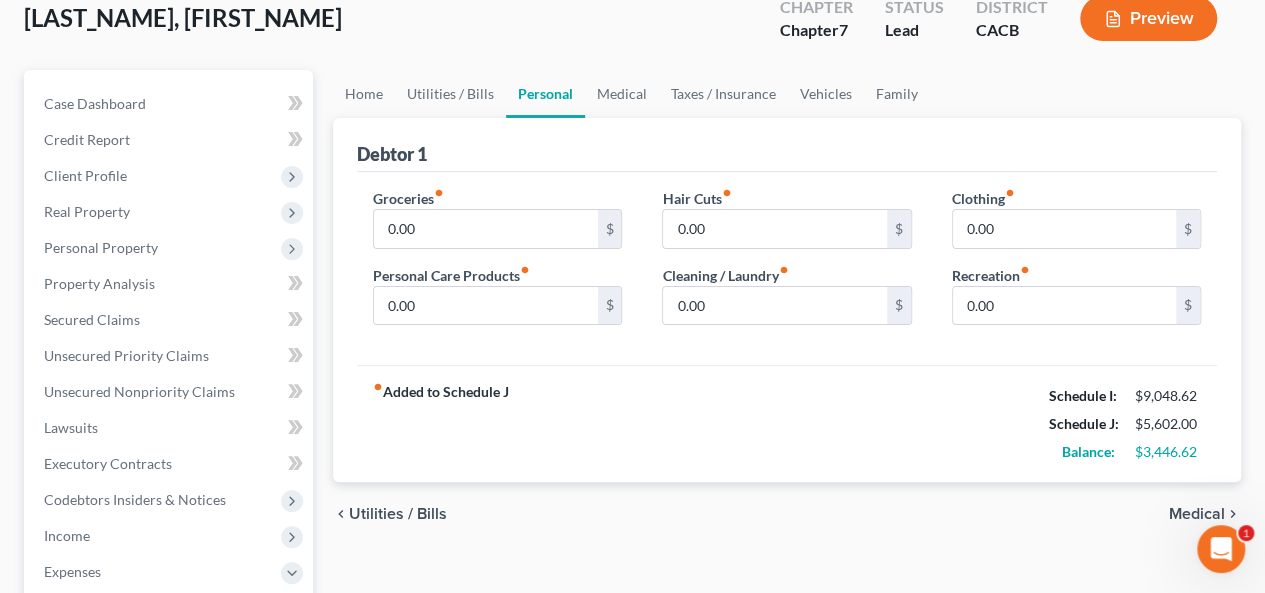 scroll, scrollTop: 300, scrollLeft: 0, axis: vertical 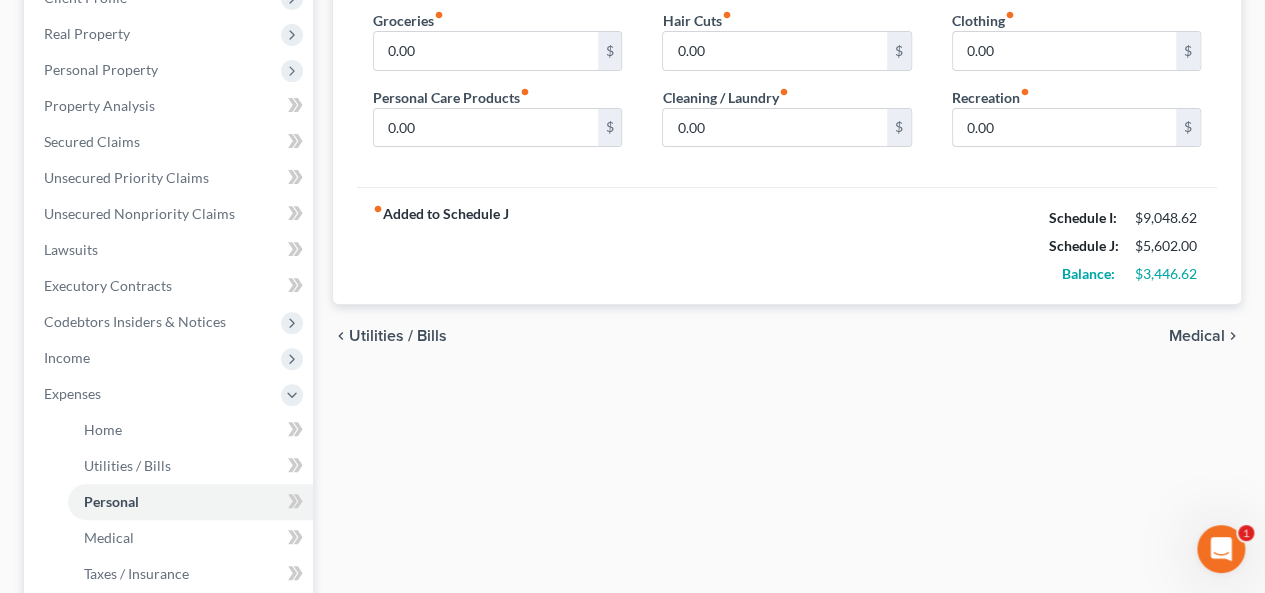 click on "Utilities / Bills" at bounding box center [398, 336] 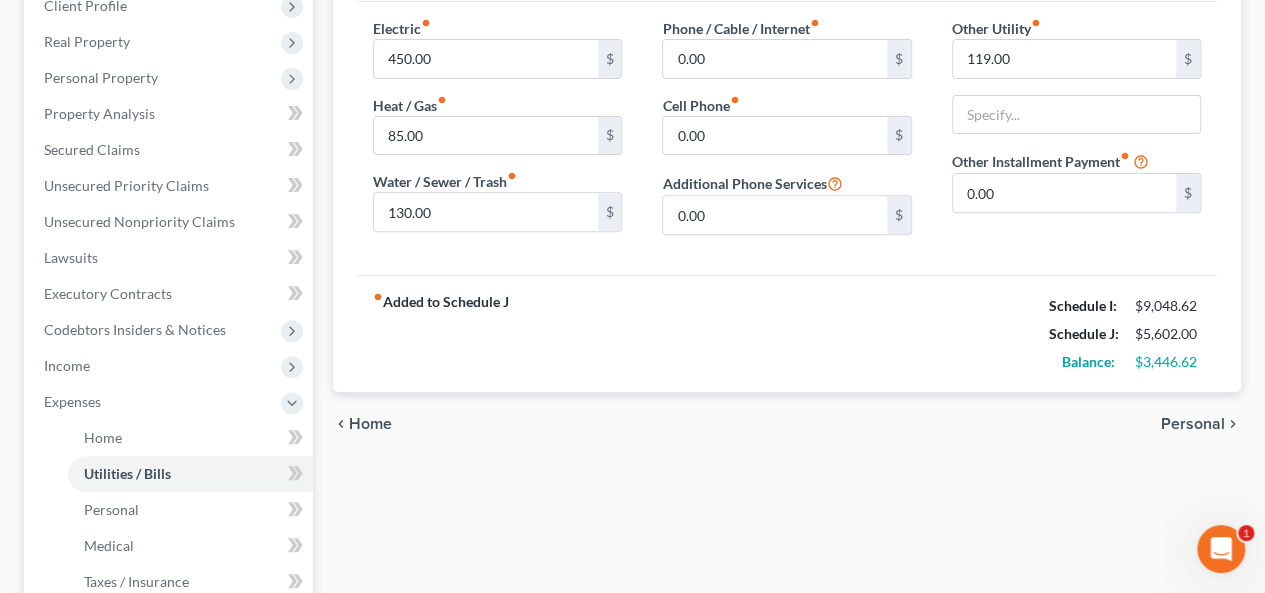 scroll, scrollTop: 300, scrollLeft: 0, axis: vertical 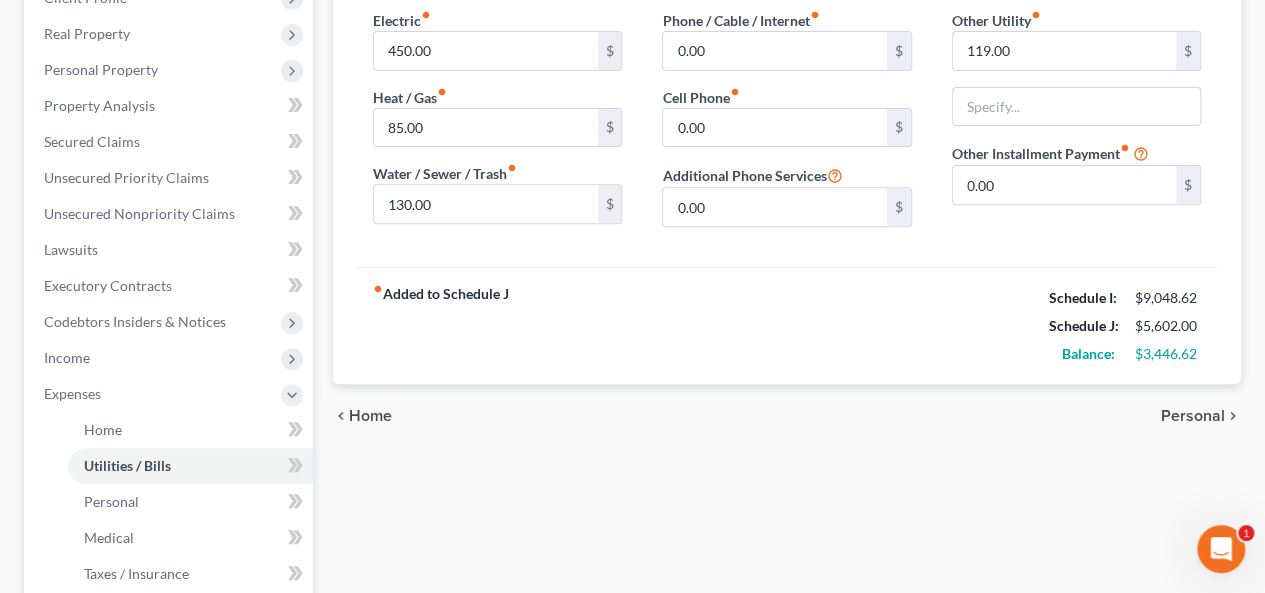 click on "Home" at bounding box center [370, 416] 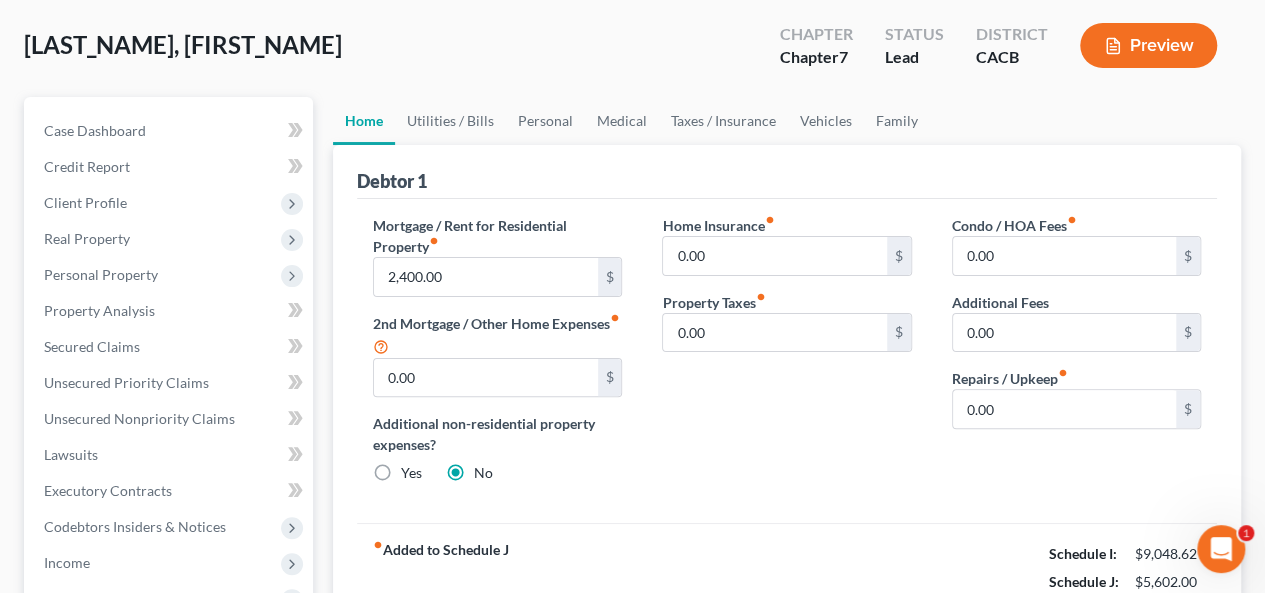 scroll, scrollTop: 200, scrollLeft: 0, axis: vertical 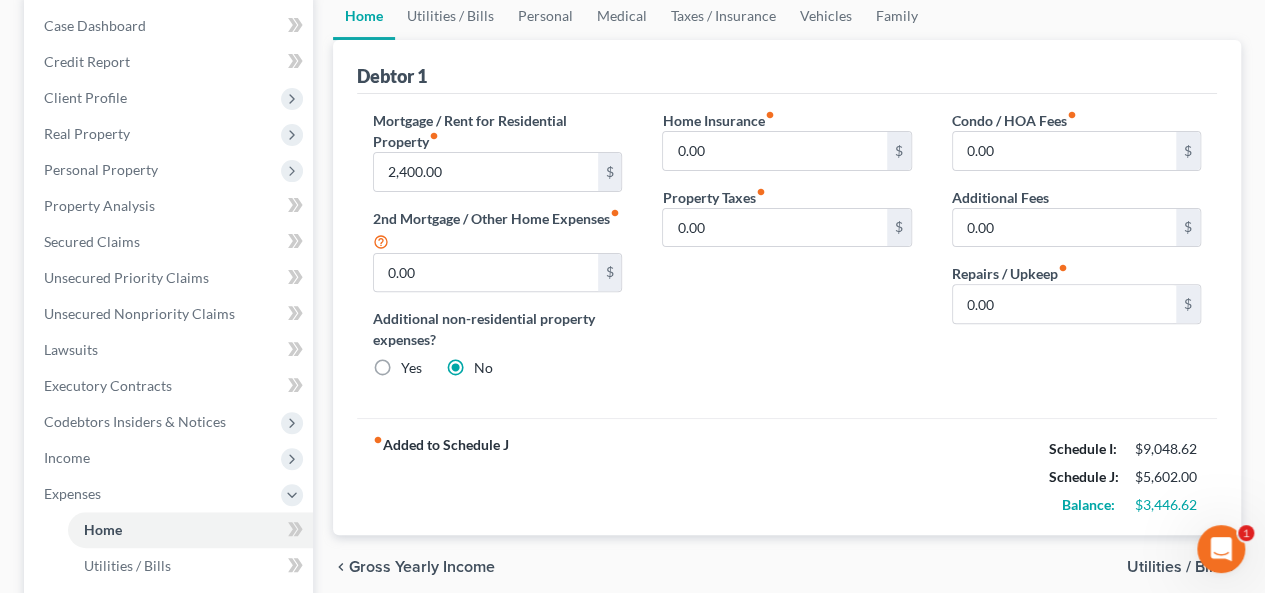 click on "Gross Yearly Income" at bounding box center (422, 567) 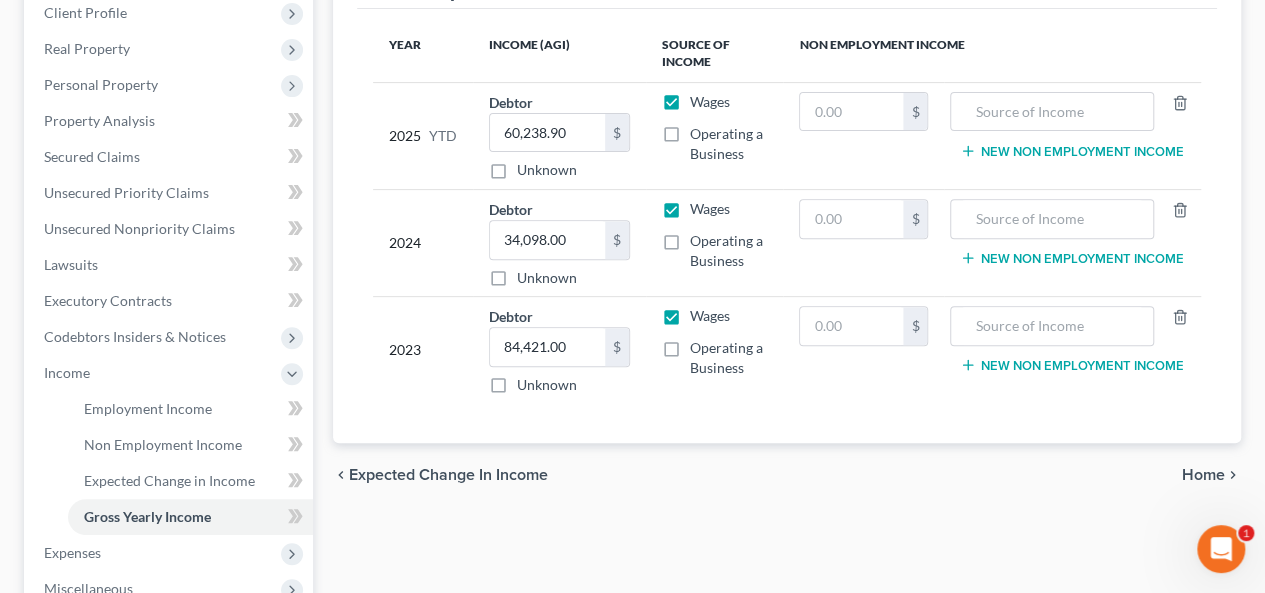 scroll, scrollTop: 200, scrollLeft: 0, axis: vertical 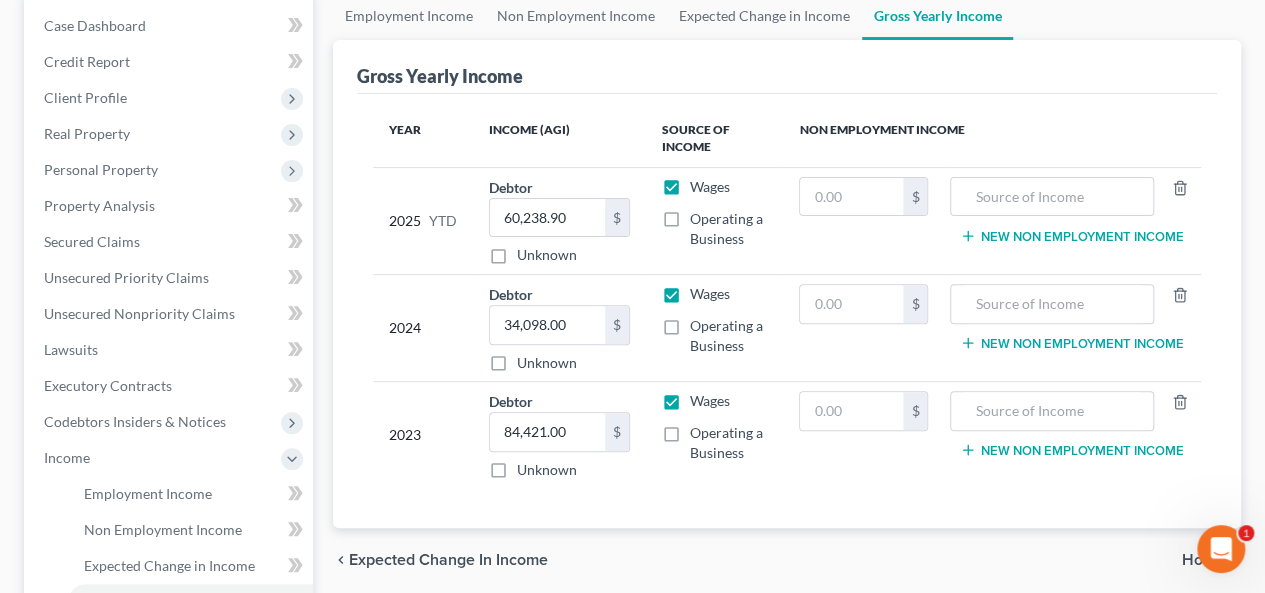 click on "Home" at bounding box center [1203, 560] 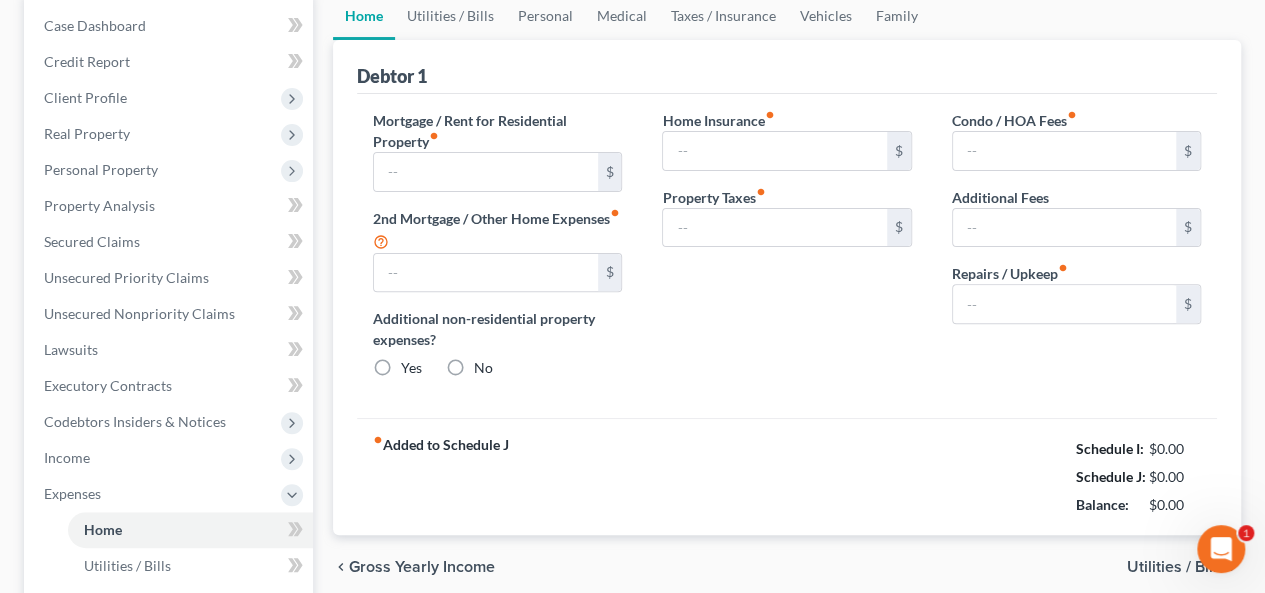 scroll, scrollTop: 113, scrollLeft: 0, axis: vertical 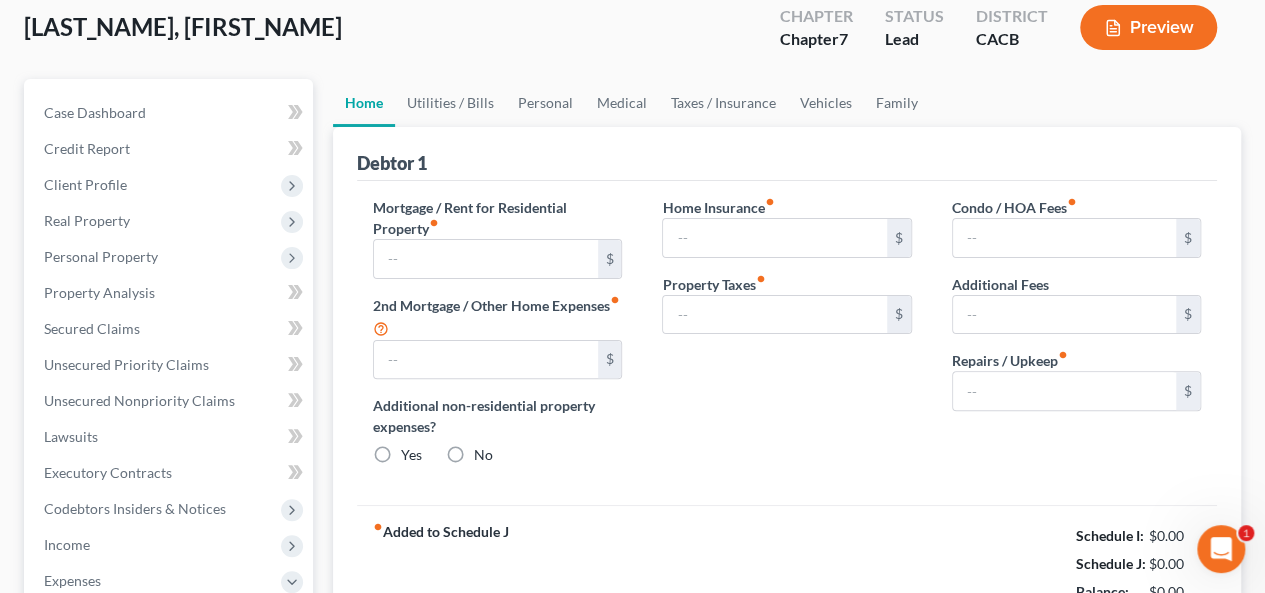 type on "2,400.00" 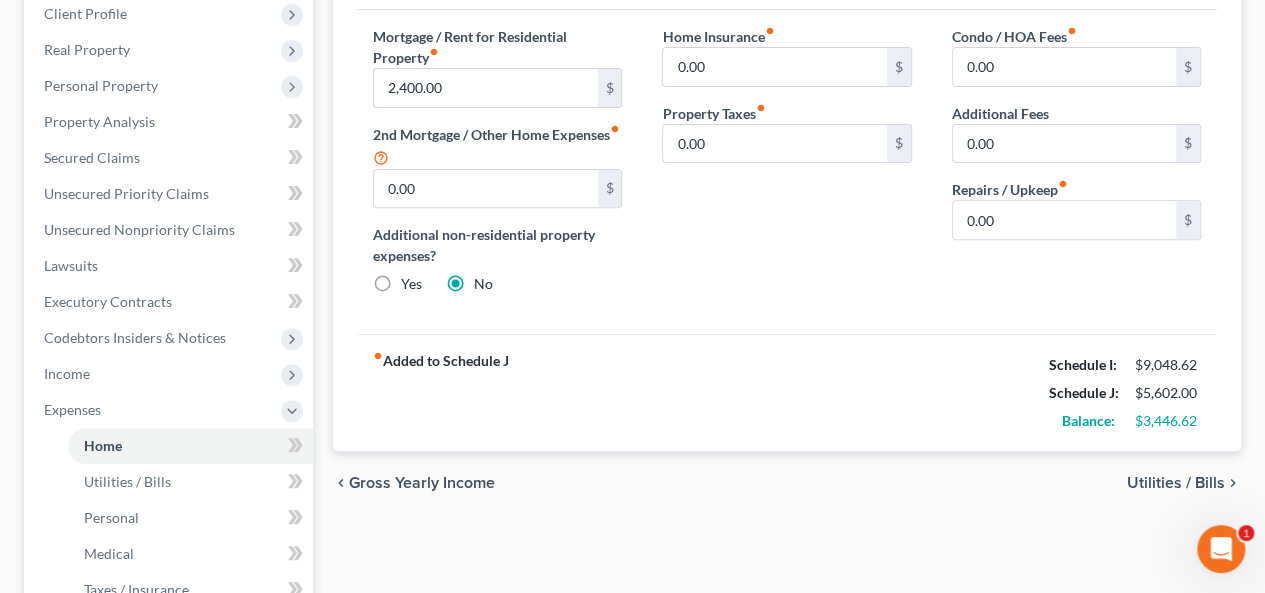 scroll, scrollTop: 300, scrollLeft: 0, axis: vertical 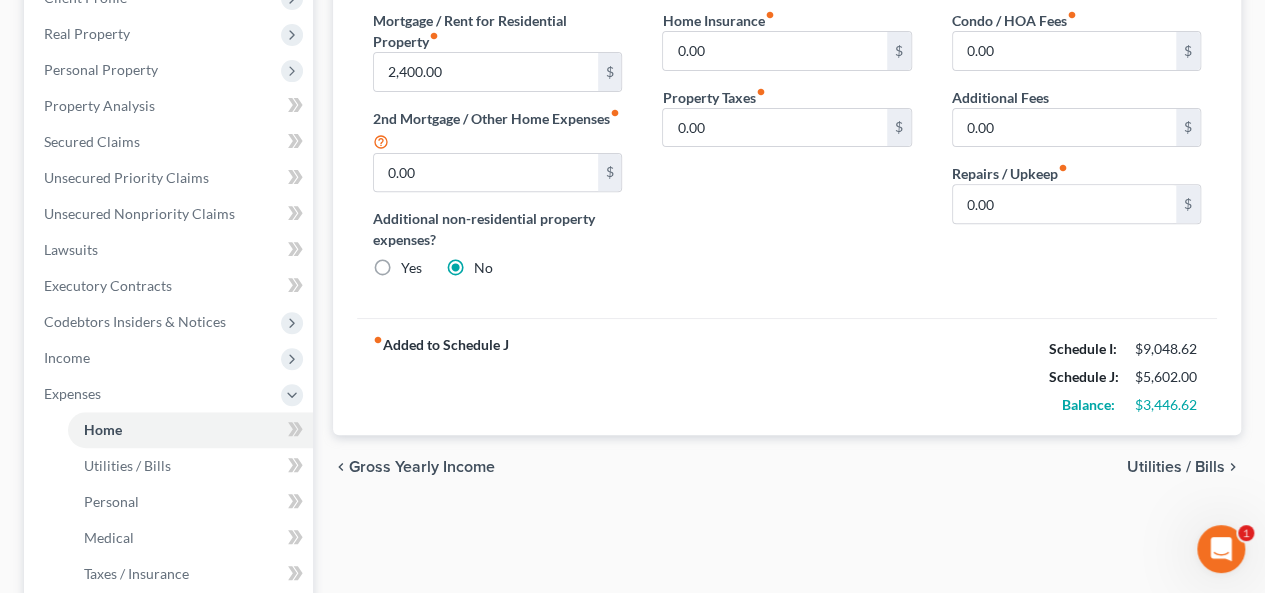 click on "Utilities / Bills" at bounding box center (1176, 467) 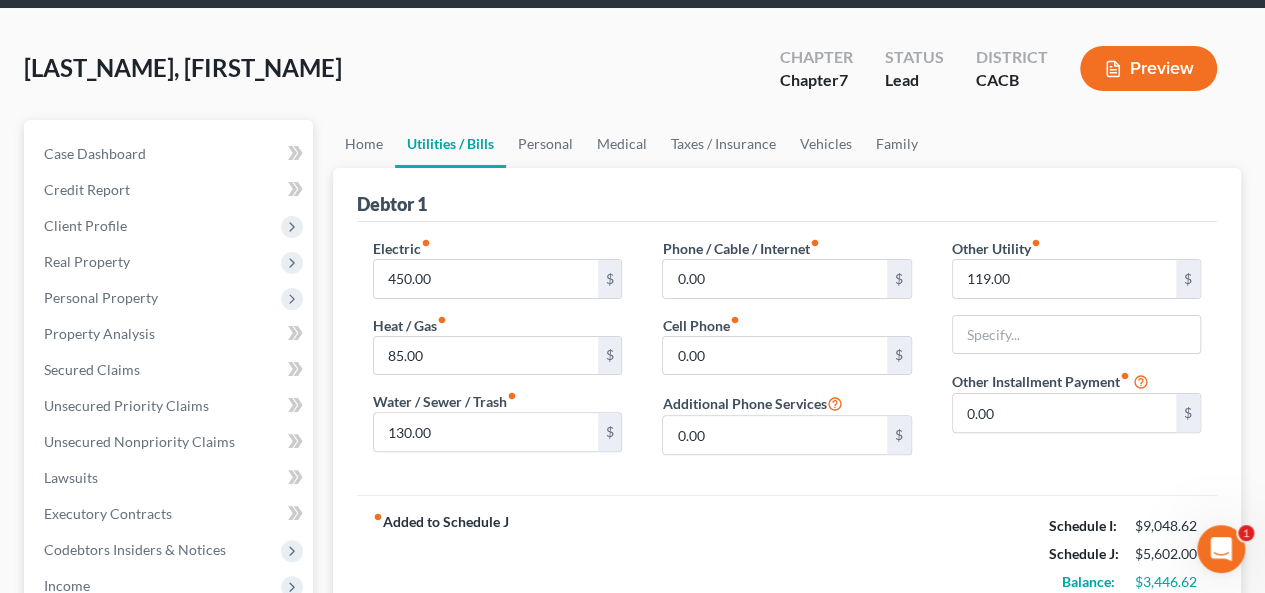 scroll, scrollTop: 0, scrollLeft: 0, axis: both 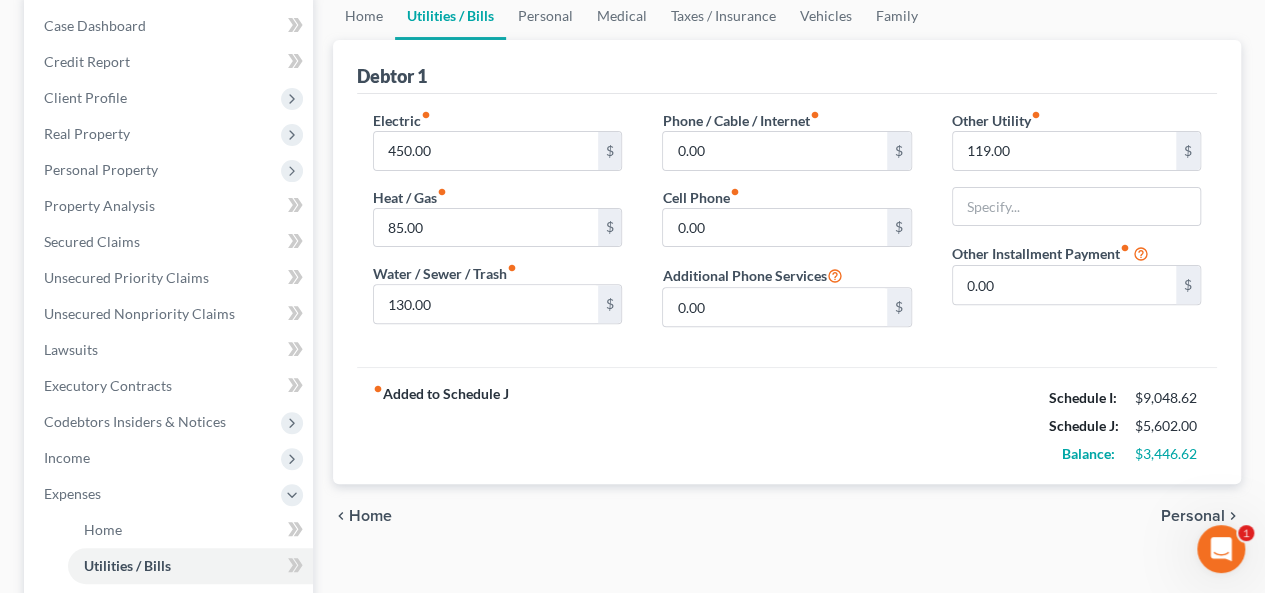 click on "chevron_left
Home
Personal
chevron_right" at bounding box center [787, 516] 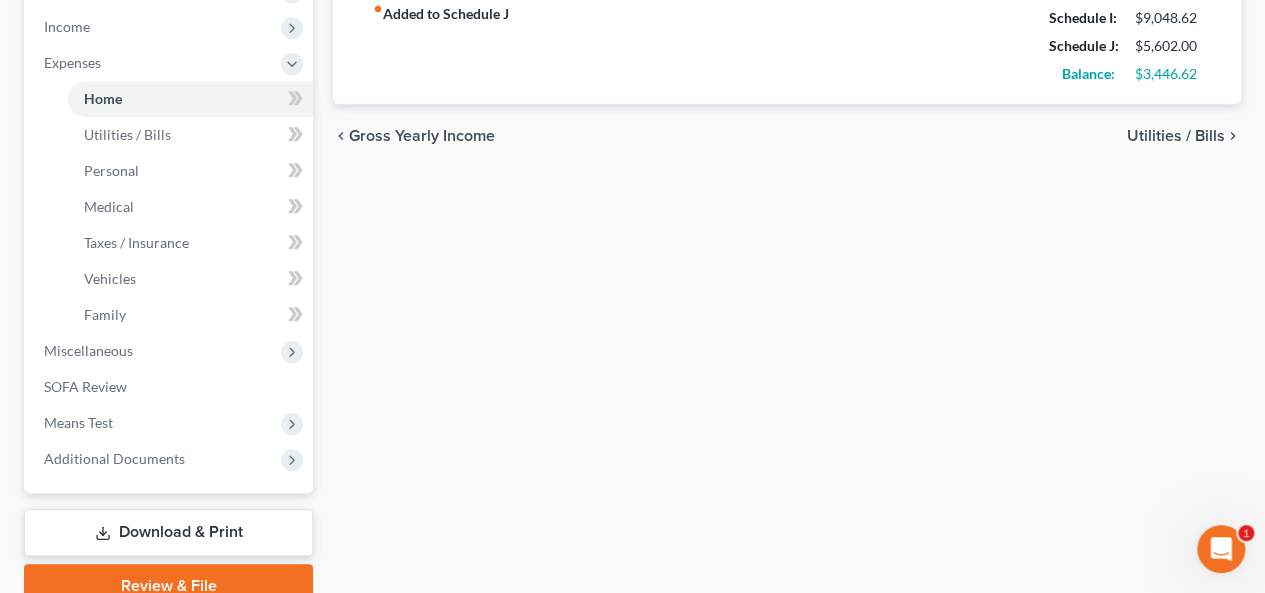 scroll, scrollTop: 600, scrollLeft: 0, axis: vertical 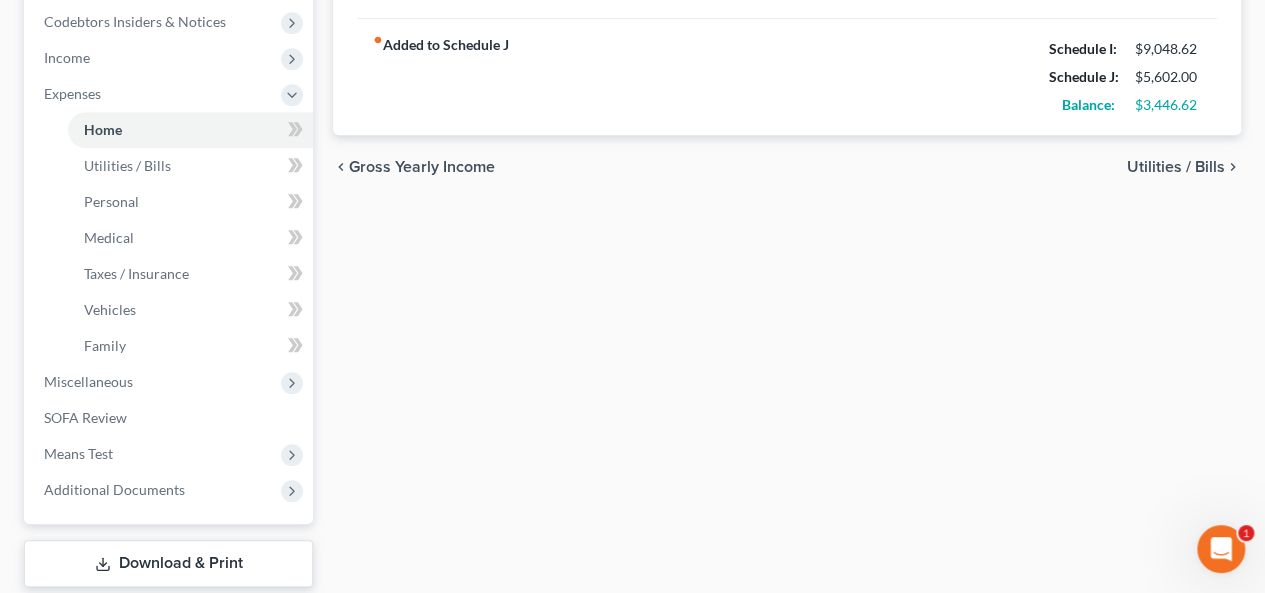 click on "Utilities / Bills" at bounding box center (1176, 167) 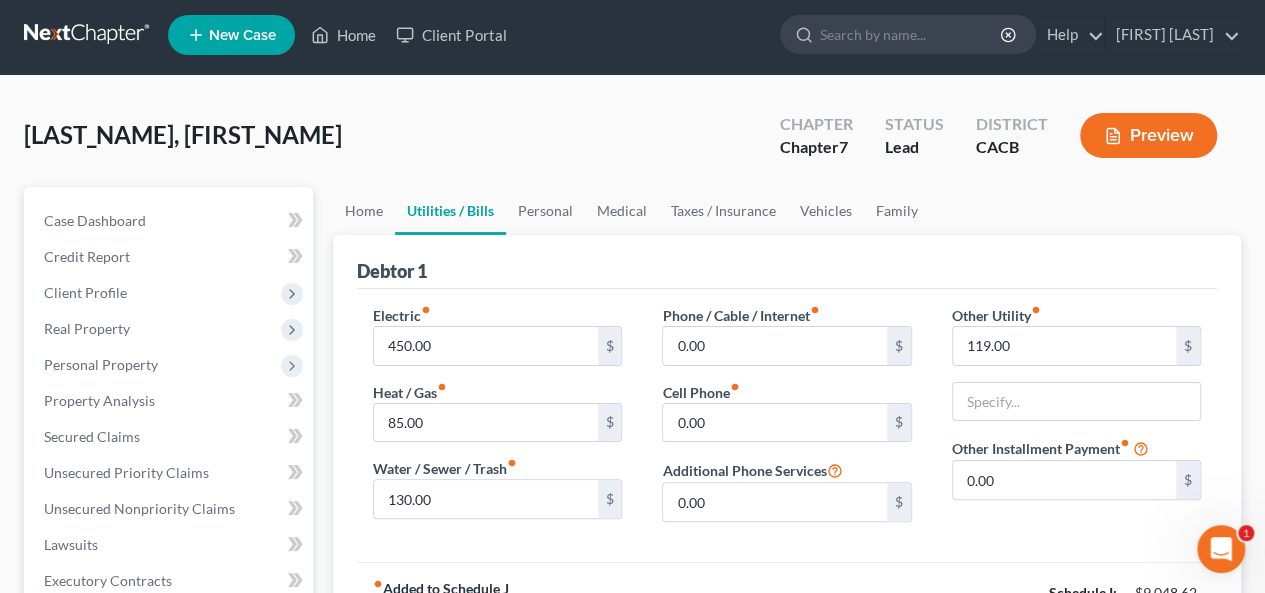 scroll, scrollTop: 0, scrollLeft: 0, axis: both 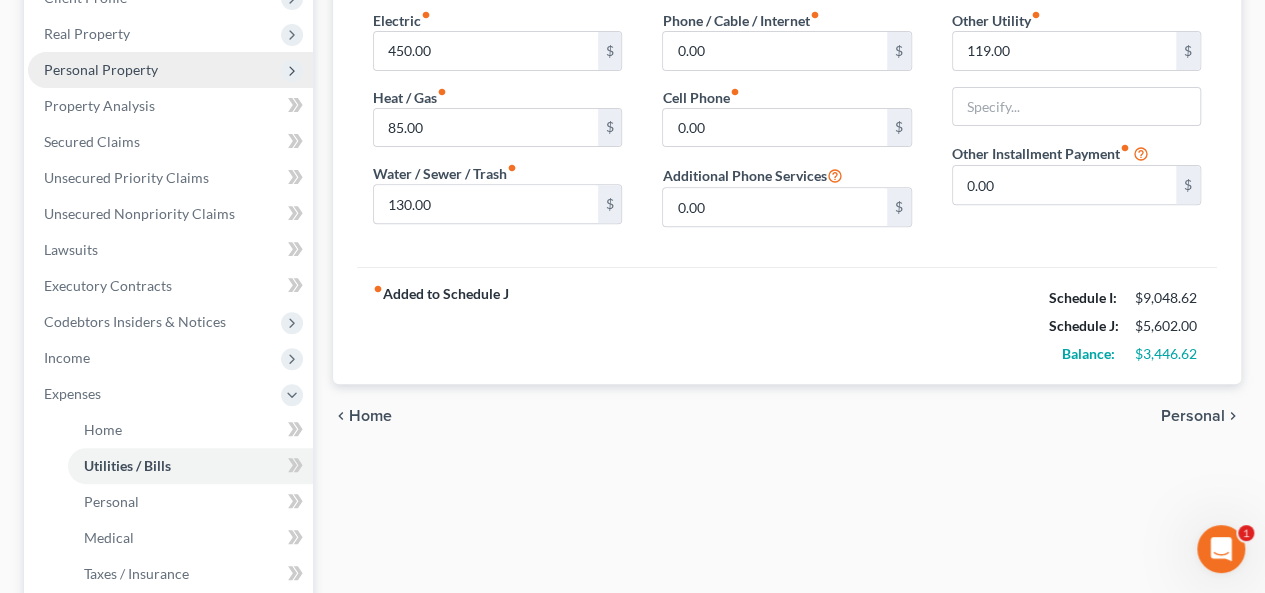 click on "Personal Property" at bounding box center [170, 70] 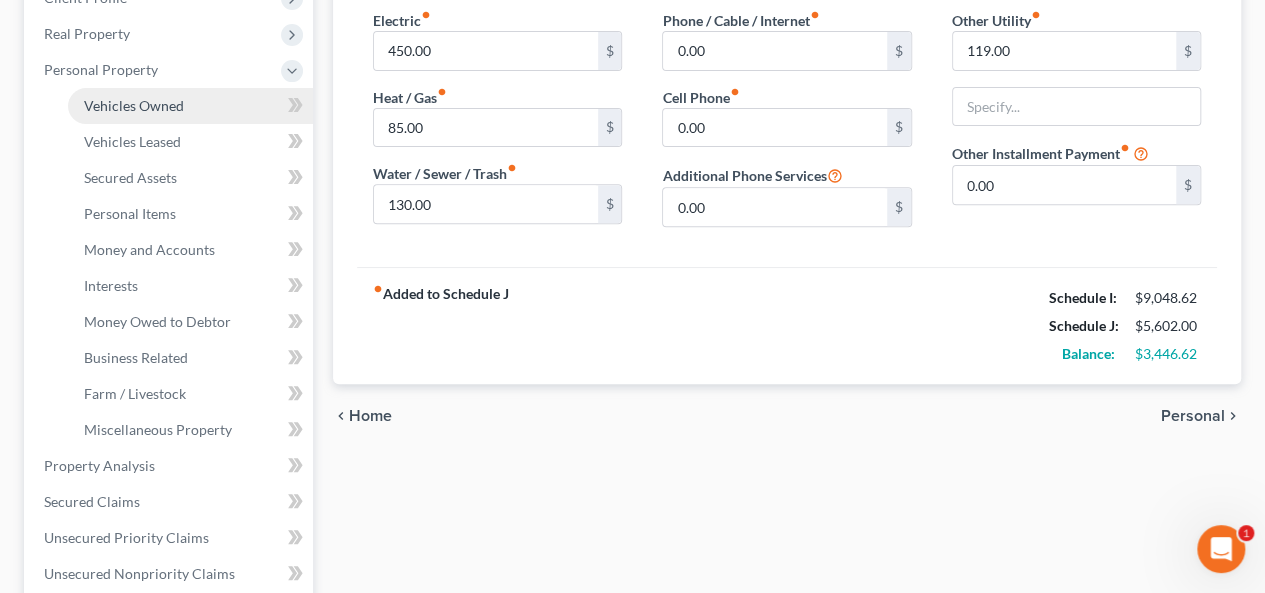 click on "Vehicles Owned" at bounding box center [190, 106] 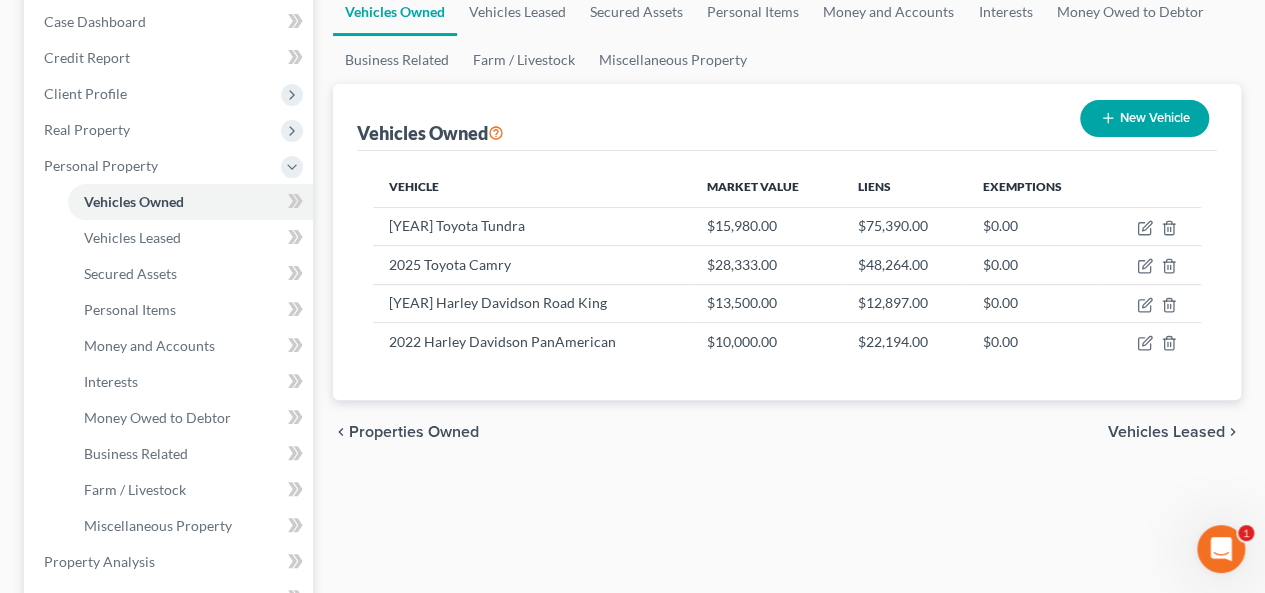 scroll, scrollTop: 300, scrollLeft: 0, axis: vertical 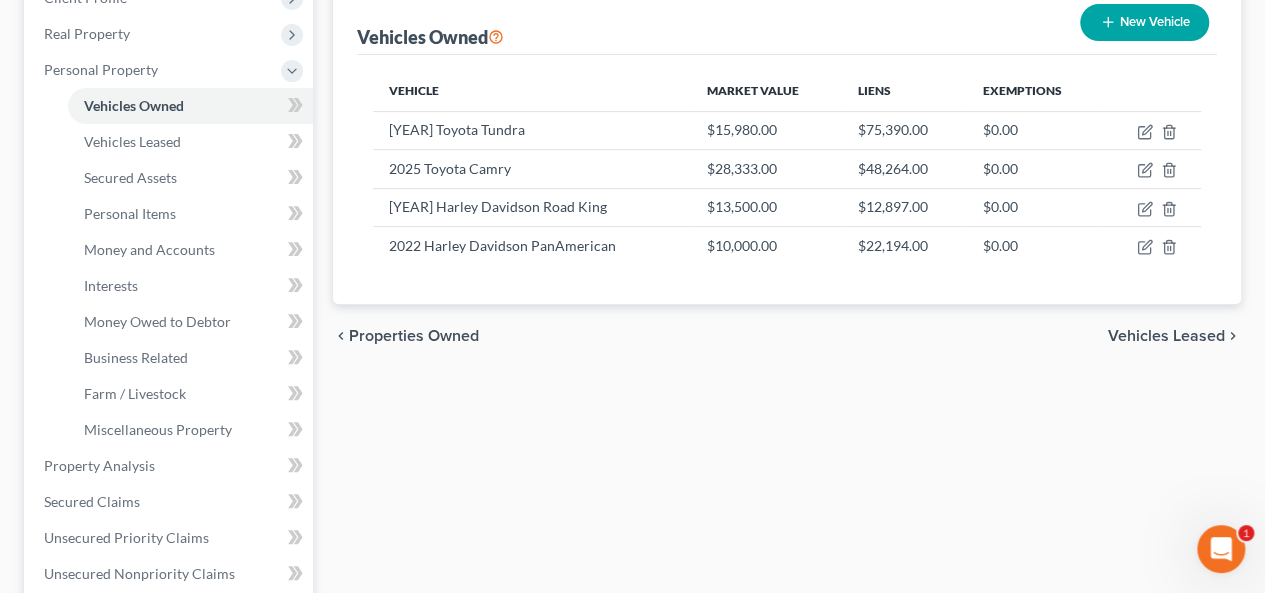click on "Vehicles Leased" at bounding box center (1166, 336) 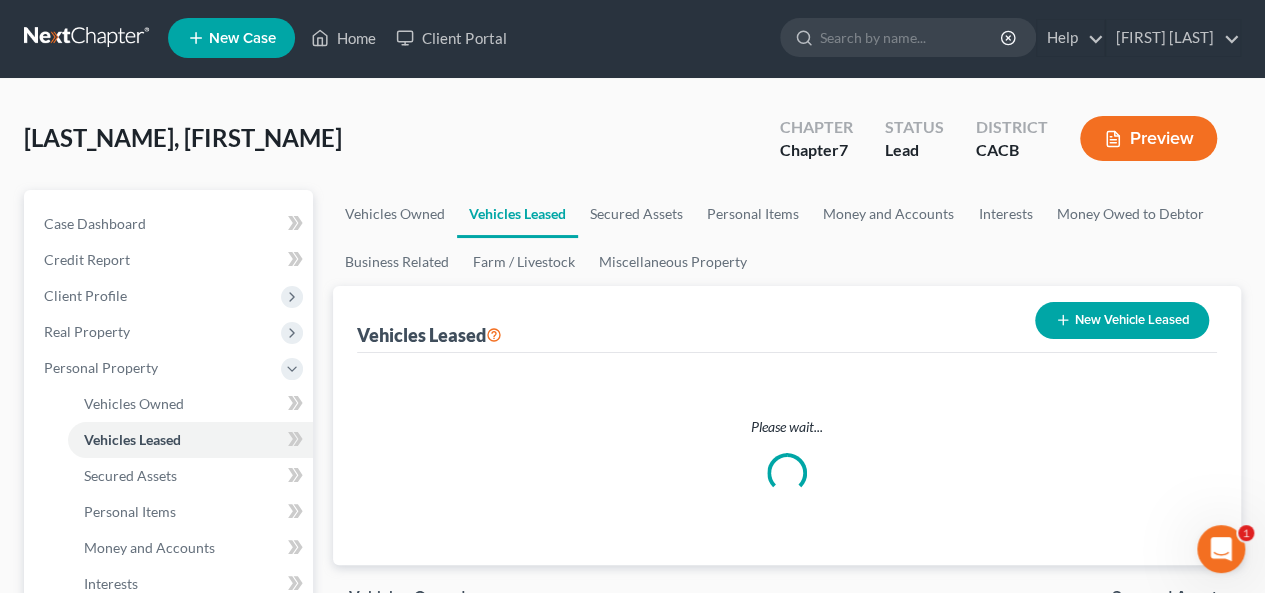 scroll, scrollTop: 0, scrollLeft: 0, axis: both 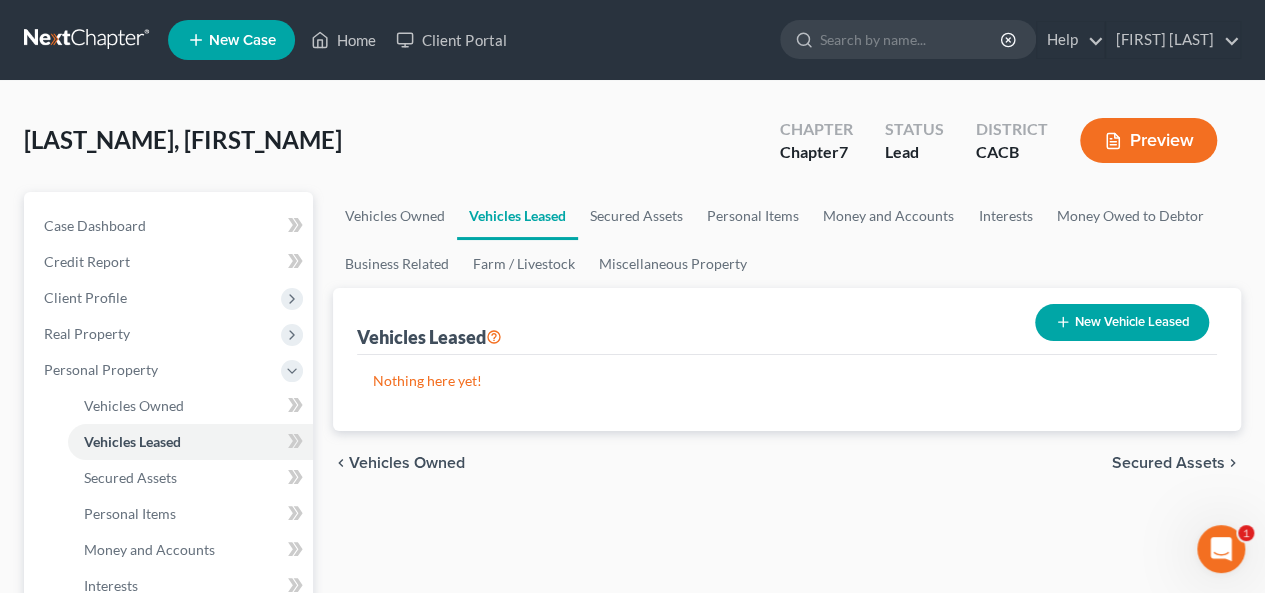 drag, startPoint x: 446, startPoint y: 450, endPoint x: 436, endPoint y: 465, distance: 18.027756 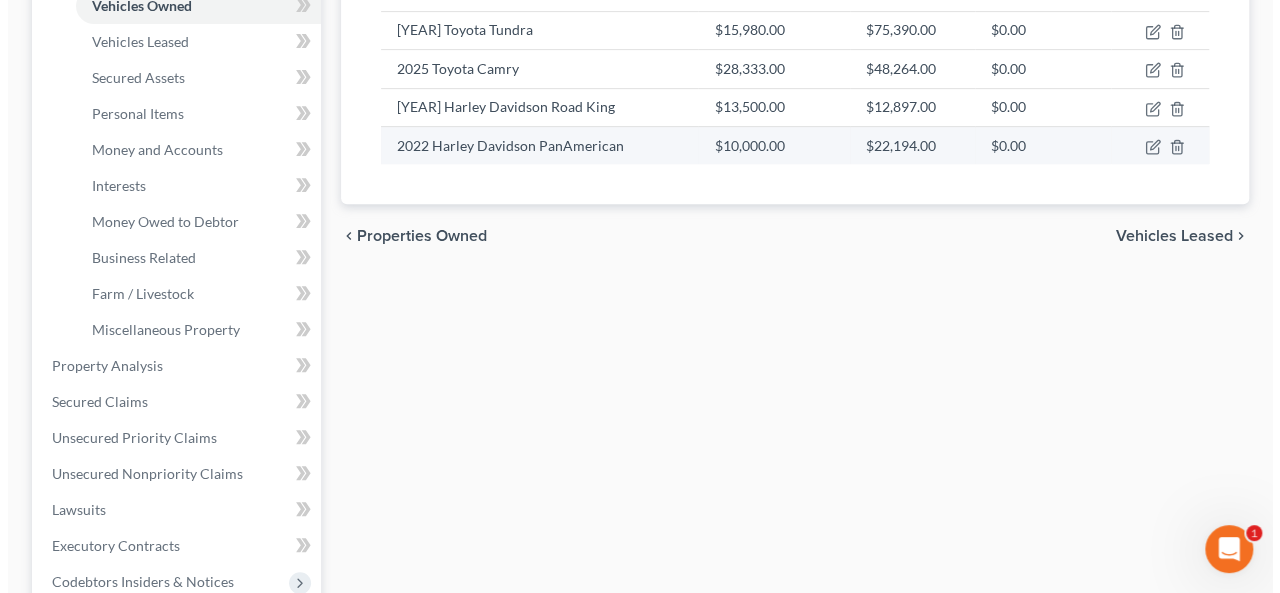scroll, scrollTop: 100, scrollLeft: 0, axis: vertical 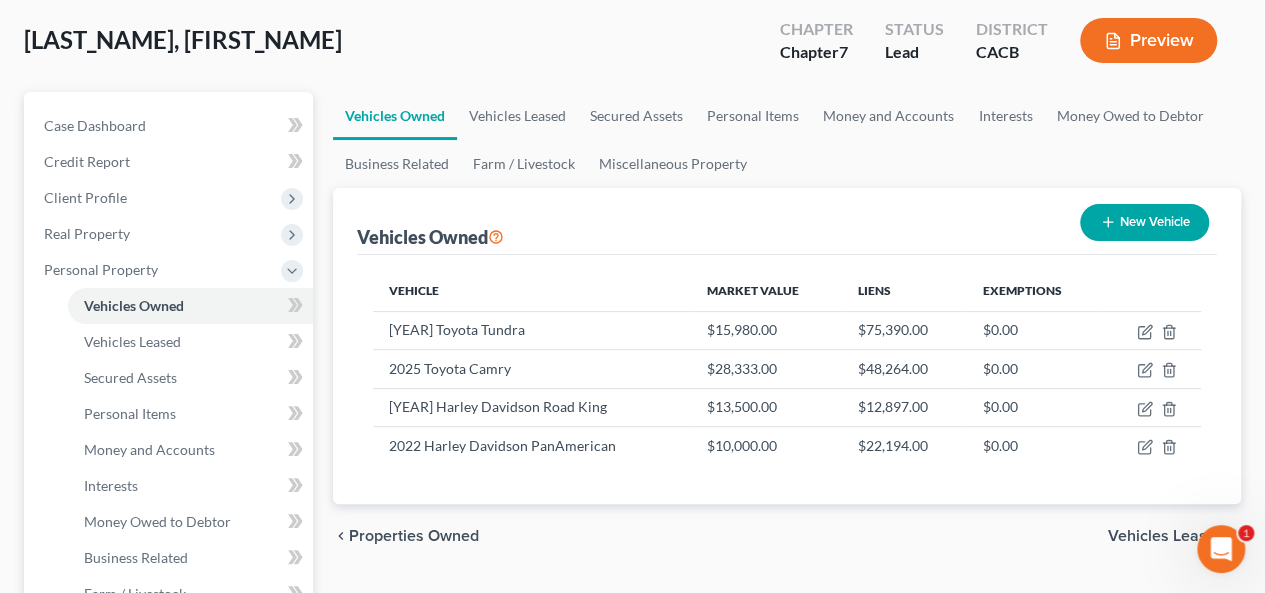 click on "Preview" at bounding box center [1148, 40] 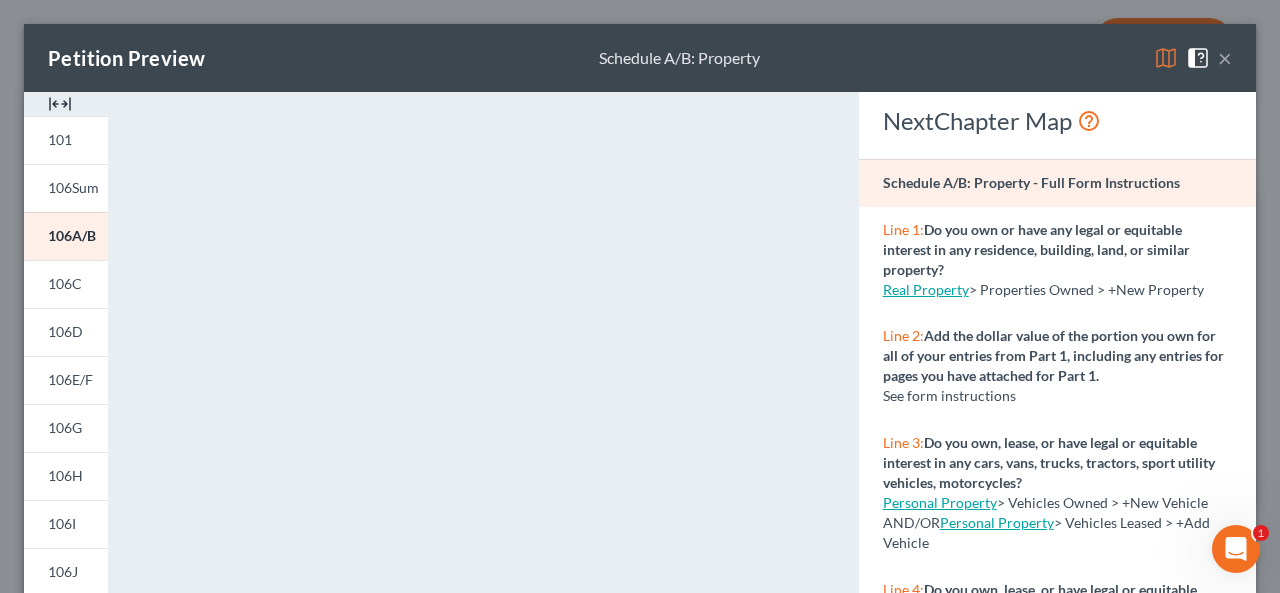 click on "×" at bounding box center (1225, 58) 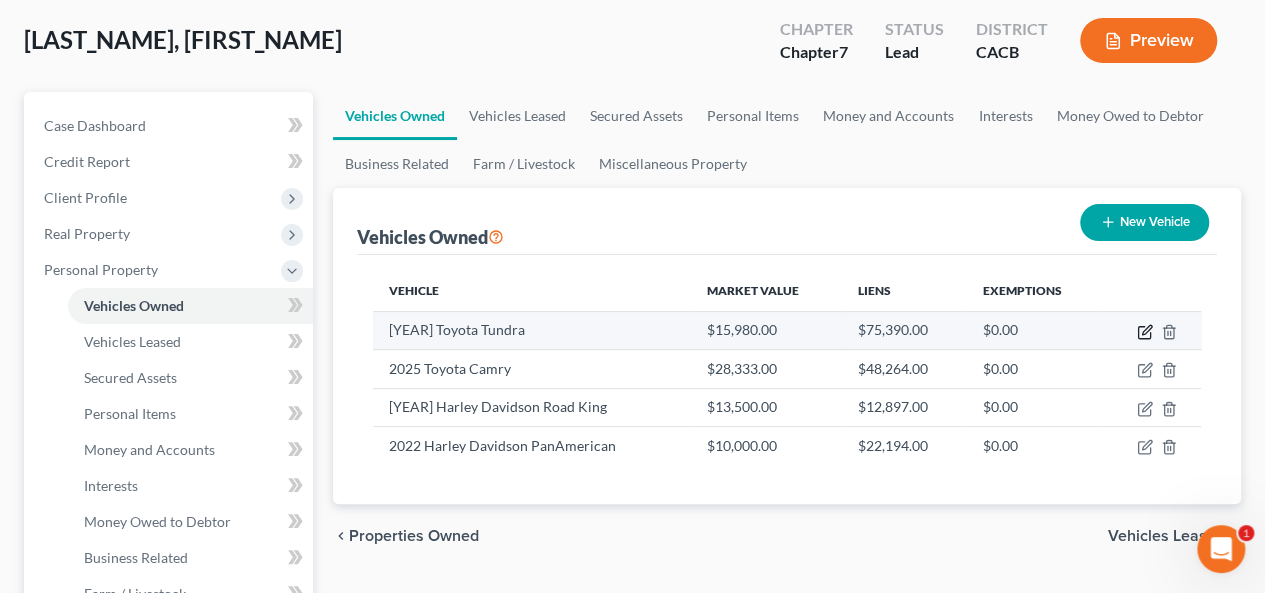 click 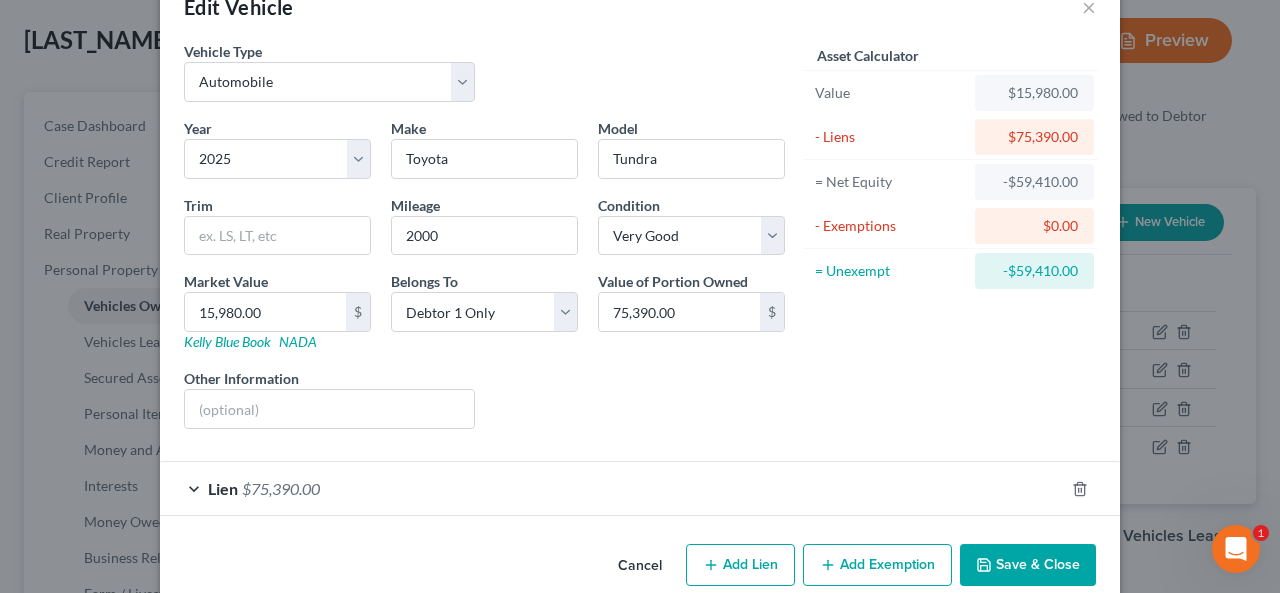scroll, scrollTop: 79, scrollLeft: 0, axis: vertical 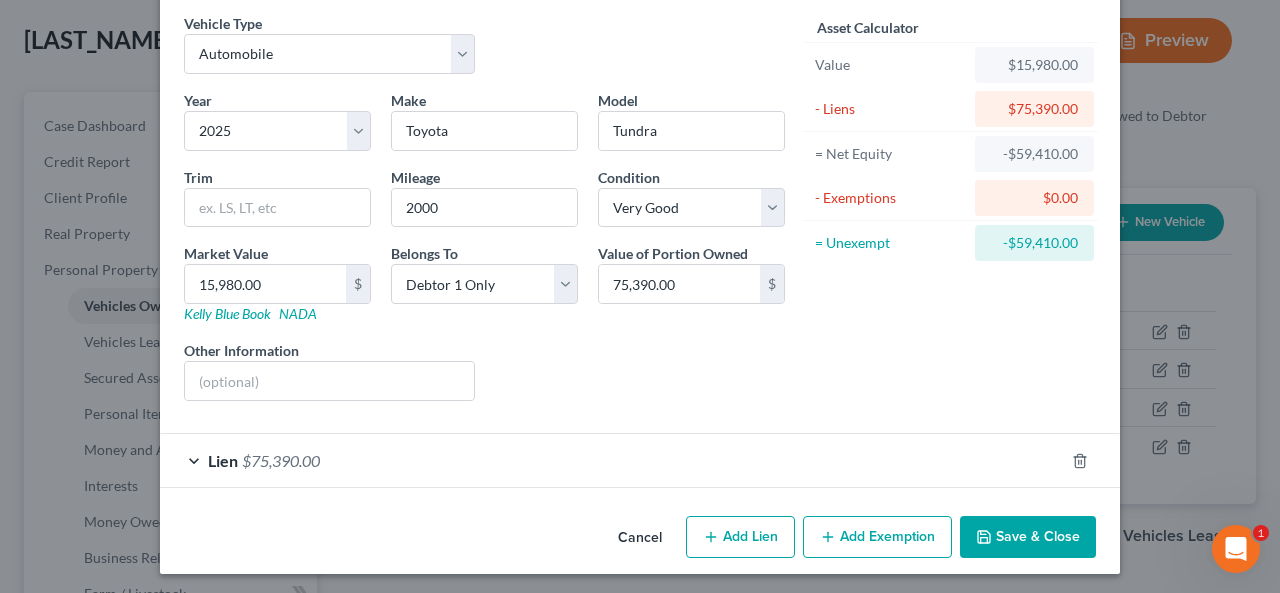 drag, startPoint x: 1028, startPoint y: 531, endPoint x: 1049, endPoint y: 506, distance: 32.649654 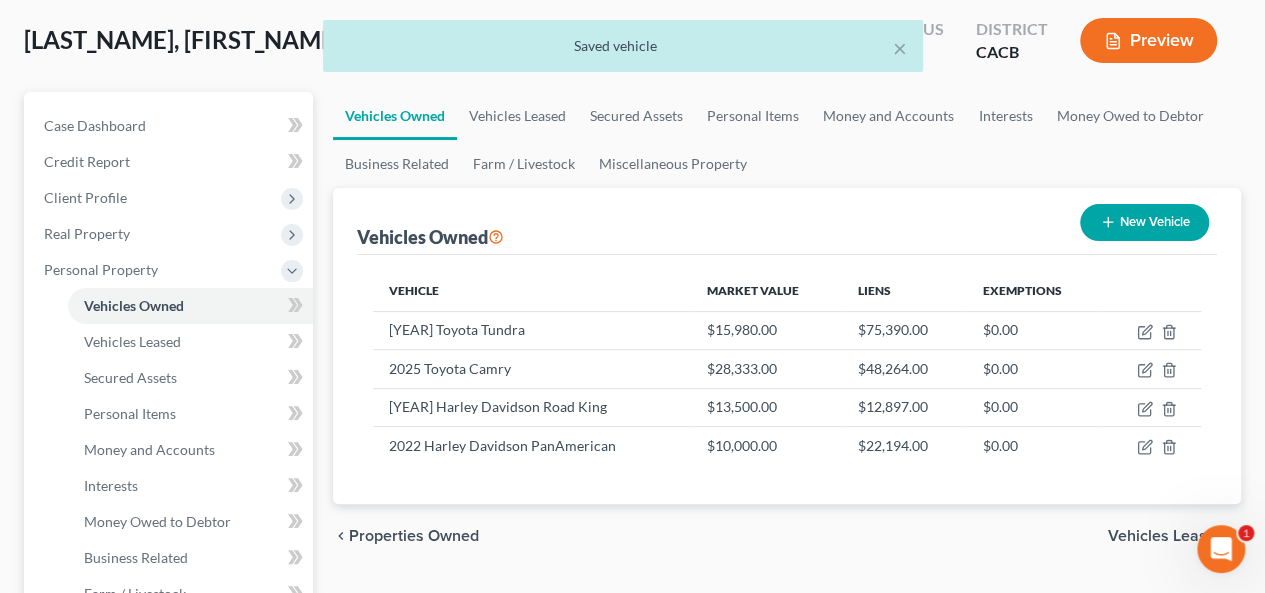 click on "New Vehicle" at bounding box center [1144, 222] 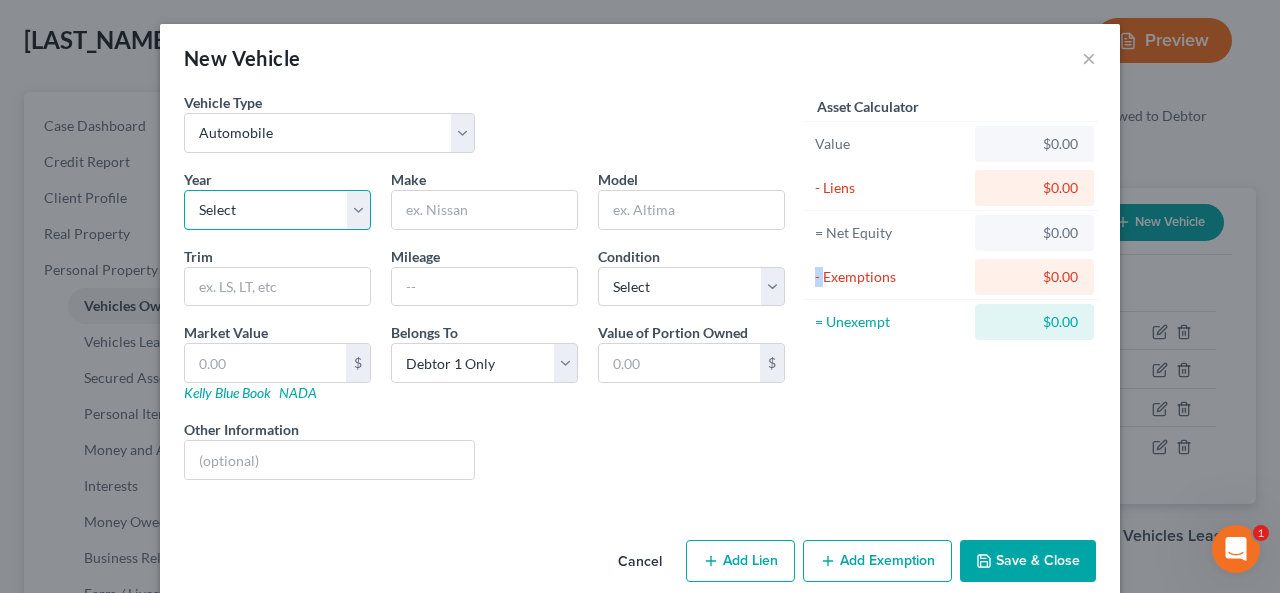 drag, startPoint x: 348, startPoint y: 202, endPoint x: 366, endPoint y: 199, distance: 18.248287 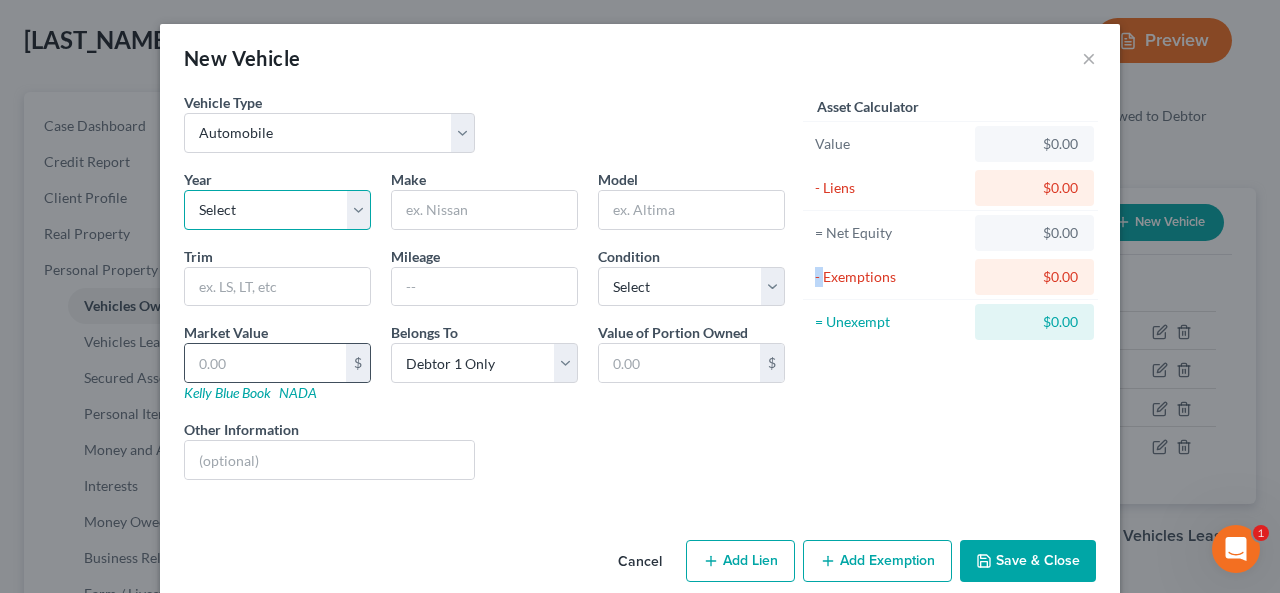 select on "8" 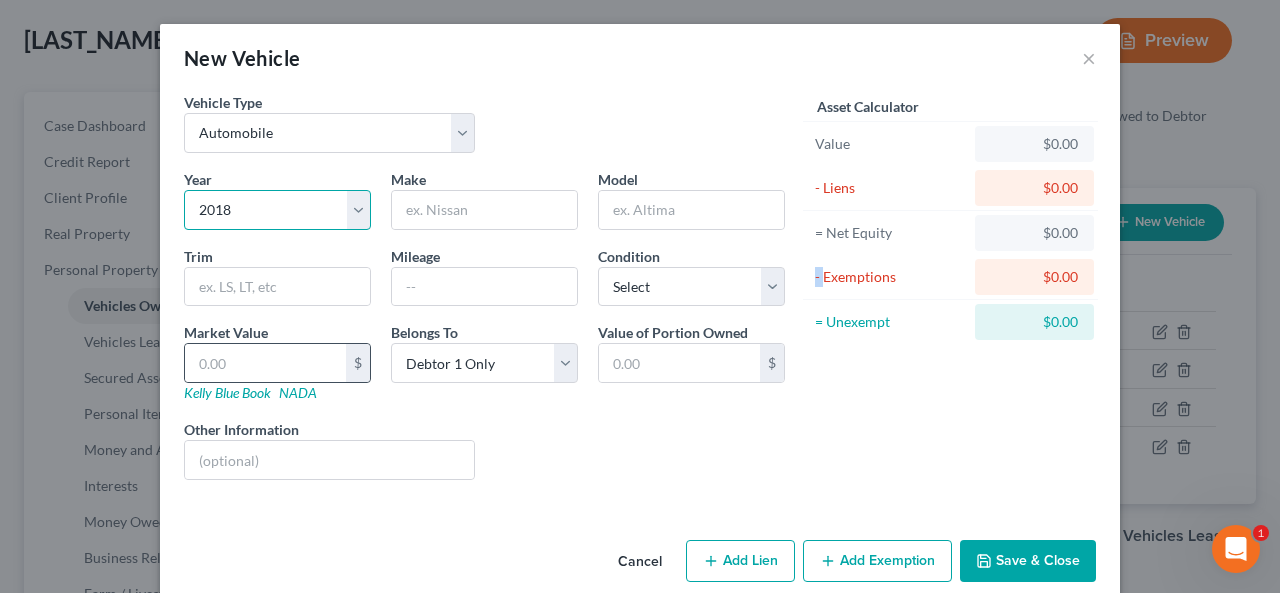 click on "Select 2026 2025 2024 2023 2022 2021 2020 2019 2018 2017 2016 2015 2014 2013 2012 2011 2010 2009 2008 2007 2006 2005 2004 2003 2002 2001 2000 1999 1998 1997 1996 1995 1994 1993 1992 1991 1990 1989 1988 1987 1986 1985 1984 1983 1982 1981 1980 1979 1978 1977 1976 1975 1974 1973 1972 1971 1970 1969 1968 1967 1966 1965 1964 1963 1962 1961 1960 1959 1958 1957 1956 1955 1954 1953 1952 1951 1950 1949 1948 1947 1946 1945 1944 1943 1942 1941 1940 1939 1938 1937 1936 1935 1934 1933 1932 1931 1930 1929 1928 1927 1926 1925 1924 1923 1922 1921 1920 1919 1918 1917 1916 1915 1914 1913 1912 1911 1910 1909 1908 1907 1906 1905 1904 1903 1902 1901" at bounding box center [277, 210] 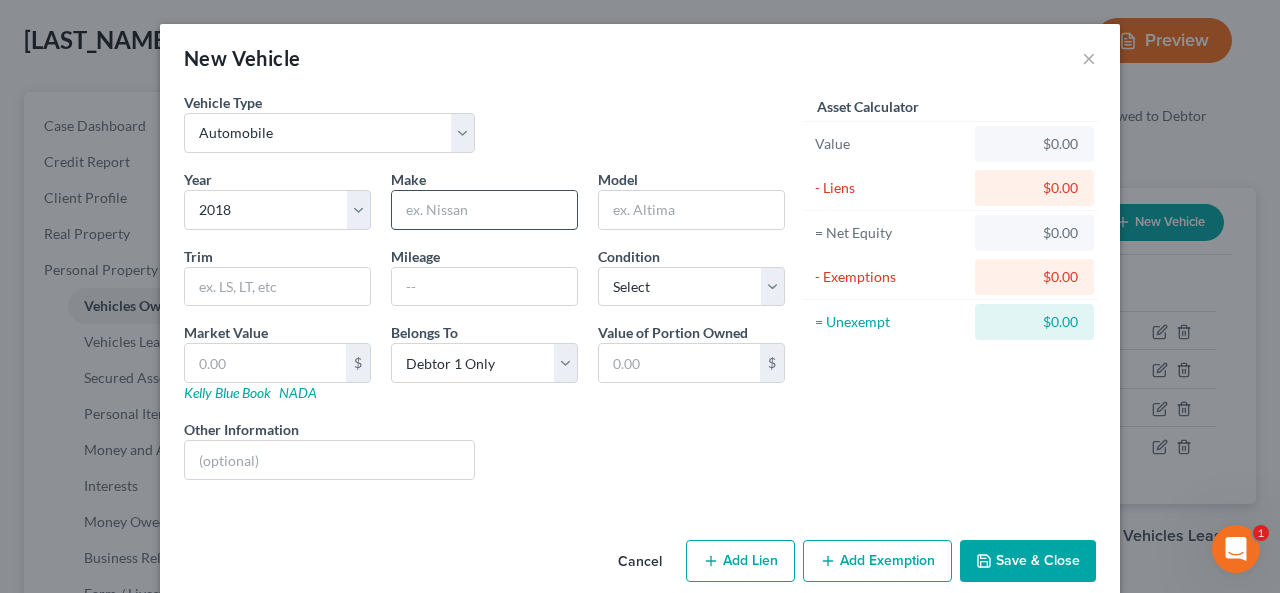 drag, startPoint x: 446, startPoint y: 203, endPoint x: 433, endPoint y: 215, distance: 17.691807 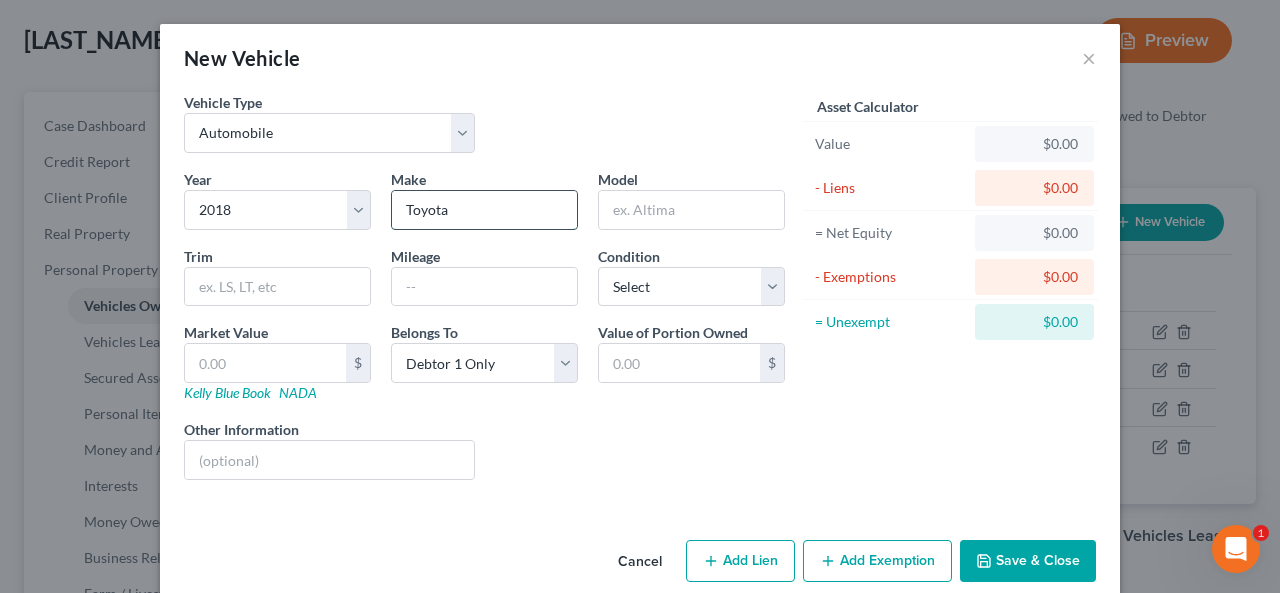 type on "Toyota" 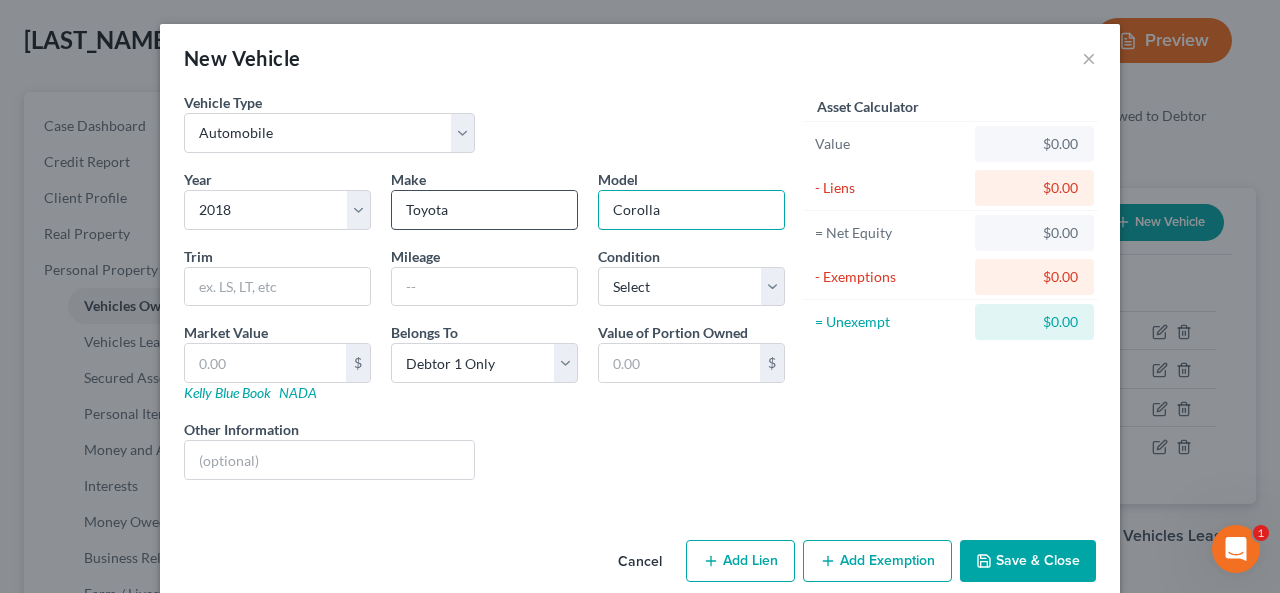 type on "Corolla" 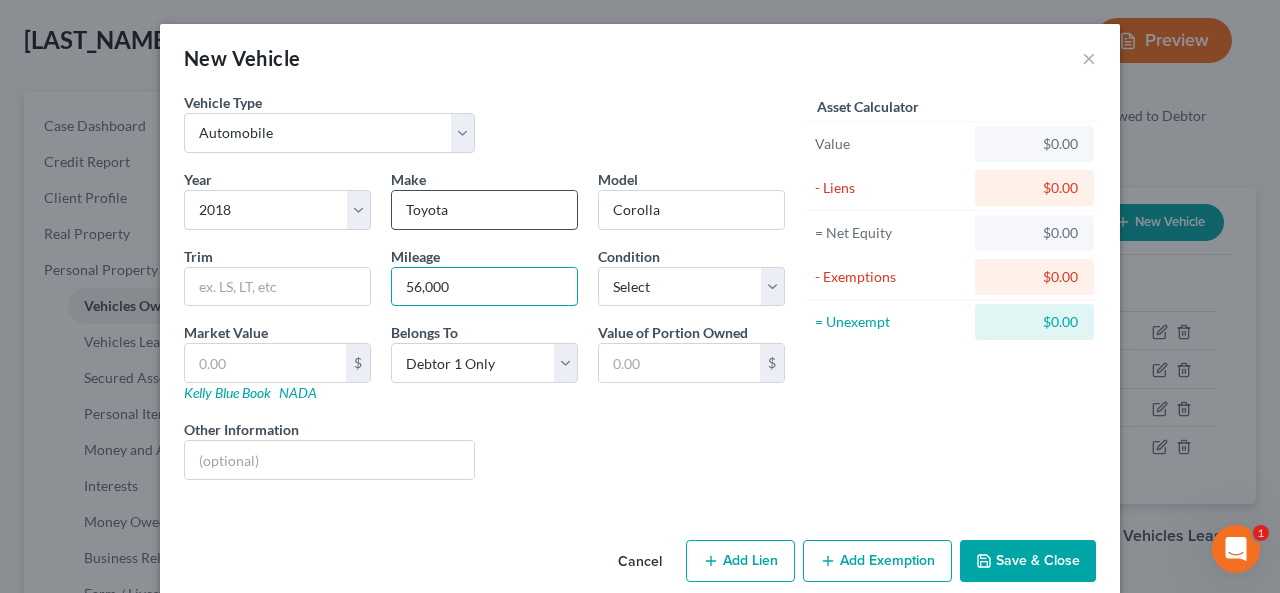type on "56,000" 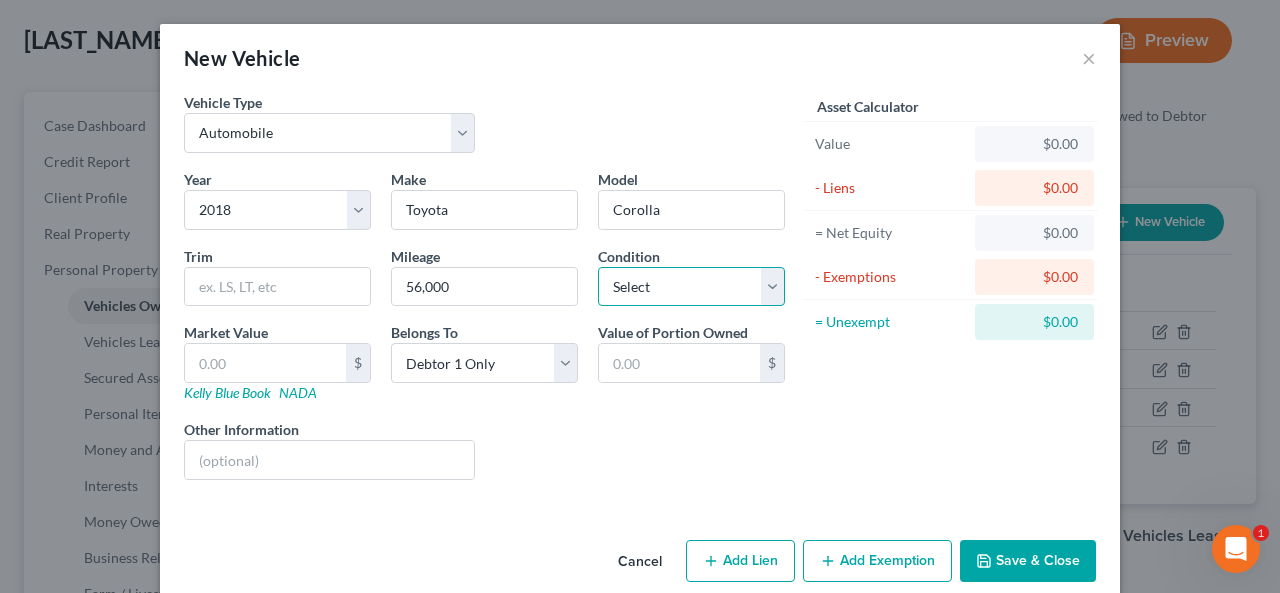 click on "Select Excellent Very Good Good Fair Poor" at bounding box center [691, 287] 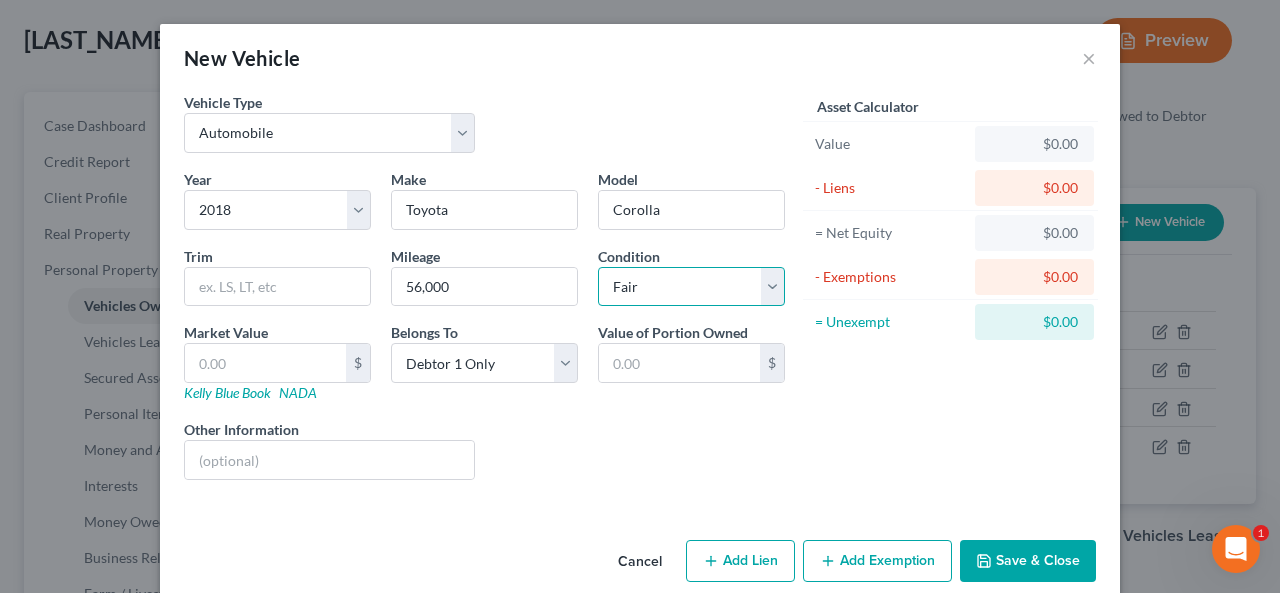 click on "Select Excellent Very Good Good Fair Poor" at bounding box center [691, 287] 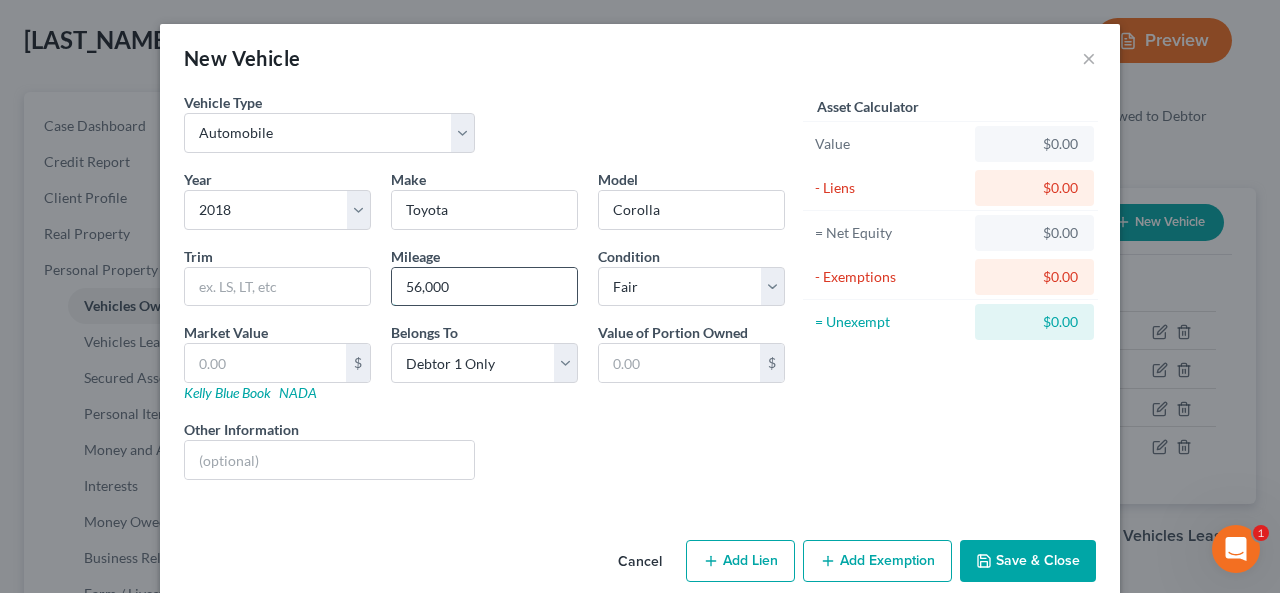 click on "56,000" at bounding box center [484, 287] 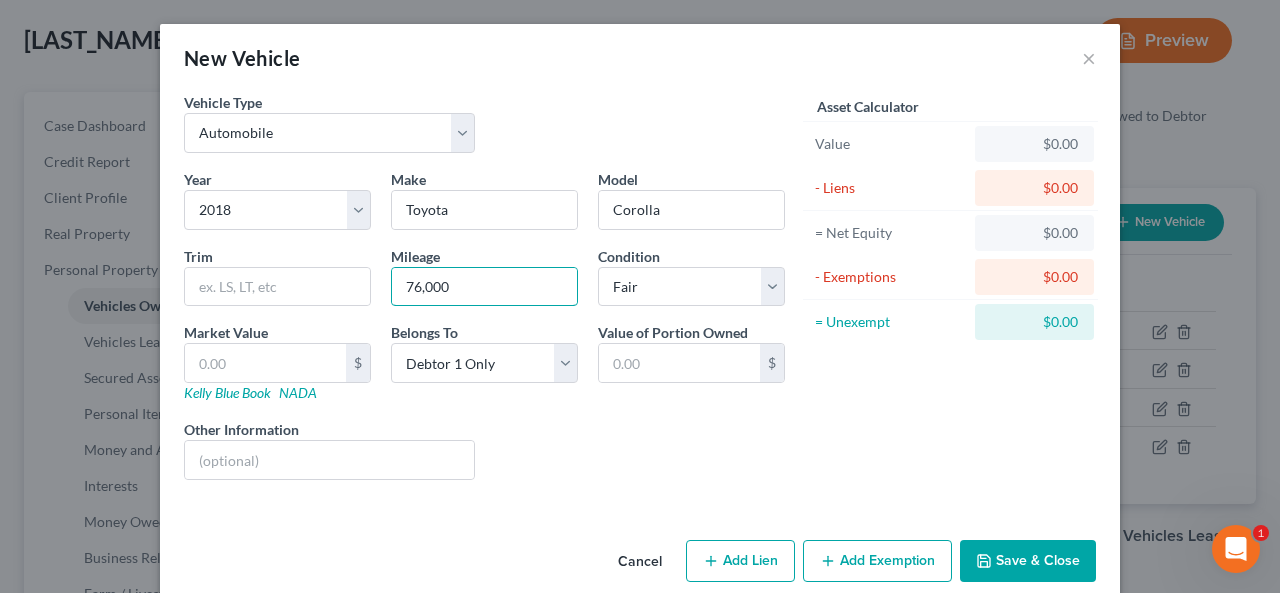 type on "76,000" 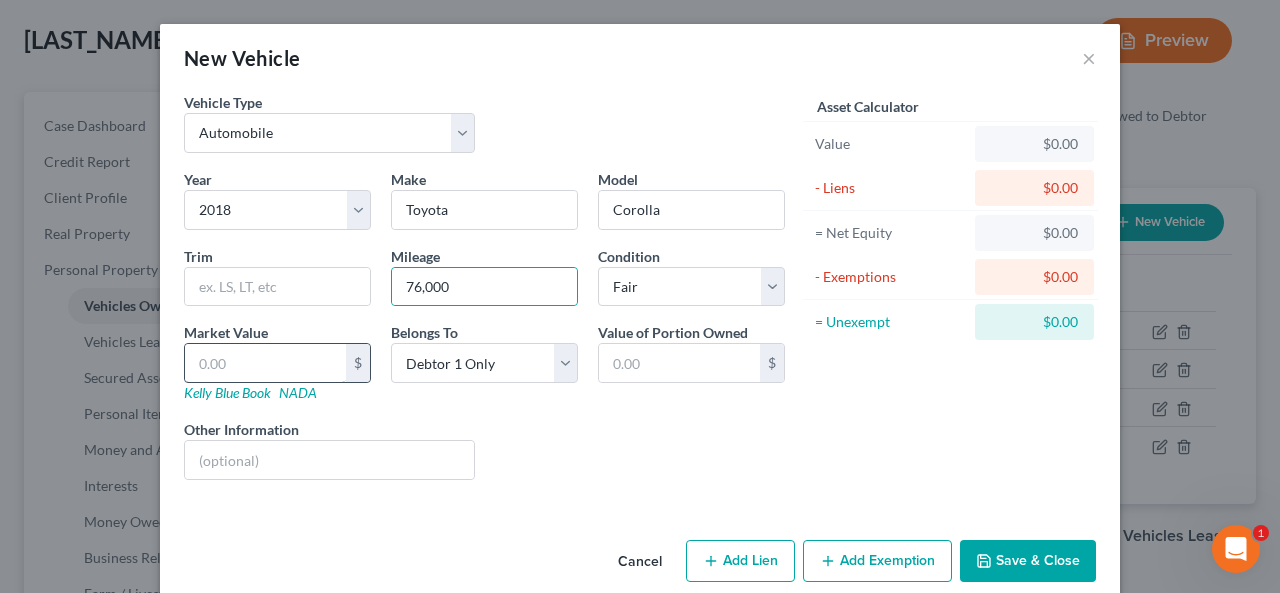 click at bounding box center [265, 363] 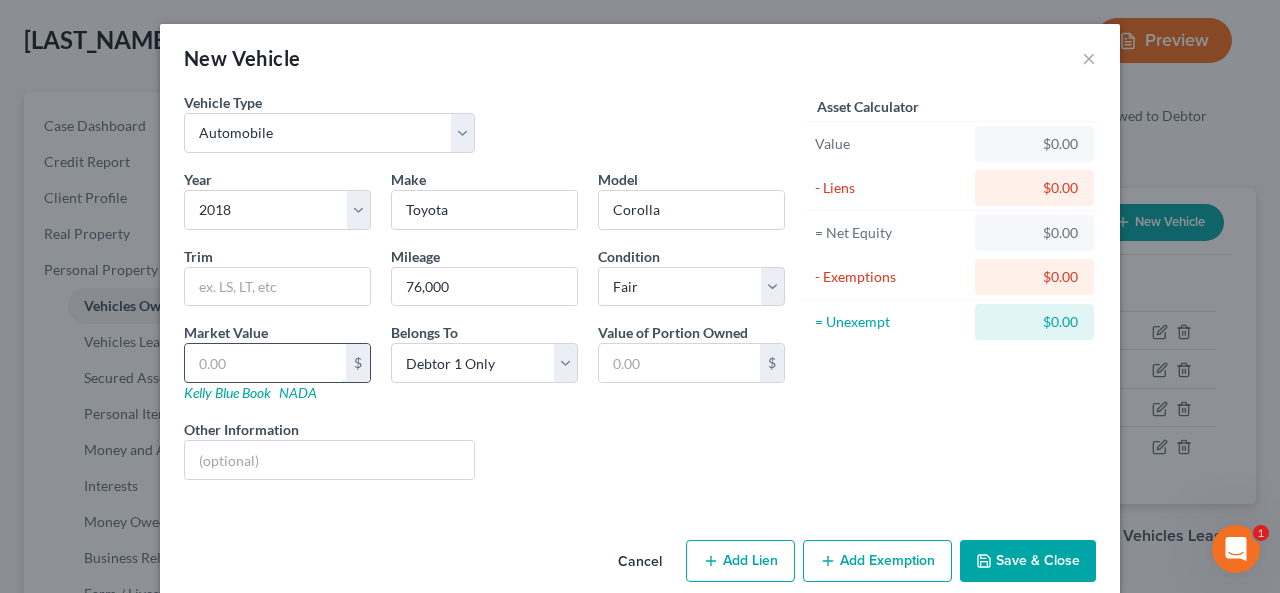 type on "1" 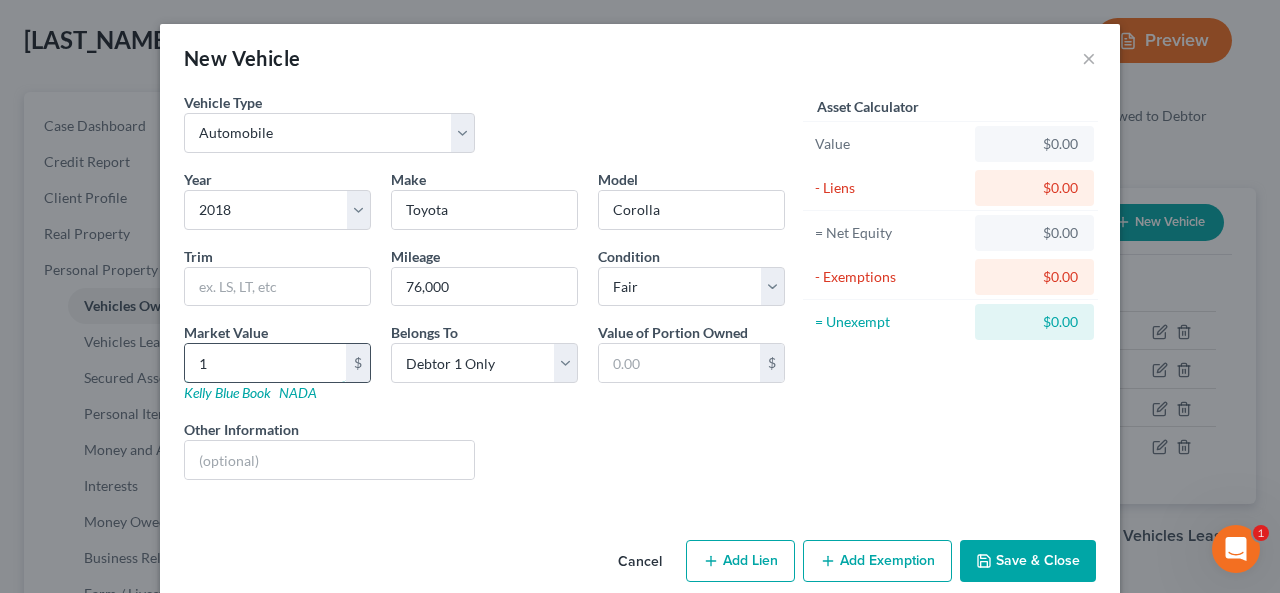 type on "1.00" 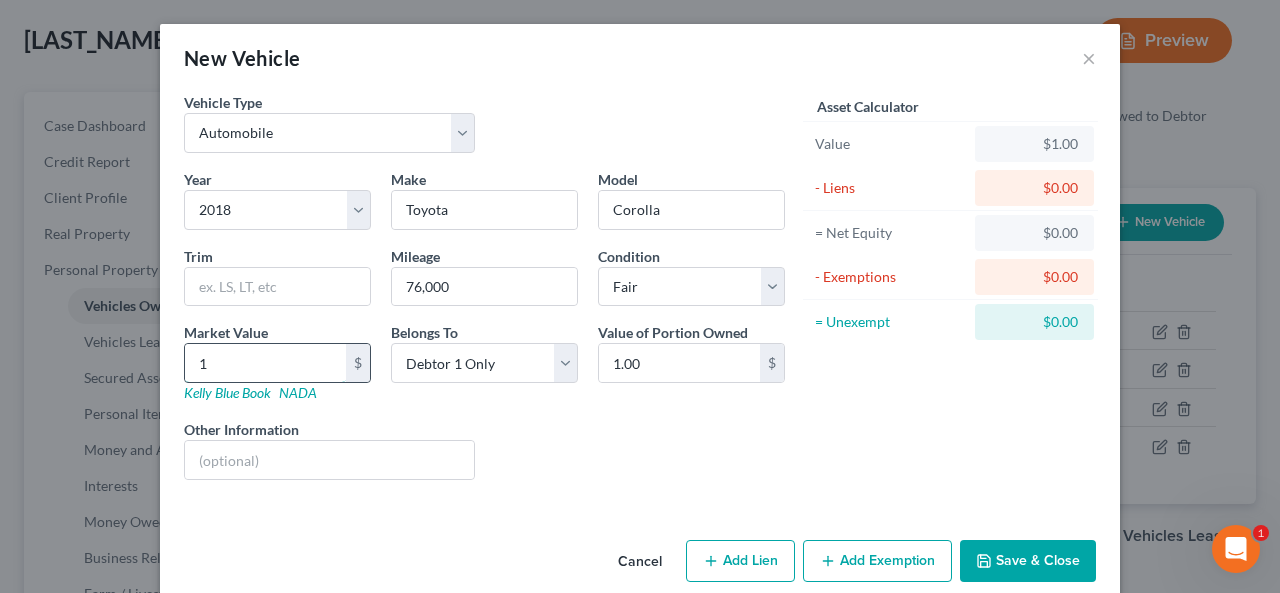 type on "10" 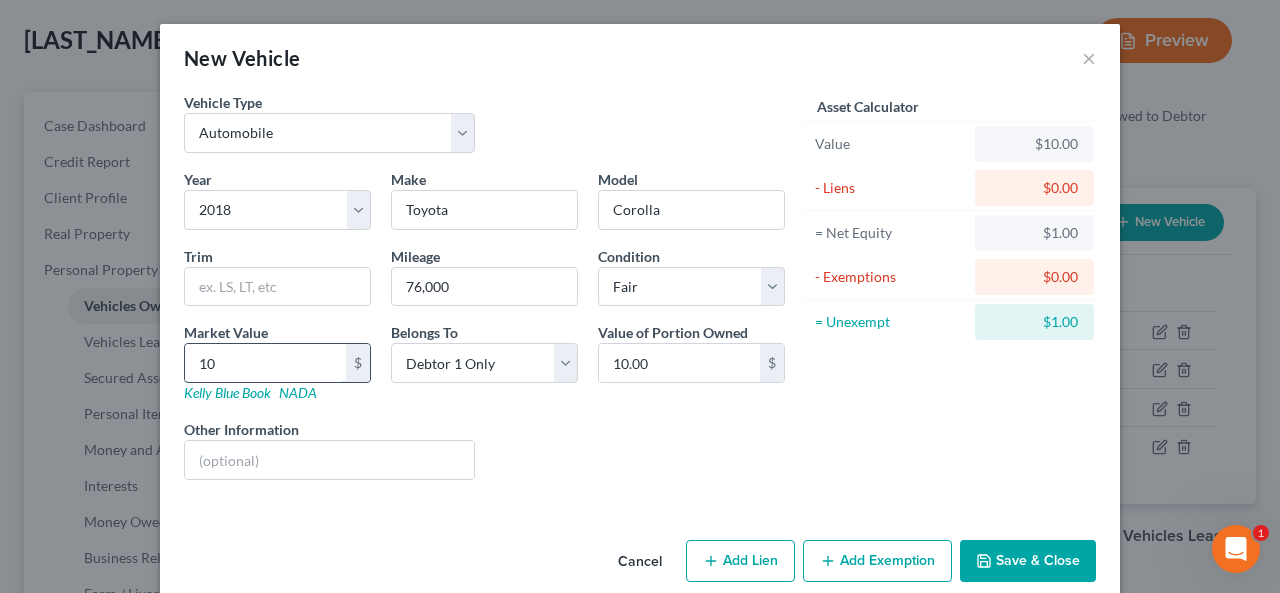 type on "107" 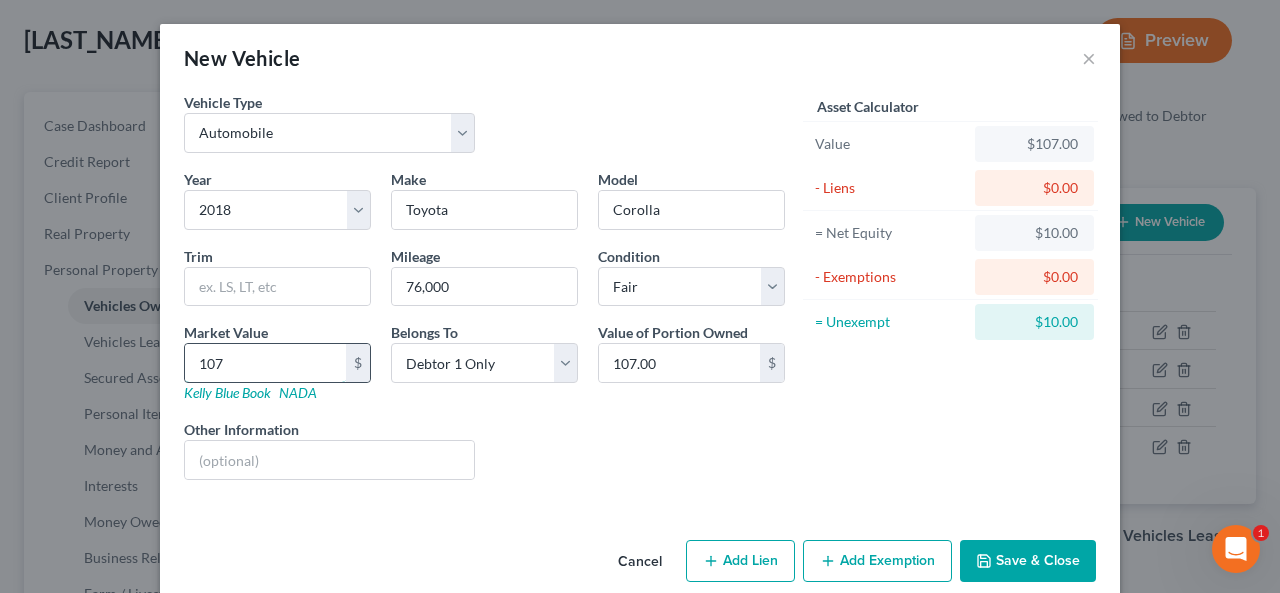 type on "1075" 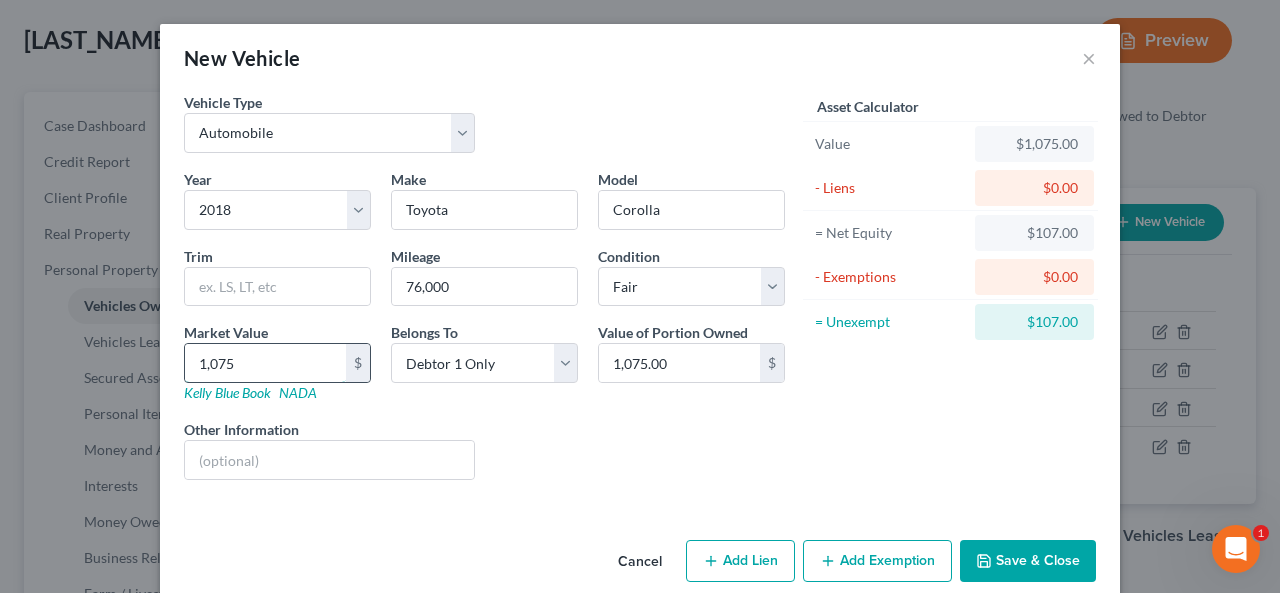type on "1,0754" 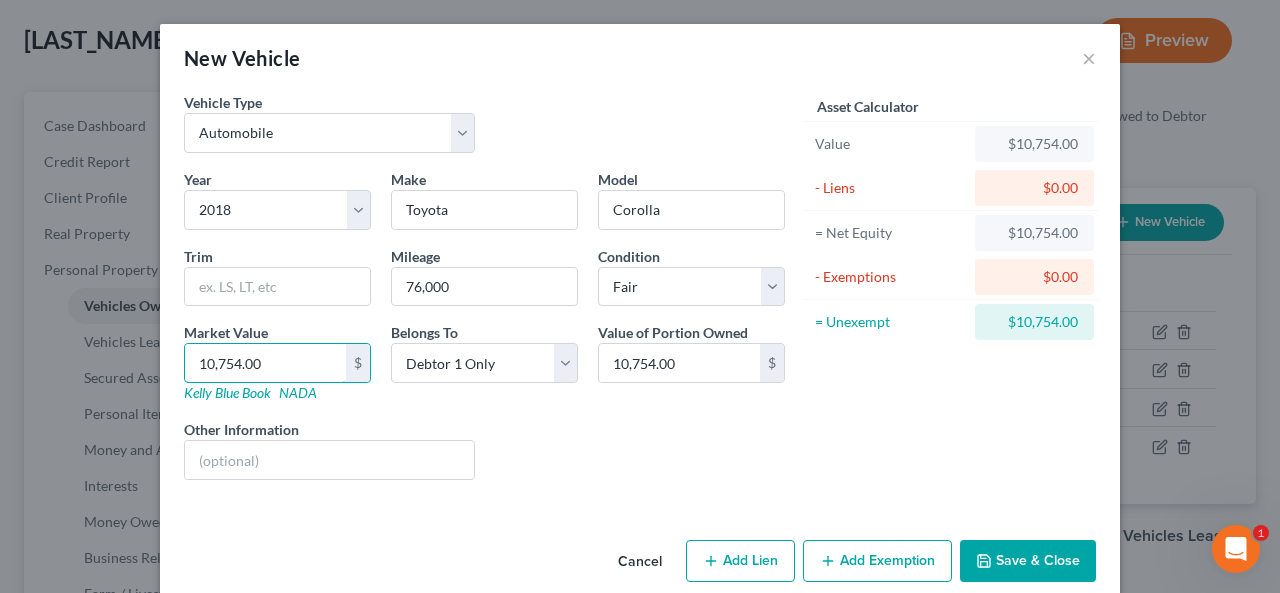 type on "10,754.00" 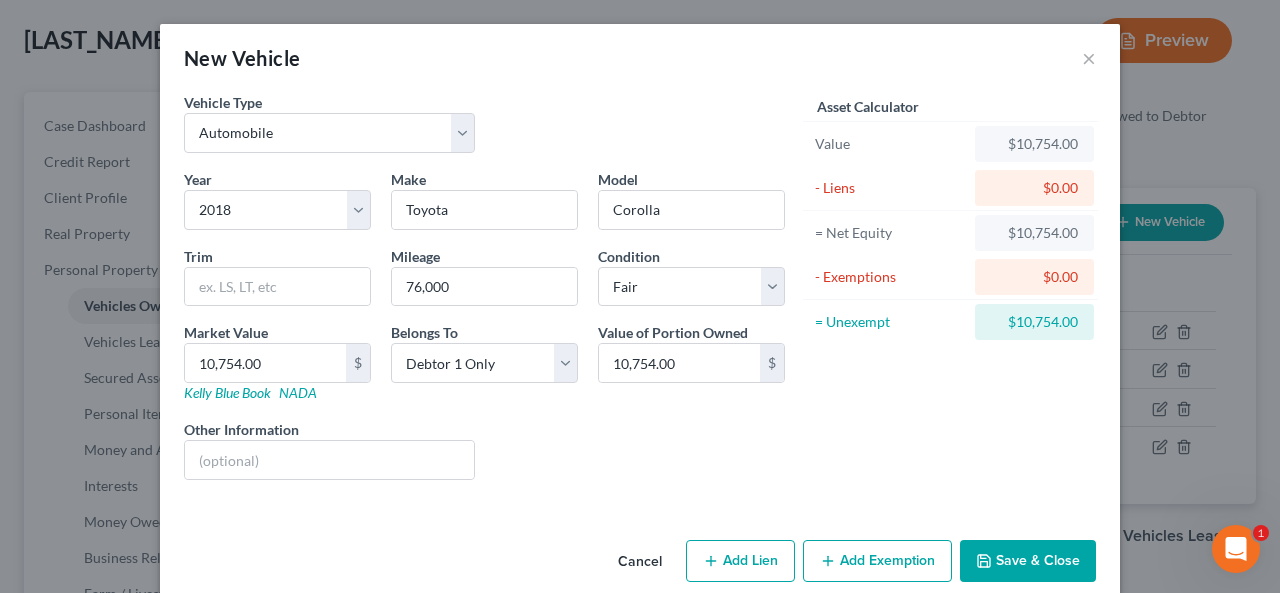 click on "Add Lien" at bounding box center [740, 561] 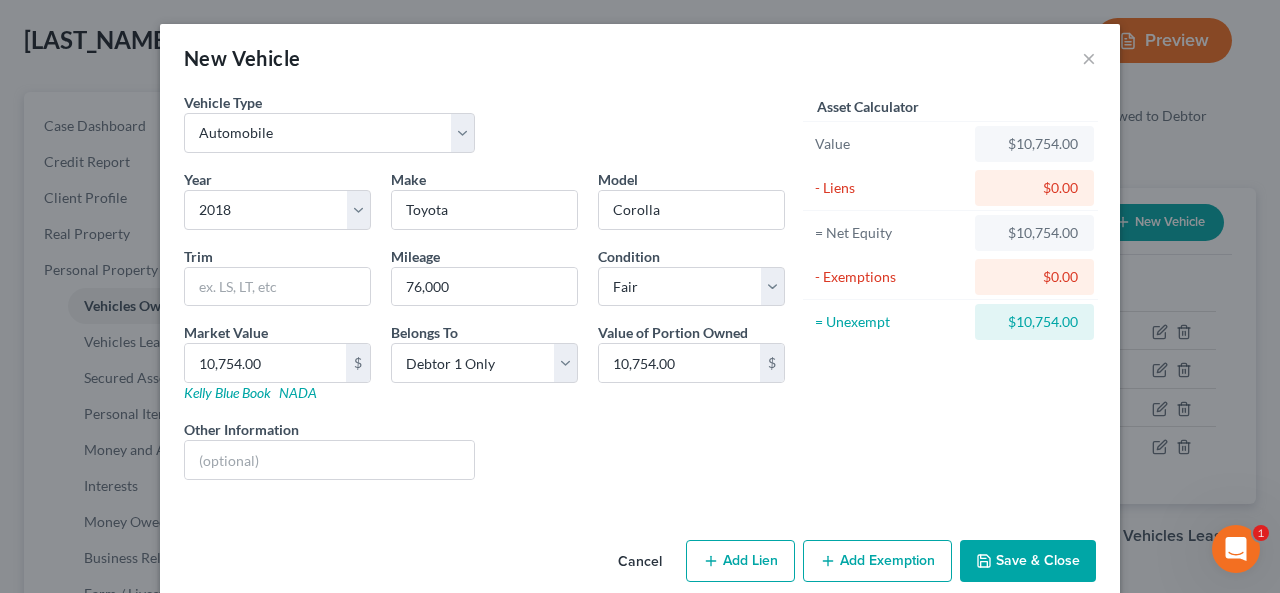 select on "0" 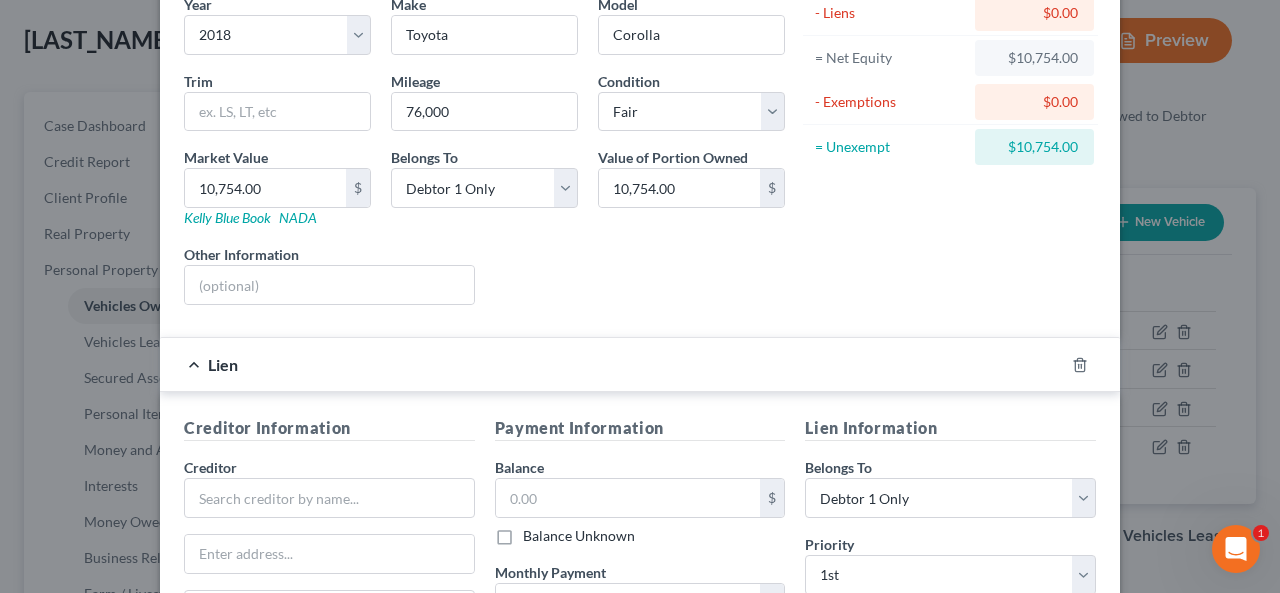 scroll, scrollTop: 300, scrollLeft: 0, axis: vertical 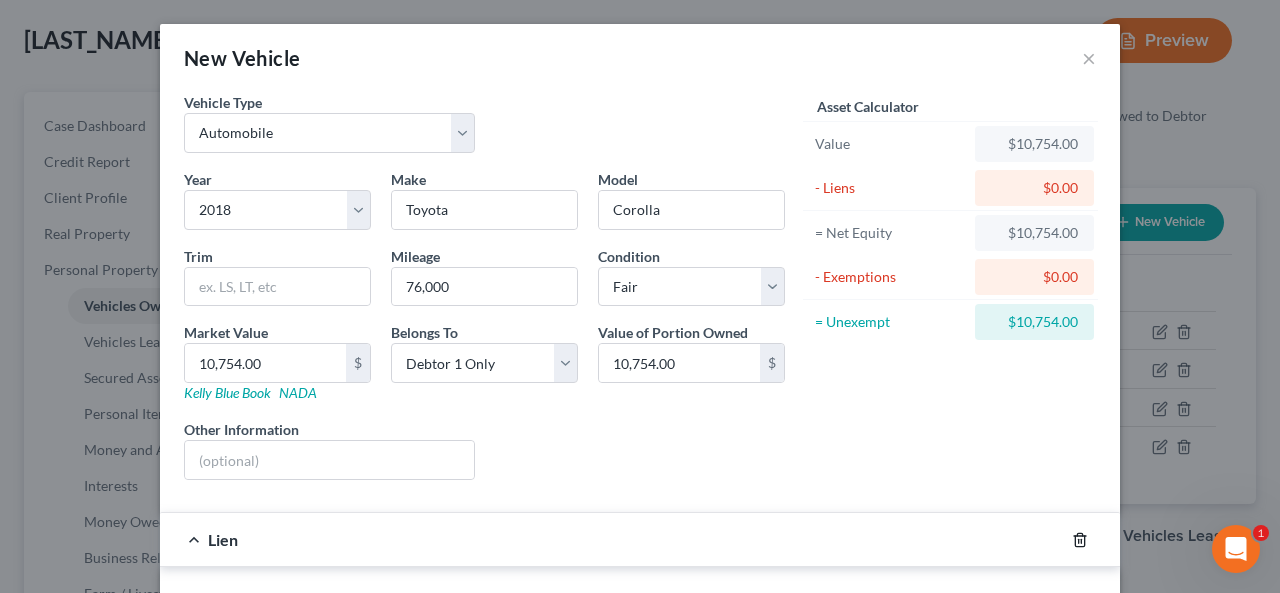 click 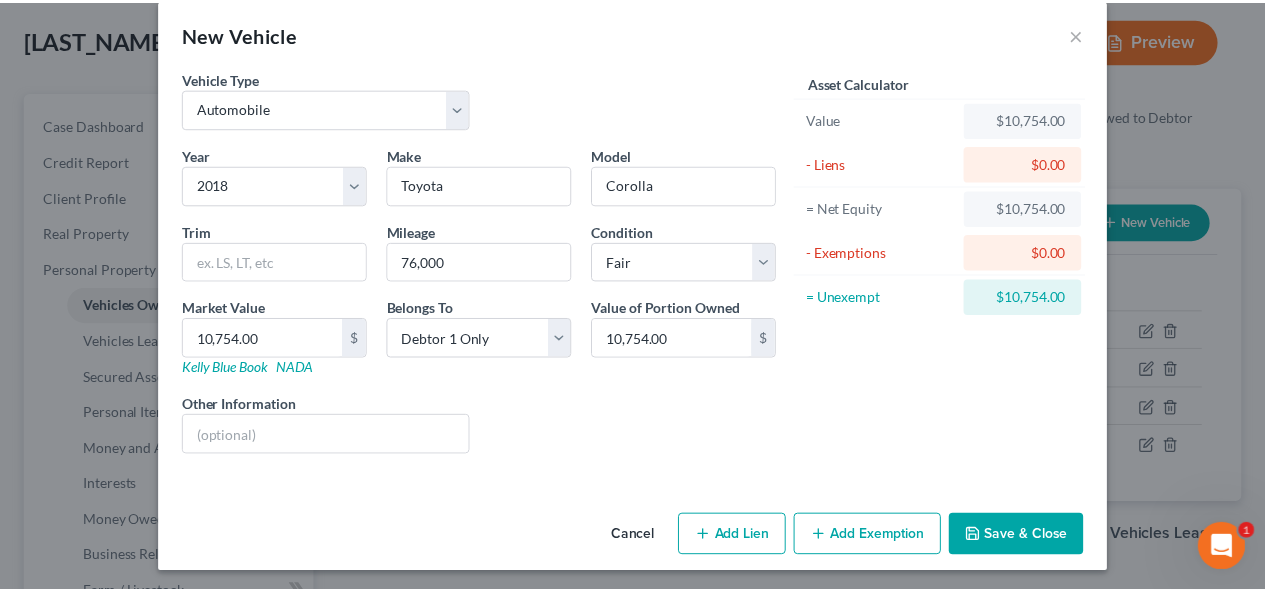 scroll, scrollTop: 0, scrollLeft: 0, axis: both 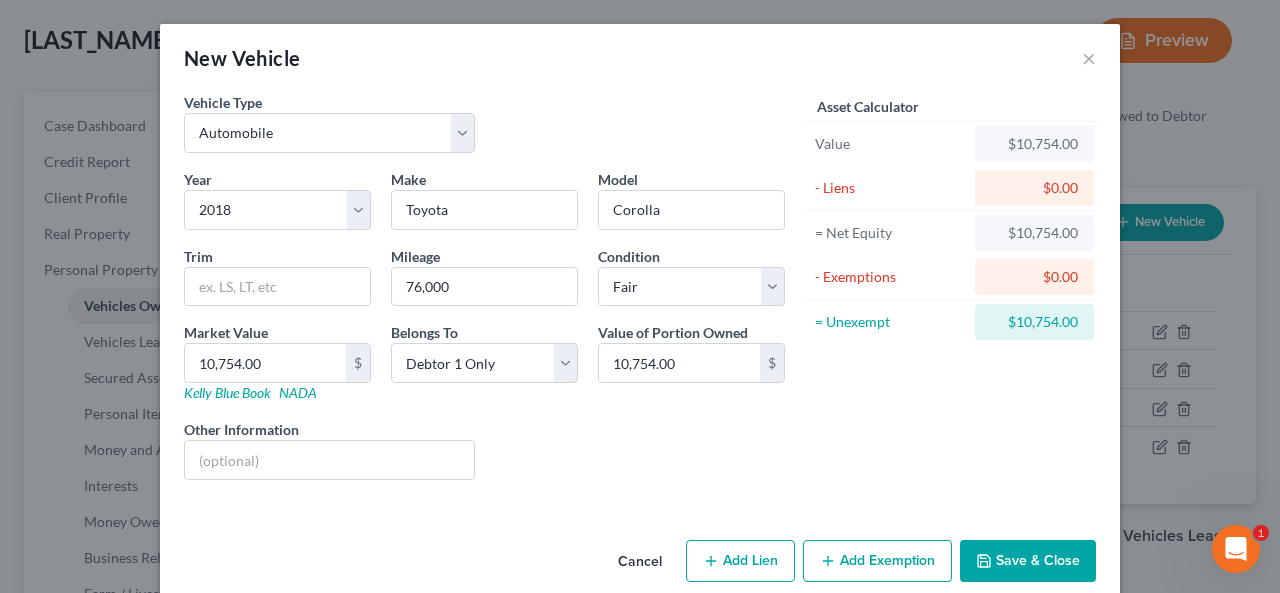 click on "Save & Close" at bounding box center (1028, 561) 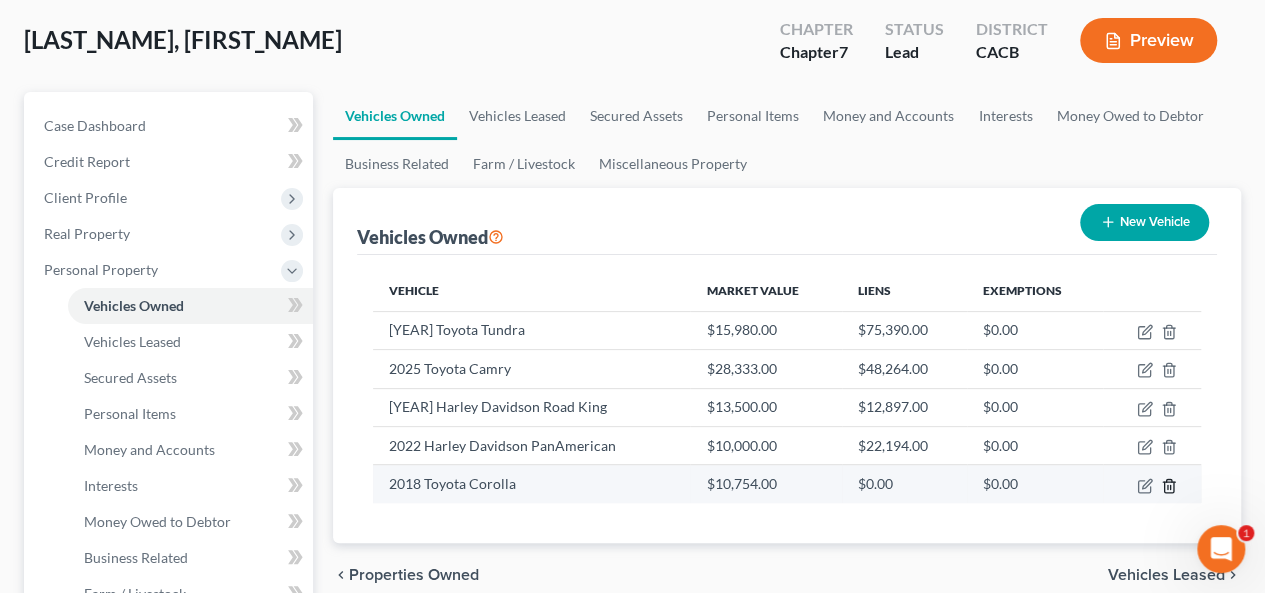 click 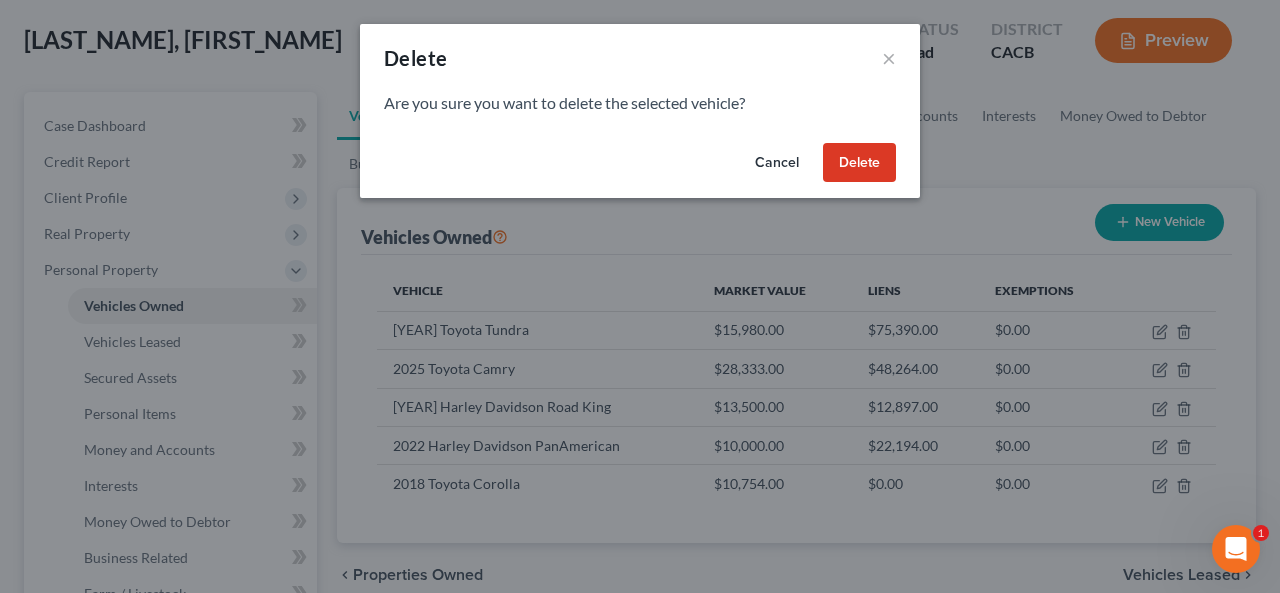 click on "Delete" at bounding box center [859, 163] 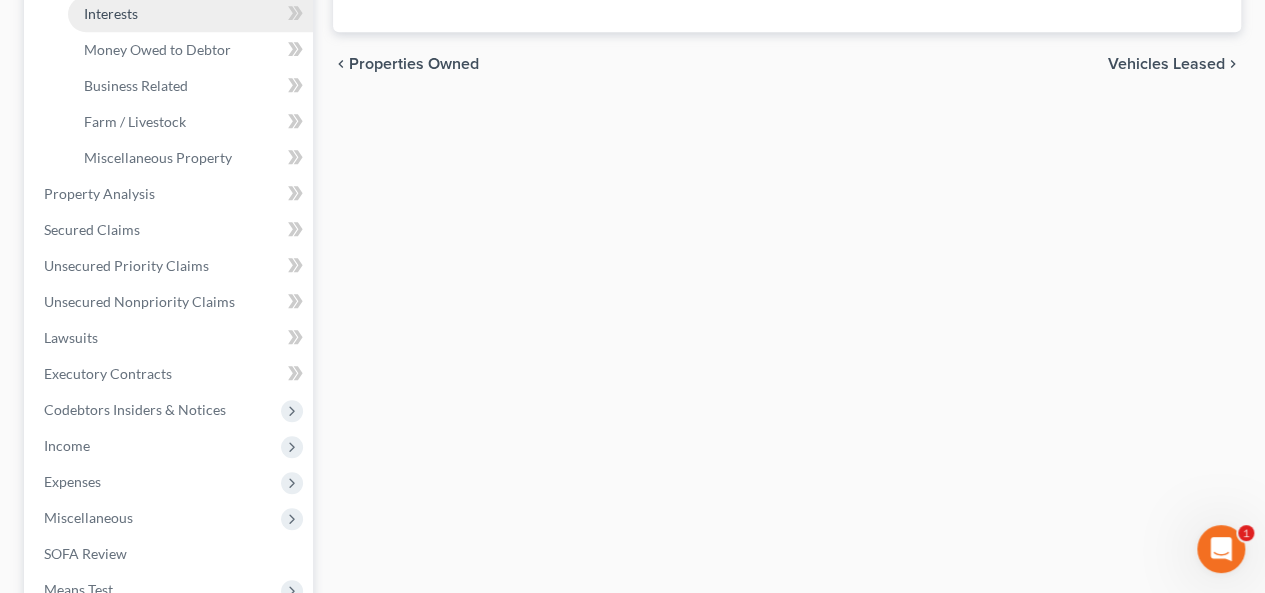 scroll, scrollTop: 200, scrollLeft: 0, axis: vertical 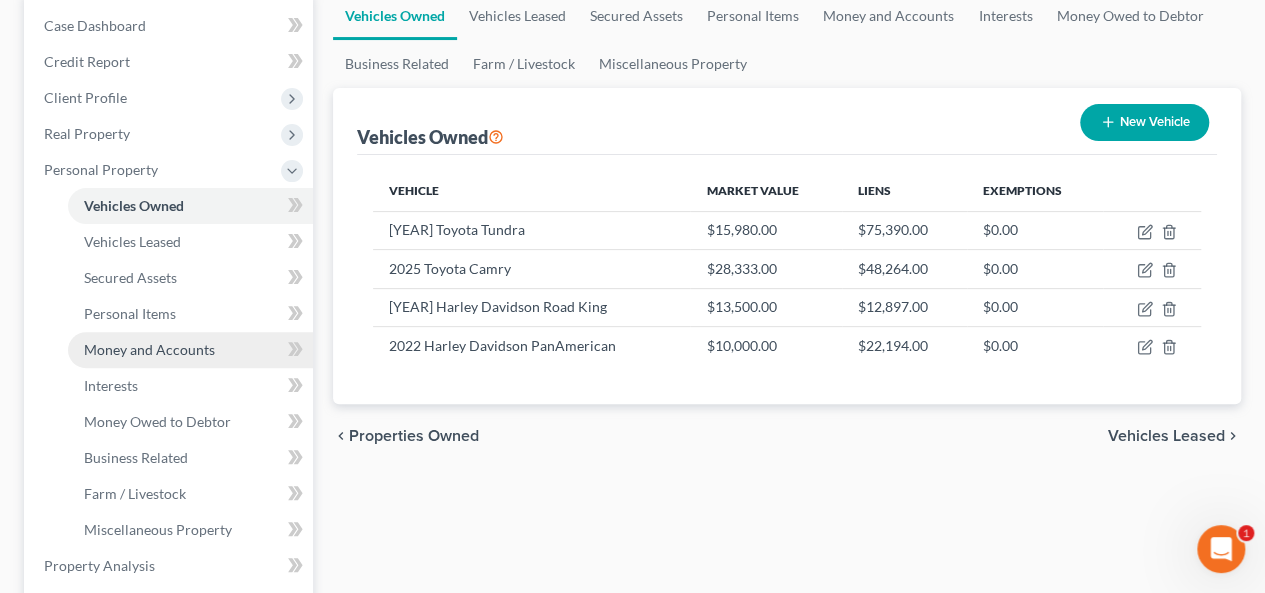 click on "Money and Accounts" at bounding box center [149, 349] 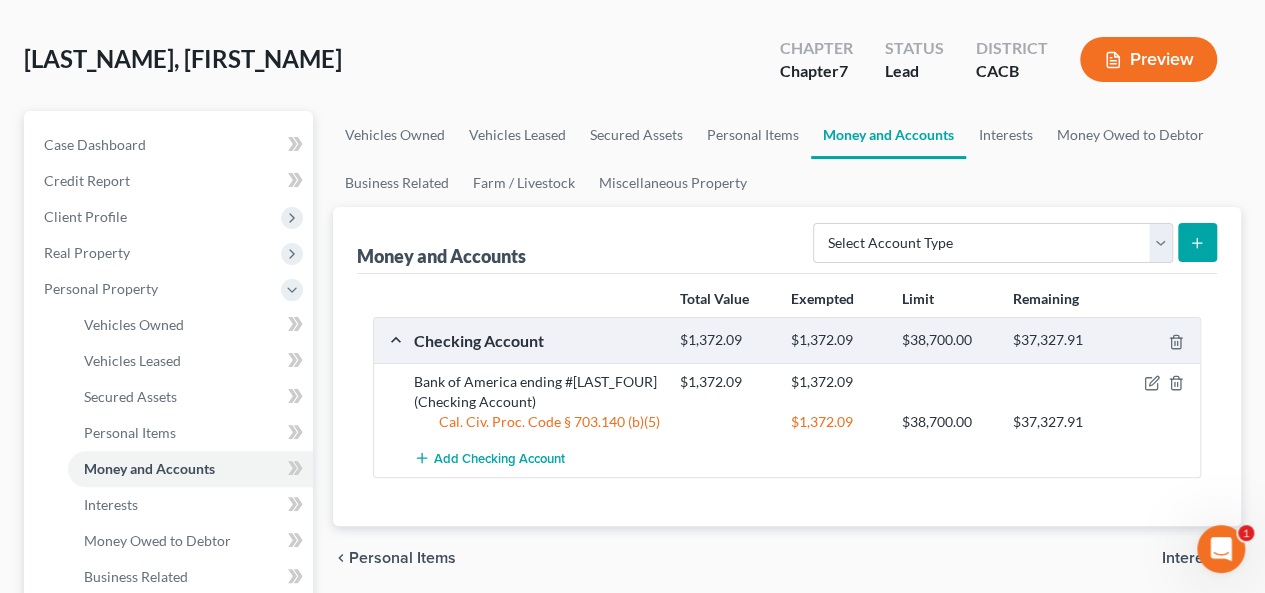 scroll, scrollTop: 100, scrollLeft: 0, axis: vertical 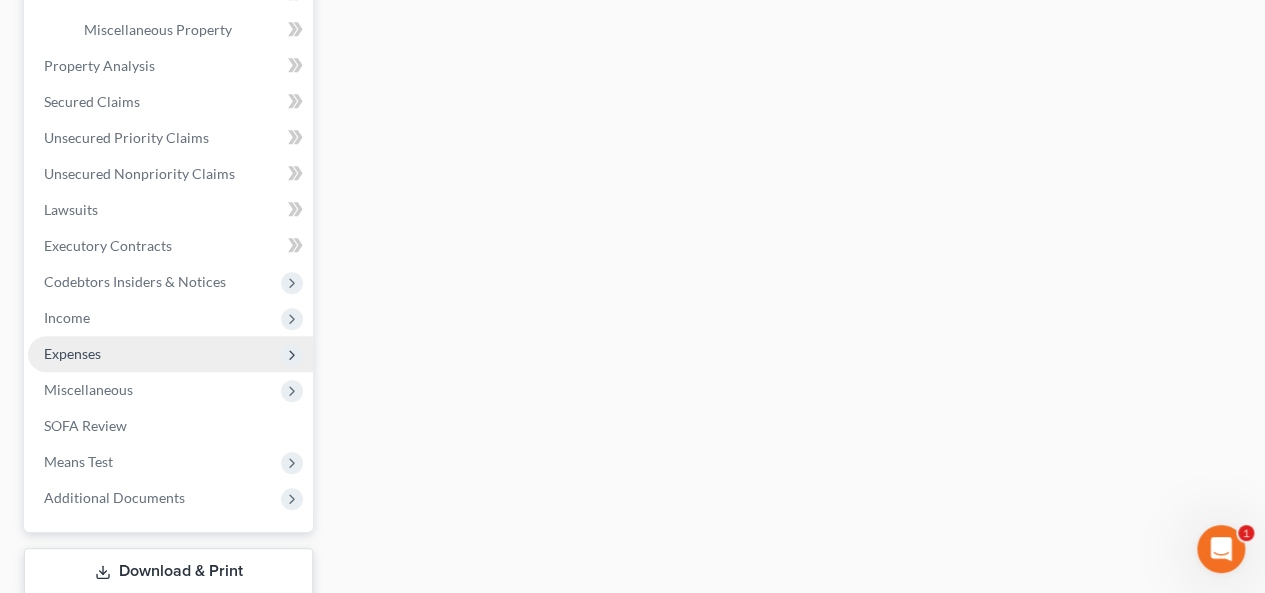 drag, startPoint x: 174, startPoint y: 356, endPoint x: 188, endPoint y: 351, distance: 14.866069 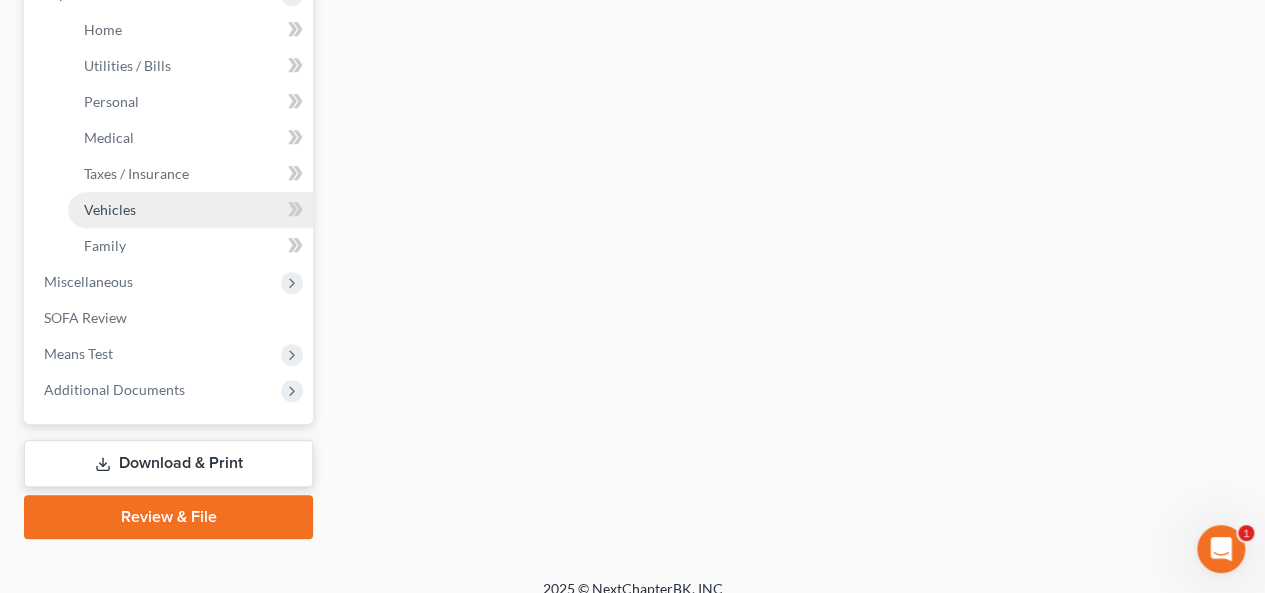 scroll, scrollTop: 600, scrollLeft: 0, axis: vertical 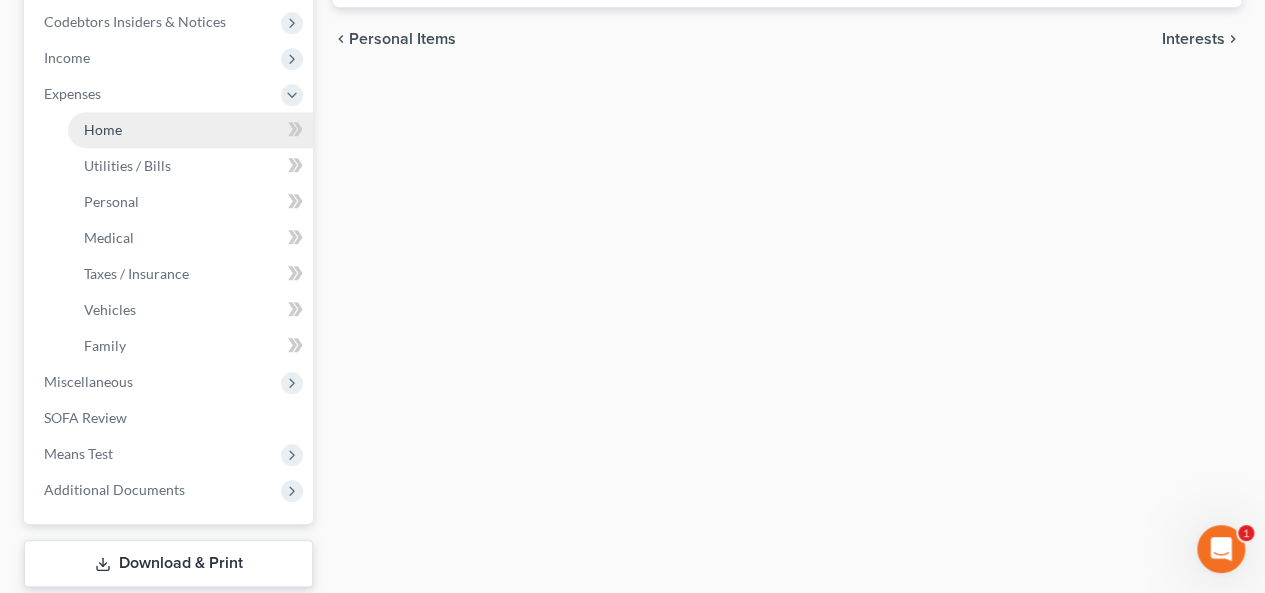 click on "Home" at bounding box center (190, 130) 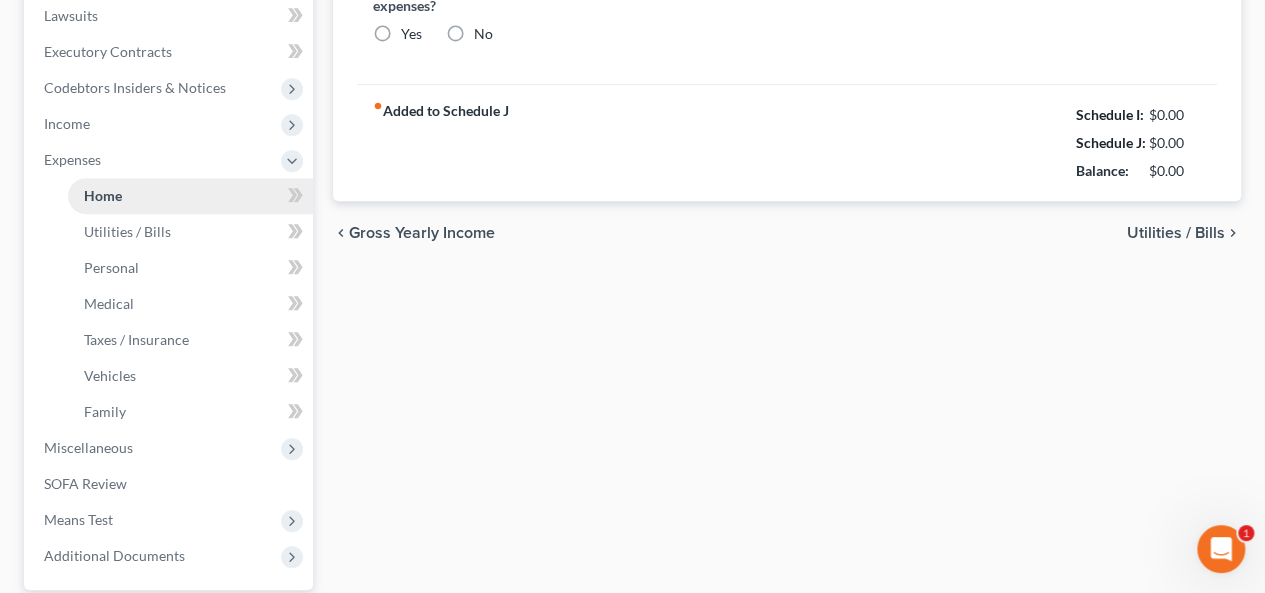 type on "2,400.00" 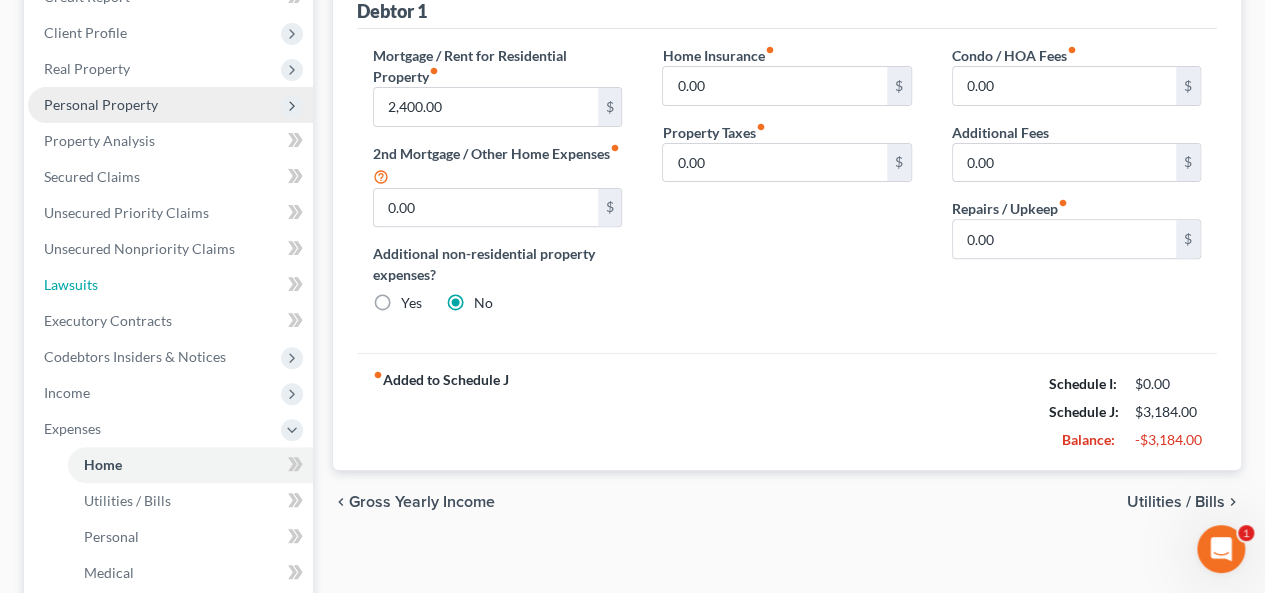 click on "Case Dashboard
Payments
Invoices
Payments
Payments
Credit Report
Client Profile" at bounding box center [170, 393] 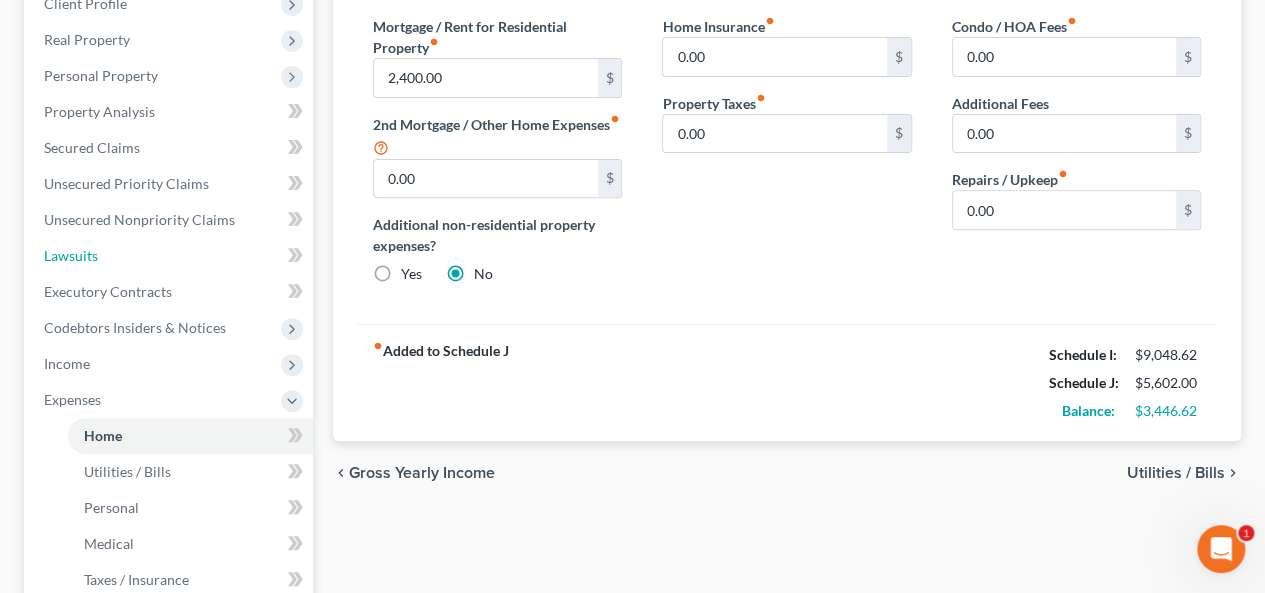 scroll, scrollTop: 400, scrollLeft: 0, axis: vertical 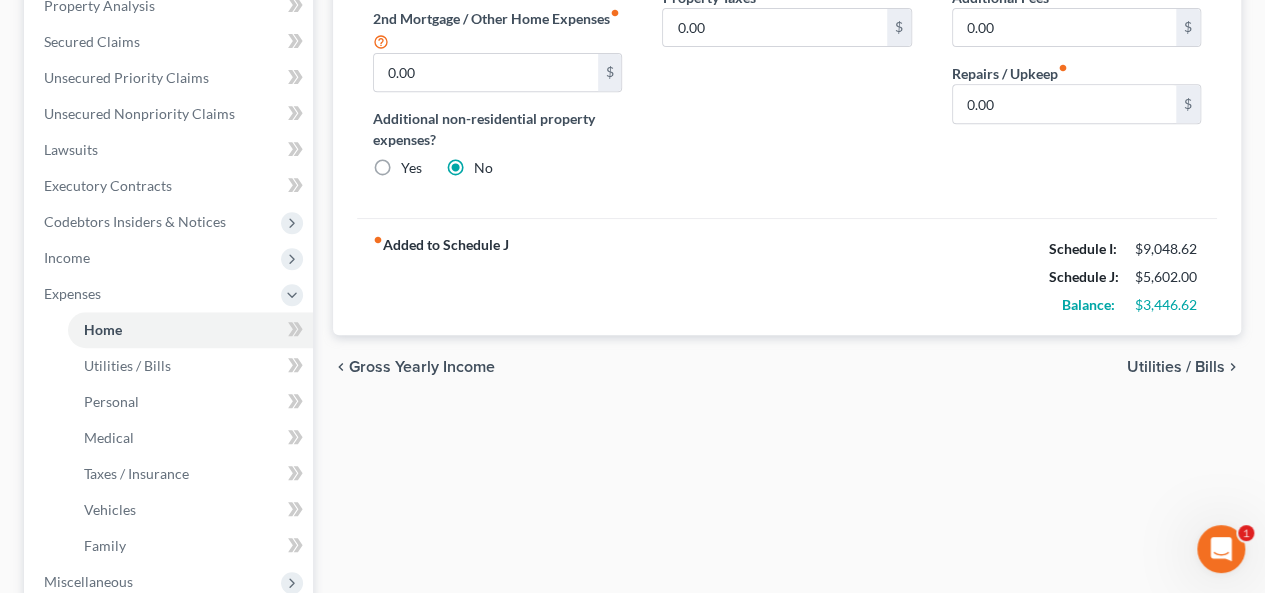click on "Utilities / Bills" at bounding box center (1176, 367) 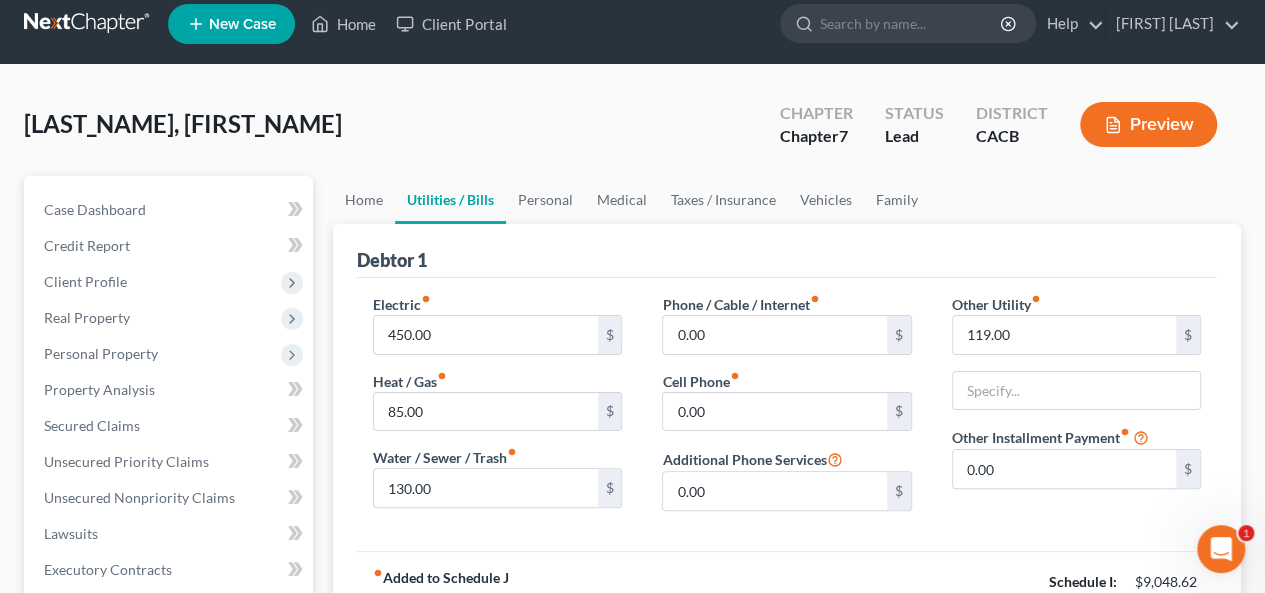 scroll, scrollTop: 0, scrollLeft: 0, axis: both 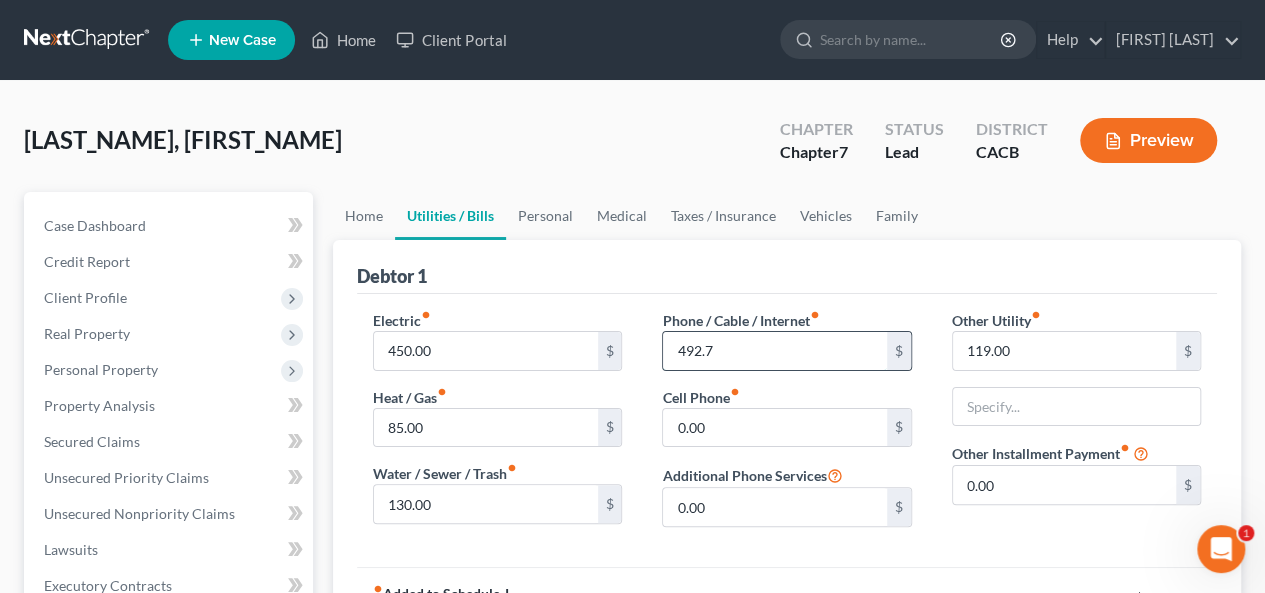 click on "492.7" at bounding box center [774, 351] 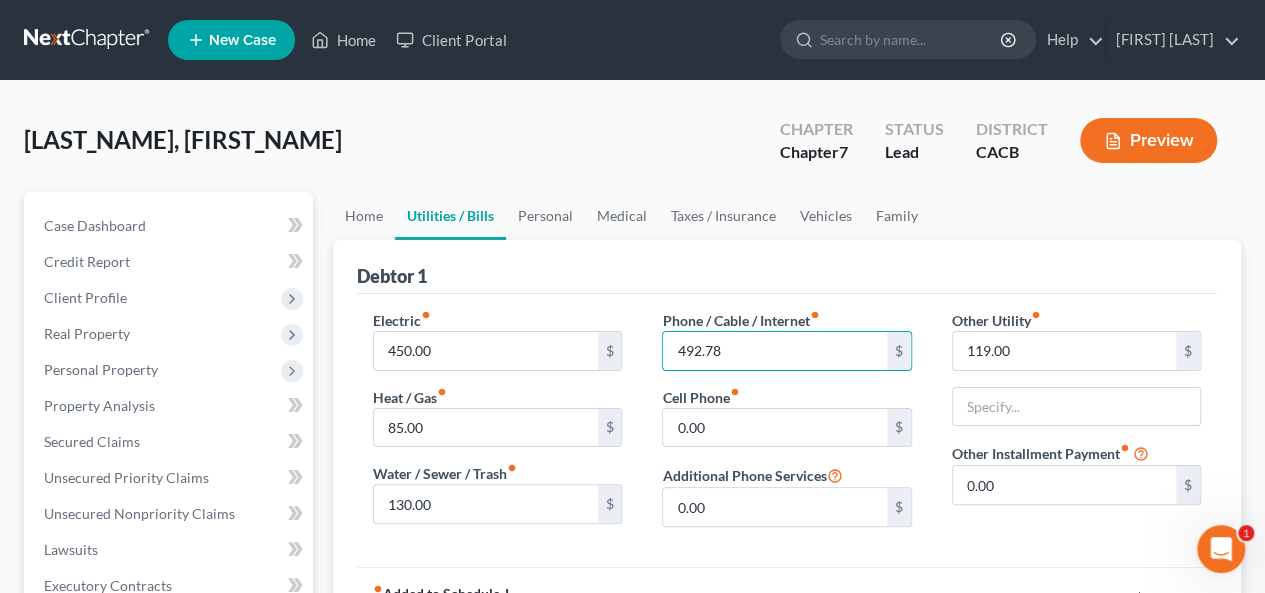type on "492.78" 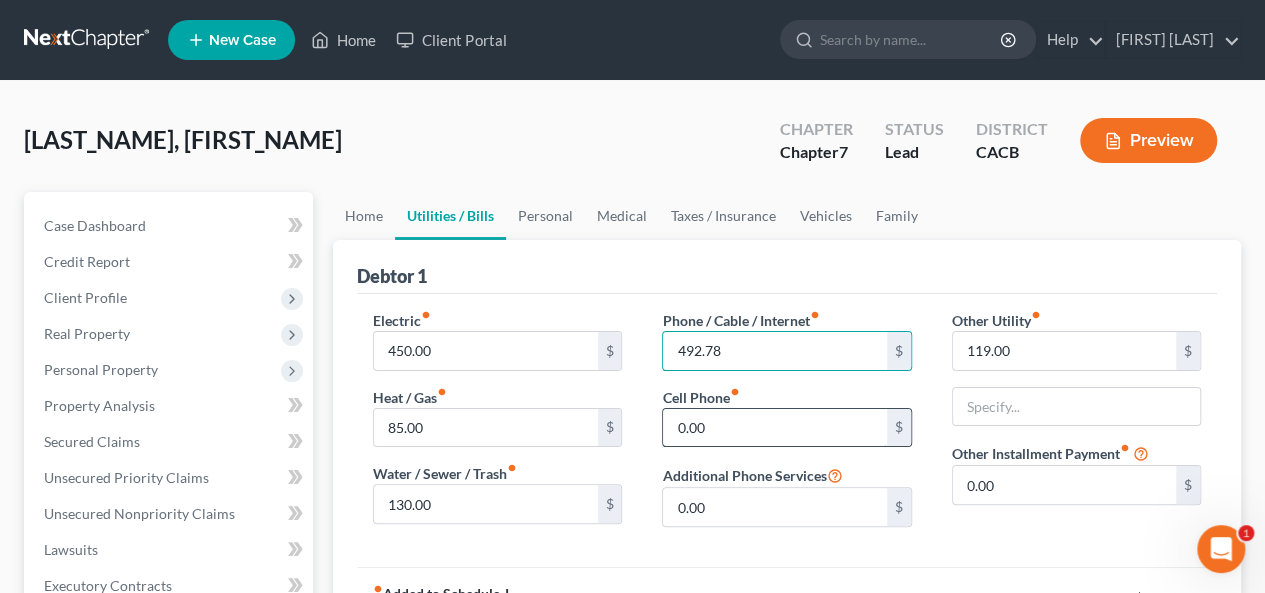 click on "0.00" at bounding box center (774, 428) 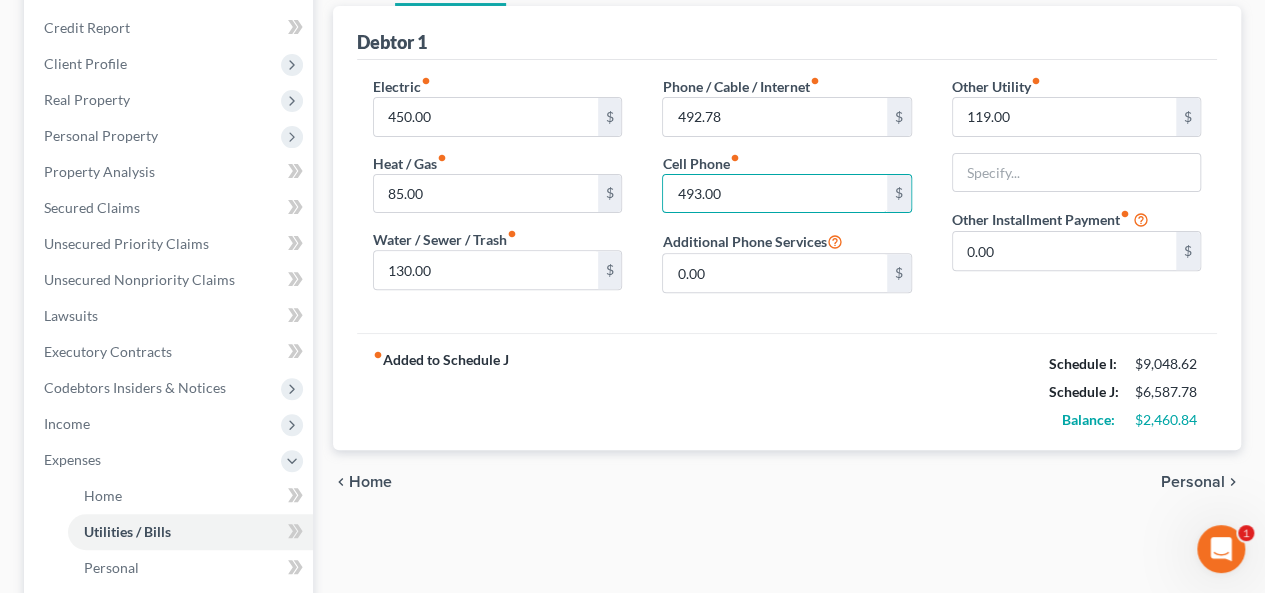 scroll, scrollTop: 200, scrollLeft: 0, axis: vertical 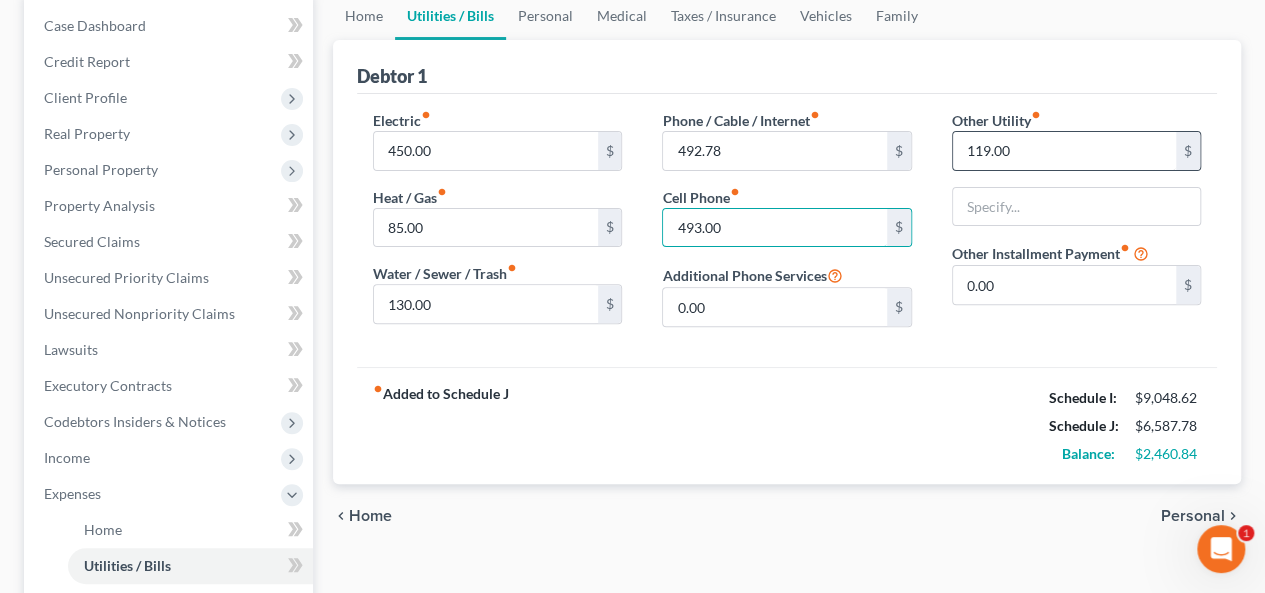 type on "493.00" 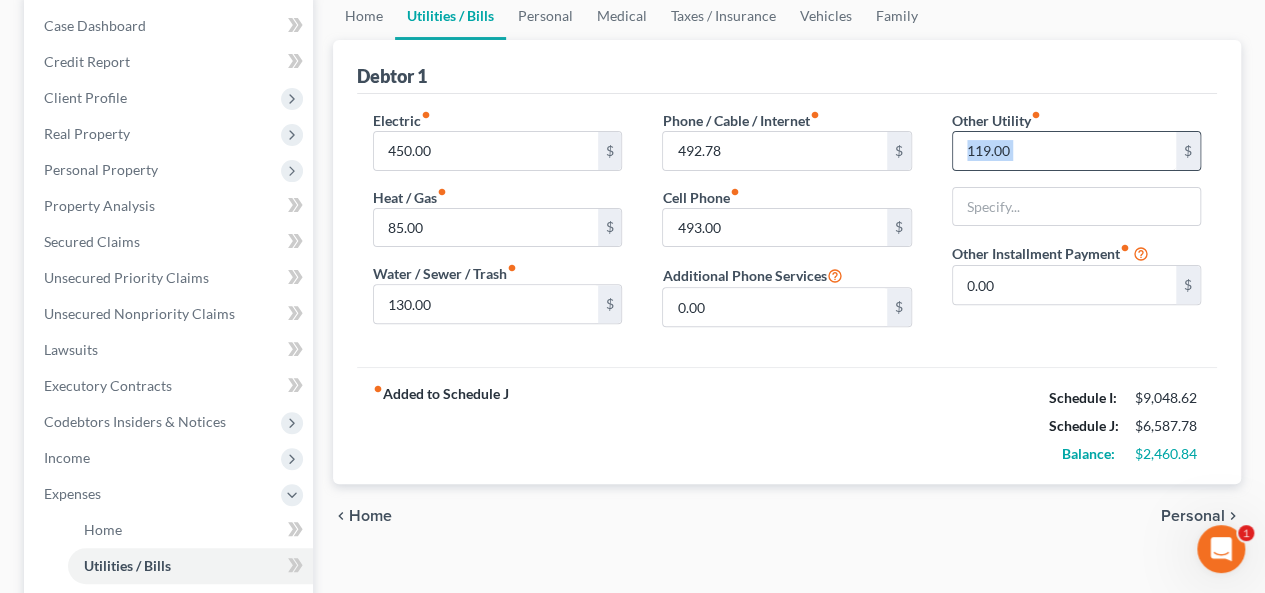 drag, startPoint x: 1279, startPoint y: 143, endPoint x: 984, endPoint y: 131, distance: 295.24396 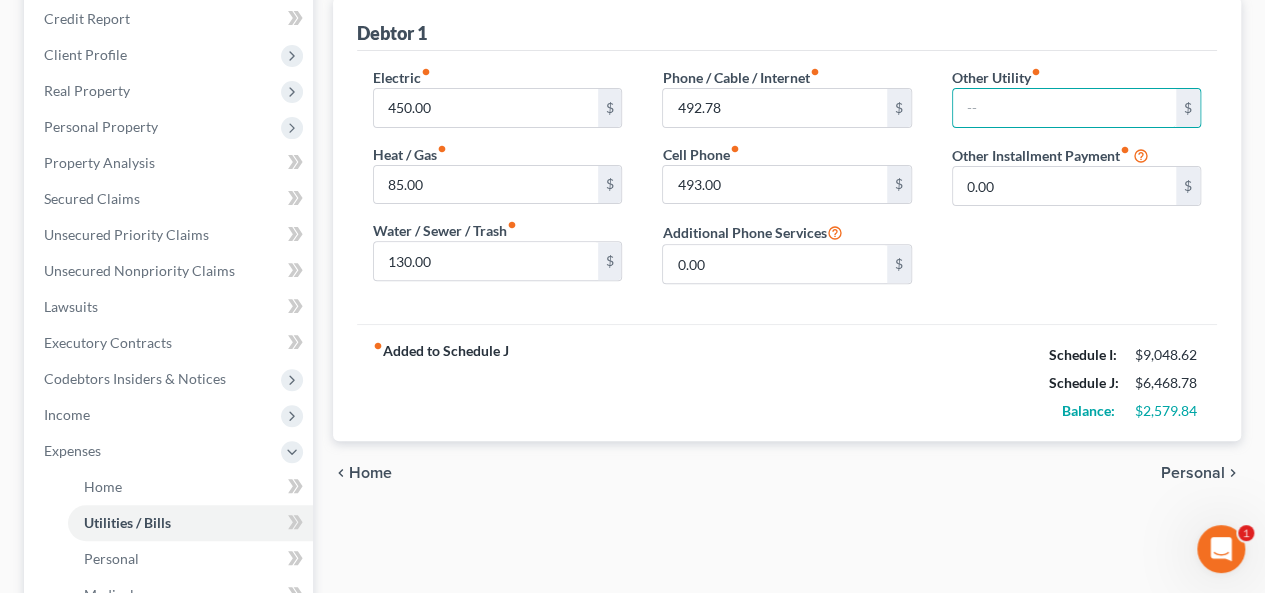 scroll, scrollTop: 300, scrollLeft: 0, axis: vertical 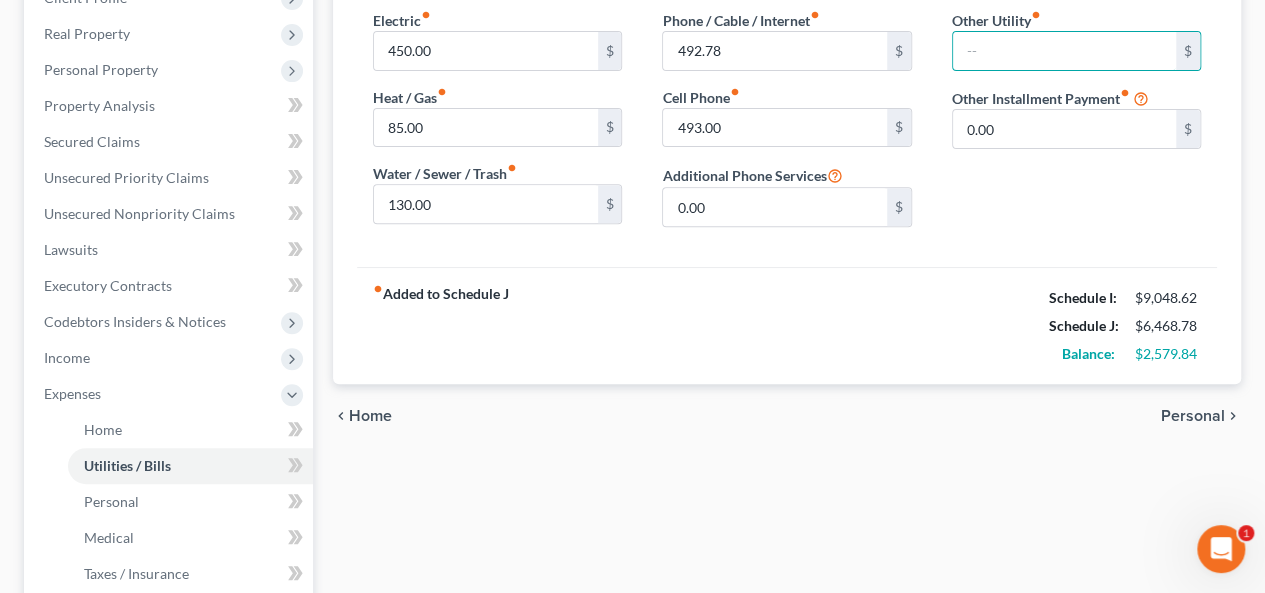type 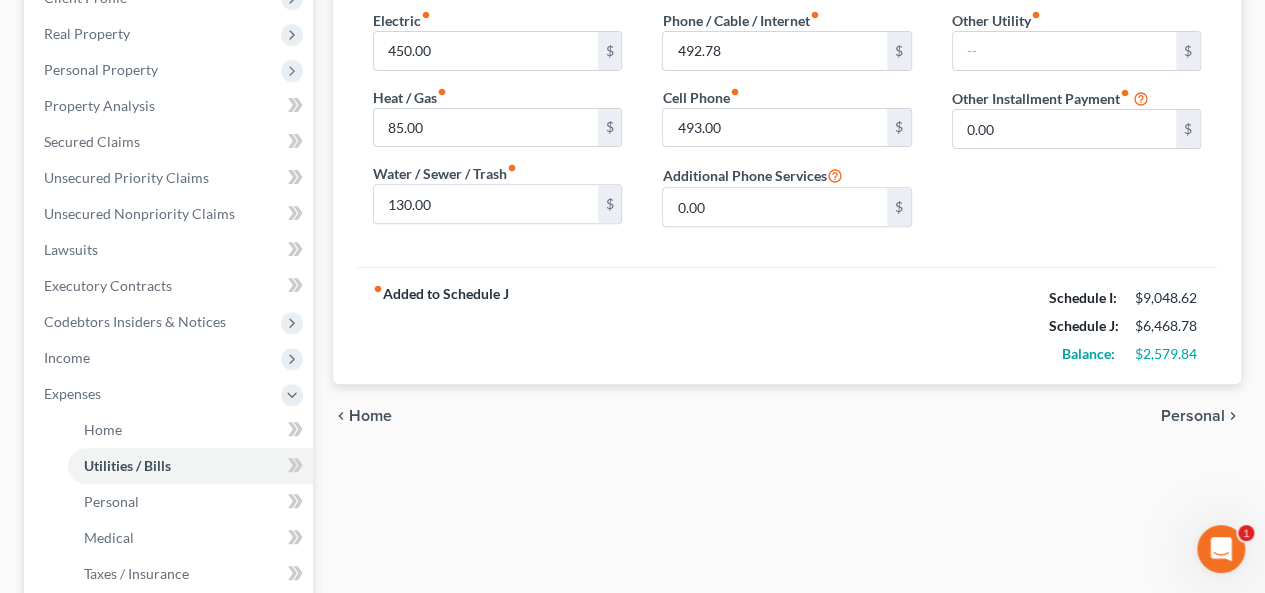 click on "Personal" at bounding box center (1193, 416) 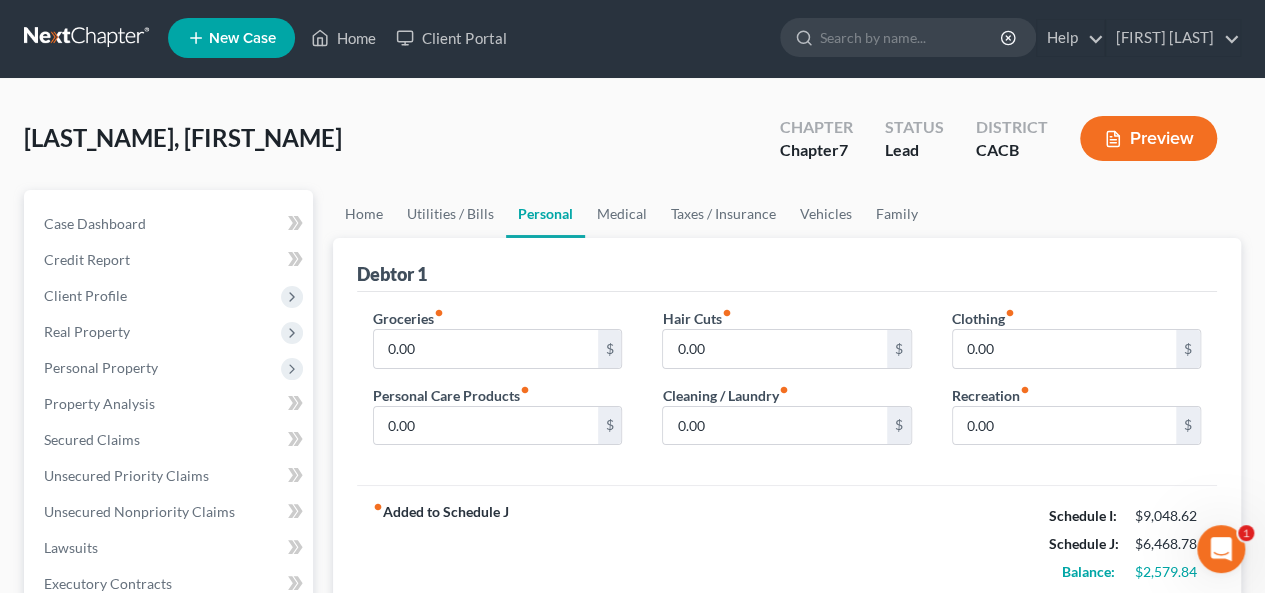 scroll, scrollTop: 0, scrollLeft: 0, axis: both 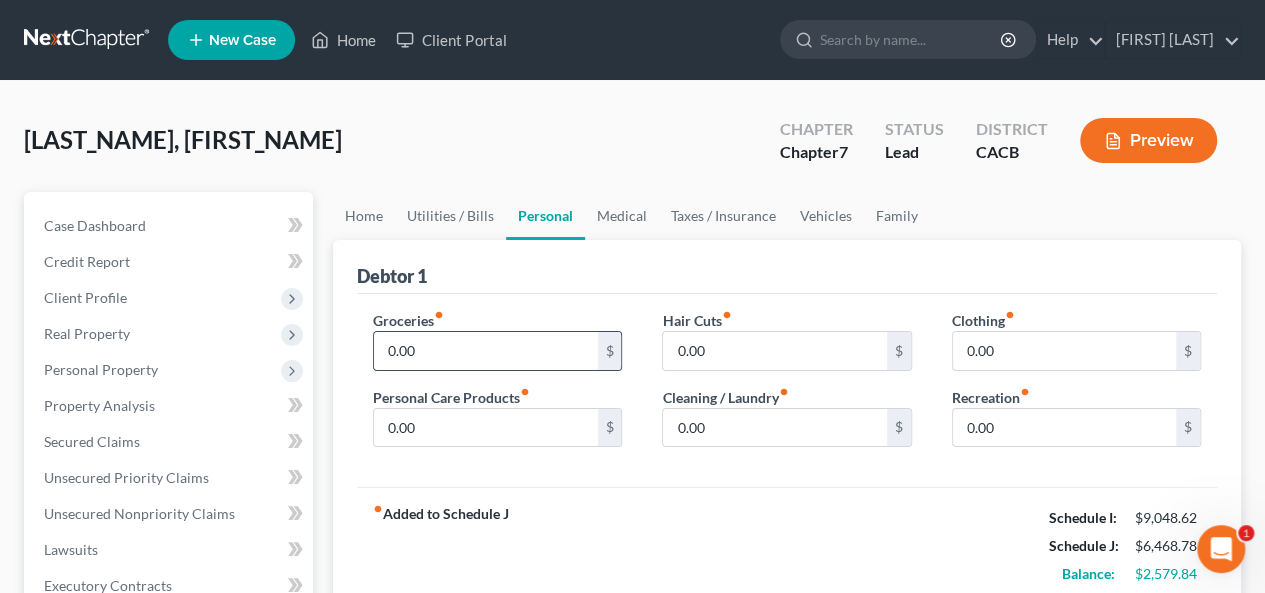 click on "0.00" at bounding box center [485, 351] 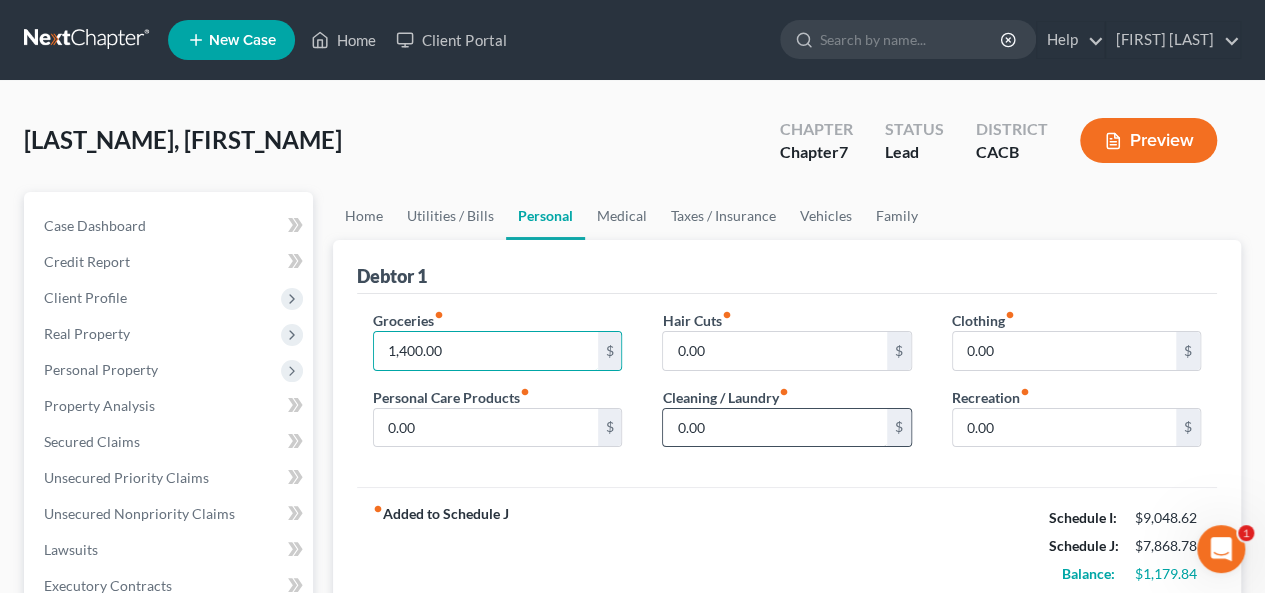 type on "1,400.00" 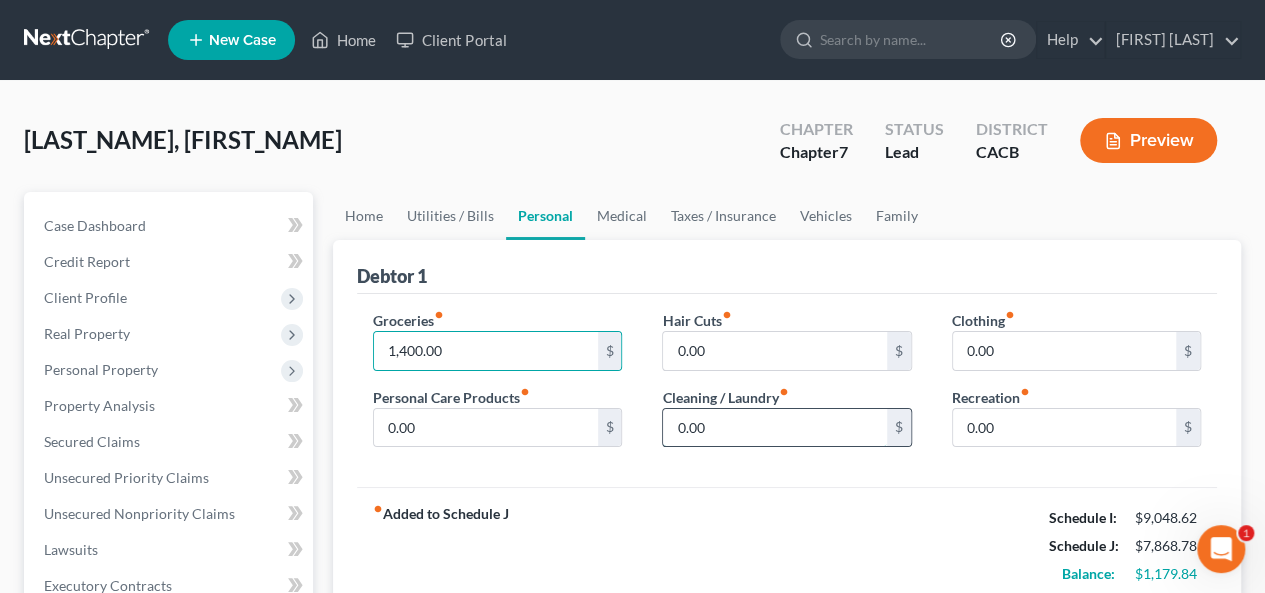 click on "0.00" at bounding box center (774, 428) 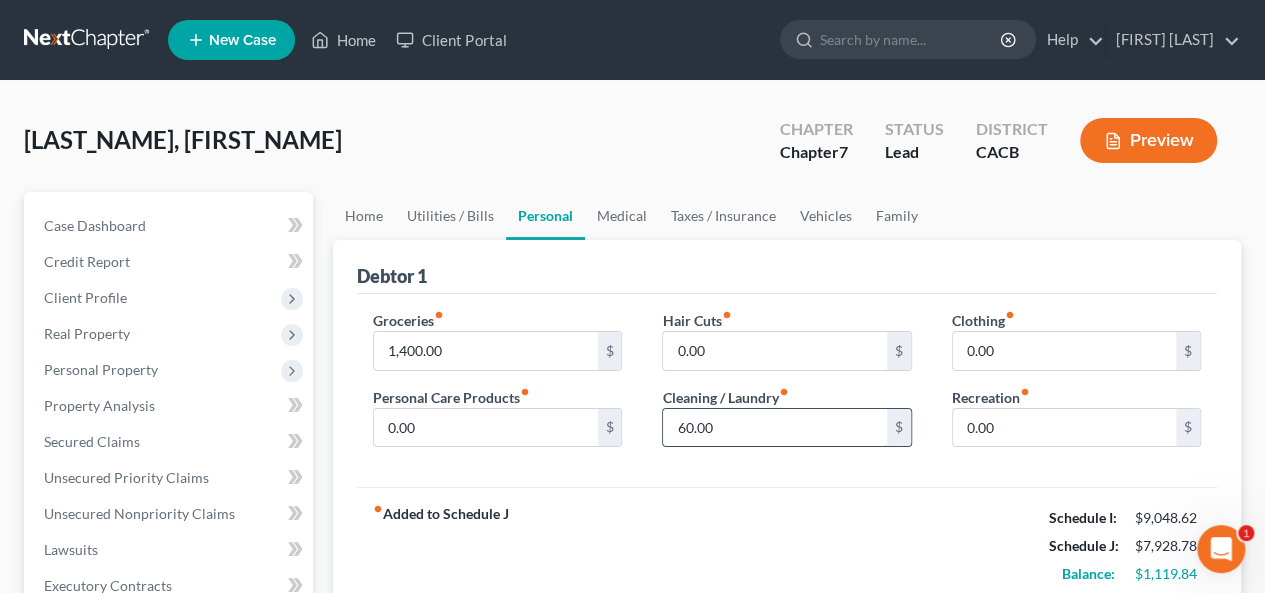 drag, startPoint x: 718, startPoint y: 427, endPoint x: 666, endPoint y: 435, distance: 52.611786 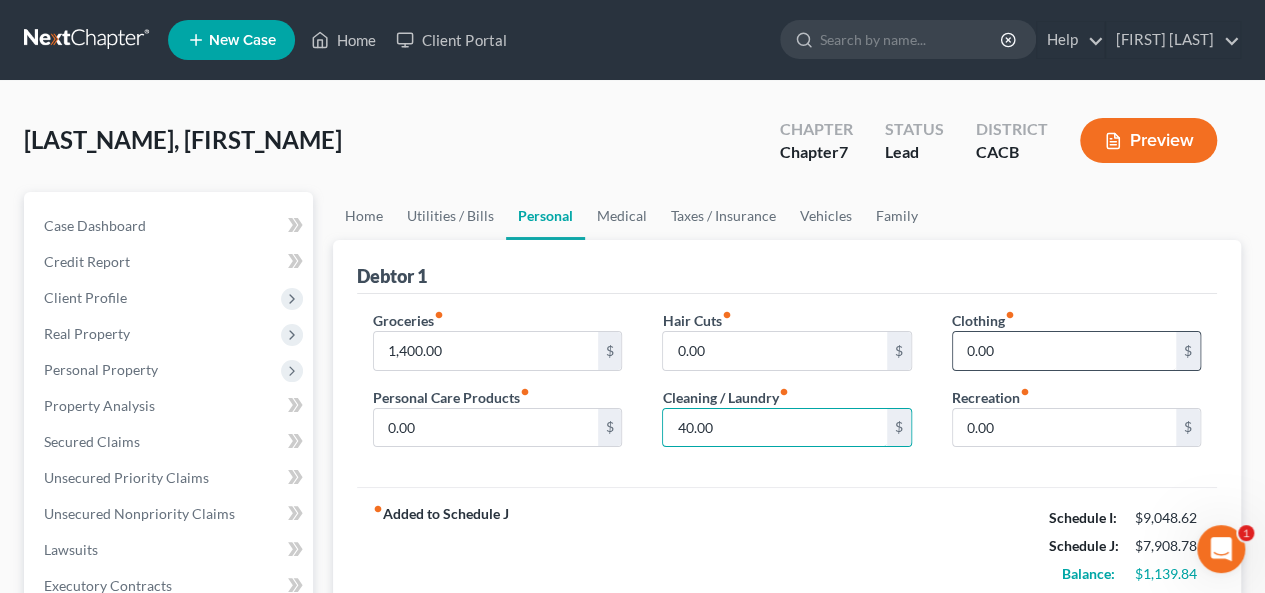 type on "40.00" 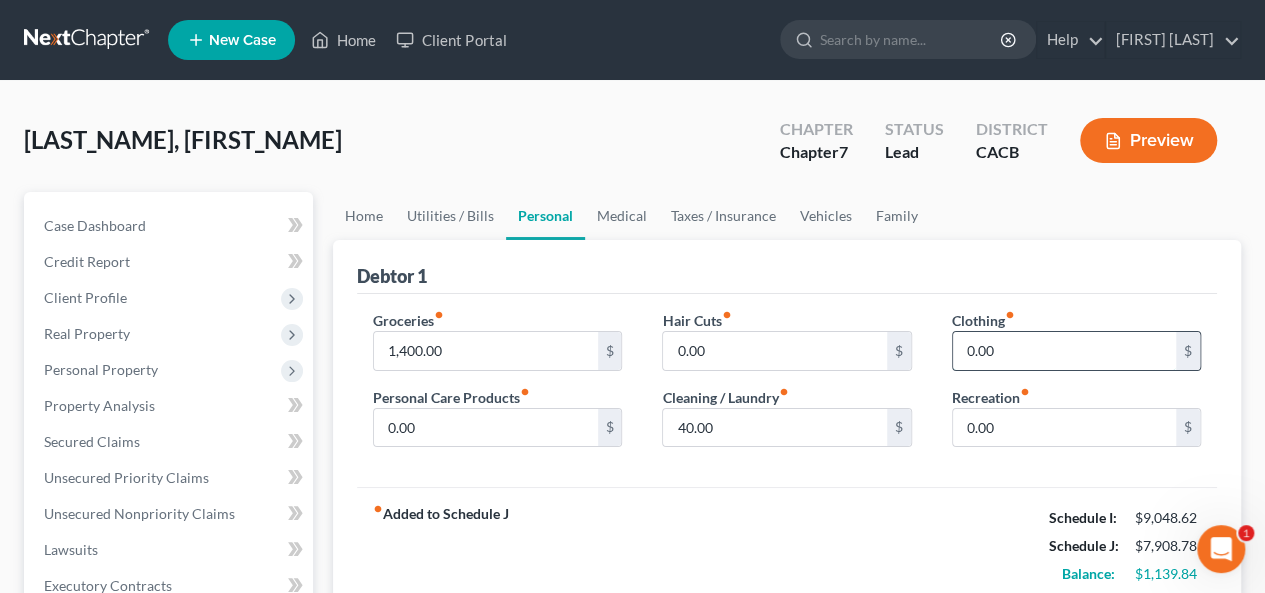 click on "0.00" at bounding box center [1064, 351] 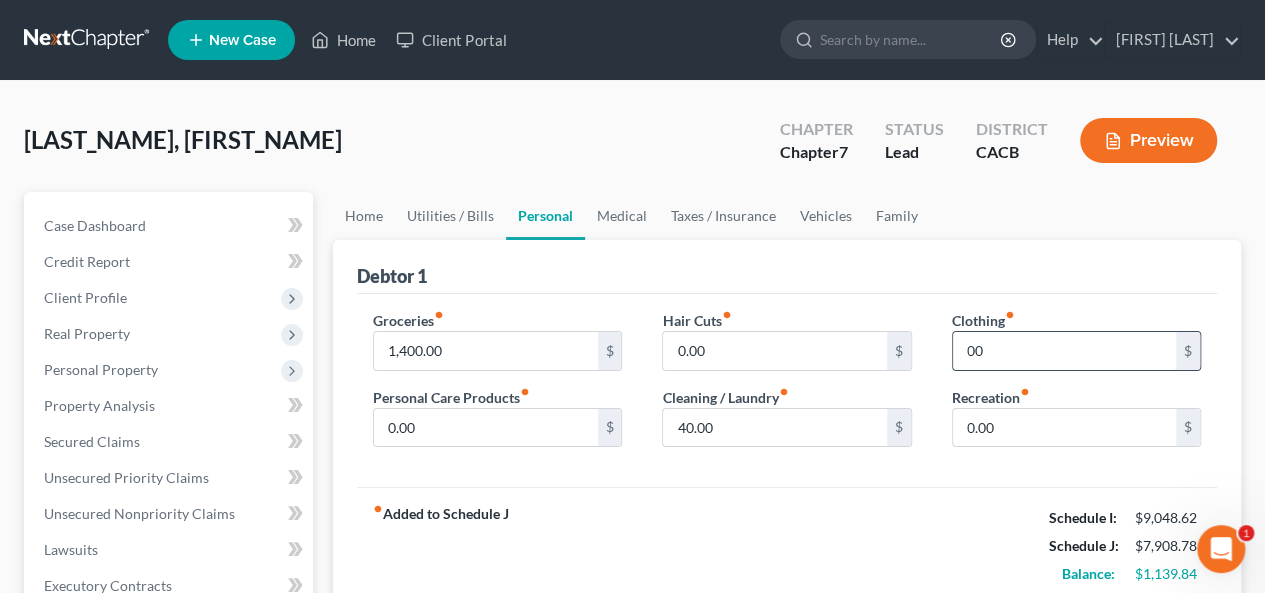 type on "0" 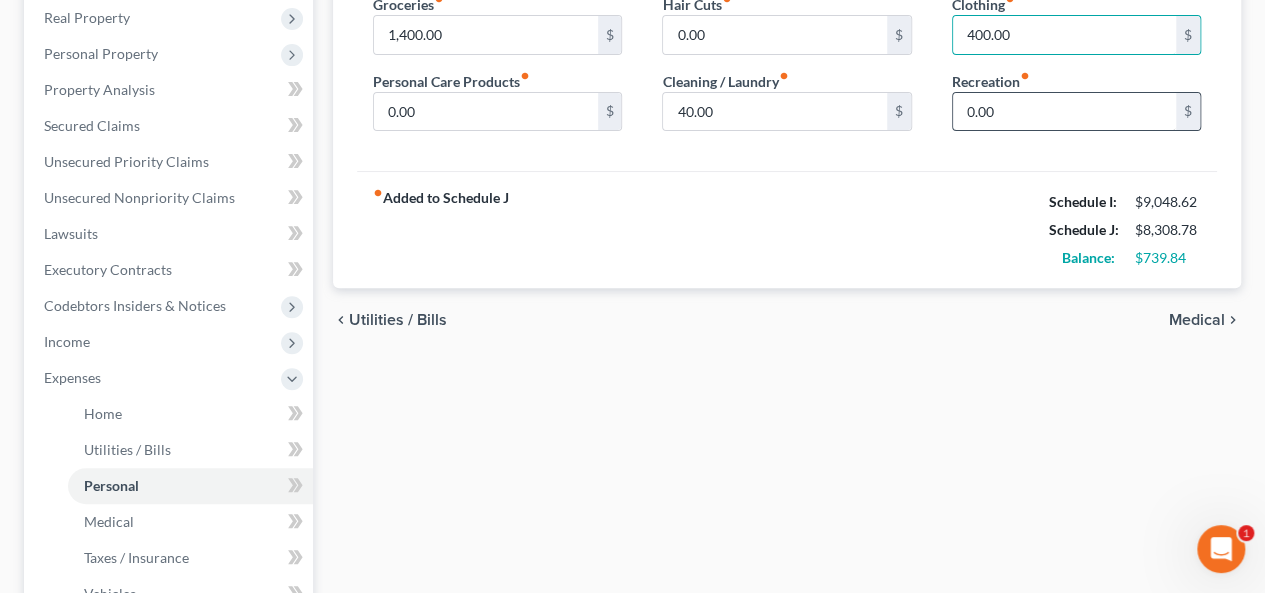 scroll, scrollTop: 400, scrollLeft: 0, axis: vertical 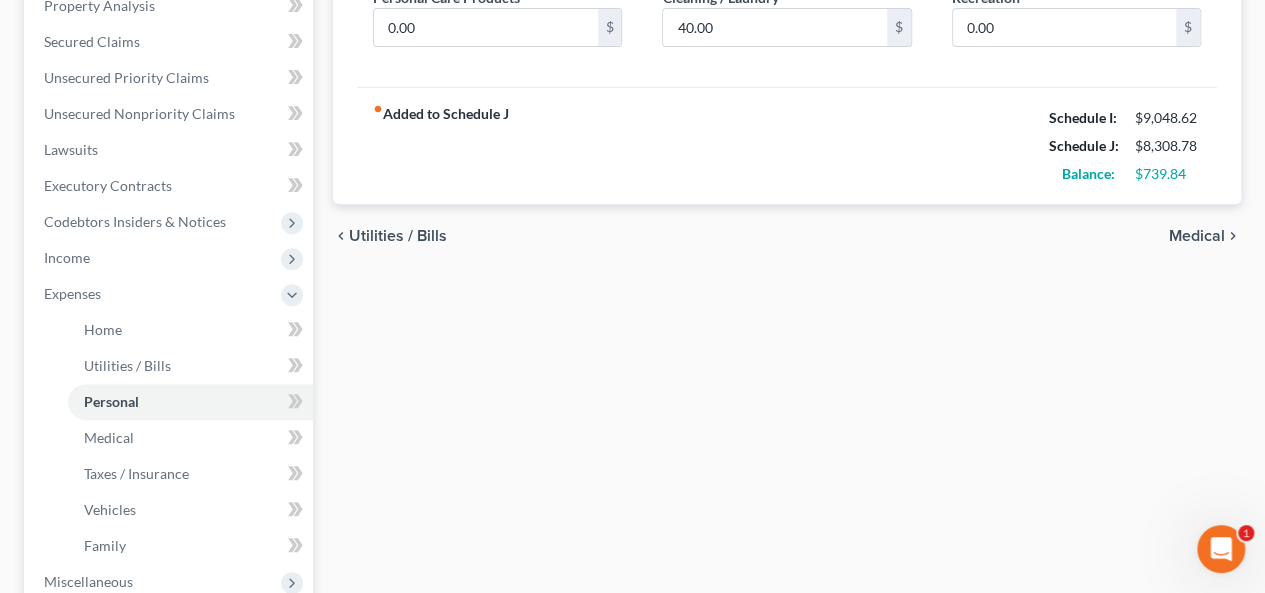 type on "400.00" 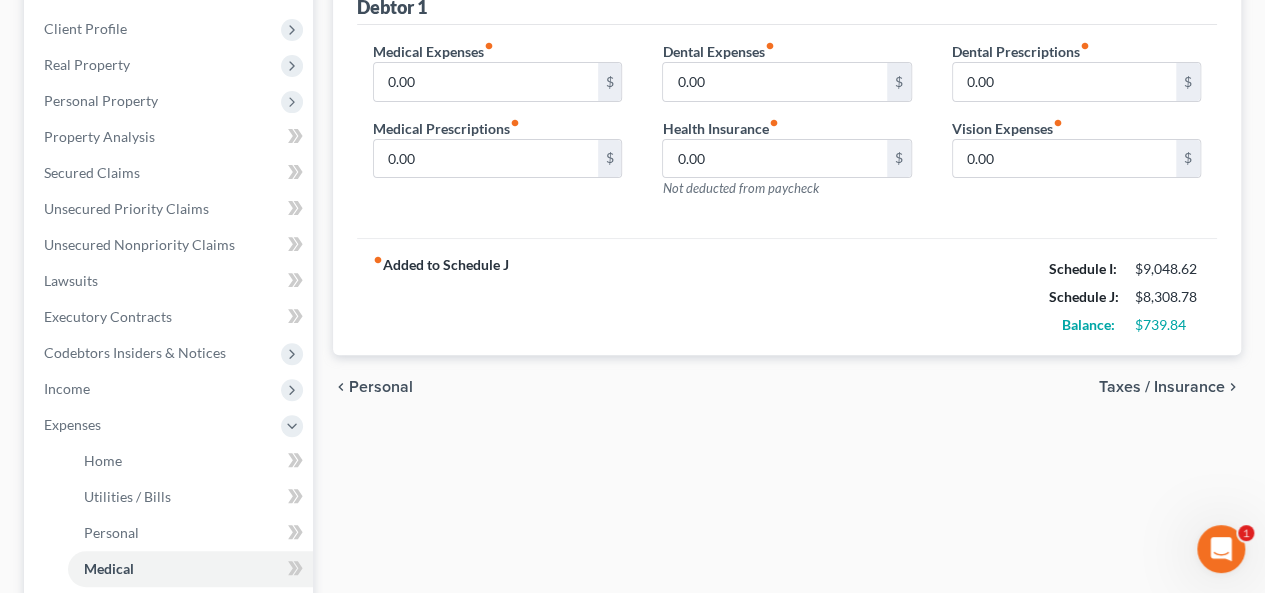 scroll, scrollTop: 300, scrollLeft: 0, axis: vertical 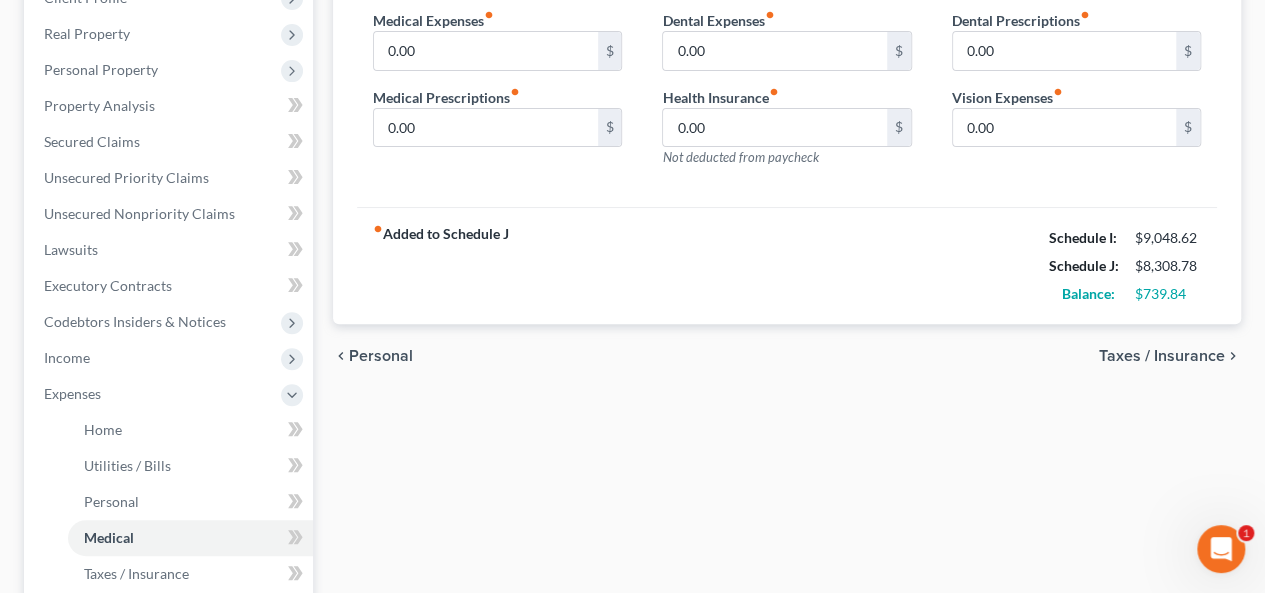 drag, startPoint x: 1196, startPoint y: 347, endPoint x: 1206, endPoint y: 327, distance: 22.36068 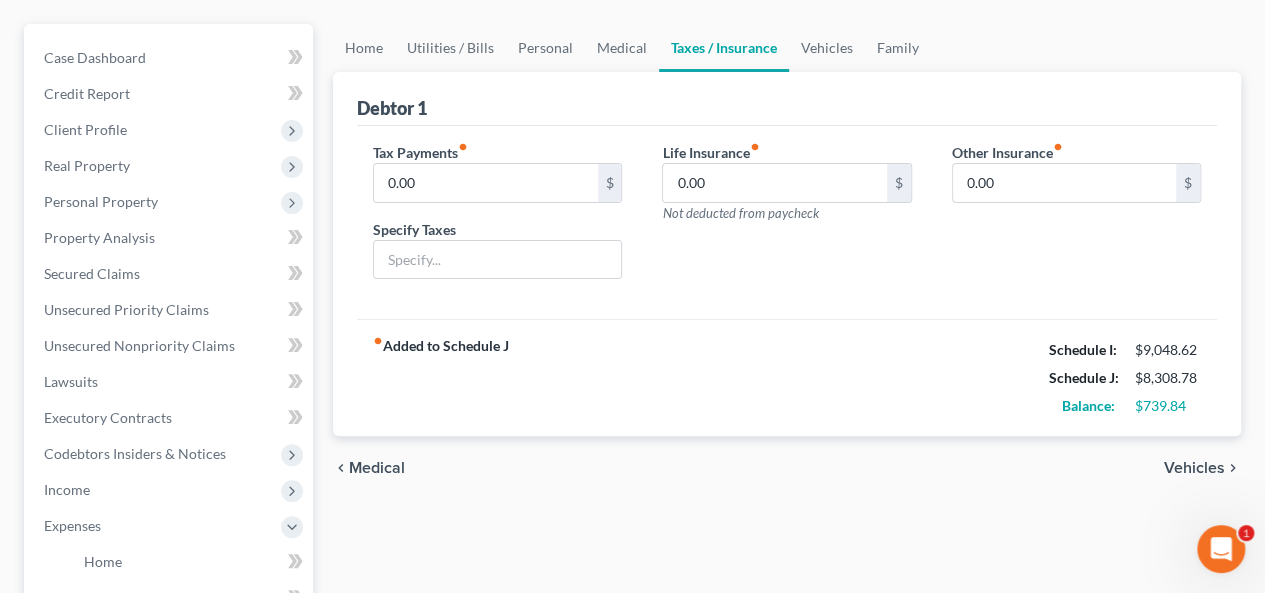 scroll, scrollTop: 200, scrollLeft: 0, axis: vertical 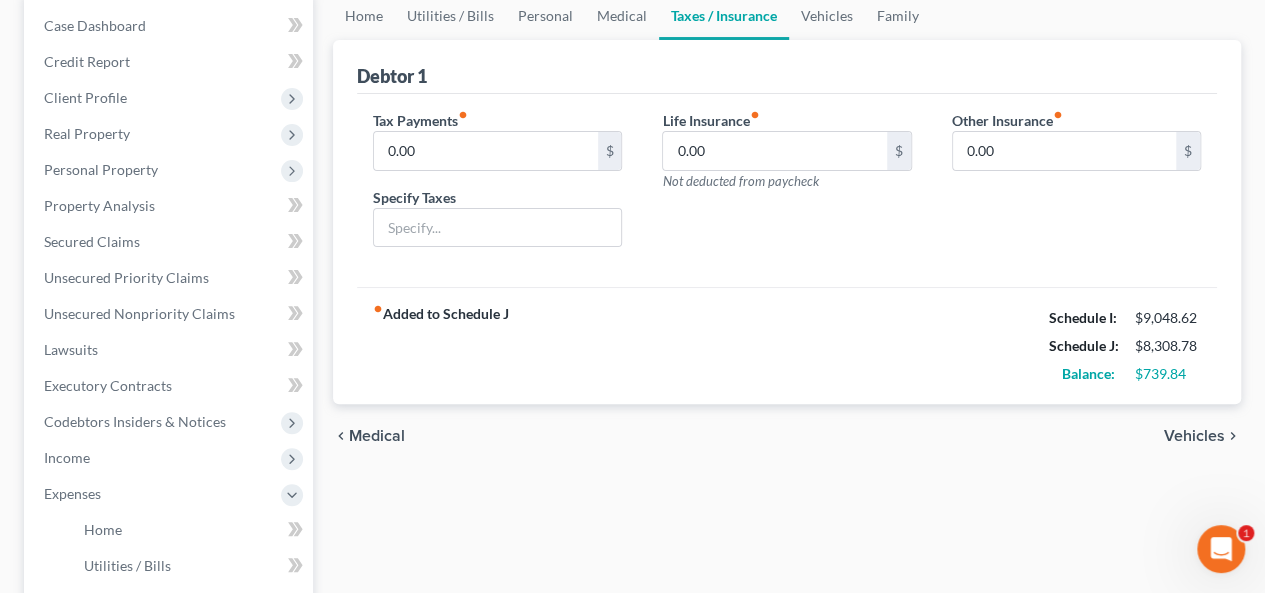 click on "Vehicles" at bounding box center [1194, 436] 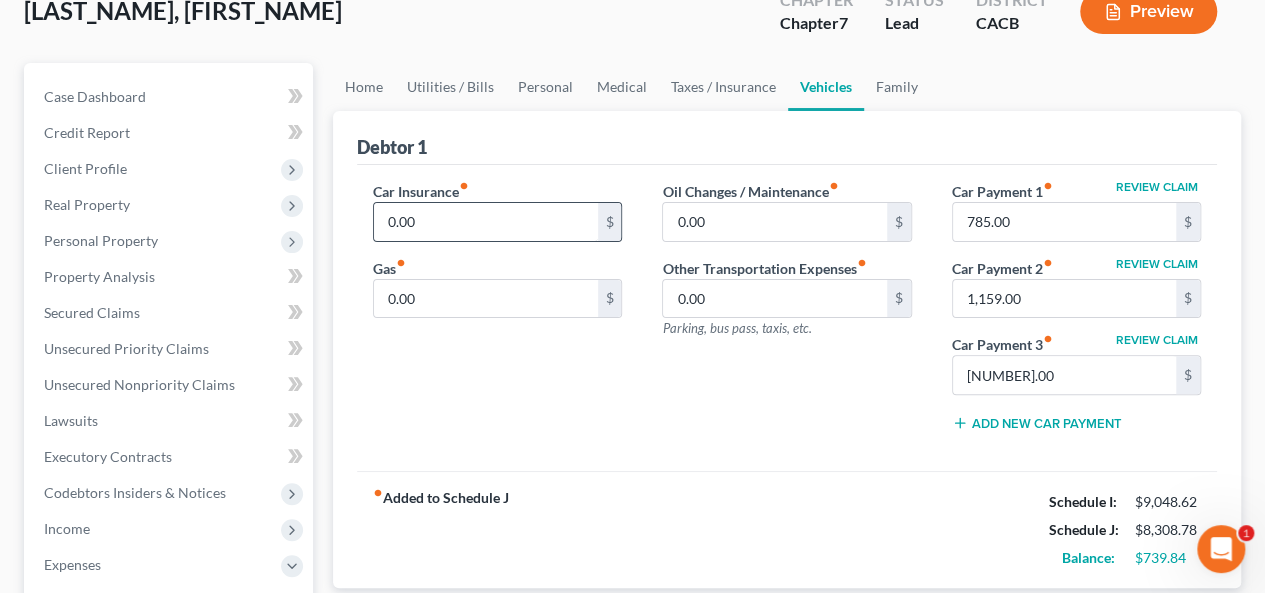 scroll, scrollTop: 200, scrollLeft: 0, axis: vertical 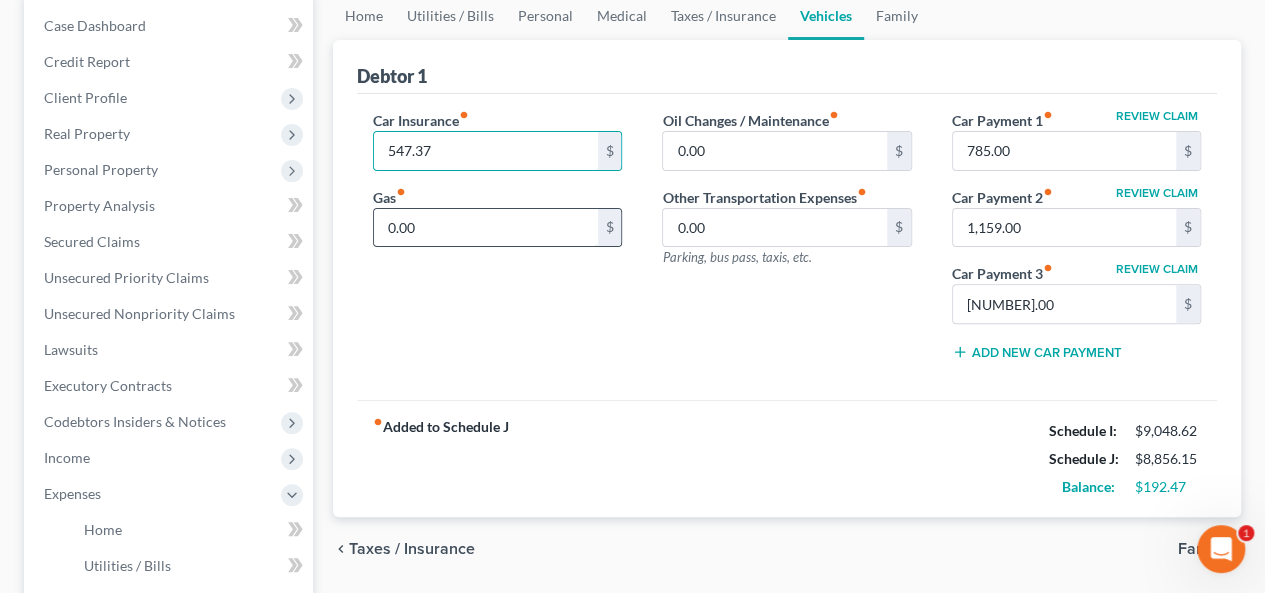 type on "547.37" 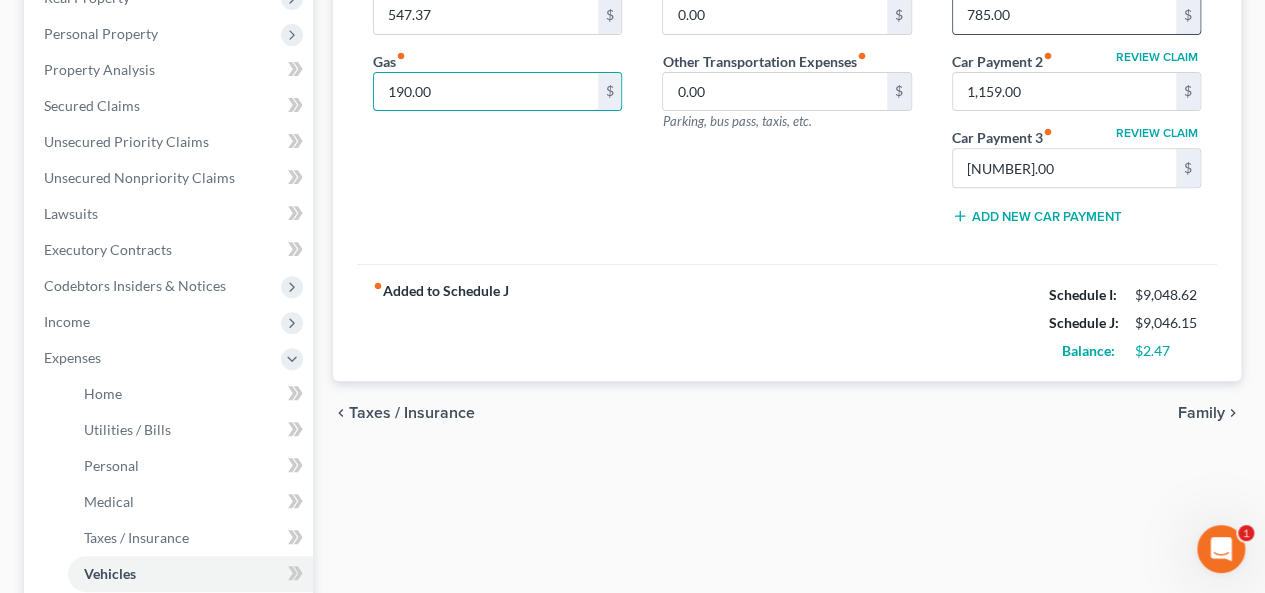 scroll, scrollTop: 500, scrollLeft: 0, axis: vertical 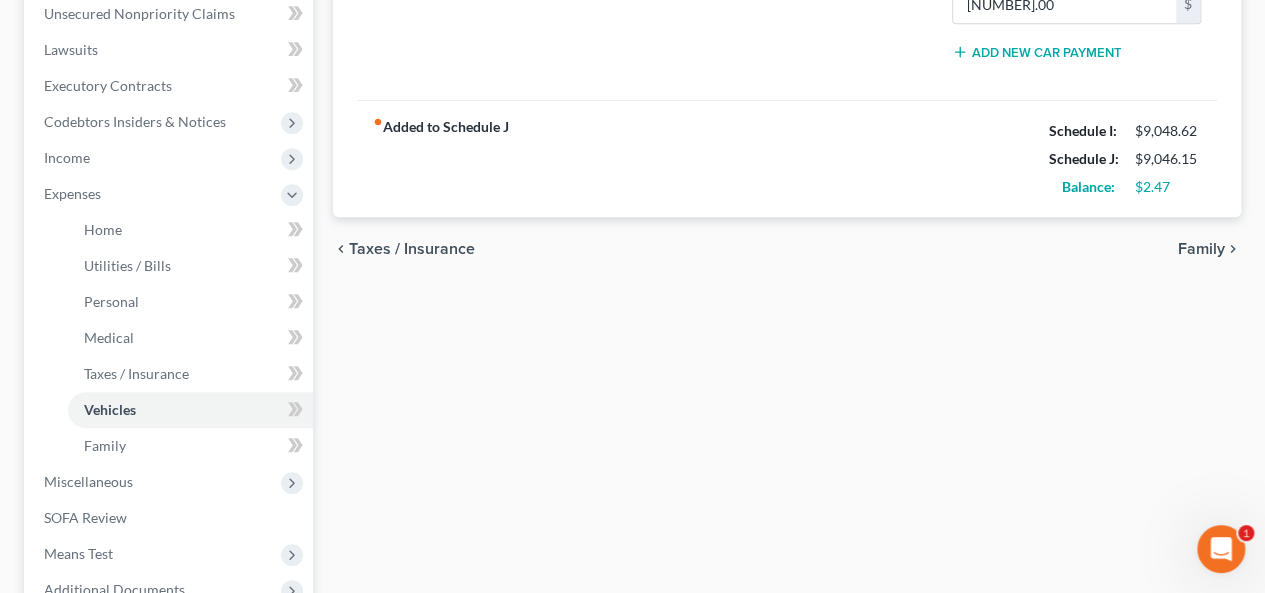 type on "190.00" 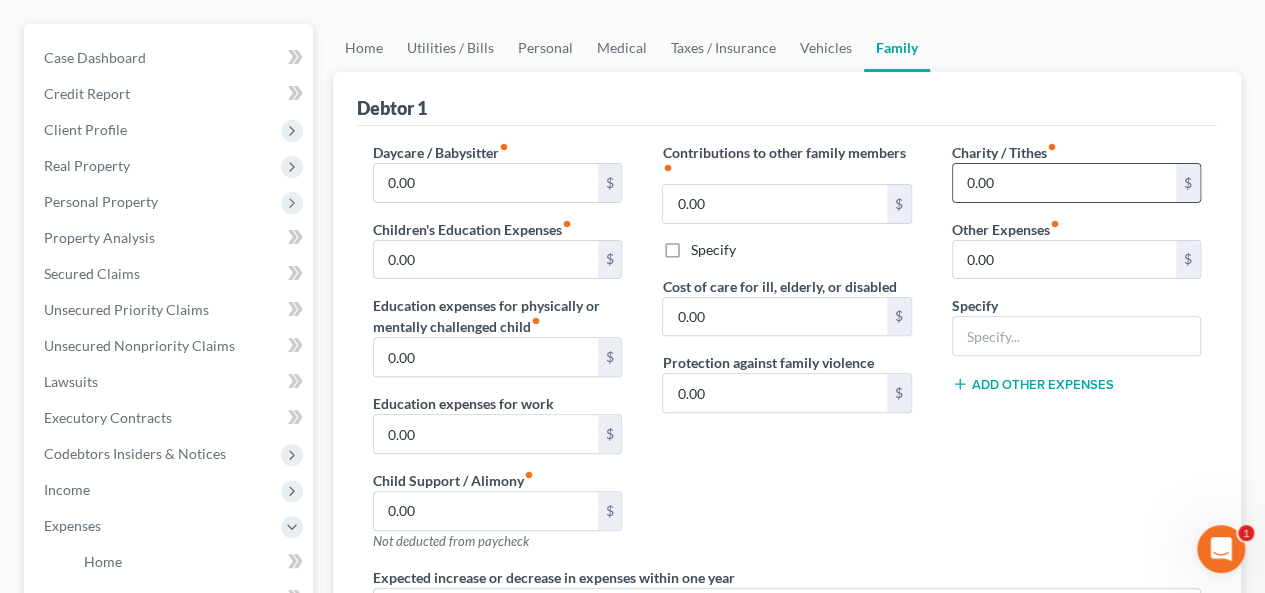 scroll, scrollTop: 200, scrollLeft: 0, axis: vertical 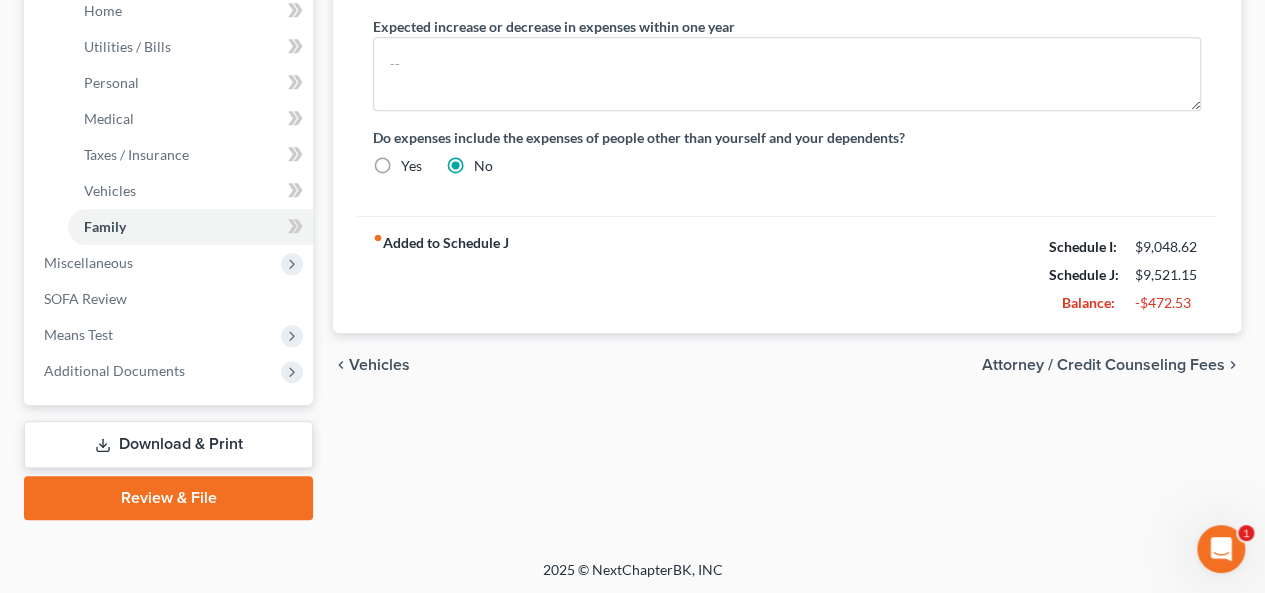 type on "475.00" 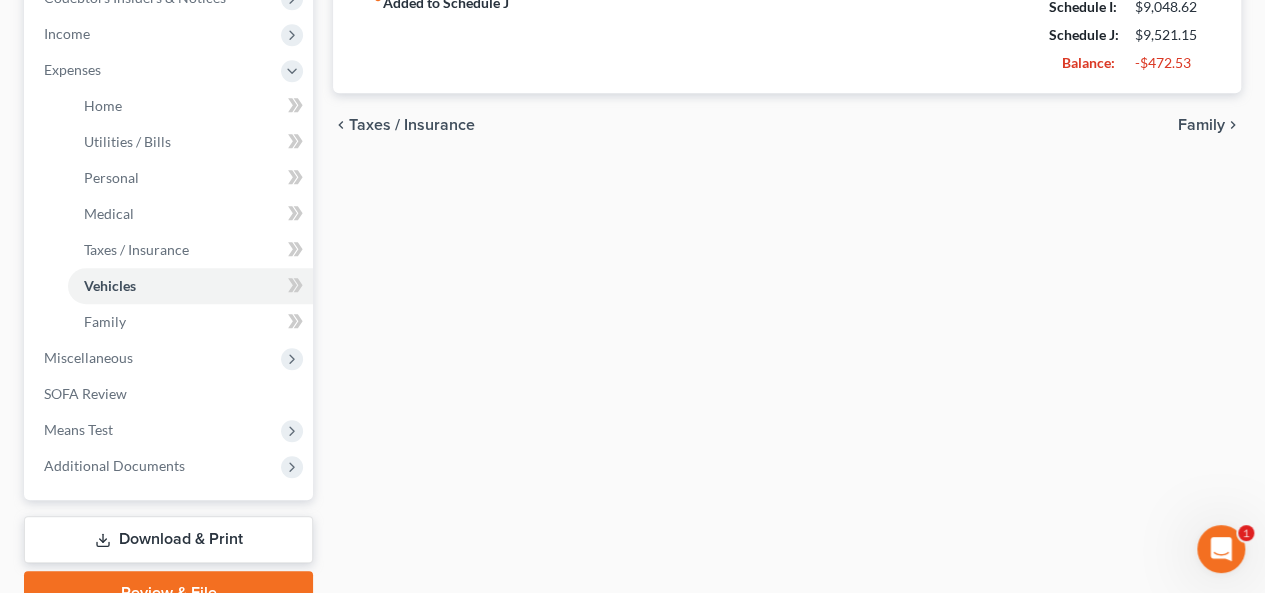 scroll, scrollTop: 500, scrollLeft: 0, axis: vertical 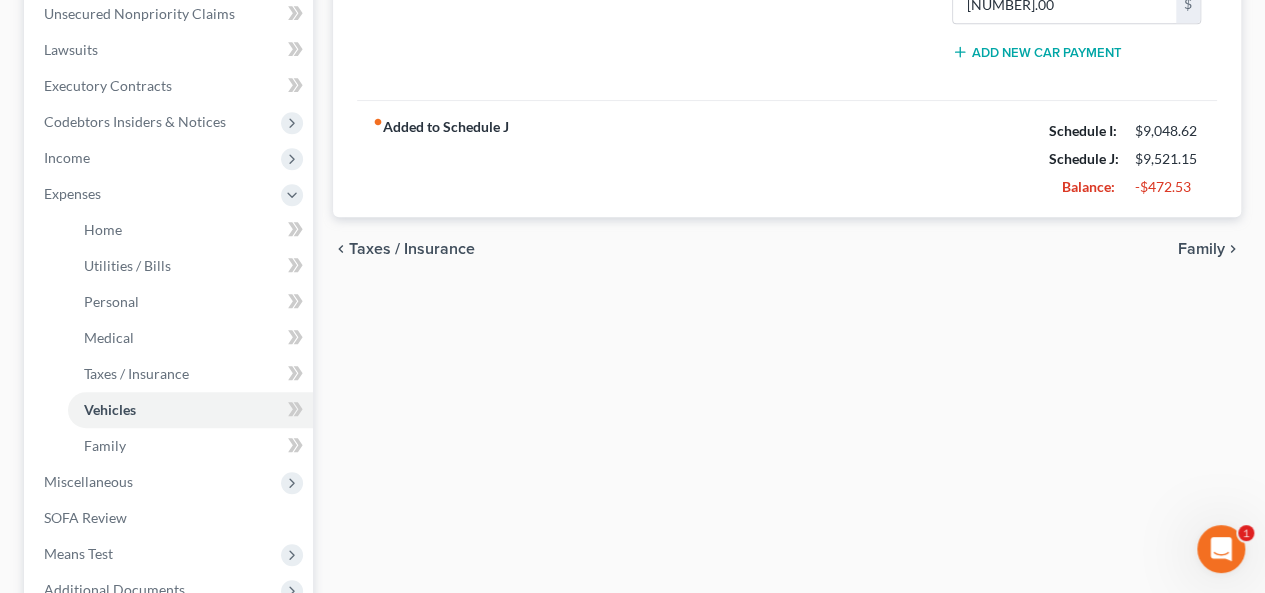 click on "Taxes / Insurance" at bounding box center [412, 249] 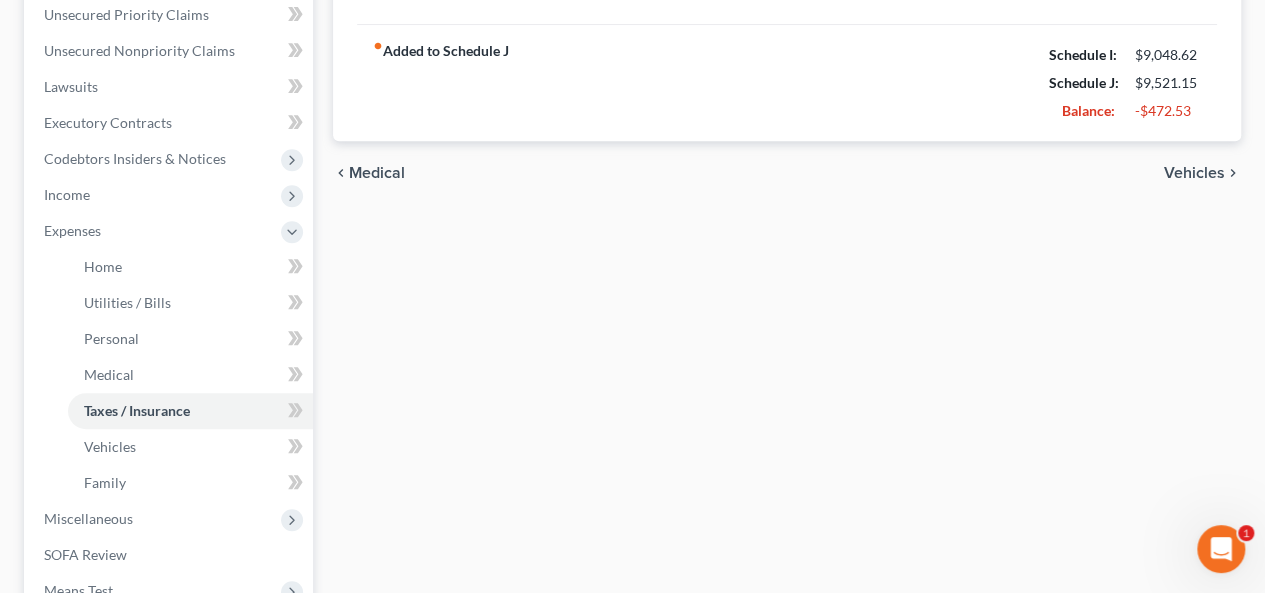 scroll, scrollTop: 500, scrollLeft: 0, axis: vertical 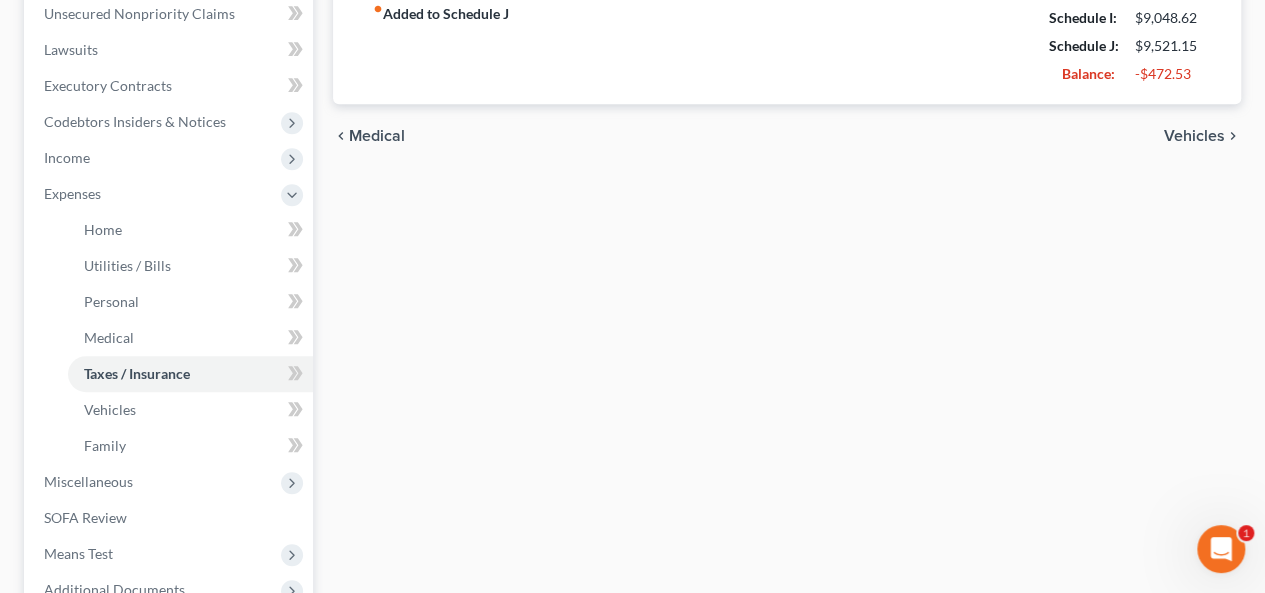 click on "Medical" at bounding box center [377, 136] 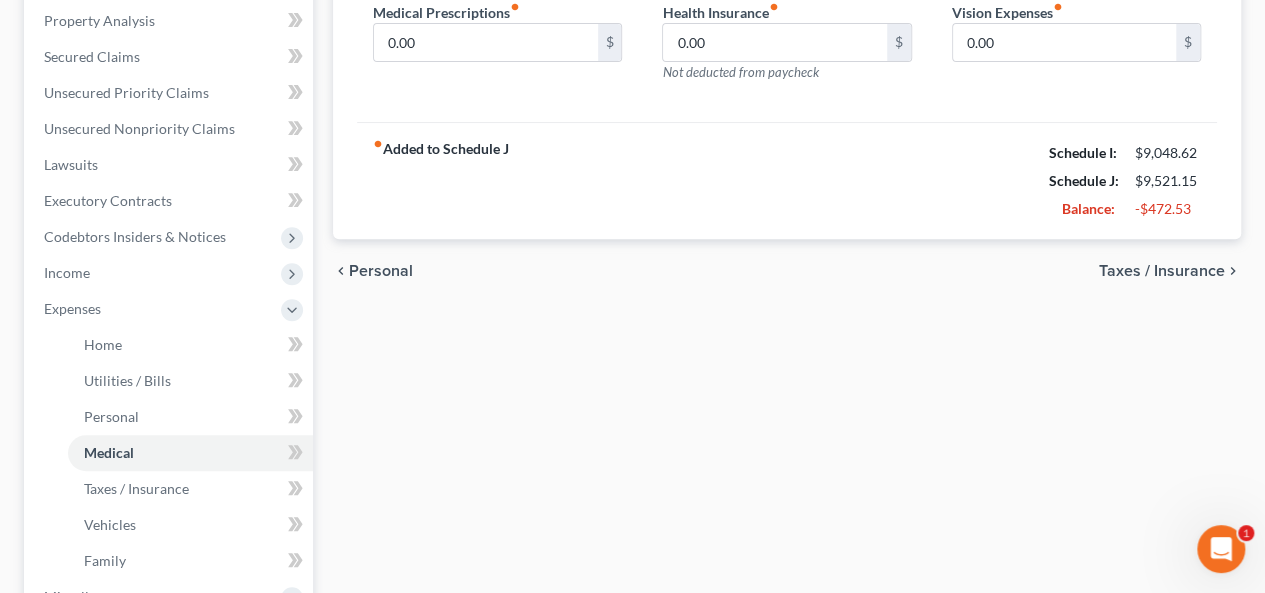 scroll, scrollTop: 400, scrollLeft: 0, axis: vertical 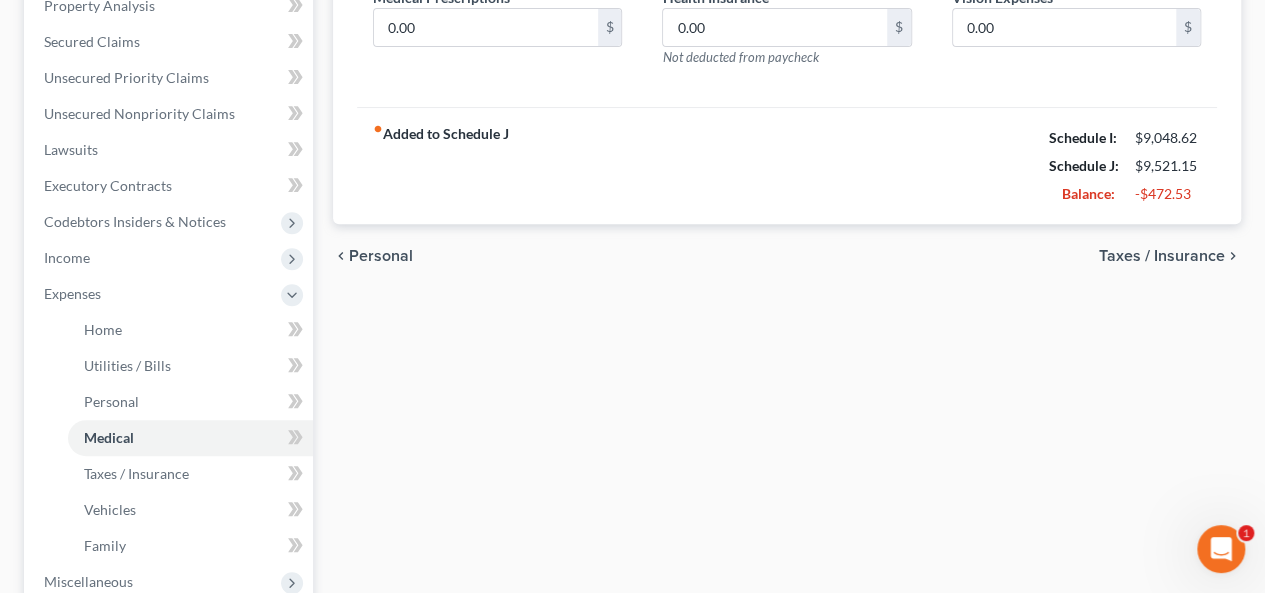 click on "Personal" at bounding box center (381, 256) 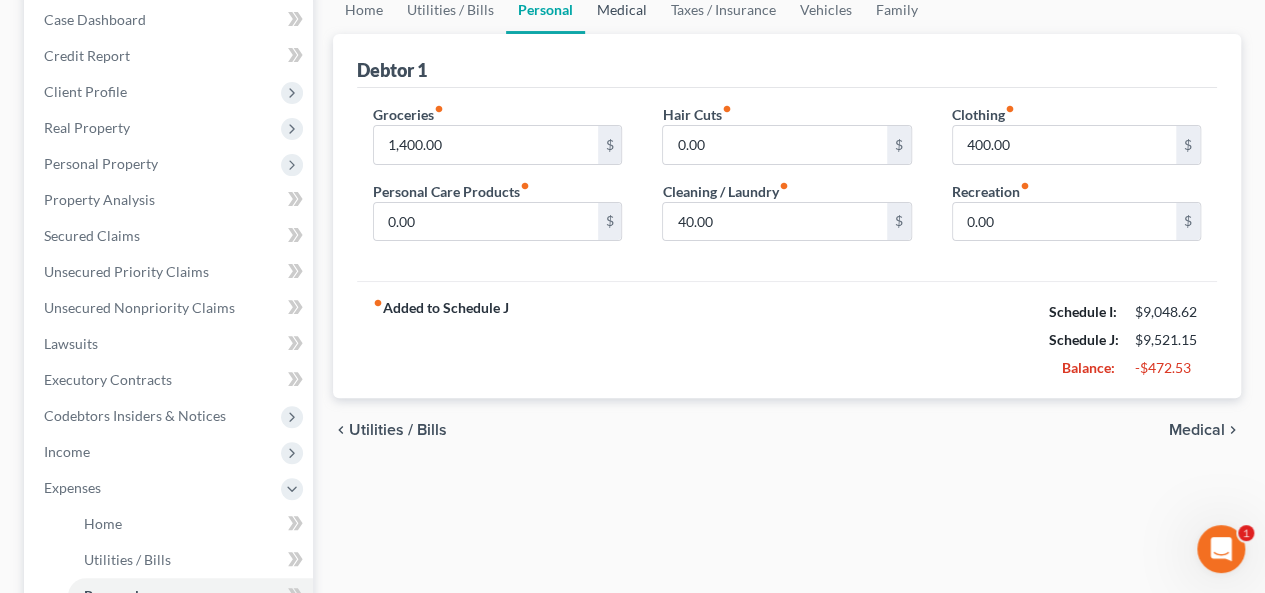 scroll, scrollTop: 0, scrollLeft: 0, axis: both 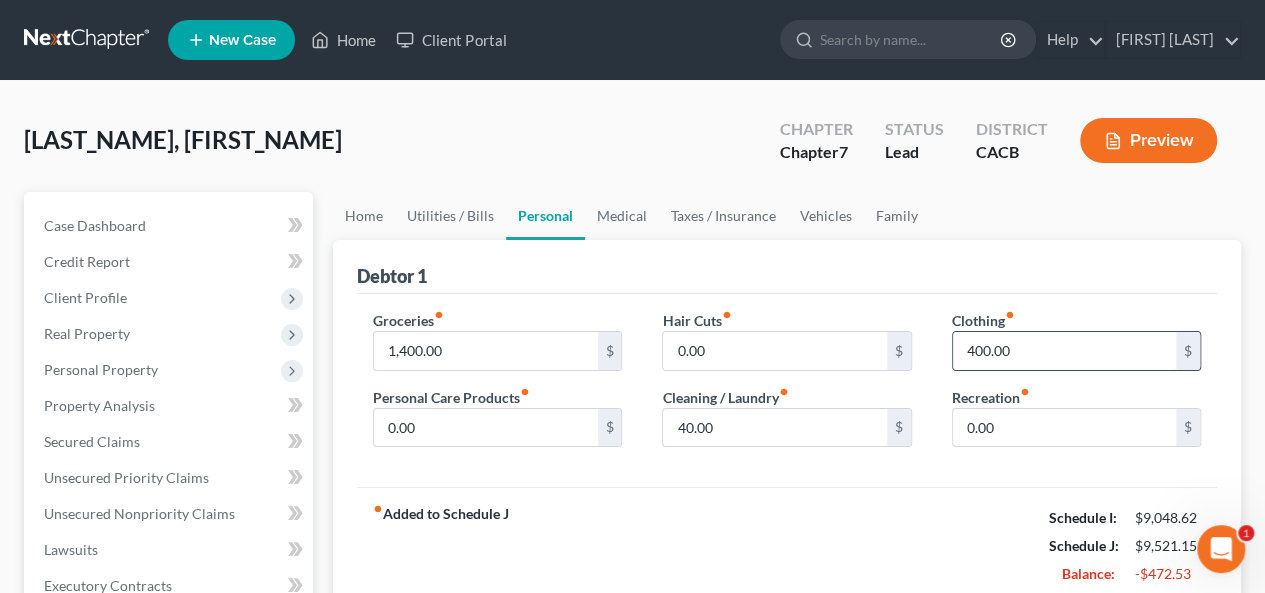 drag, startPoint x: 1000, startPoint y: 350, endPoint x: 1028, endPoint y: 347, distance: 28.160255 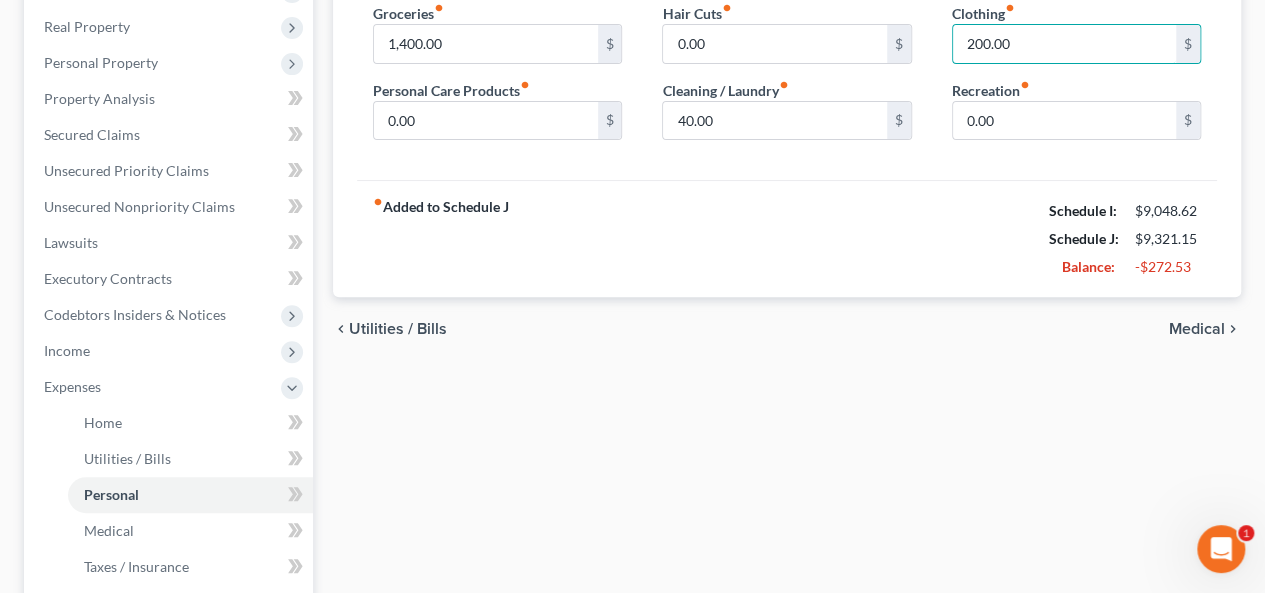 scroll, scrollTop: 400, scrollLeft: 0, axis: vertical 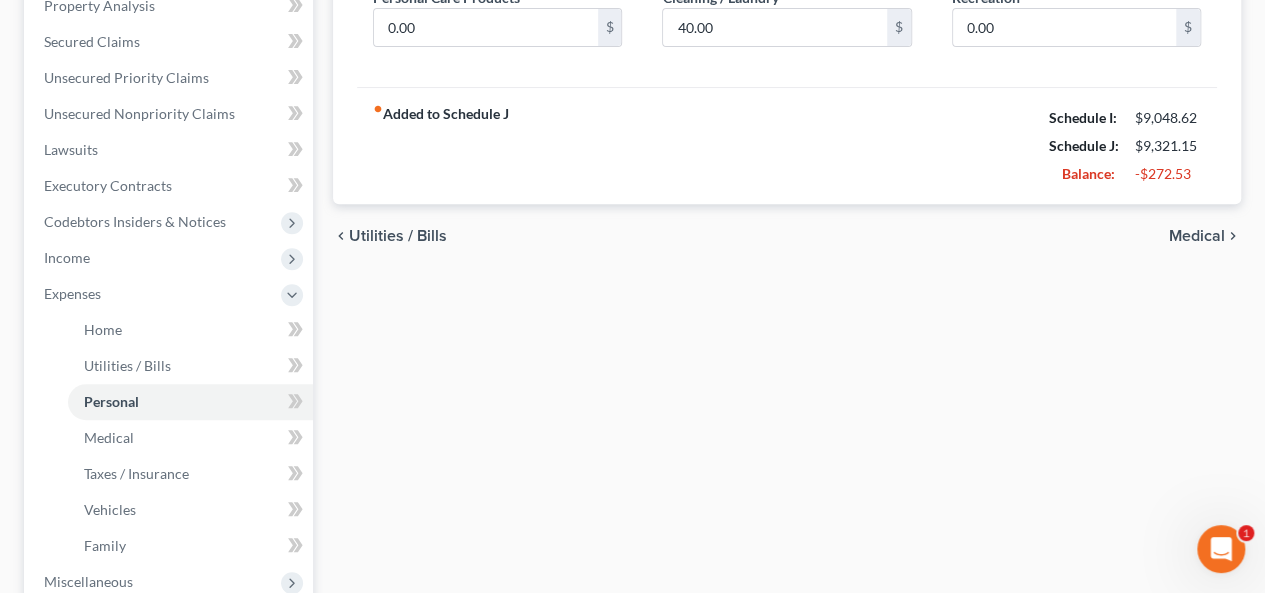 type on "200.00" 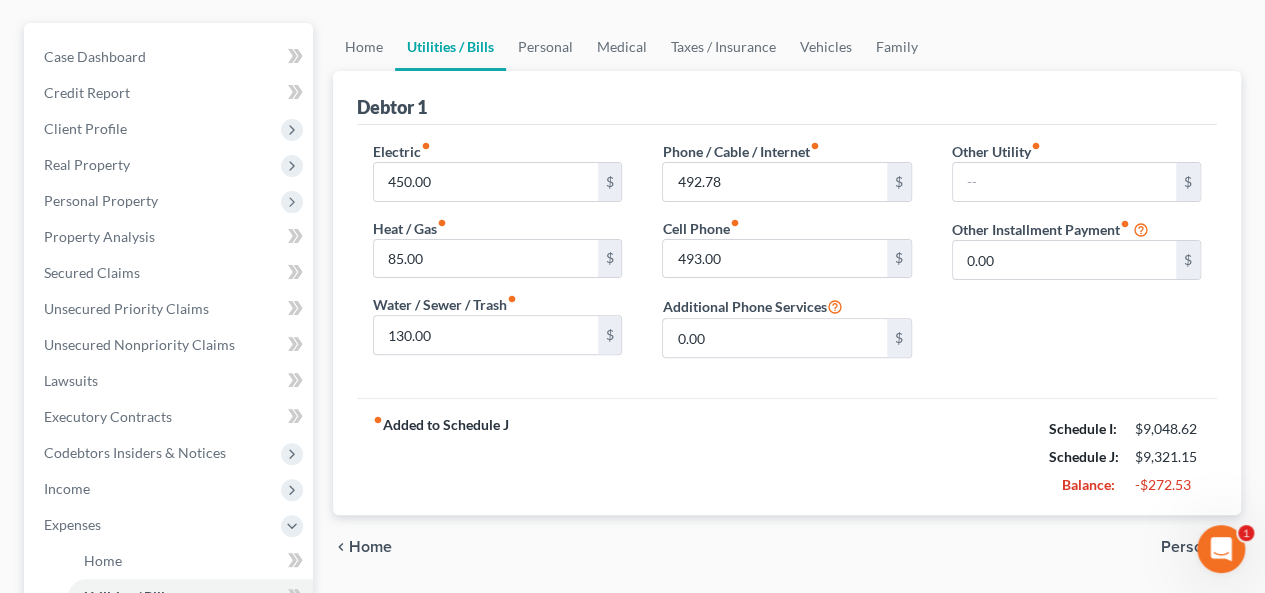 scroll, scrollTop: 200, scrollLeft: 0, axis: vertical 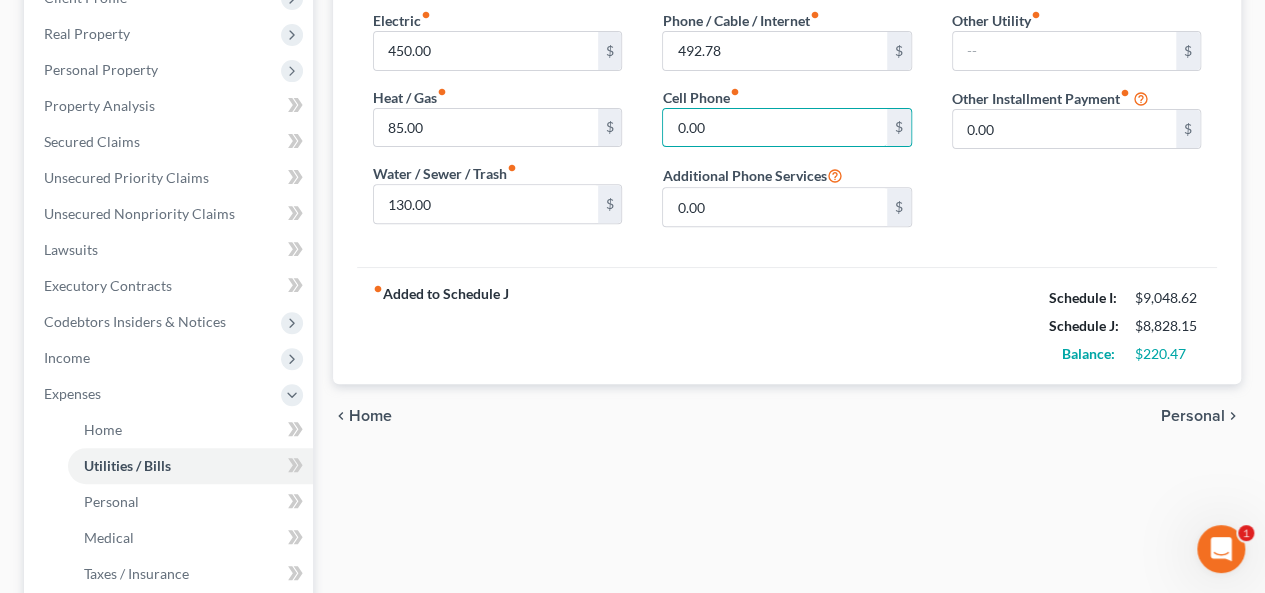 type on "0.00" 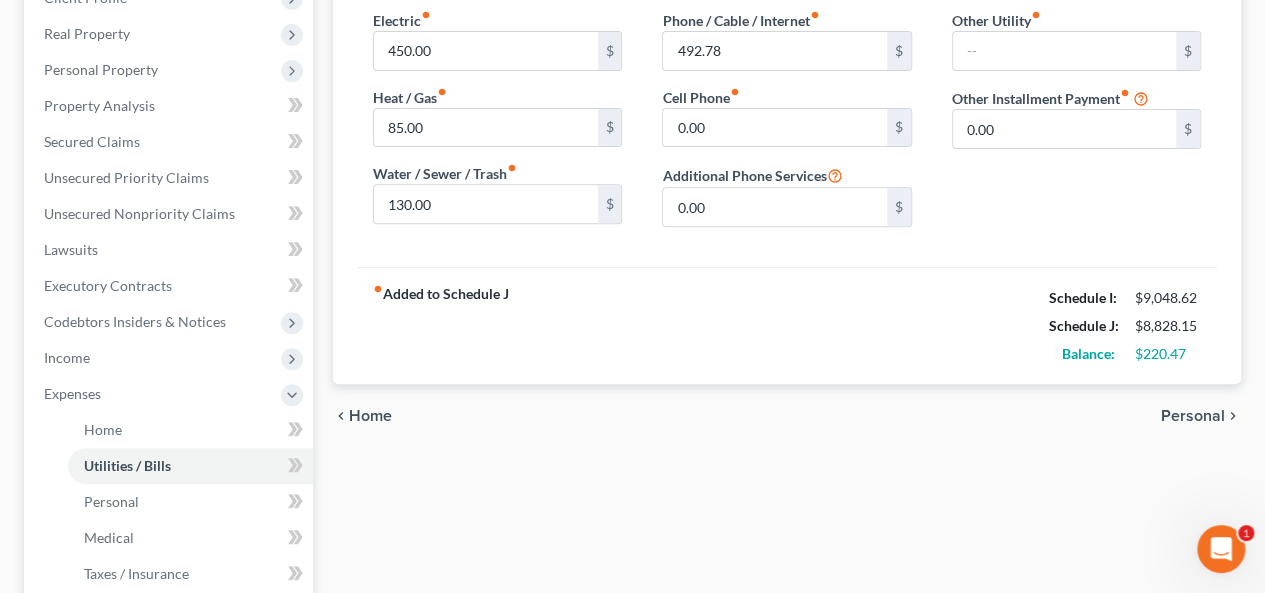 click on "Personal" at bounding box center (1193, 416) 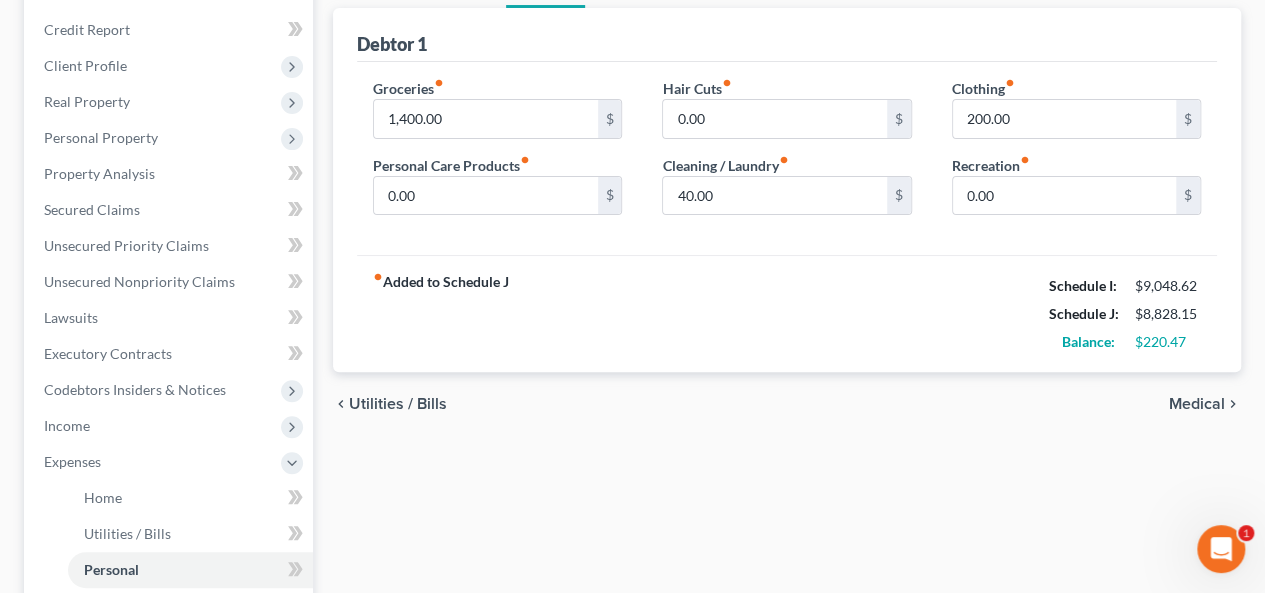 scroll, scrollTop: 0, scrollLeft: 0, axis: both 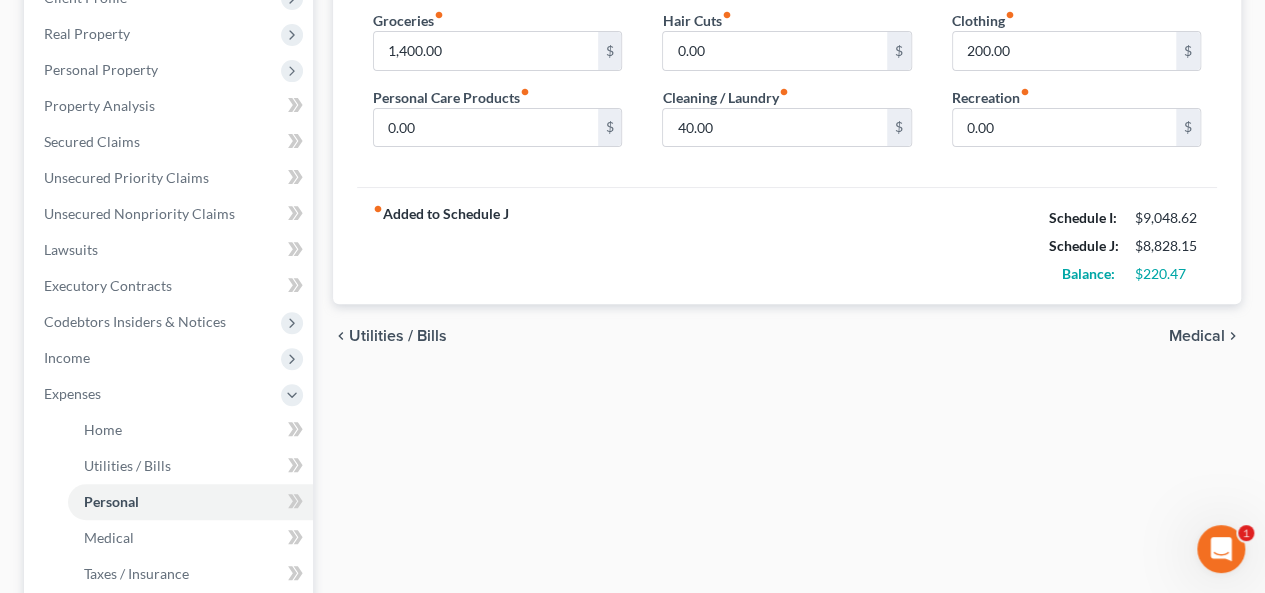 click on "Medical" at bounding box center (1197, 336) 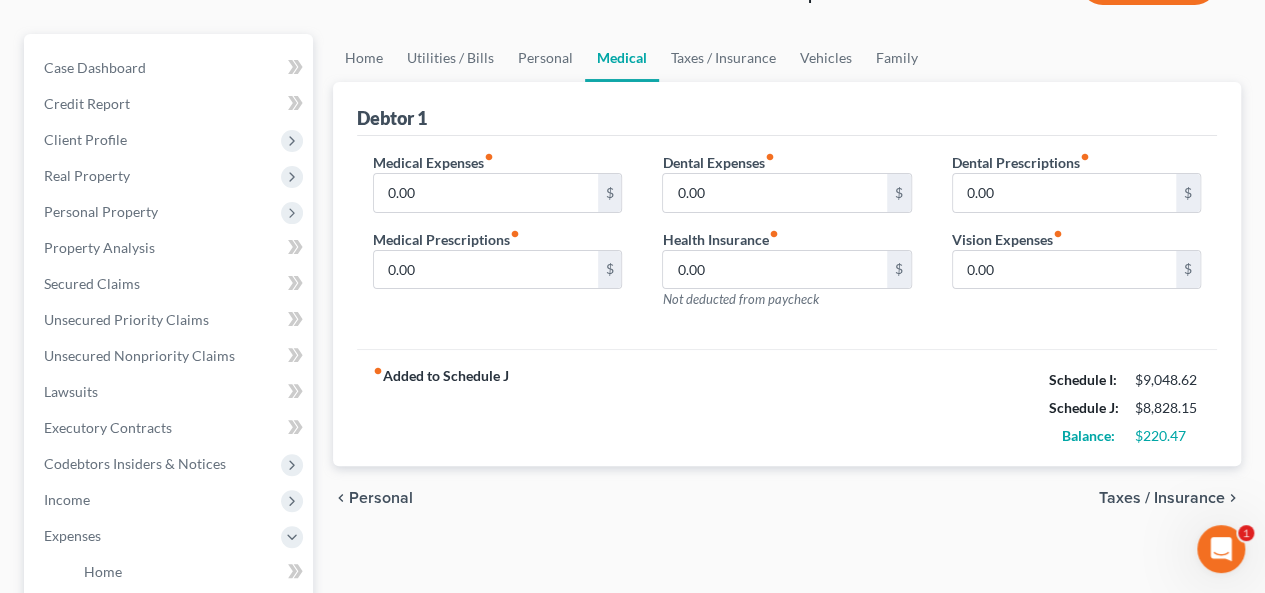 scroll, scrollTop: 200, scrollLeft: 0, axis: vertical 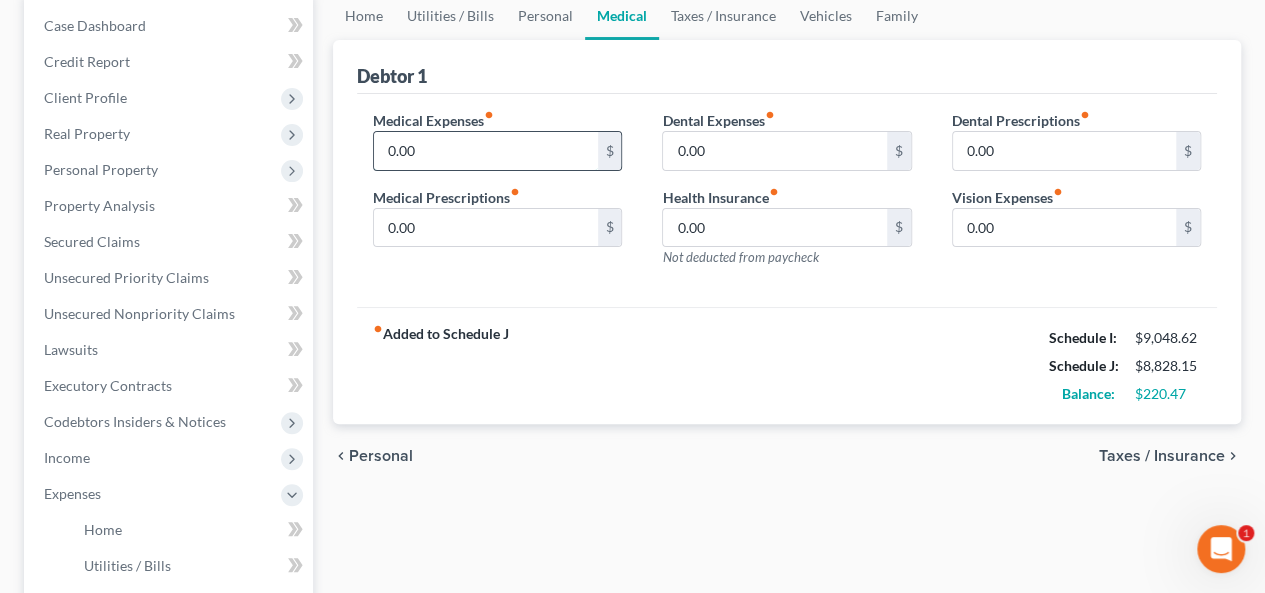 click on "0.00" at bounding box center [485, 151] 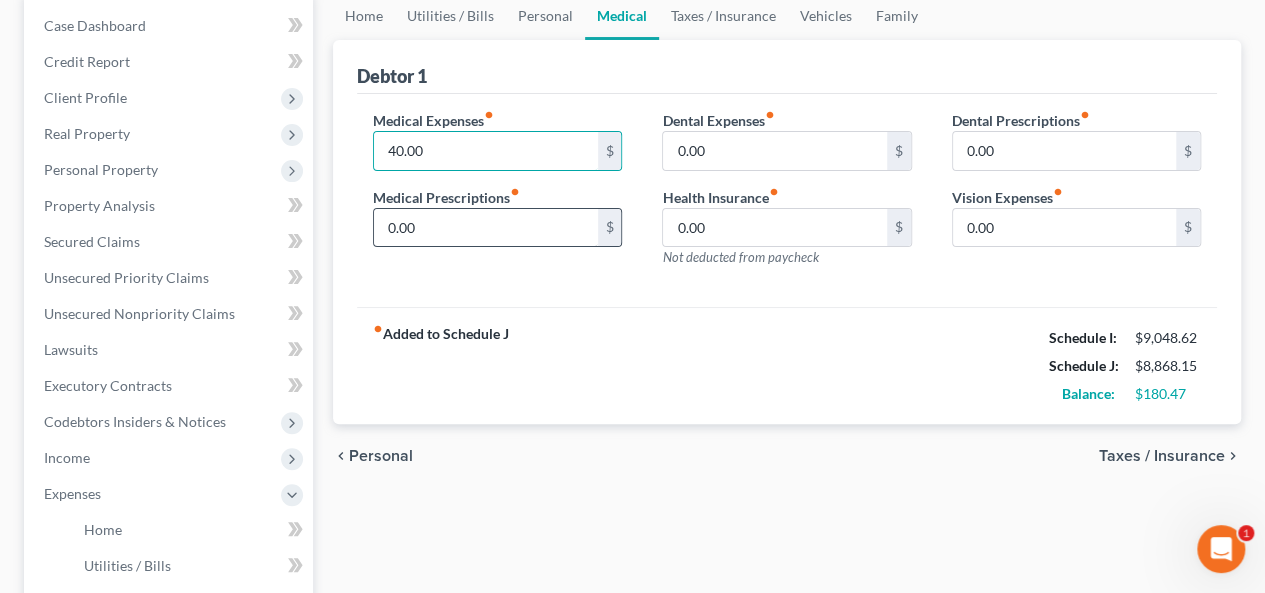 type on "40.00" 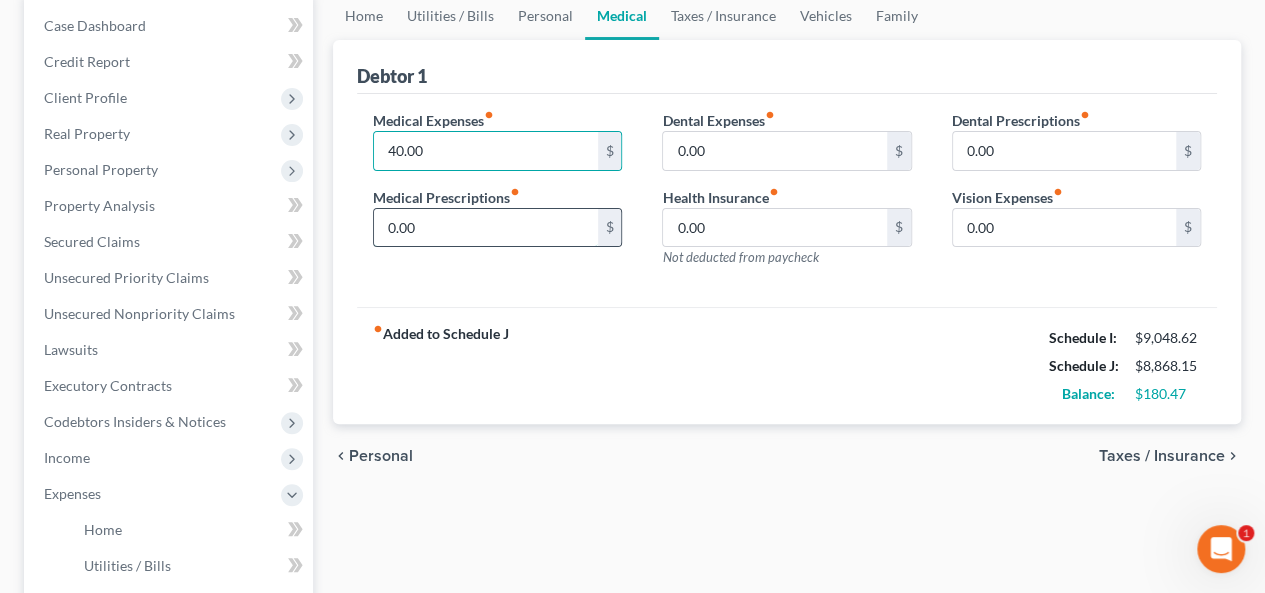 click on "0.00" at bounding box center (485, 228) 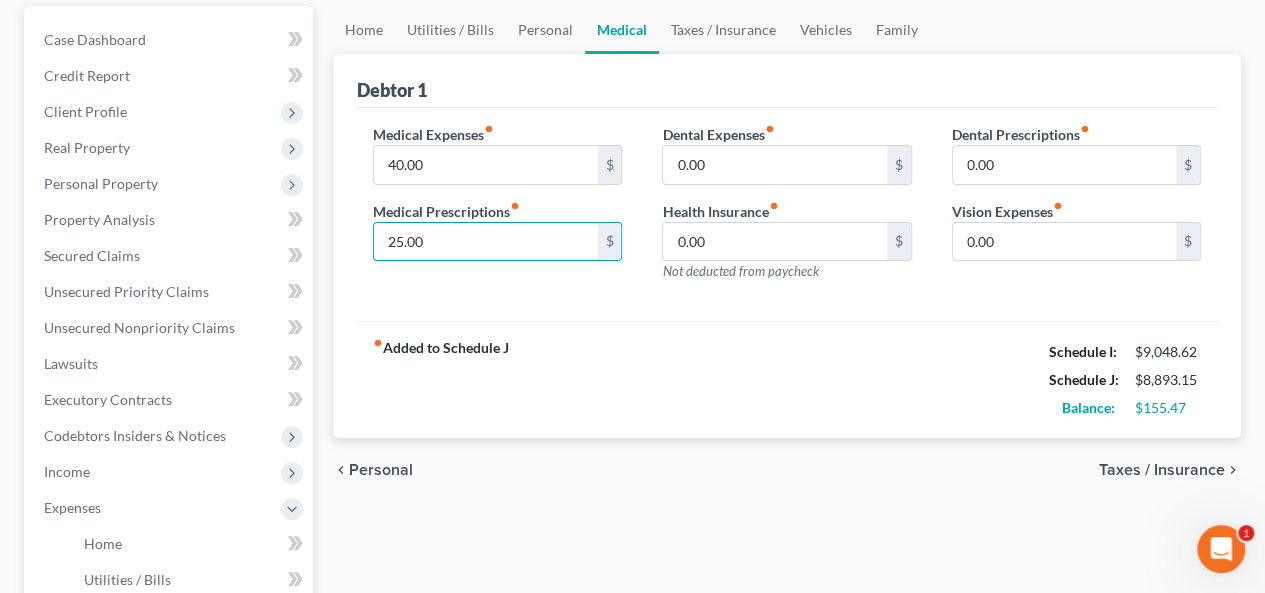scroll, scrollTop: 400, scrollLeft: 0, axis: vertical 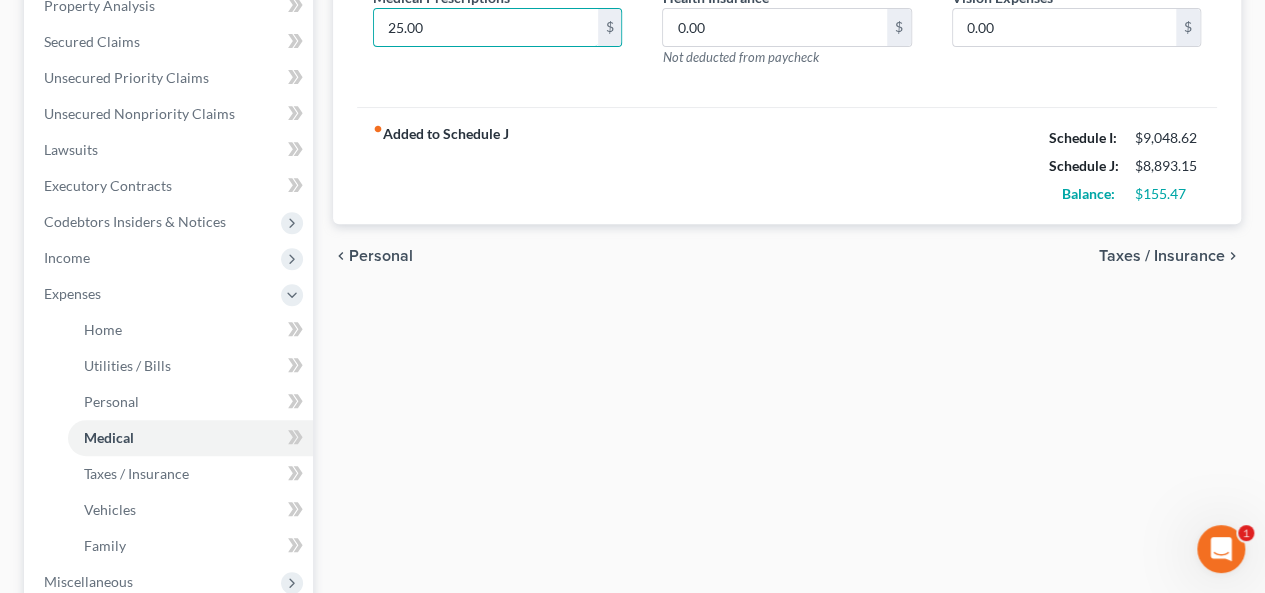 type on "25.00" 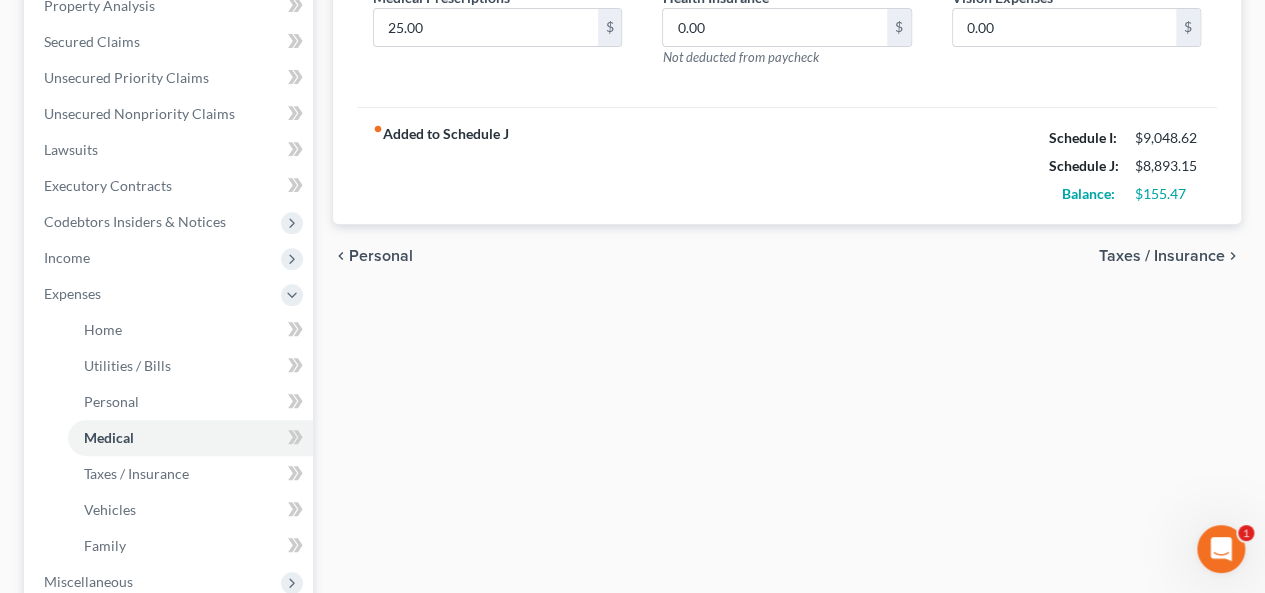 click on "Taxes / Insurance" at bounding box center (1162, 256) 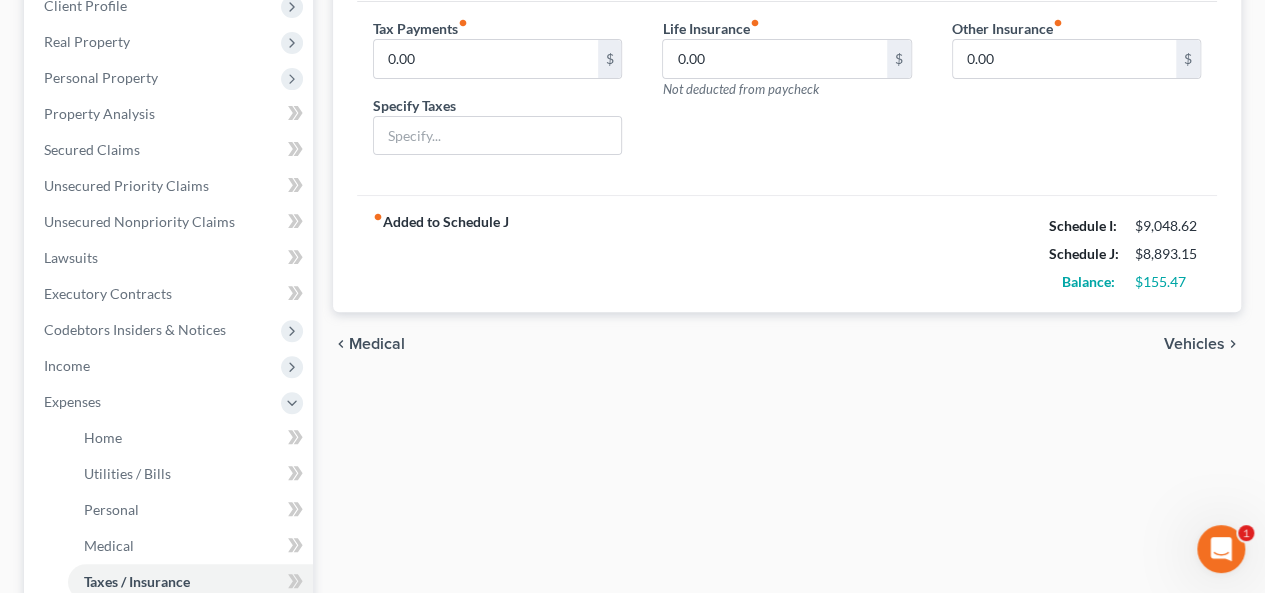 scroll, scrollTop: 300, scrollLeft: 0, axis: vertical 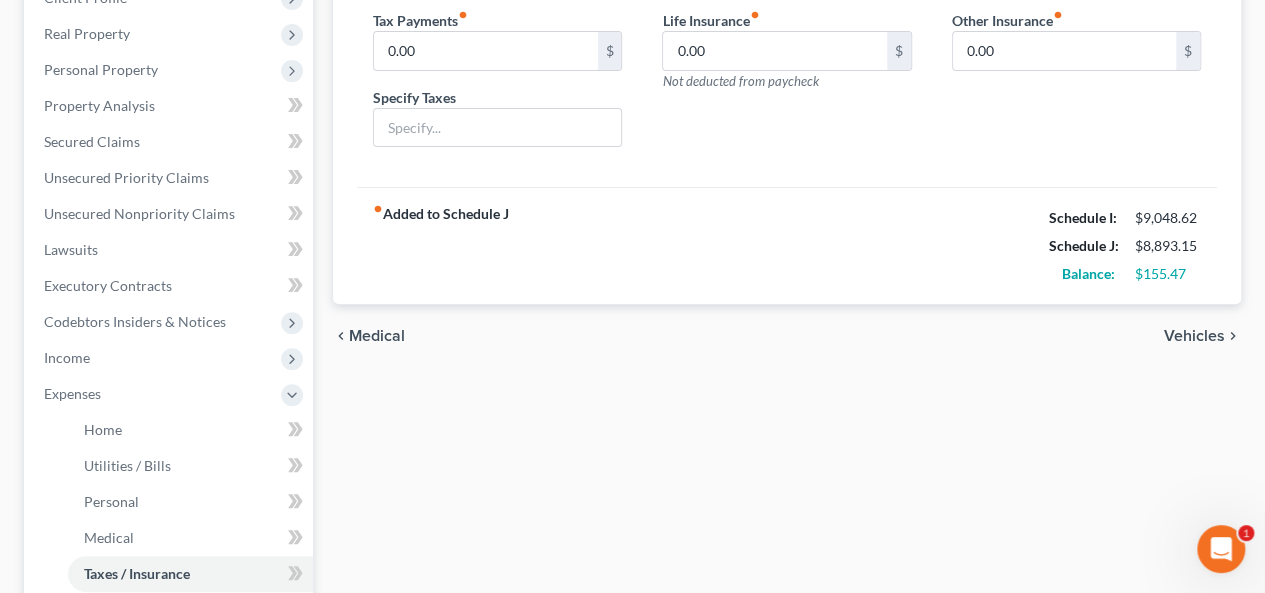 click on "chevron_left
Medical
Vehicles
chevron_right" at bounding box center (787, 336) 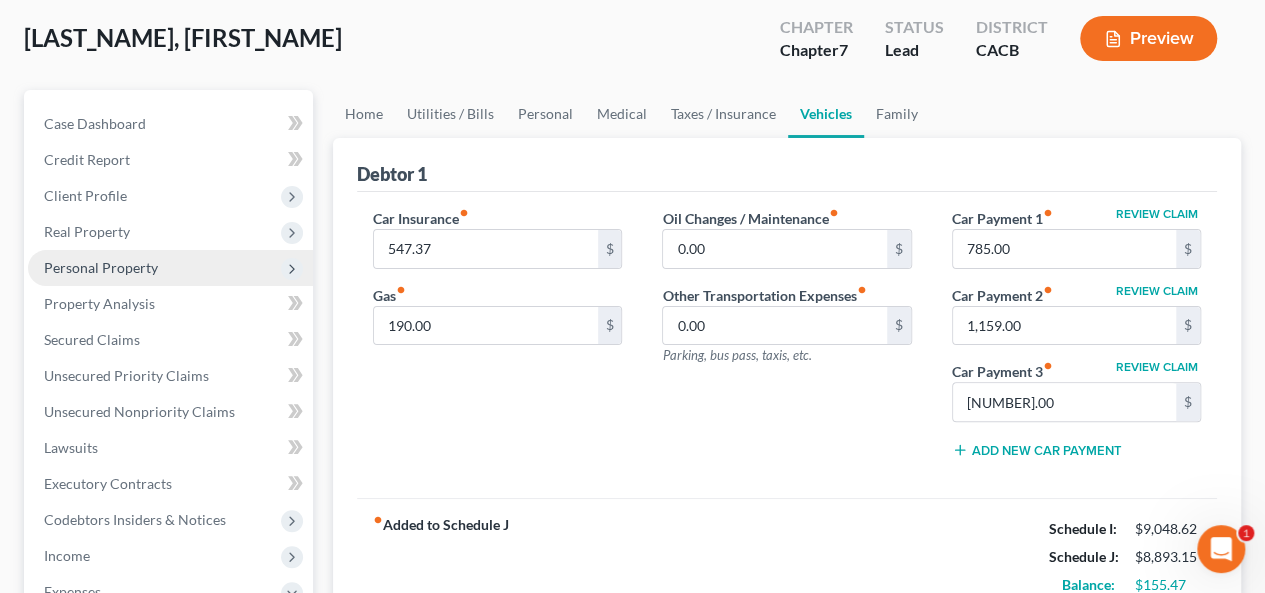scroll, scrollTop: 200, scrollLeft: 0, axis: vertical 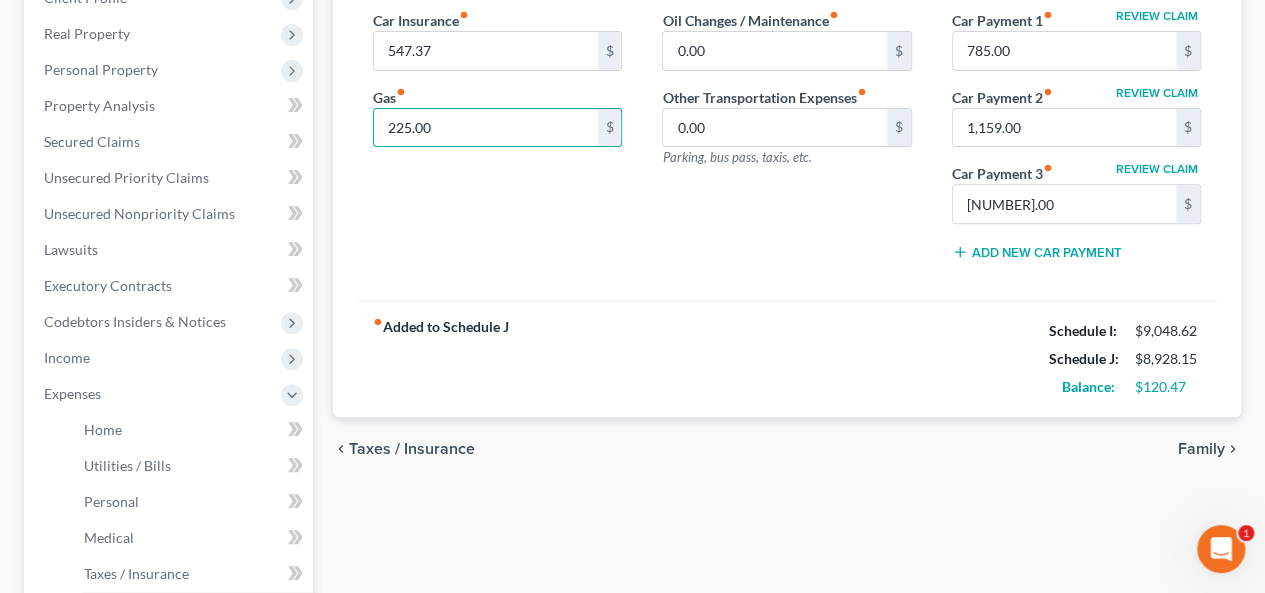 type on "225.00" 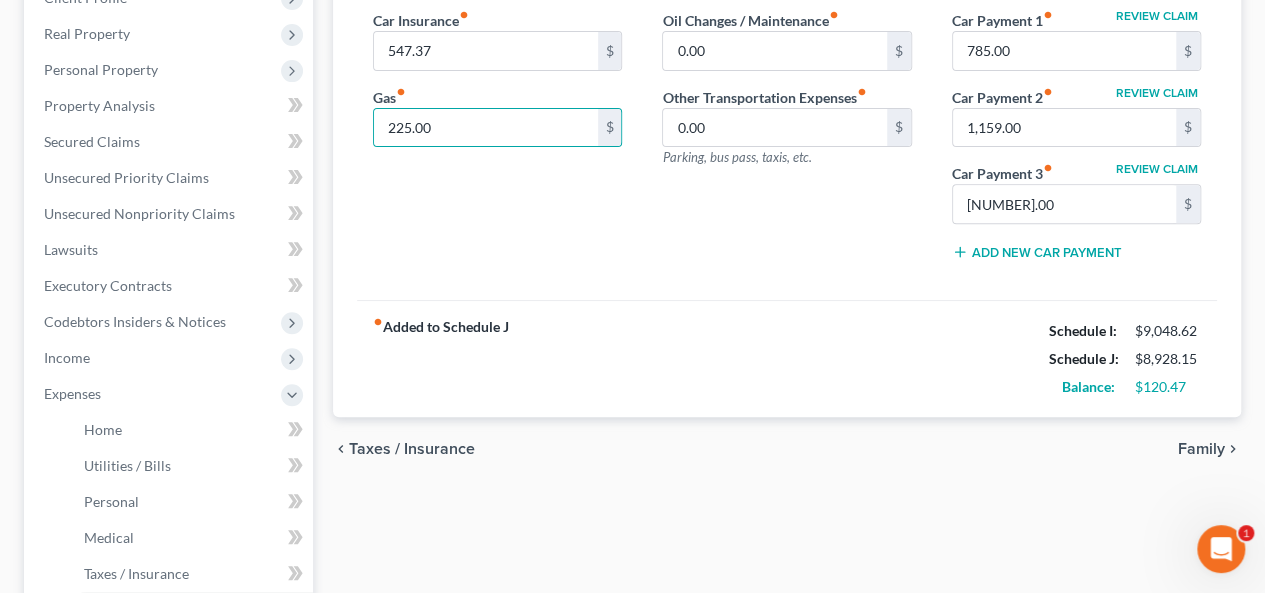 click on "Taxes / Insurance" at bounding box center [412, 449] 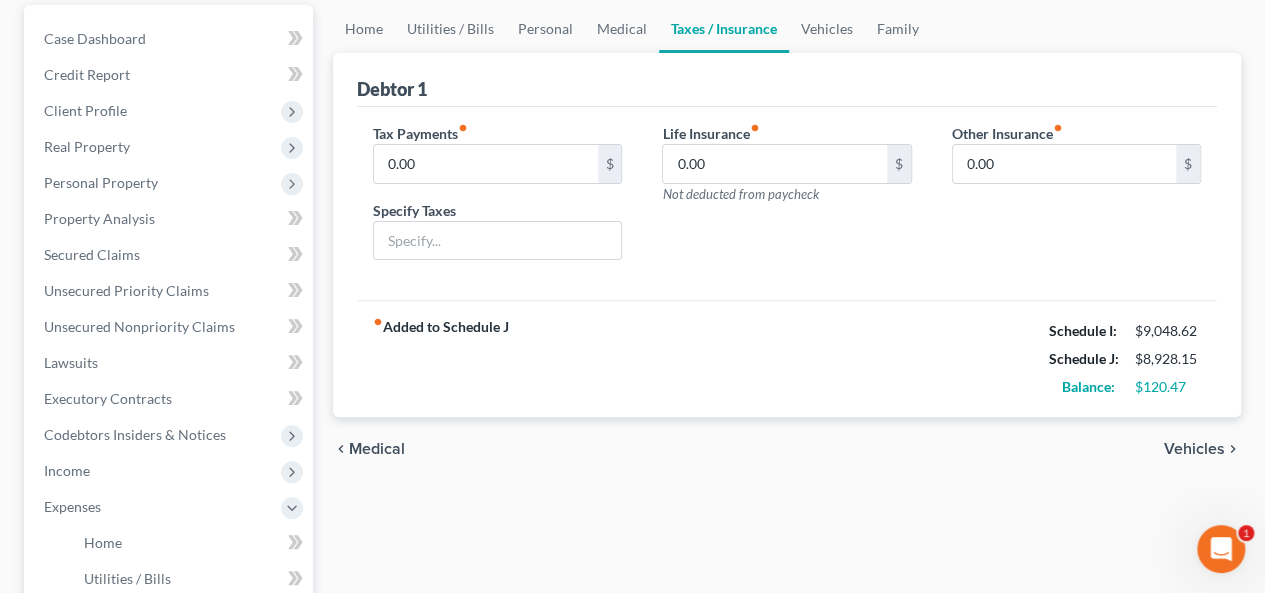 scroll, scrollTop: 300, scrollLeft: 0, axis: vertical 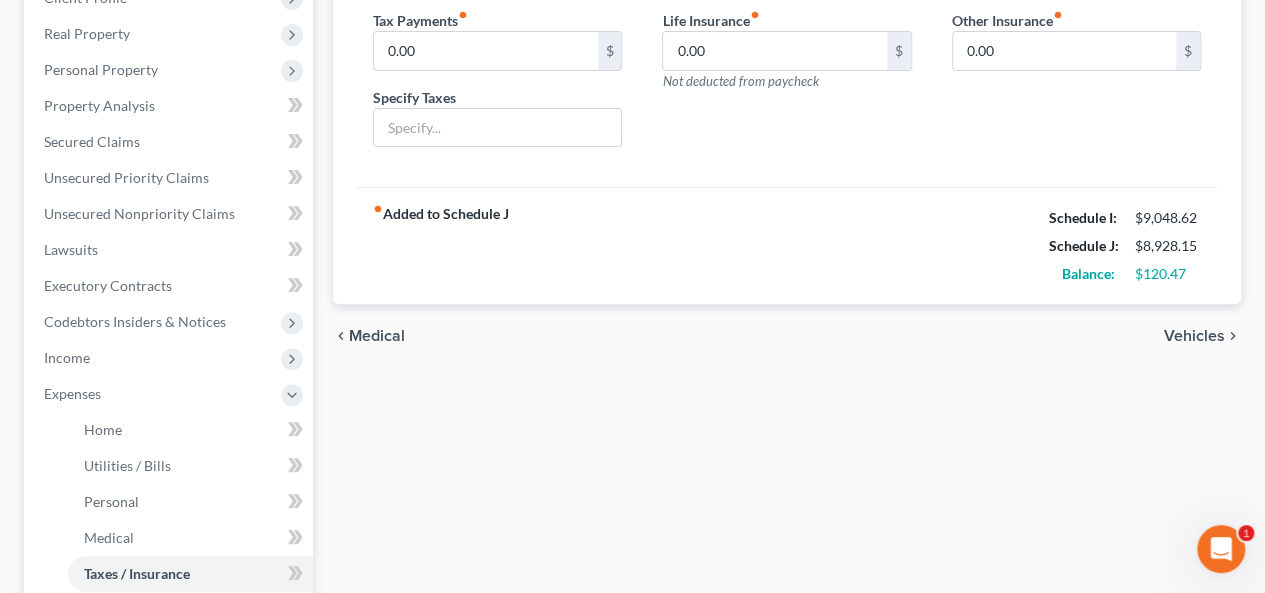click on "Medical" at bounding box center (377, 336) 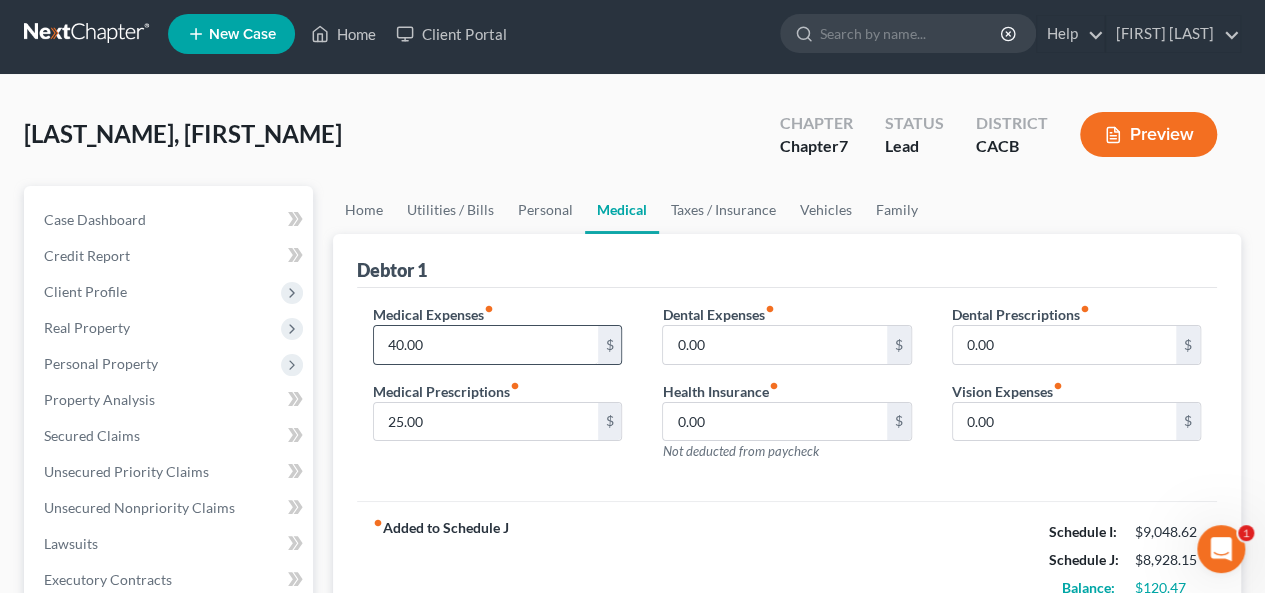 scroll, scrollTop: 0, scrollLeft: 0, axis: both 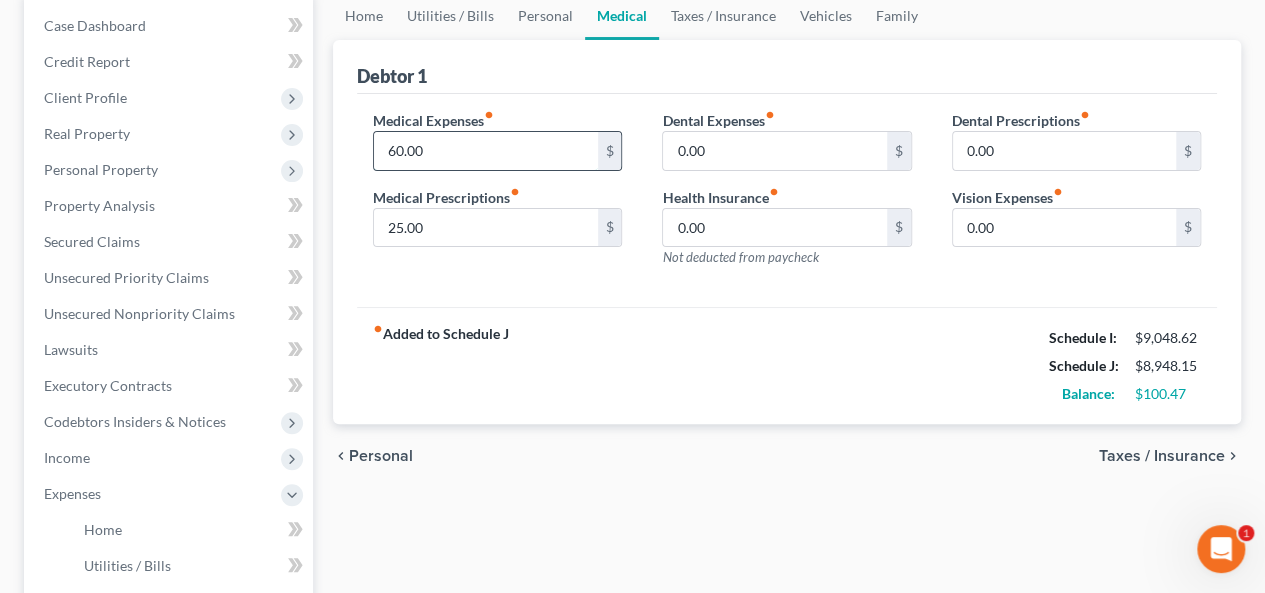 drag, startPoint x: 388, startPoint y: 143, endPoint x: 408, endPoint y: 144, distance: 20.024984 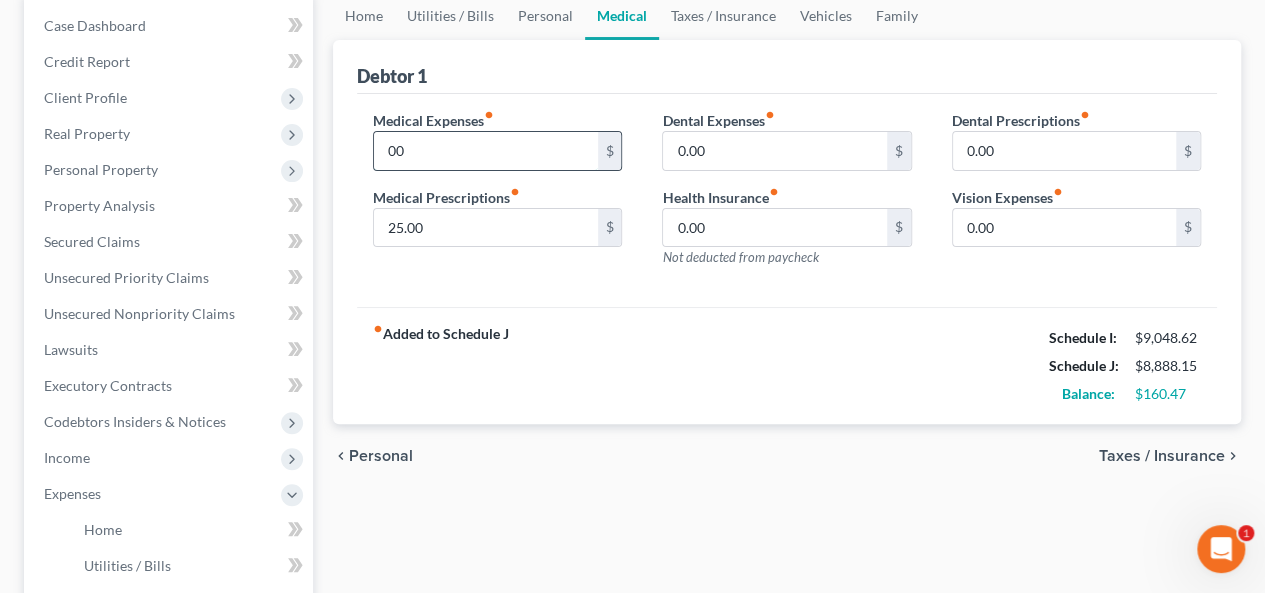 type on "0" 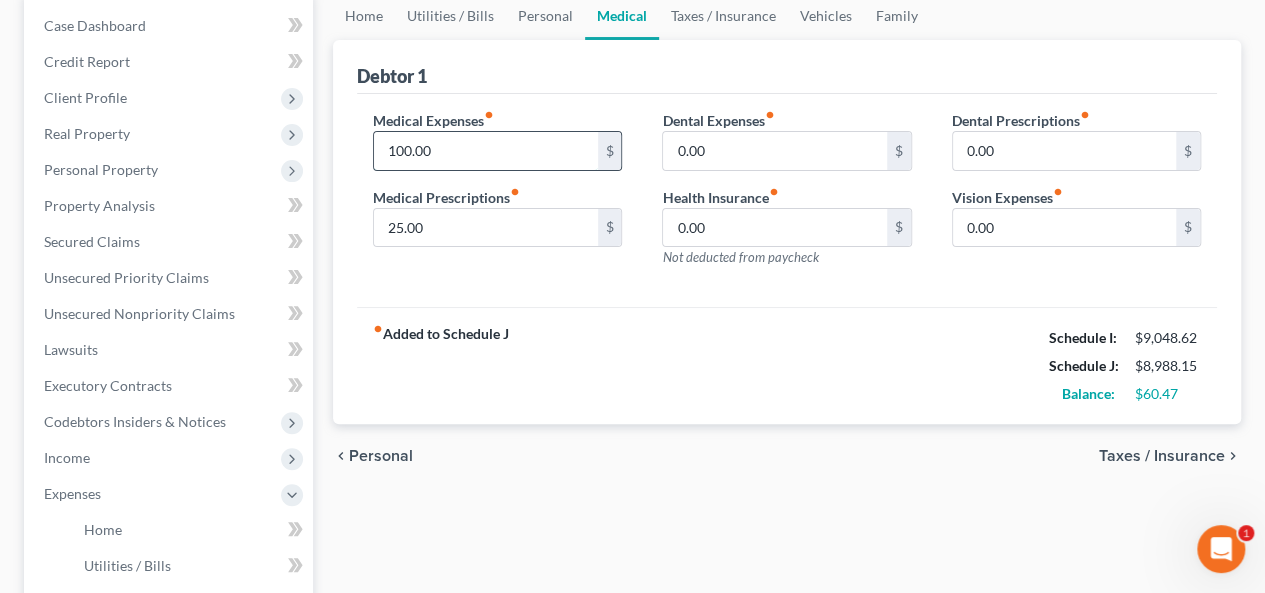 click on "100.00" at bounding box center (485, 151) 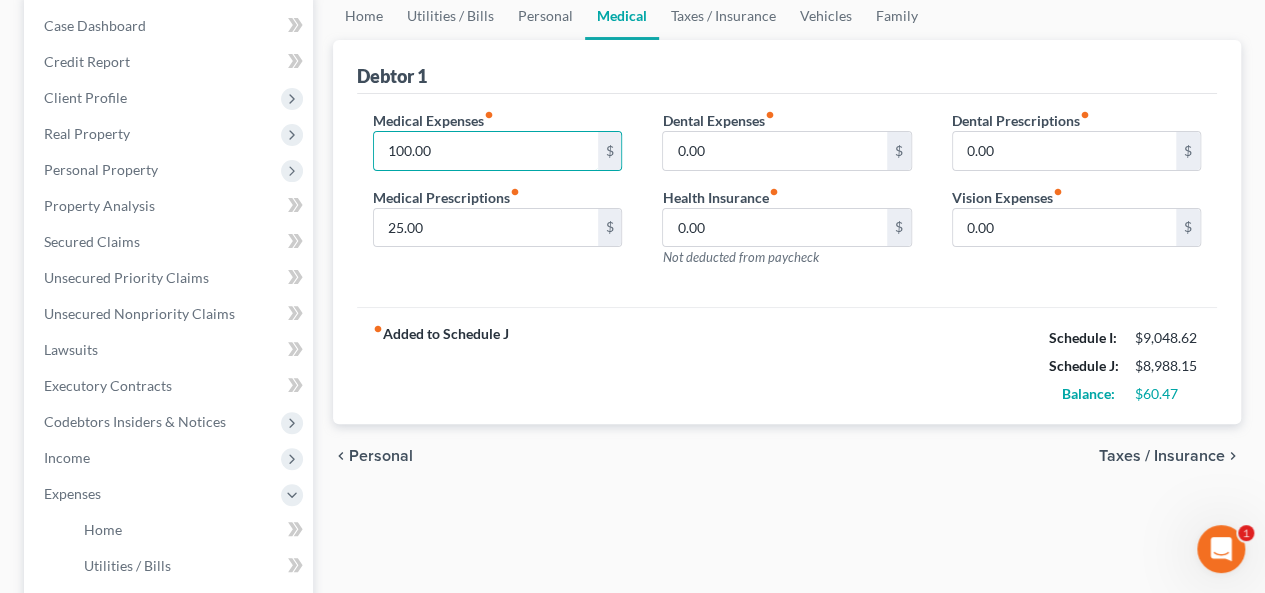 type on "100.00" 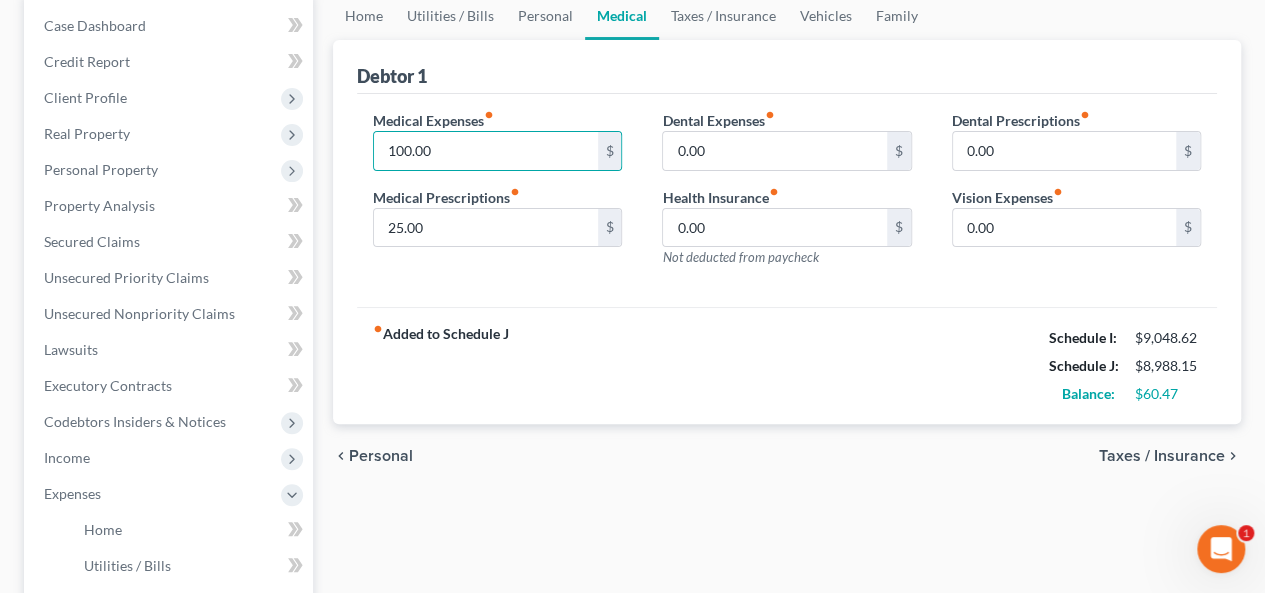 click on "Personal" at bounding box center [381, 456] 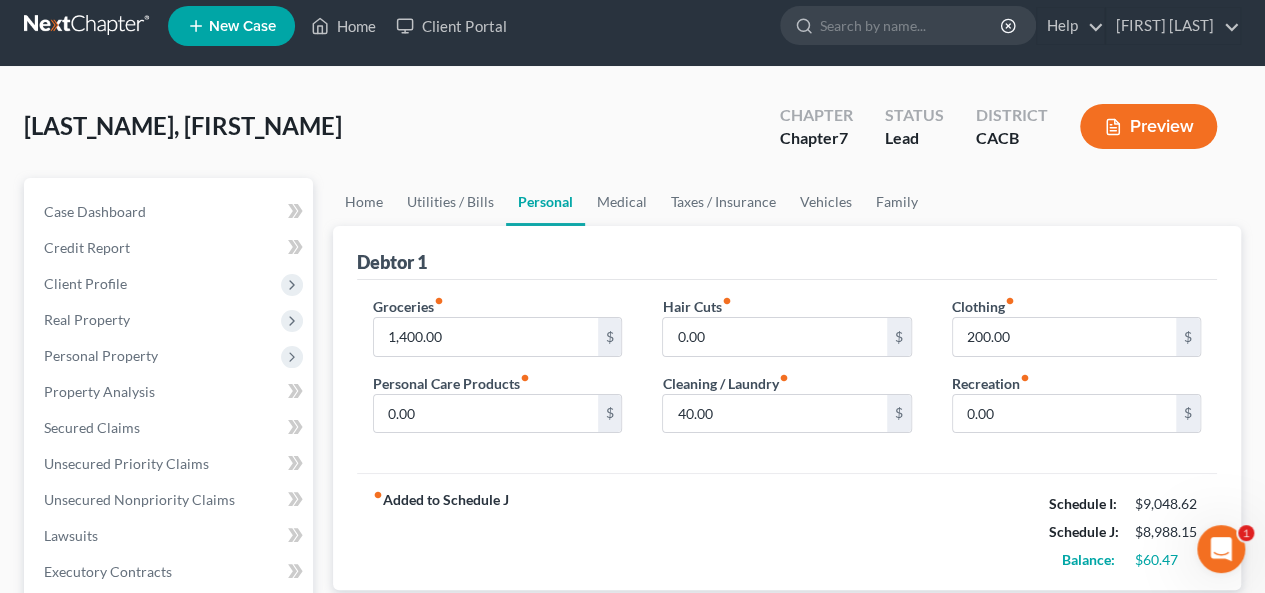 scroll, scrollTop: 0, scrollLeft: 0, axis: both 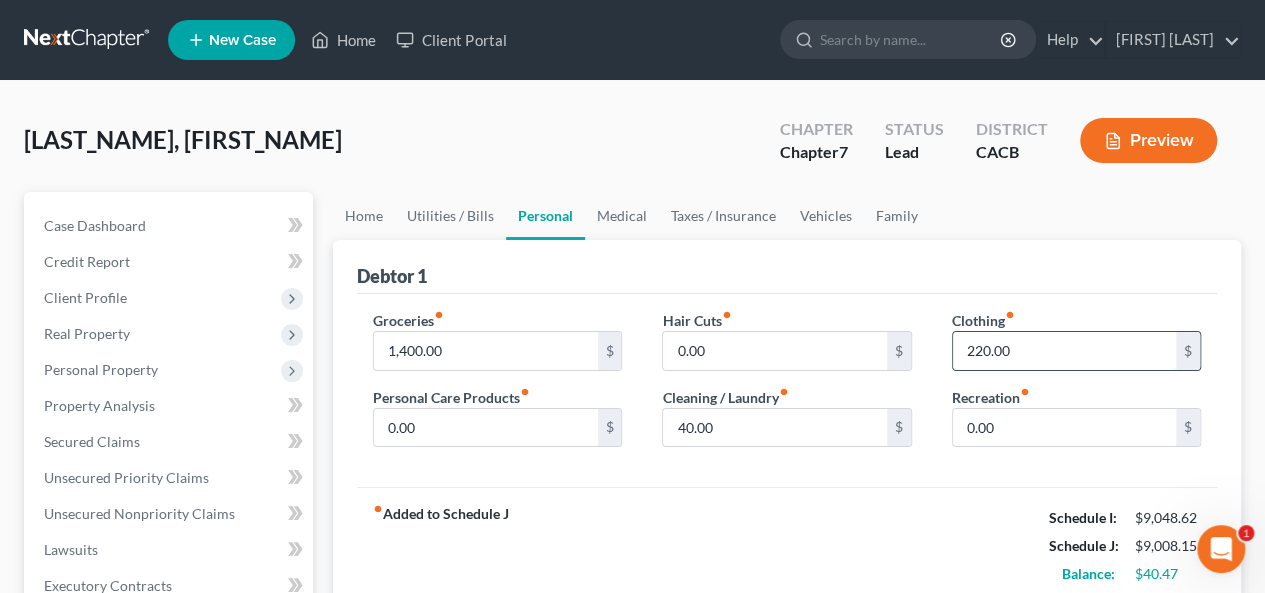 click on "220.00" at bounding box center [1064, 351] 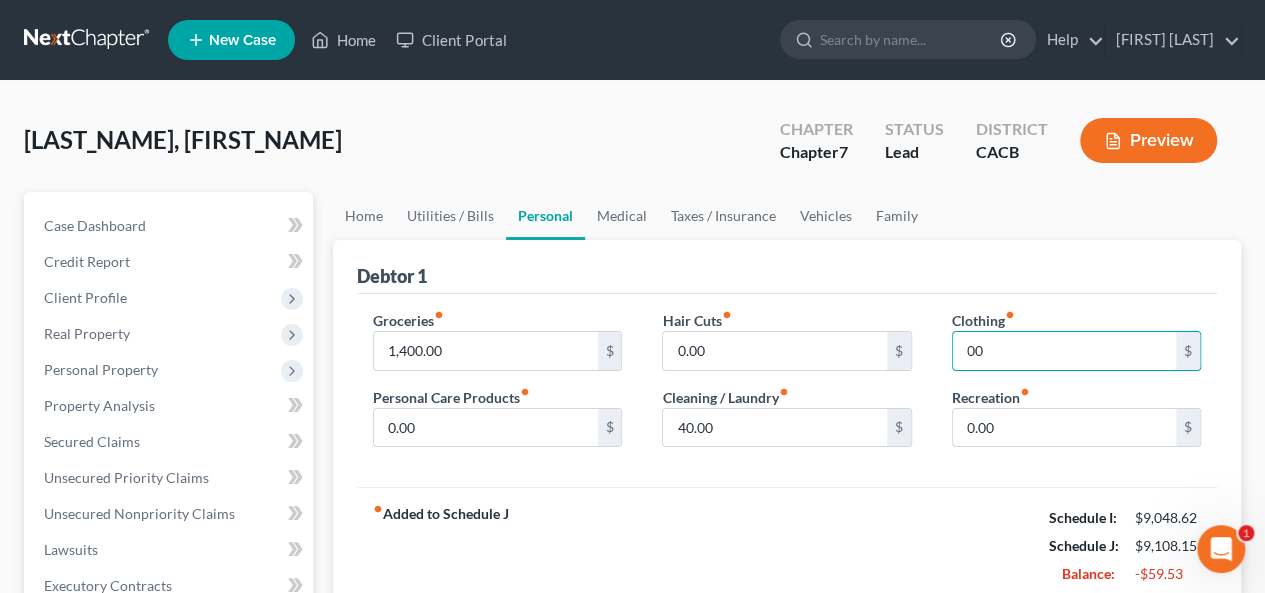 type on "0" 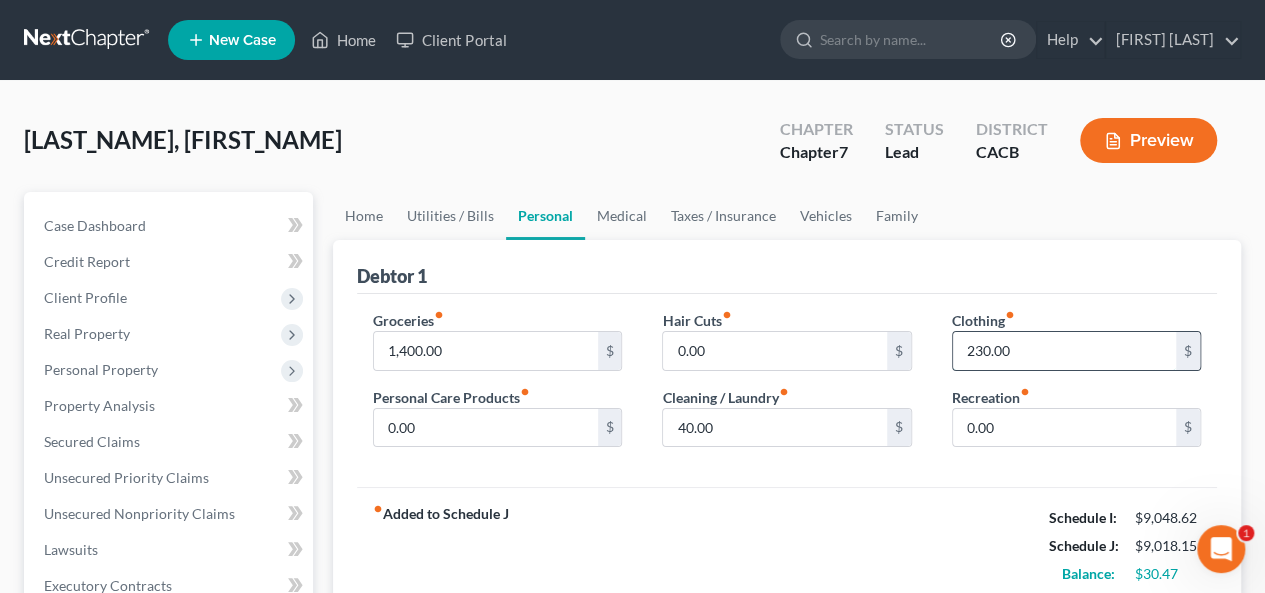 click on "230.00" at bounding box center (1064, 351) 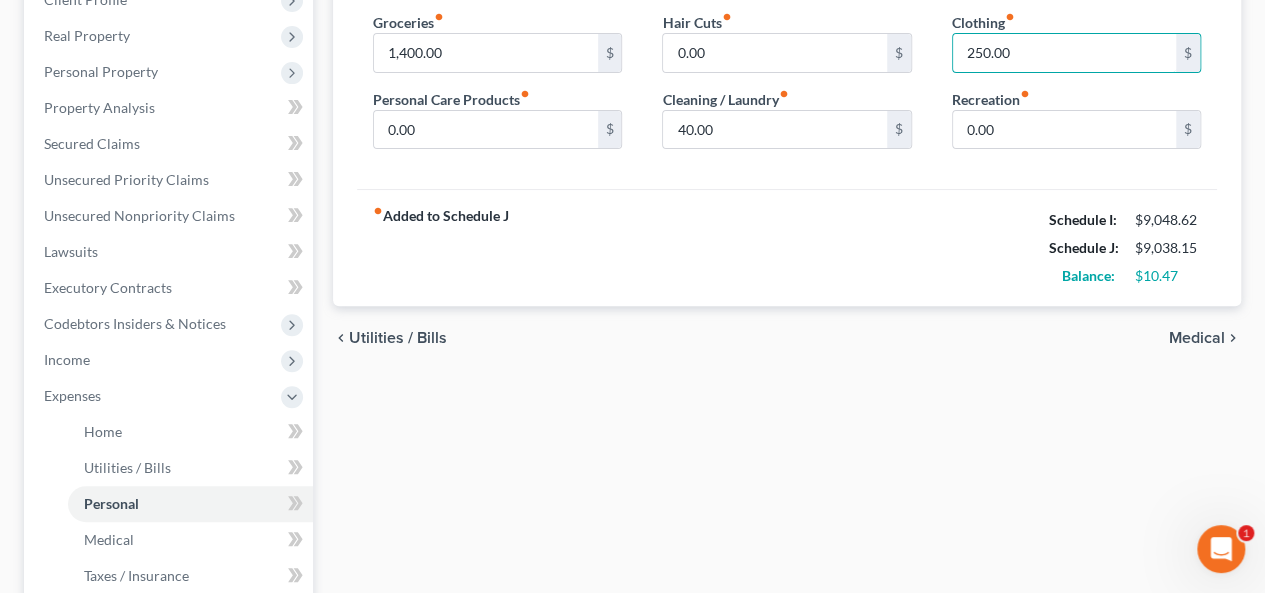 scroll, scrollTop: 300, scrollLeft: 0, axis: vertical 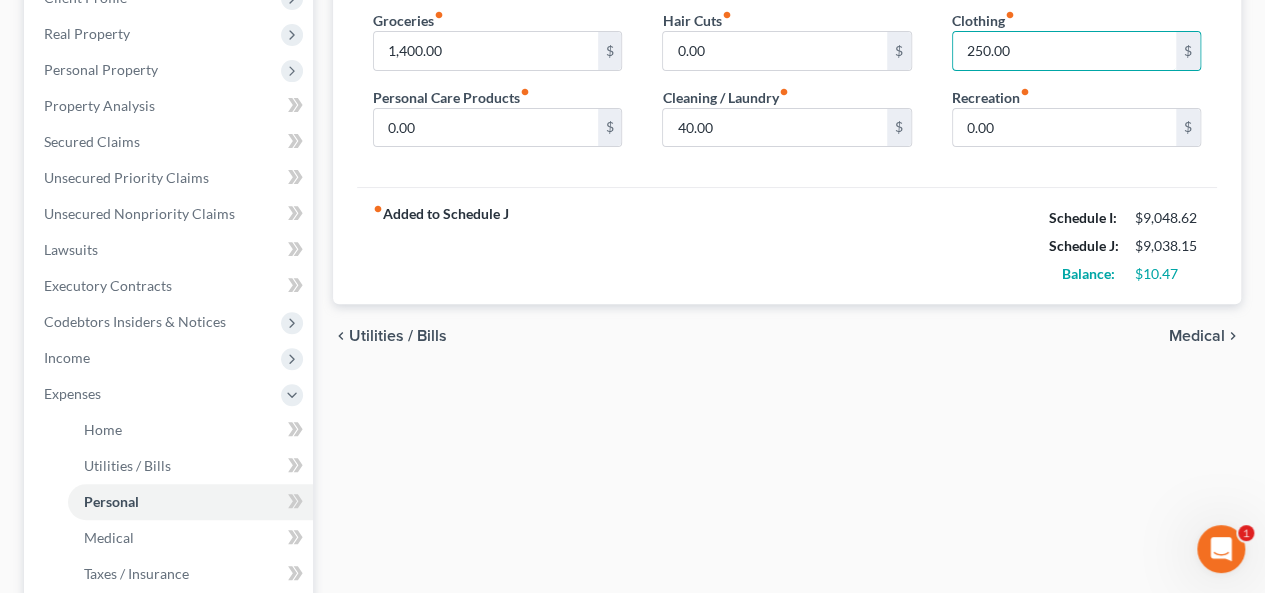 type on "250.00" 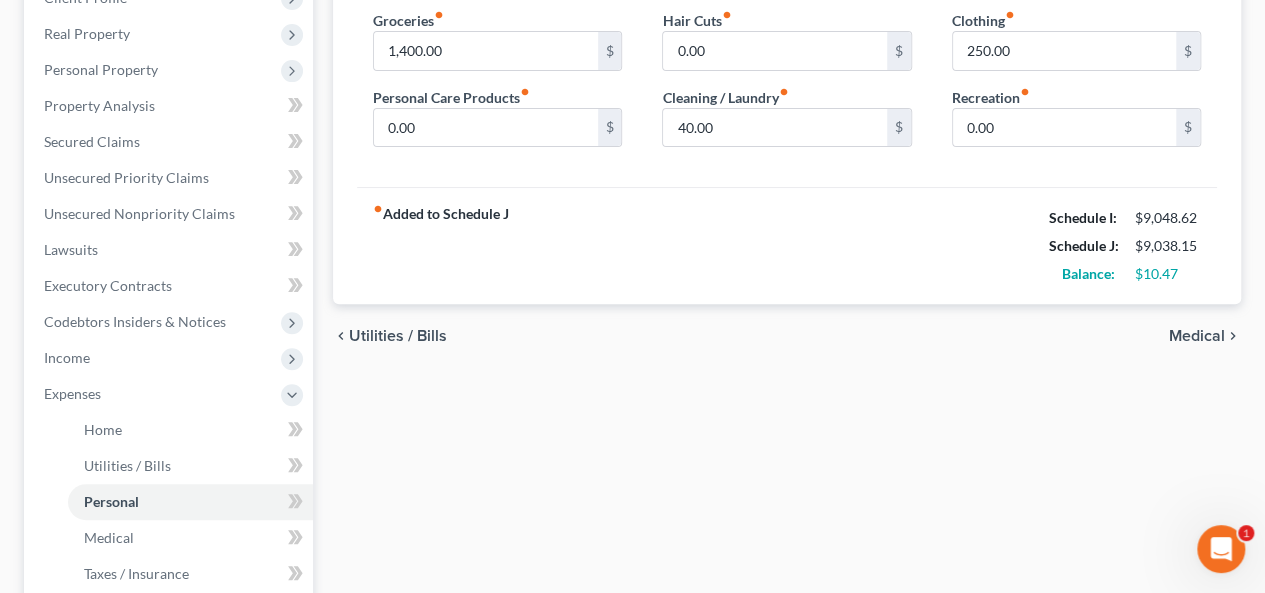 click on "Medical" at bounding box center (1197, 336) 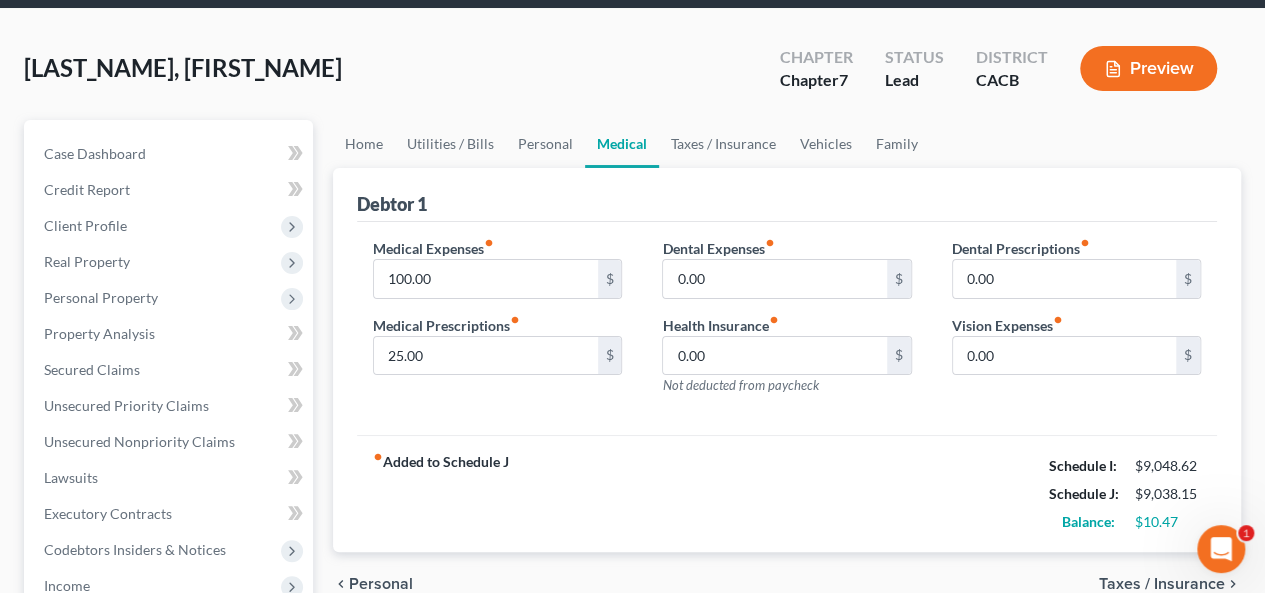 scroll, scrollTop: 0, scrollLeft: 0, axis: both 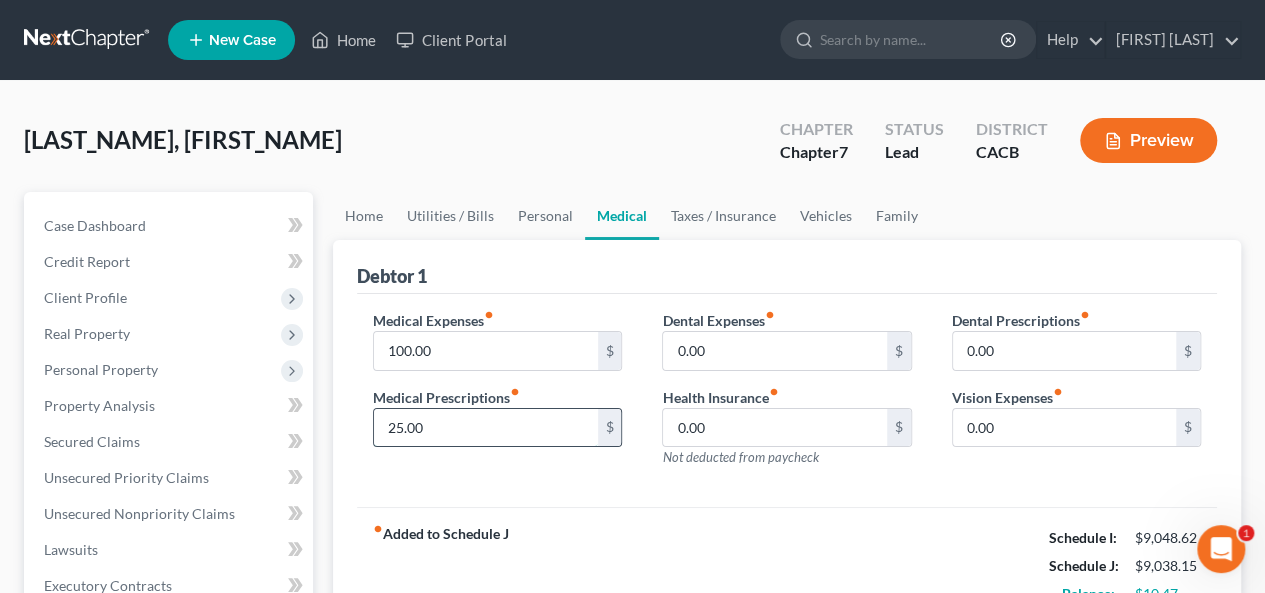 click on "25.00" at bounding box center (485, 428) 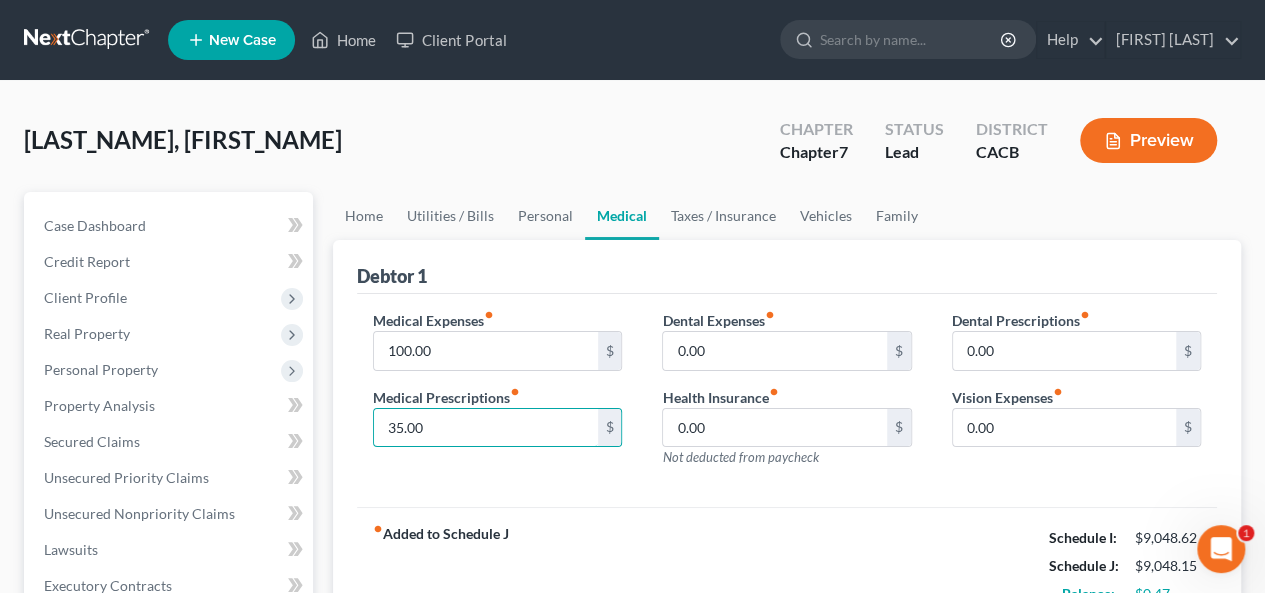 scroll, scrollTop: 300, scrollLeft: 0, axis: vertical 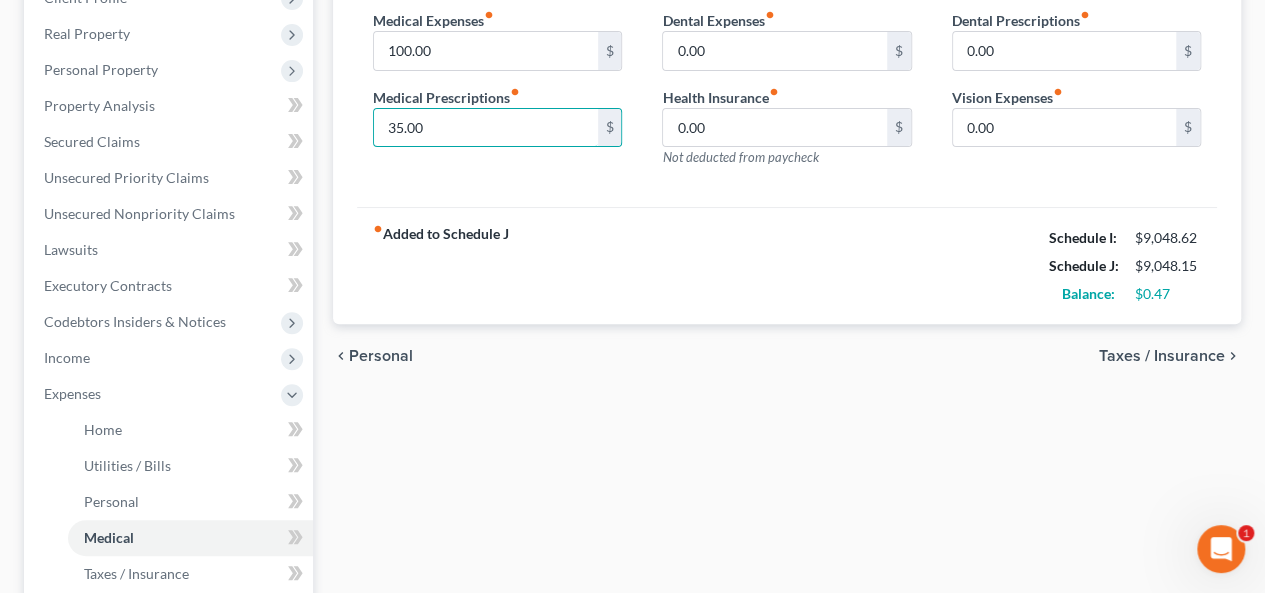 type on "35.00" 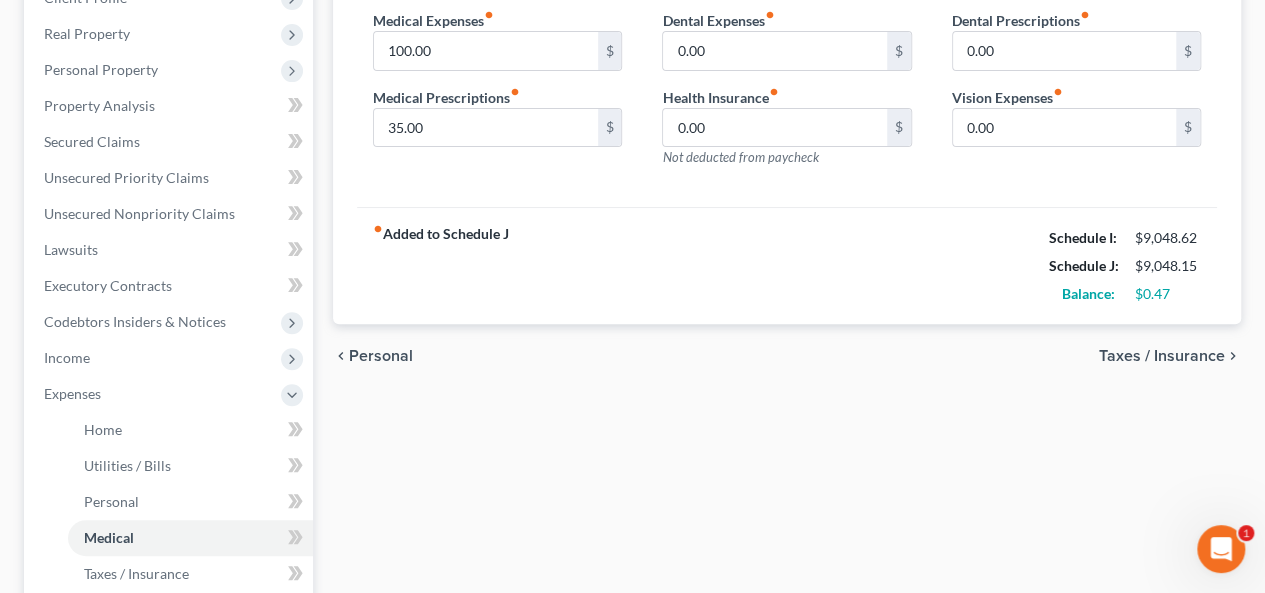 click on "Taxes / Insurance" at bounding box center (1162, 356) 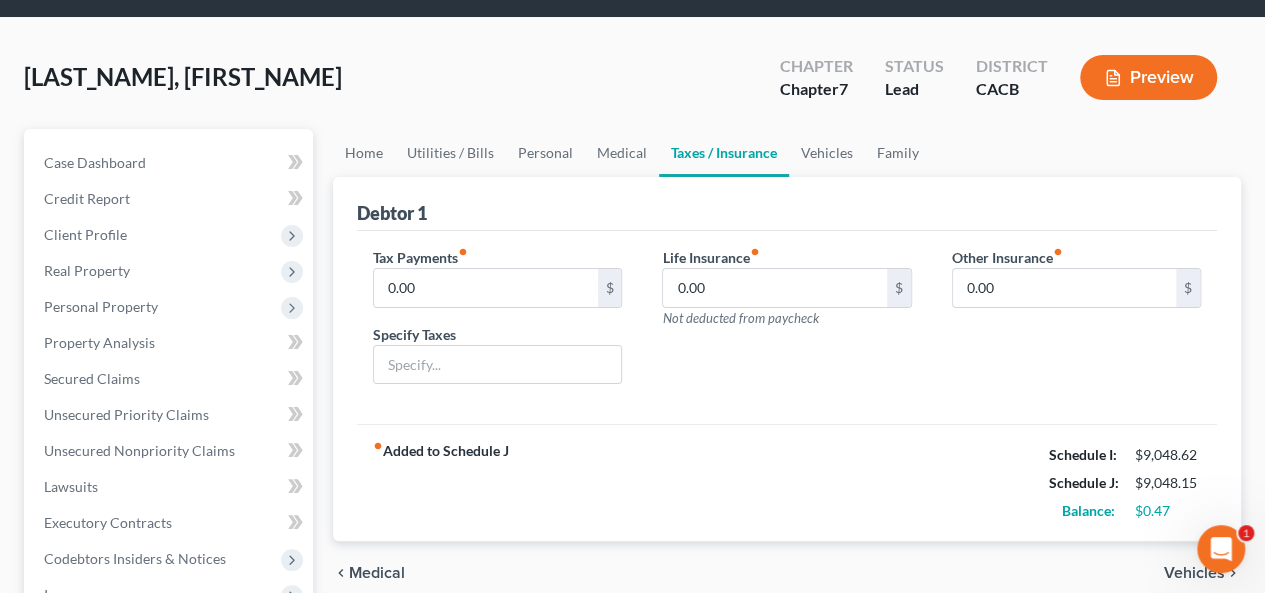 scroll, scrollTop: 400, scrollLeft: 0, axis: vertical 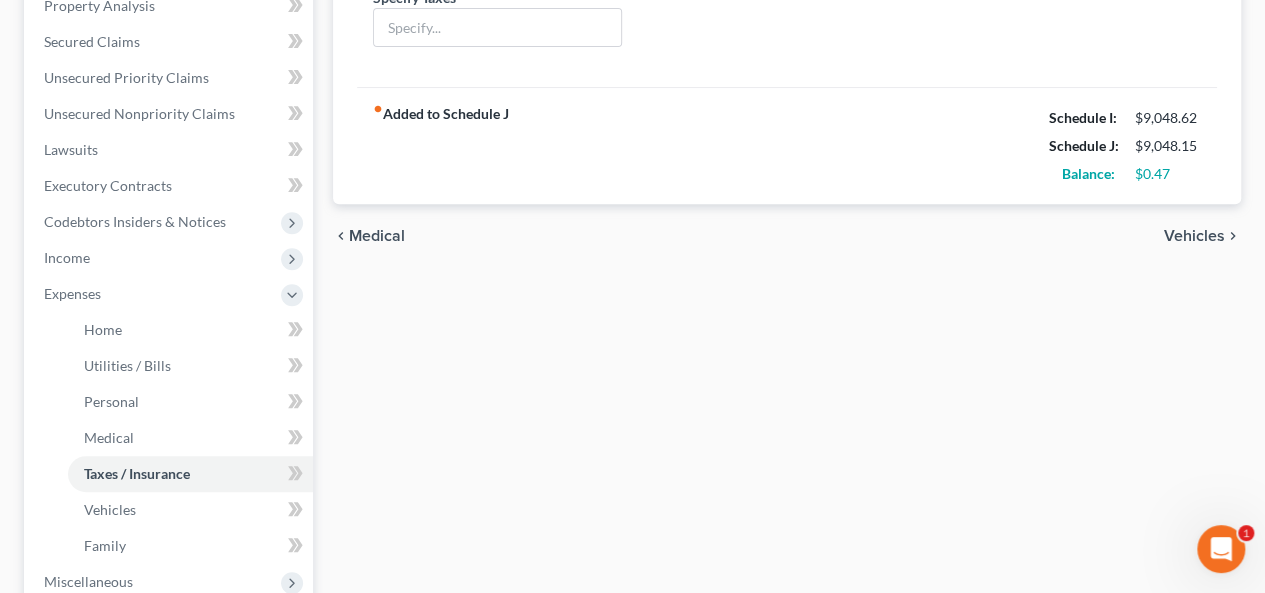 click on "Vehicles" at bounding box center [1194, 236] 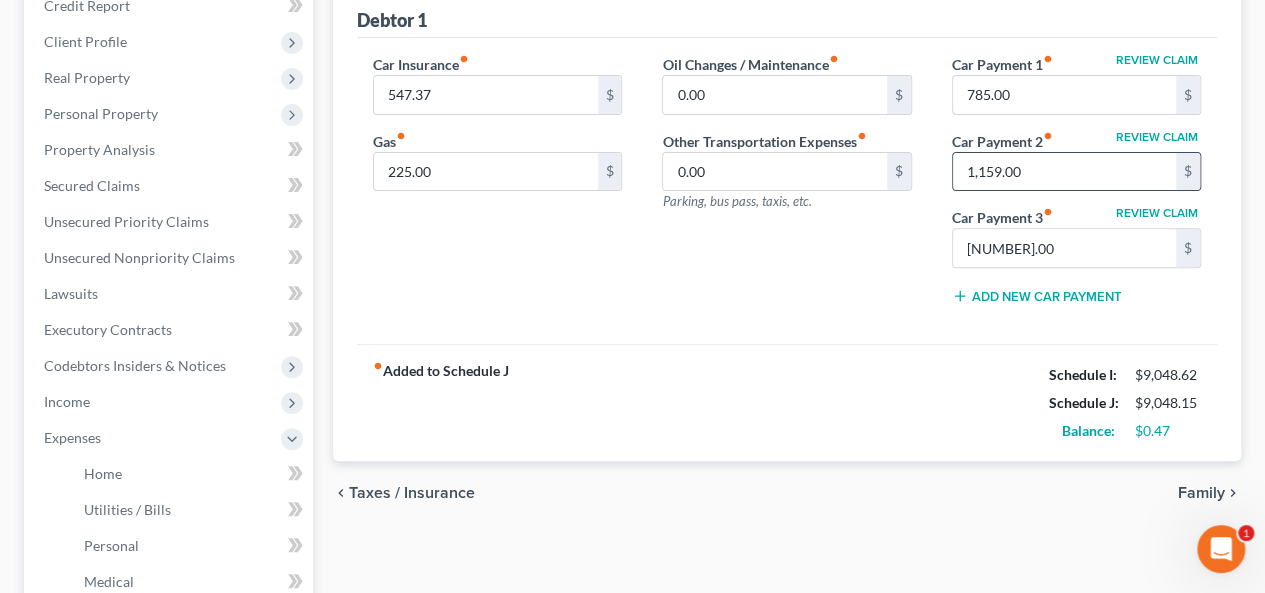 scroll, scrollTop: 300, scrollLeft: 0, axis: vertical 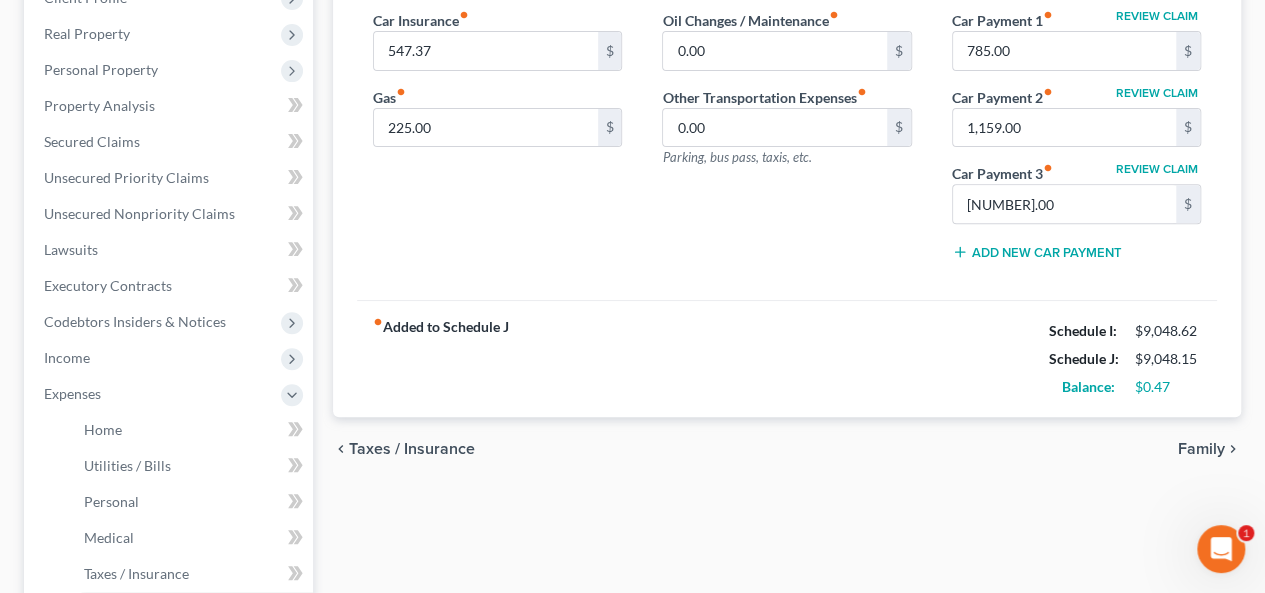click on "Family" at bounding box center (1201, 449) 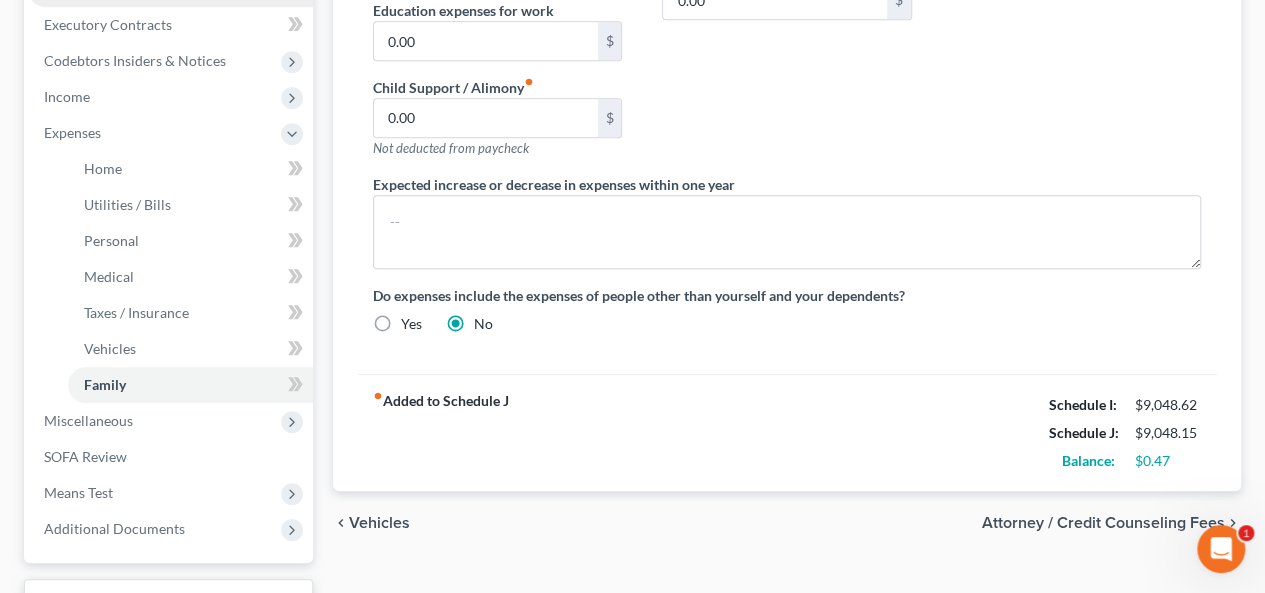 scroll, scrollTop: 419, scrollLeft: 0, axis: vertical 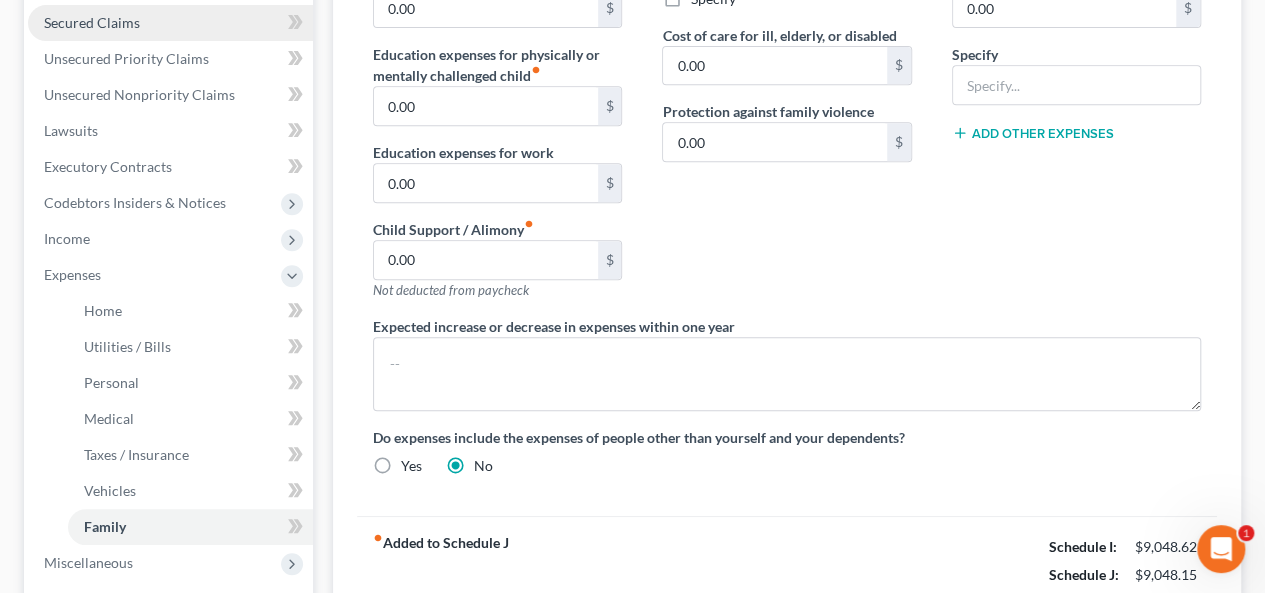 click on "Secured Claims" at bounding box center [92, 22] 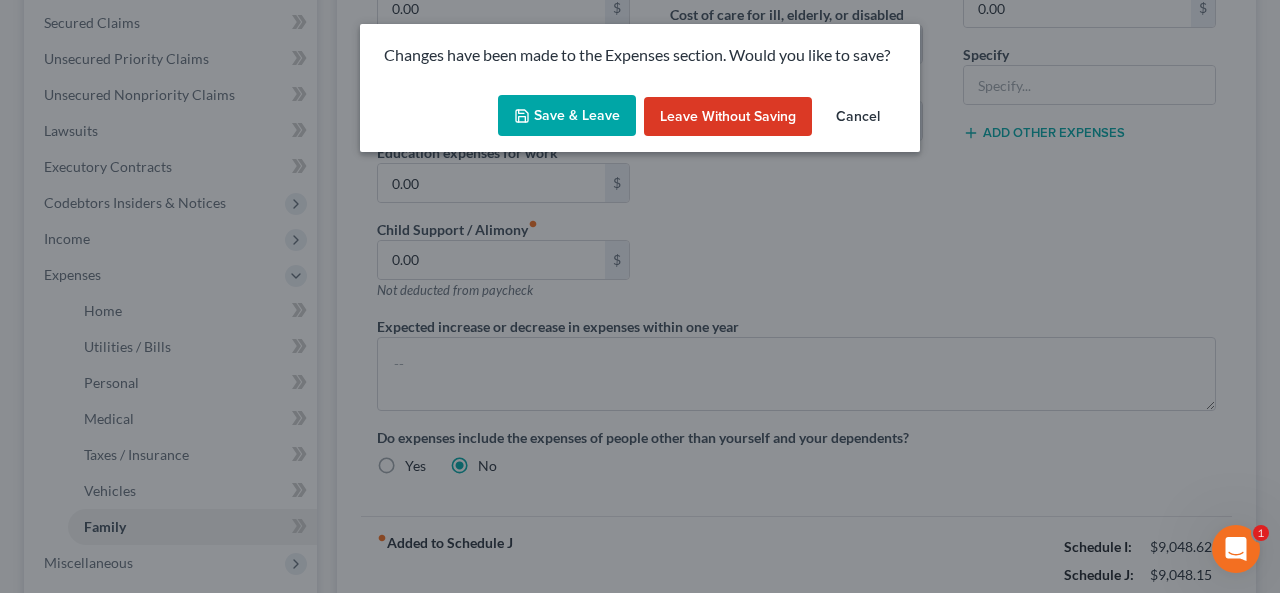 click on "Save & Leave" at bounding box center (567, 116) 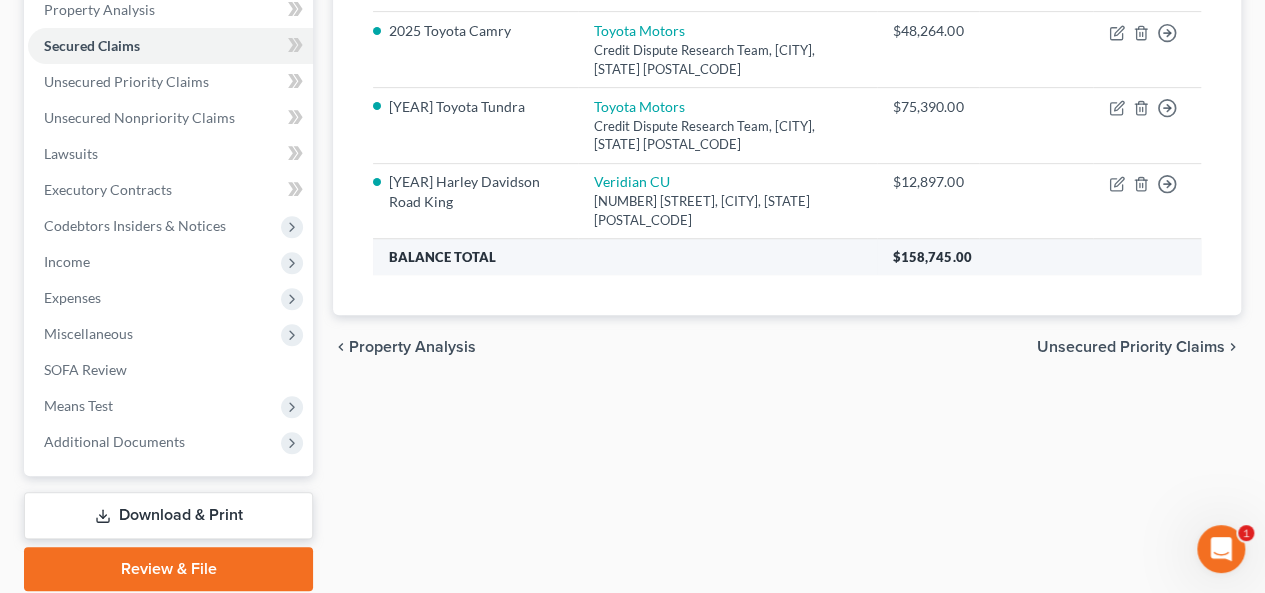 scroll, scrollTop: 467, scrollLeft: 0, axis: vertical 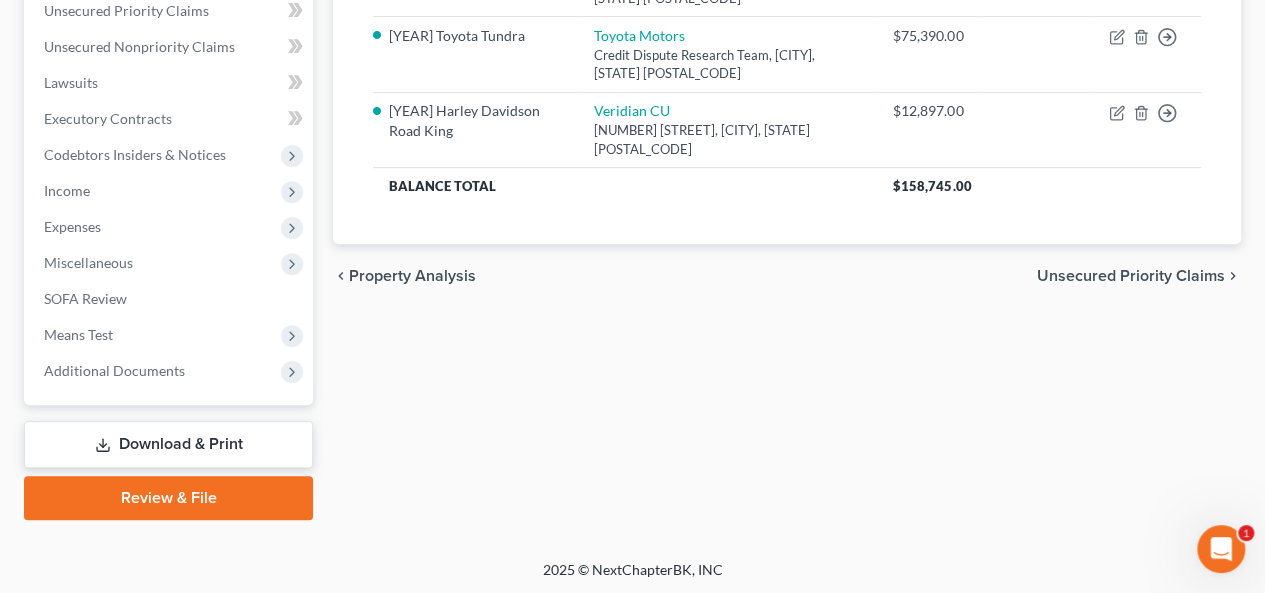 click on "Unsecured Priority Claims" at bounding box center (1131, 276) 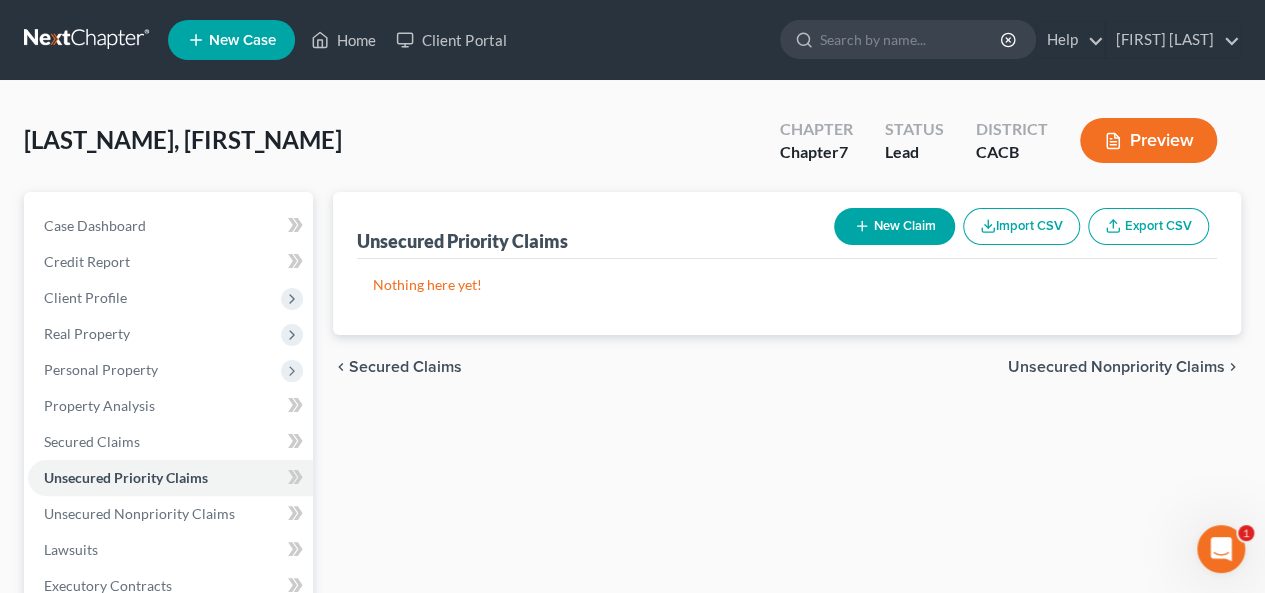 scroll, scrollTop: 100, scrollLeft: 0, axis: vertical 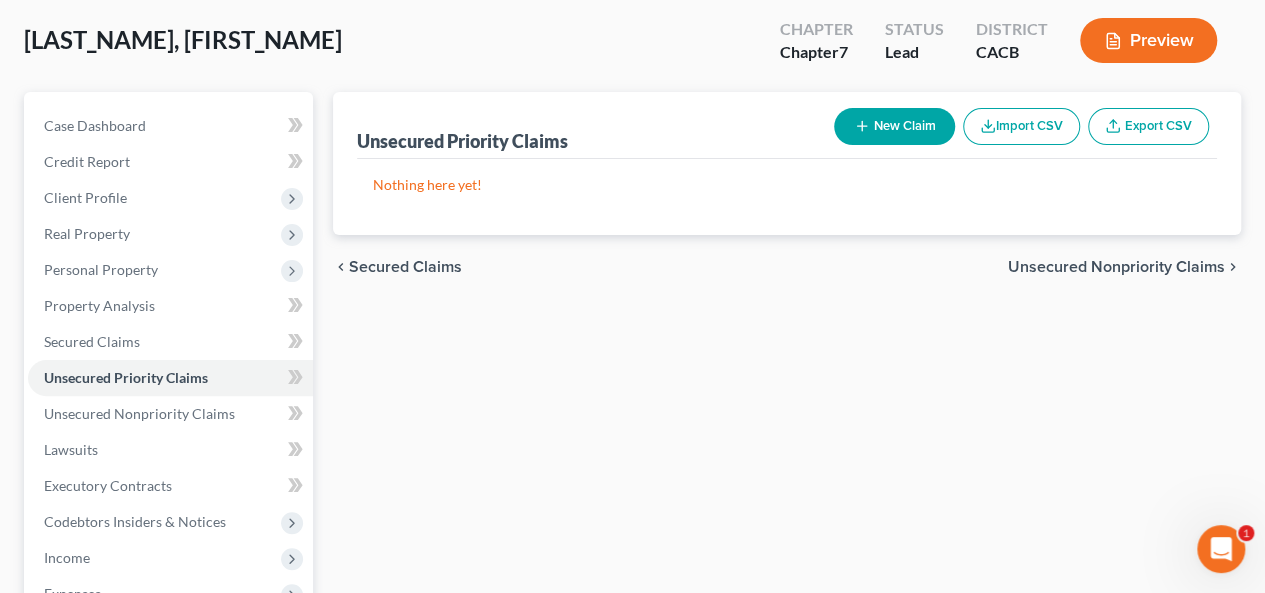 click on "Unsecured Nonpriority Claims" at bounding box center (1116, 267) 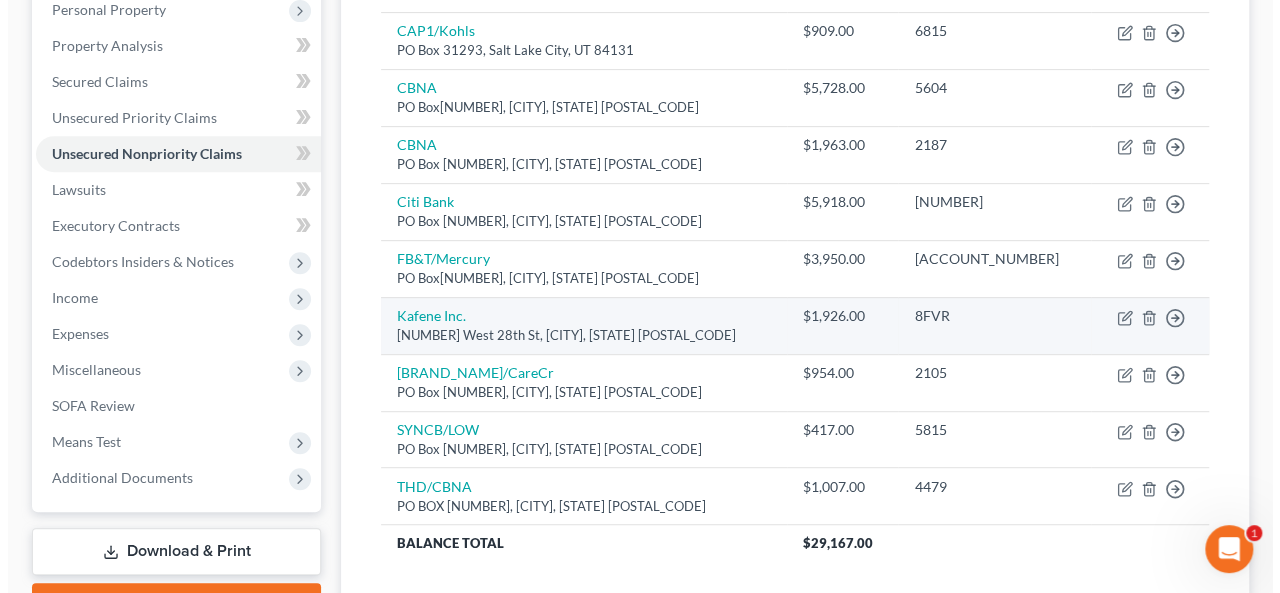 scroll, scrollTop: 303, scrollLeft: 0, axis: vertical 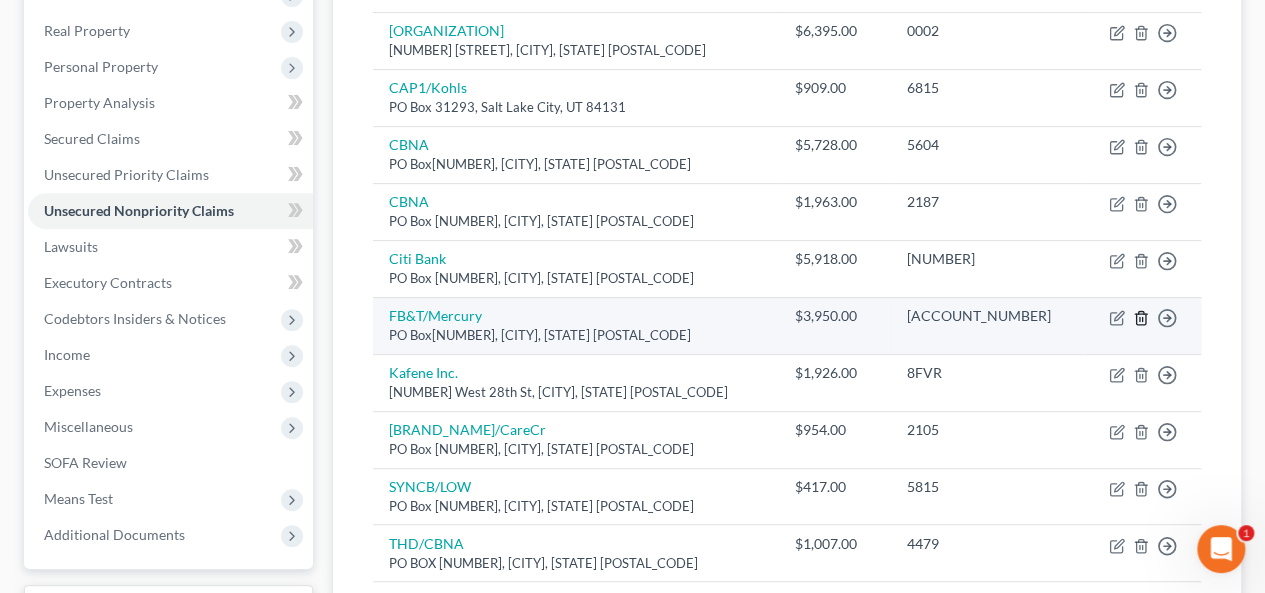 click 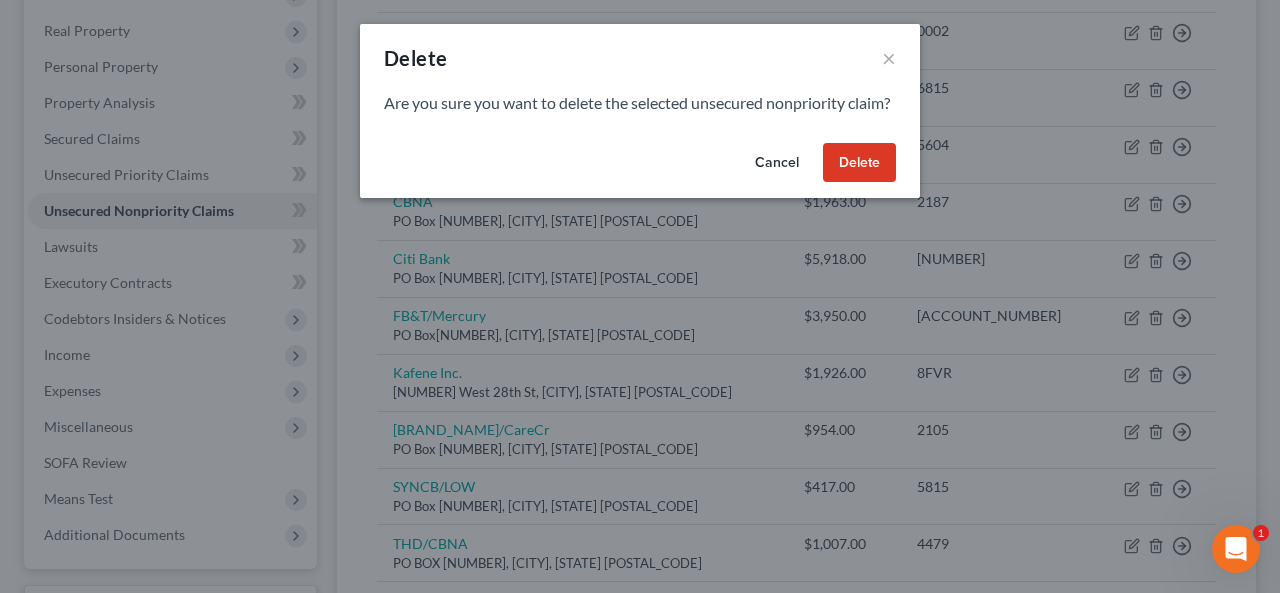 click on "Delete" at bounding box center (859, 163) 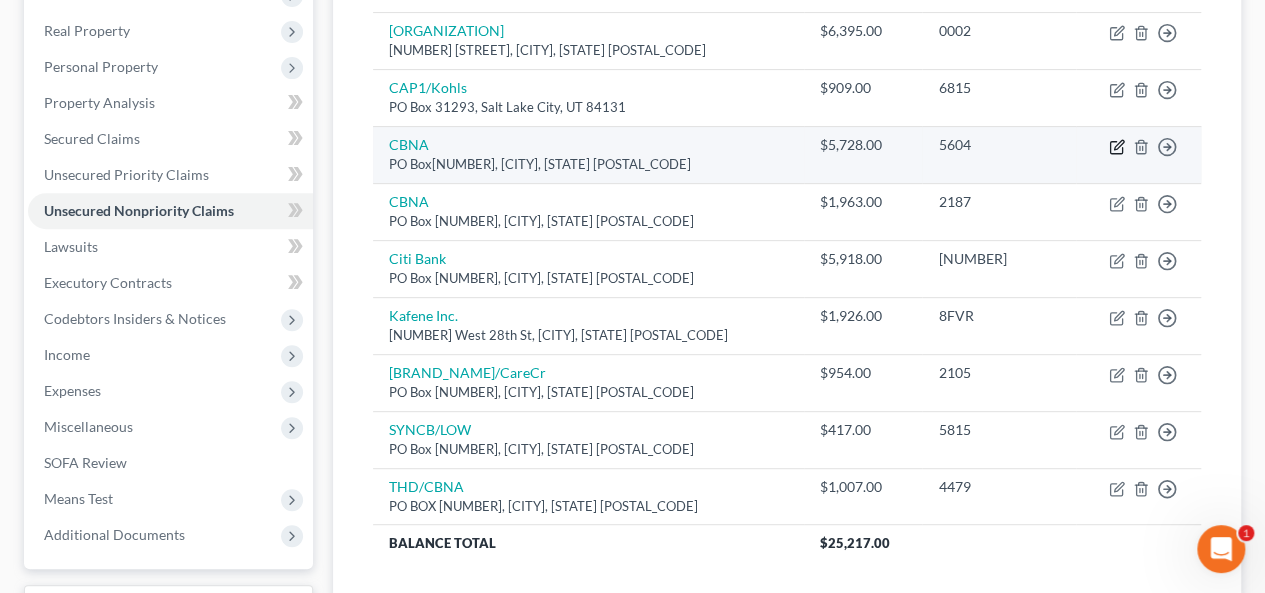 click 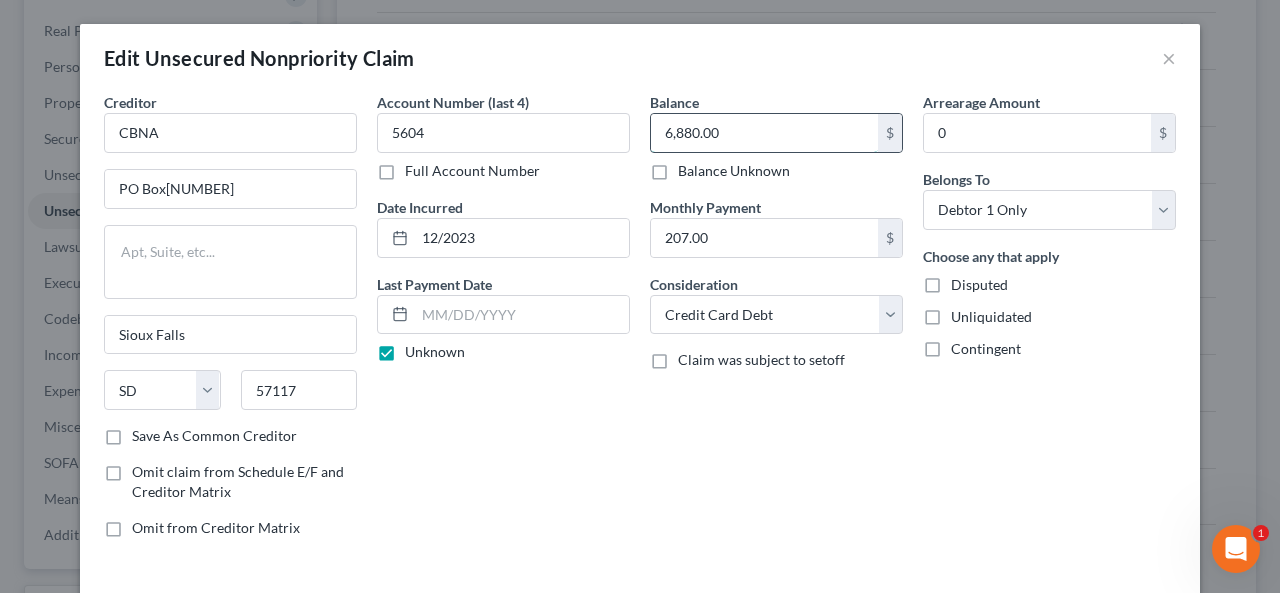 type on "6,880.00" 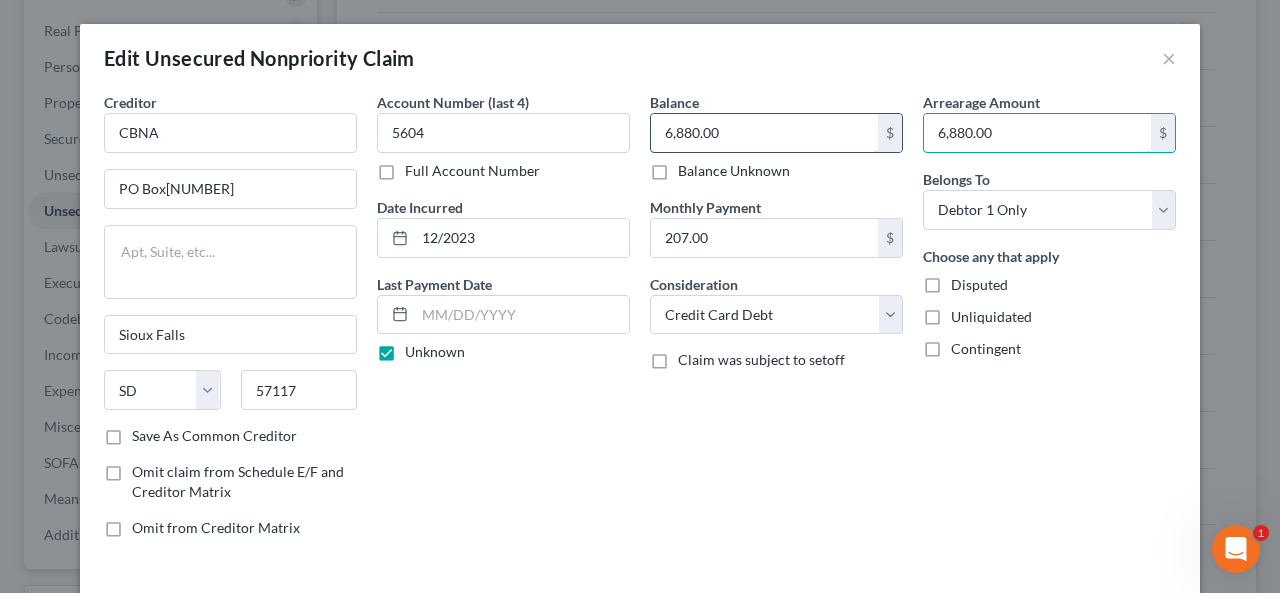 type on "6,880.00" 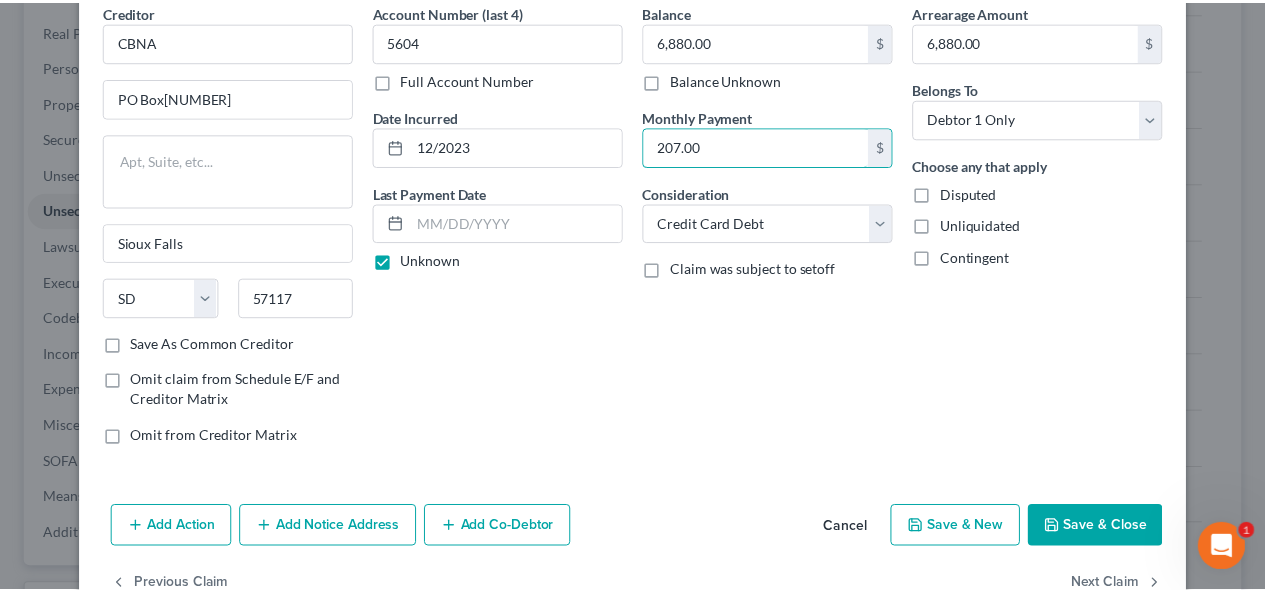 scroll, scrollTop: 140, scrollLeft: 0, axis: vertical 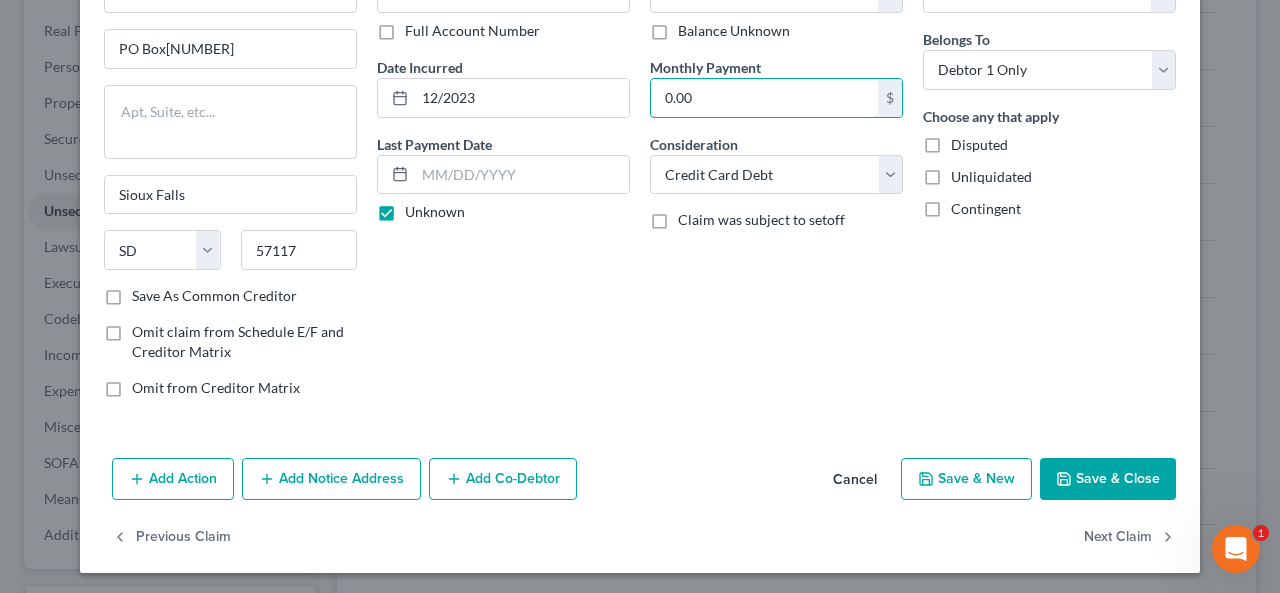 type on "0.00" 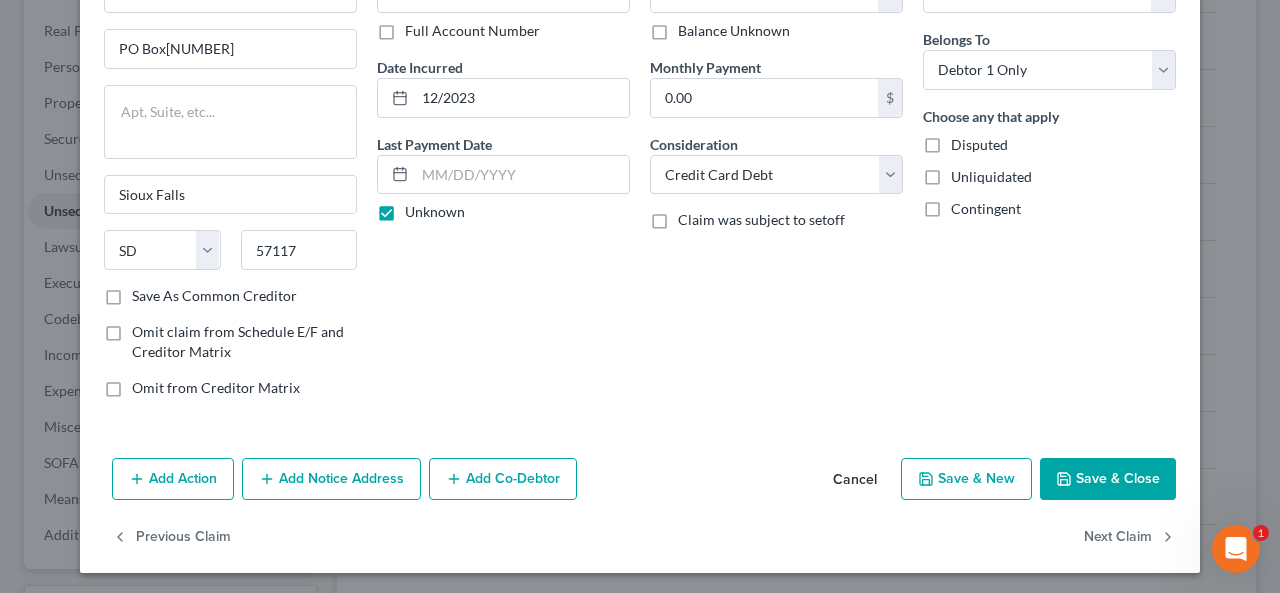 drag, startPoint x: 1105, startPoint y: 471, endPoint x: 1110, endPoint y: 455, distance: 16.763054 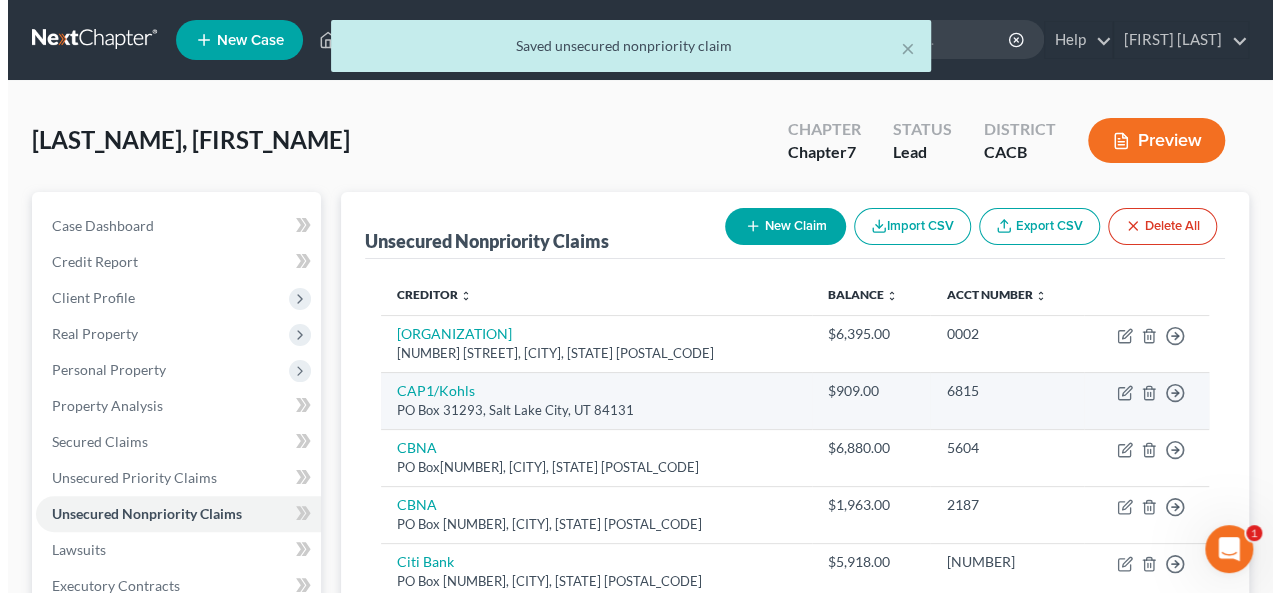 scroll, scrollTop: 100, scrollLeft: 0, axis: vertical 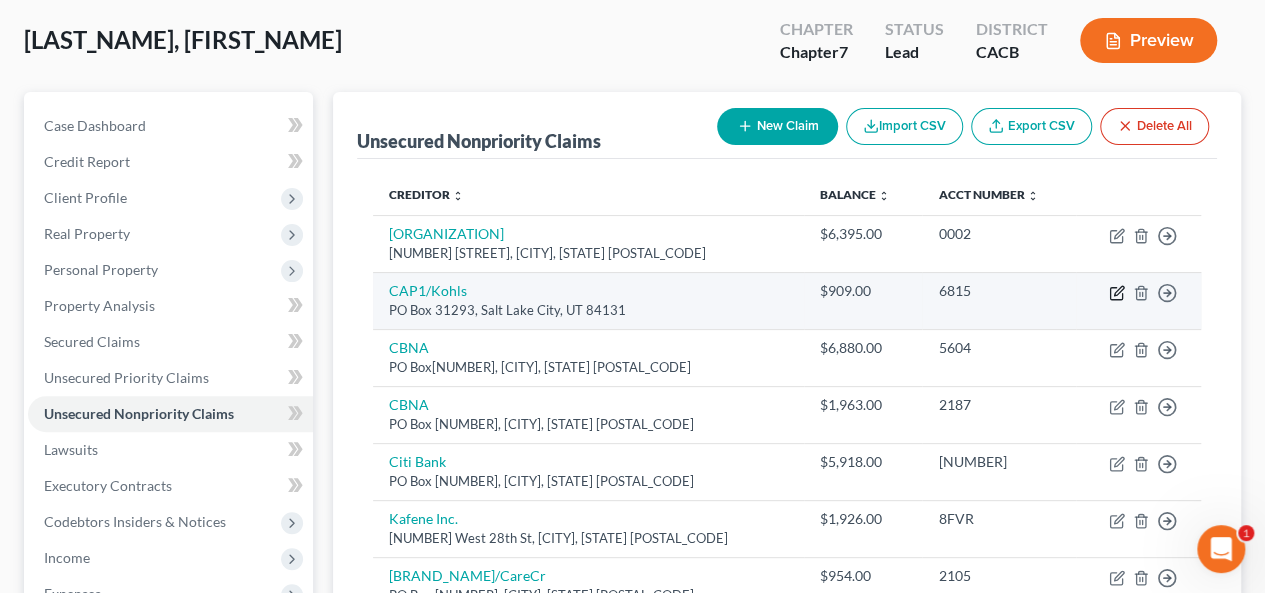 drag, startPoint x: 1108, startPoint y: 294, endPoint x: 1122, endPoint y: 287, distance: 15.652476 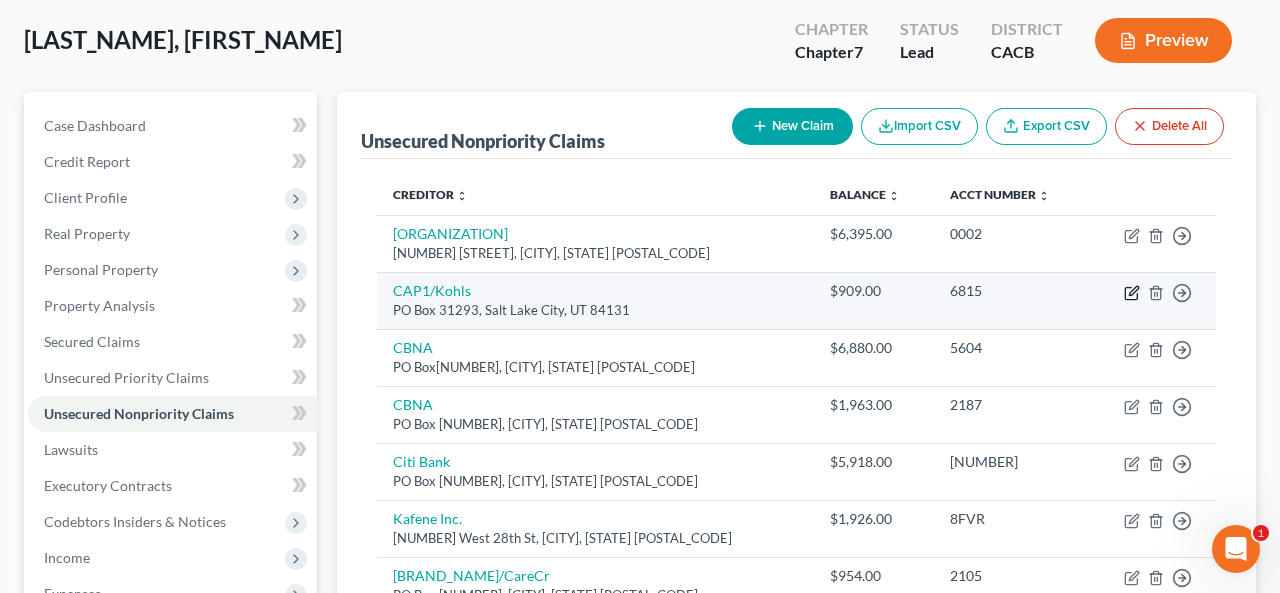 select on "46" 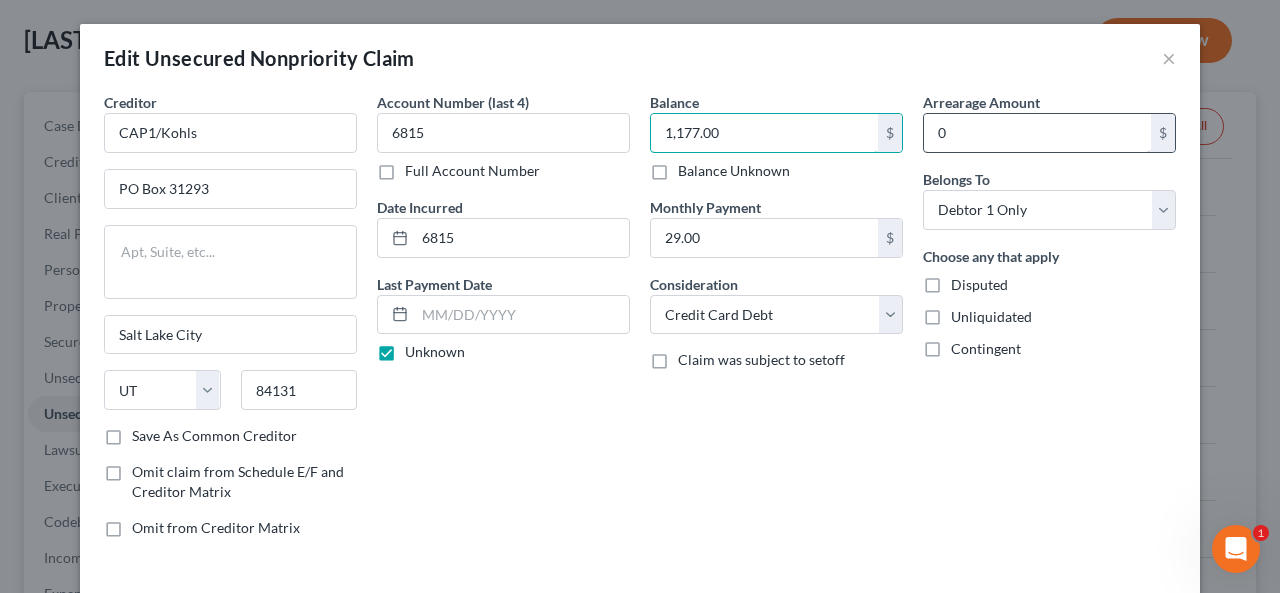 type on "1,177.00" 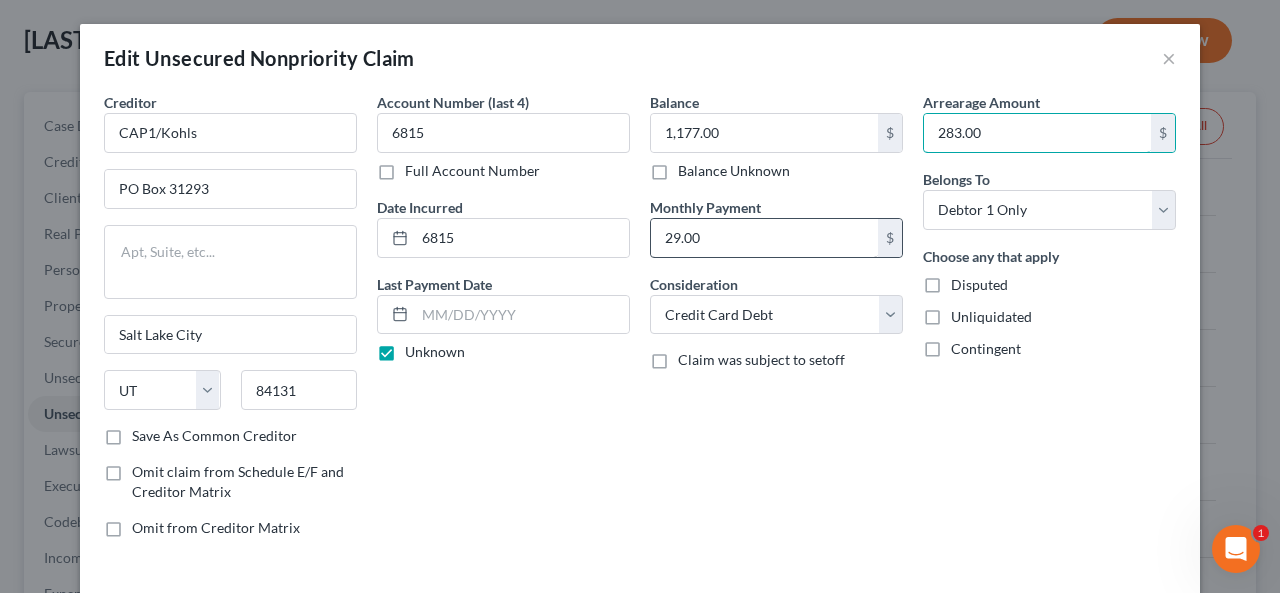 type on "283.00" 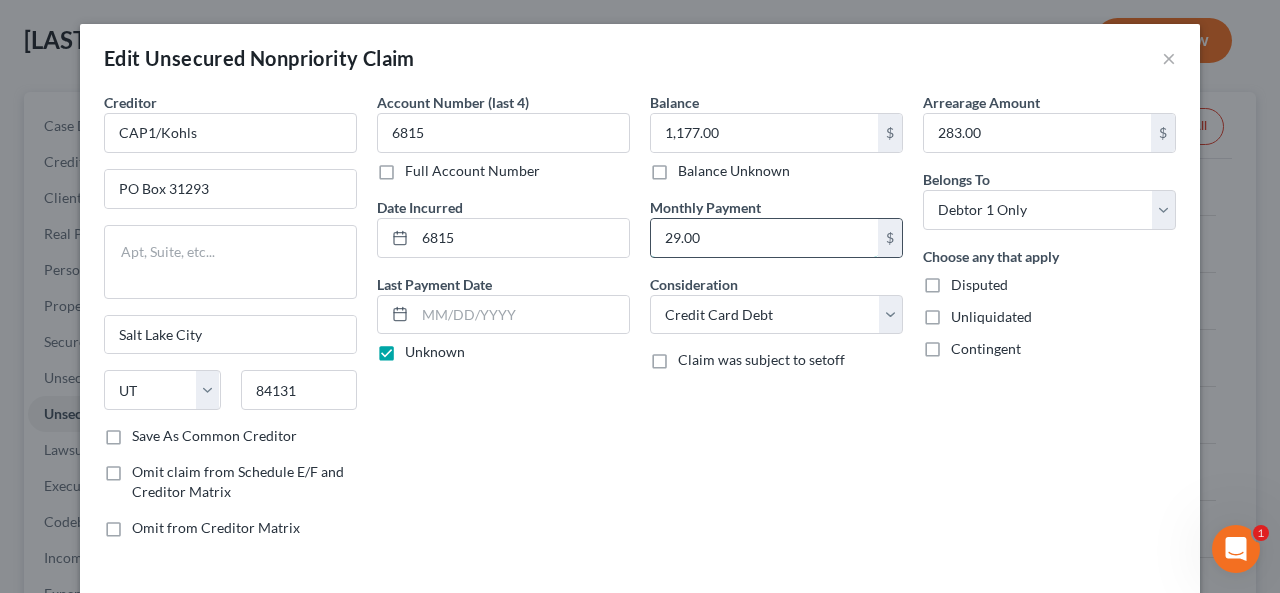 click on "29.00" at bounding box center (764, 238) 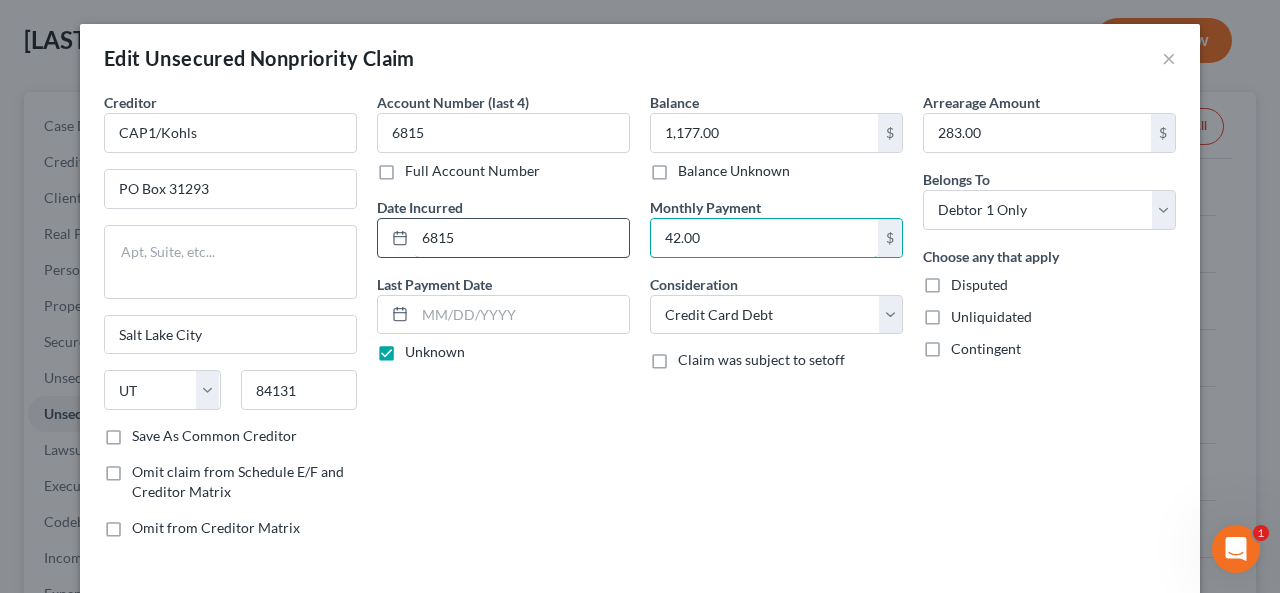 type on "42.00" 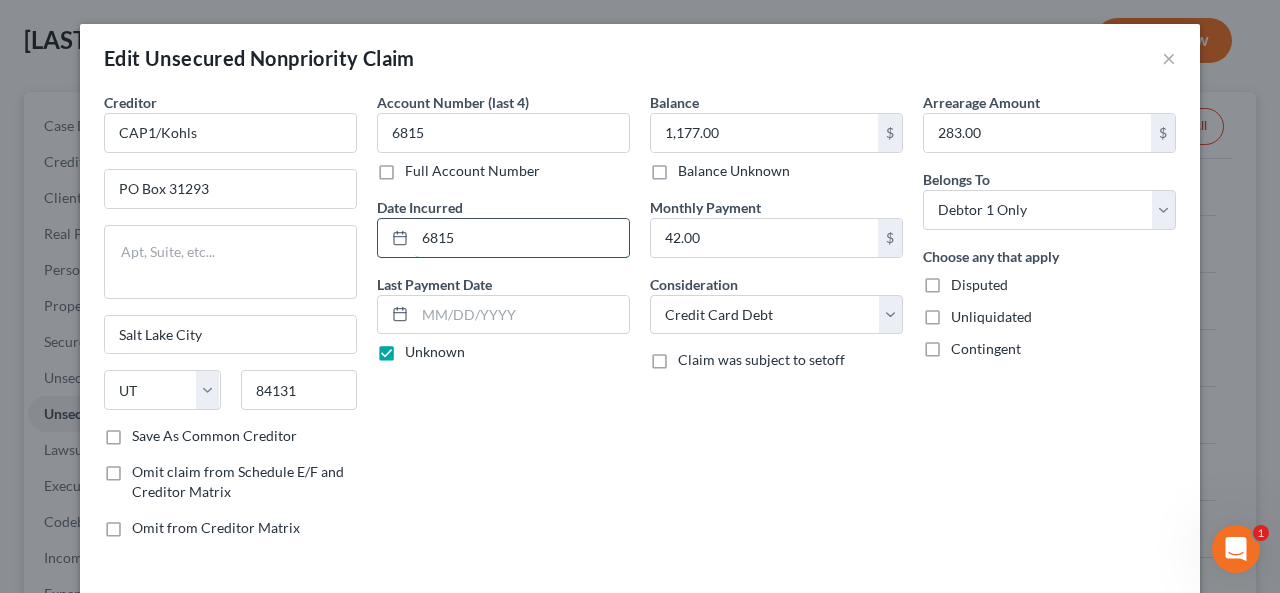 drag, startPoint x: 409, startPoint y: 231, endPoint x: 528, endPoint y: 226, distance: 119.104996 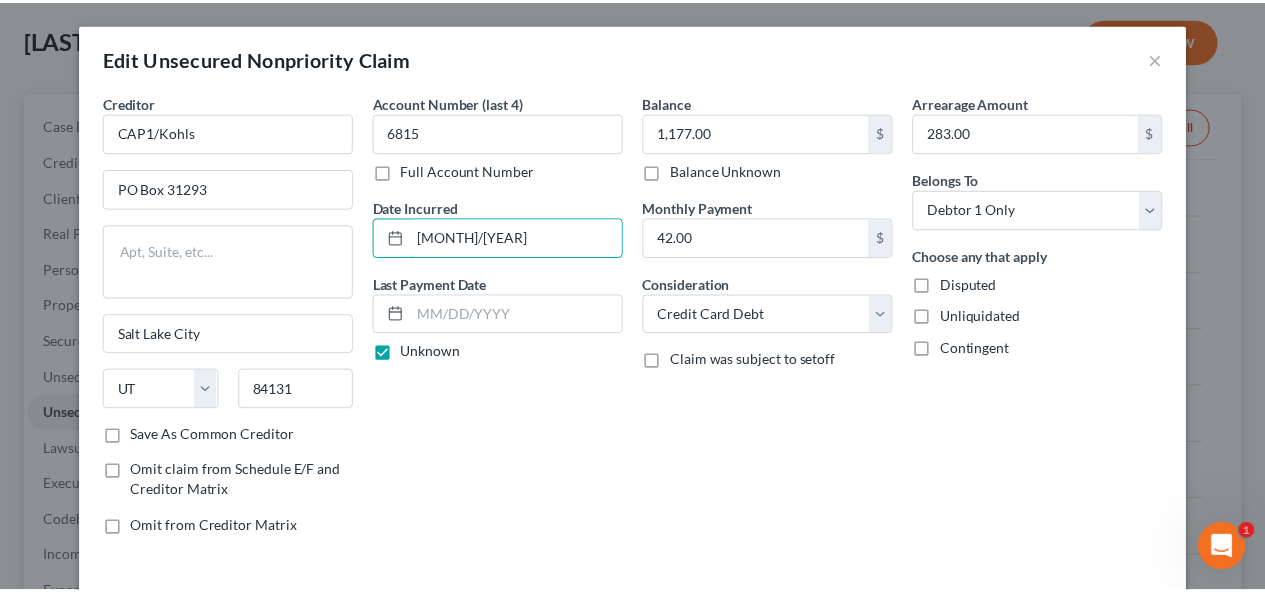 scroll, scrollTop: 140, scrollLeft: 0, axis: vertical 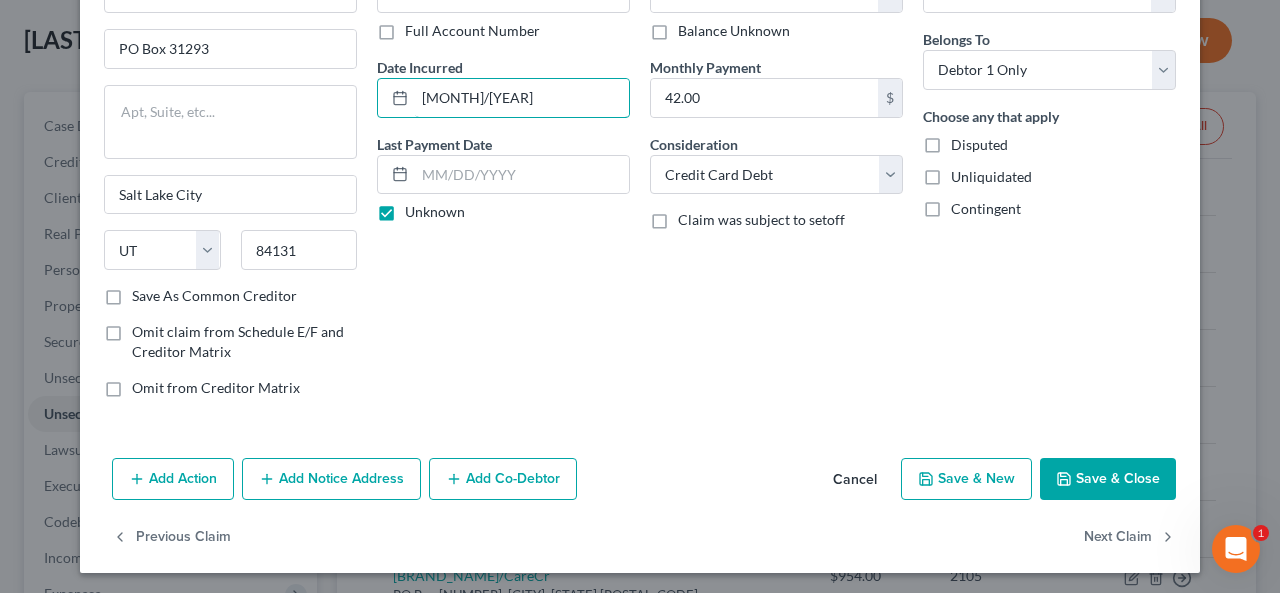 type on "[MONTH]/[YEAR]" 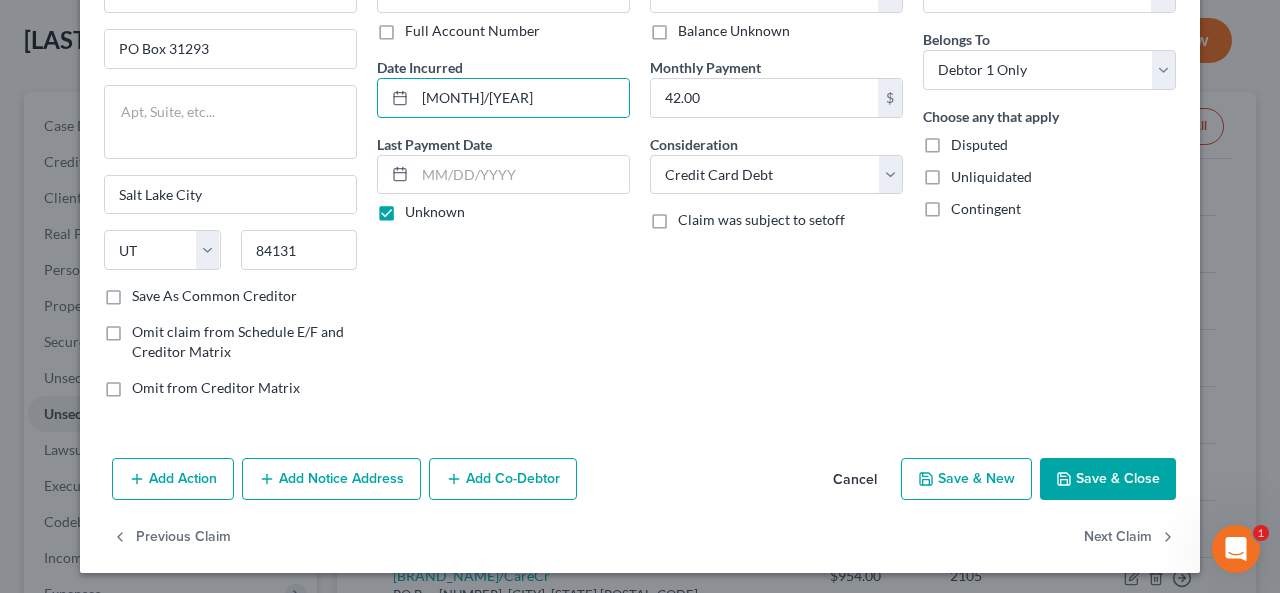 click on "Save & Close" at bounding box center (1108, 479) 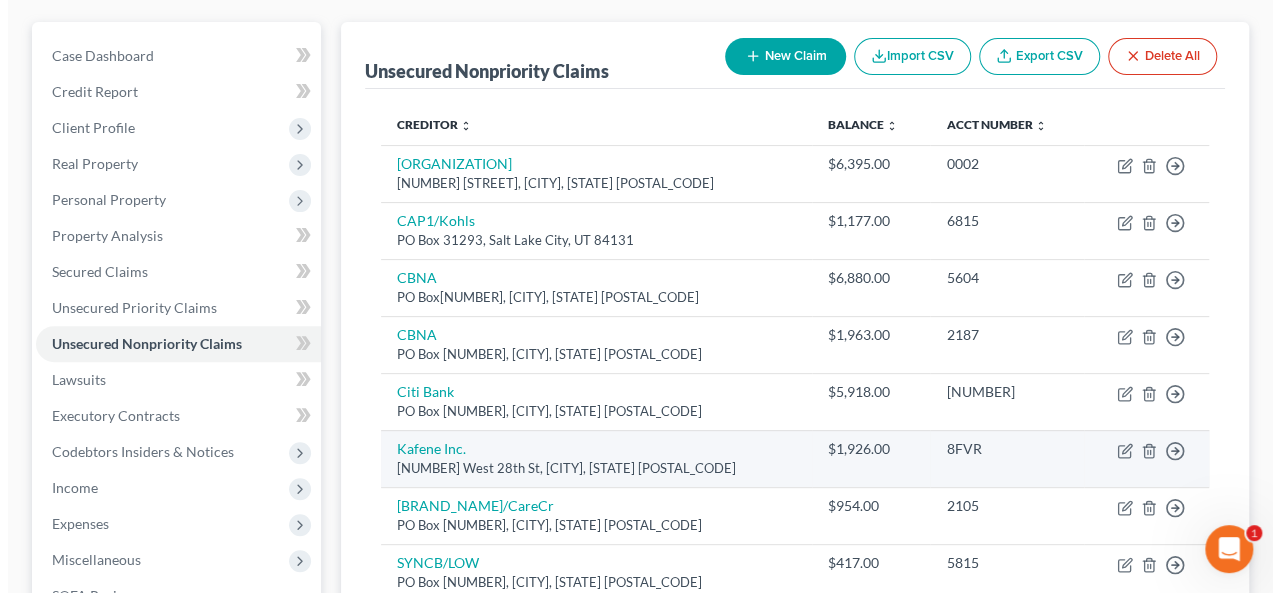scroll, scrollTop: 200, scrollLeft: 0, axis: vertical 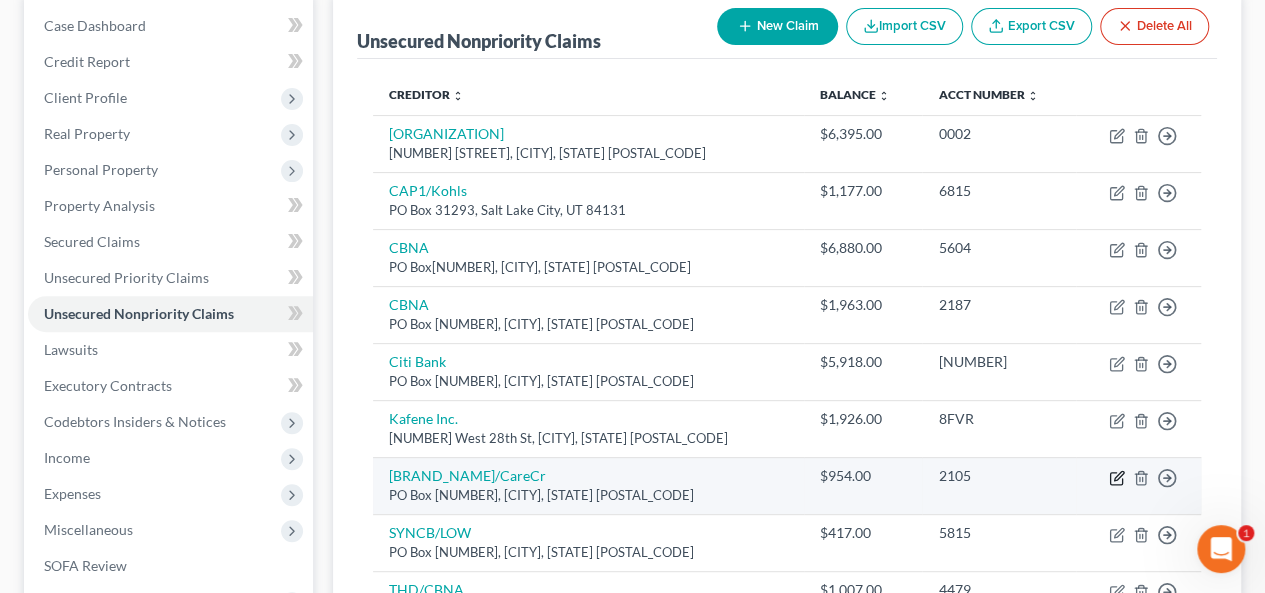 click 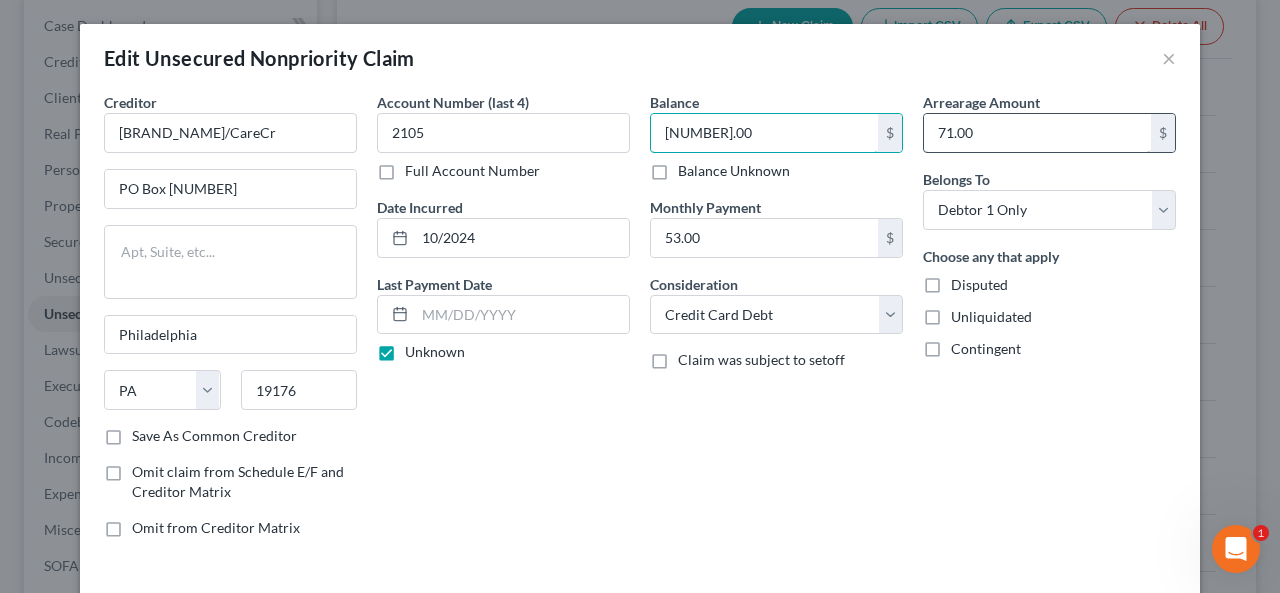 type on "[NUMBER].00" 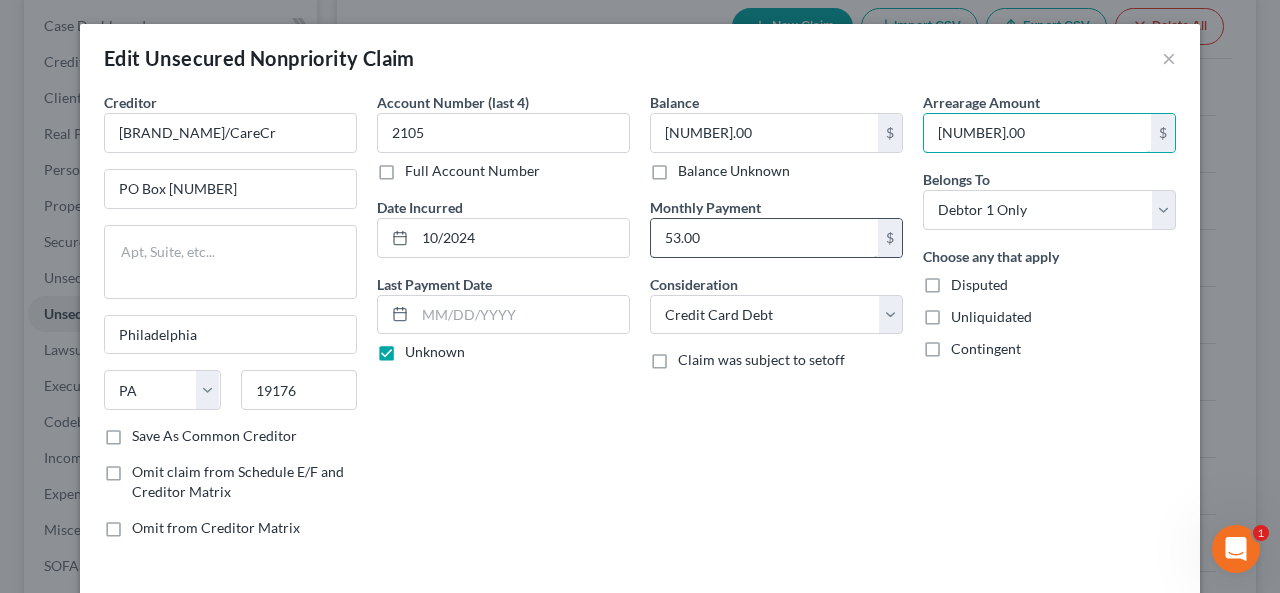 type on "[NUMBER].00" 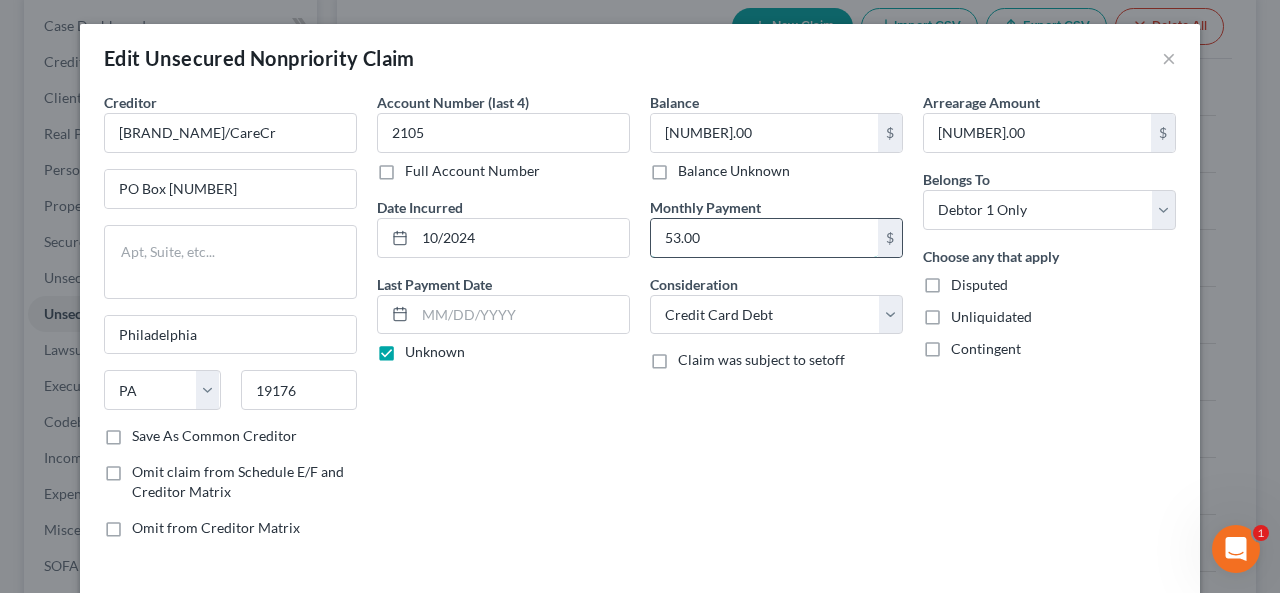 click on "53.00" at bounding box center (764, 238) 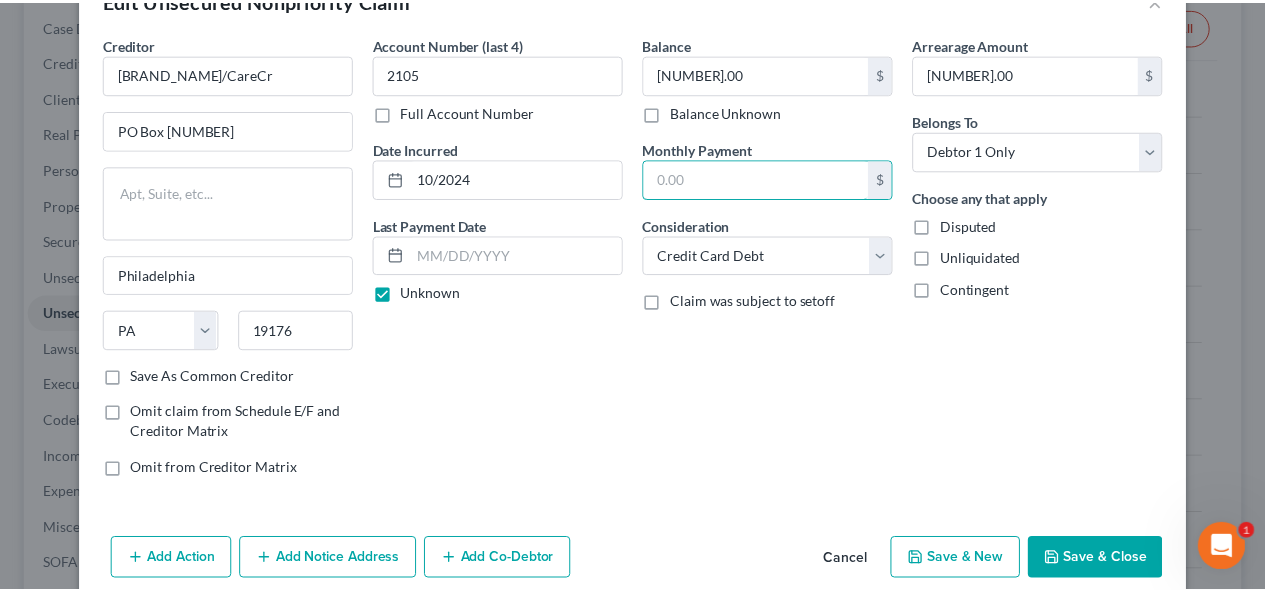 scroll, scrollTop: 100, scrollLeft: 0, axis: vertical 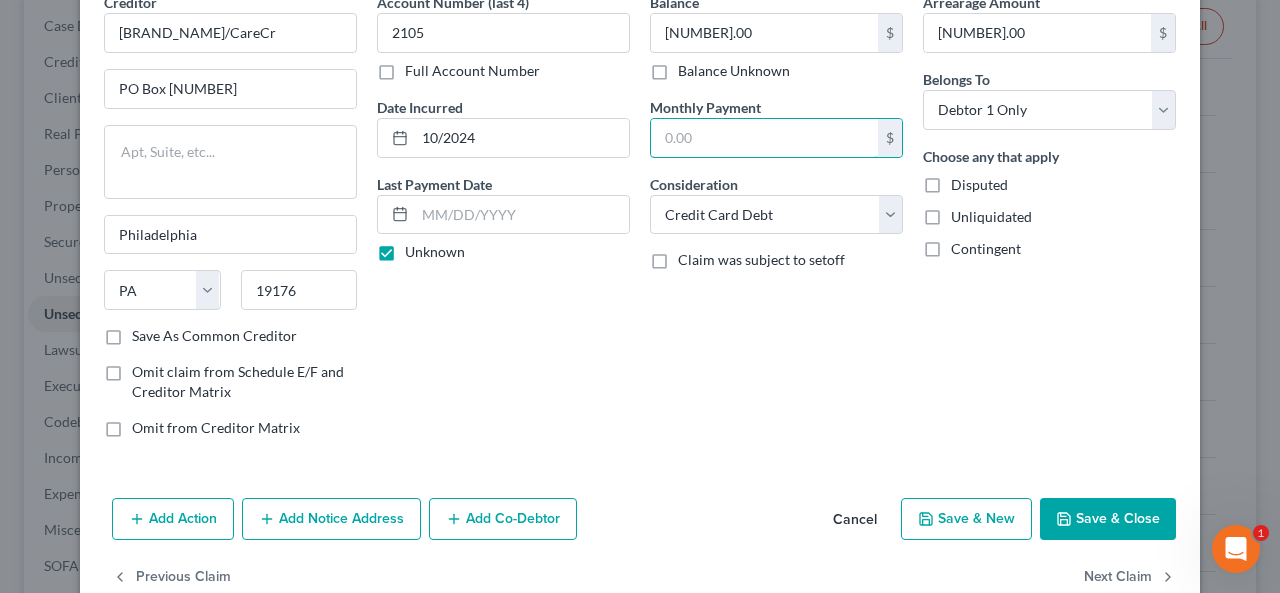 type 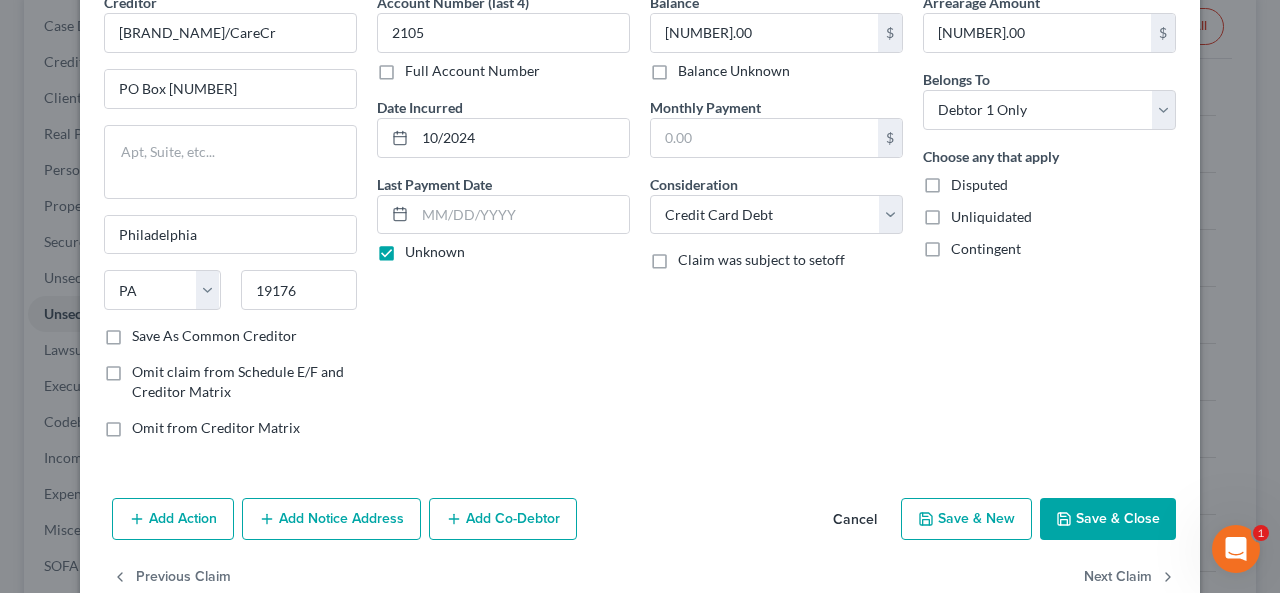 click on "Save & Close" at bounding box center [1108, 519] 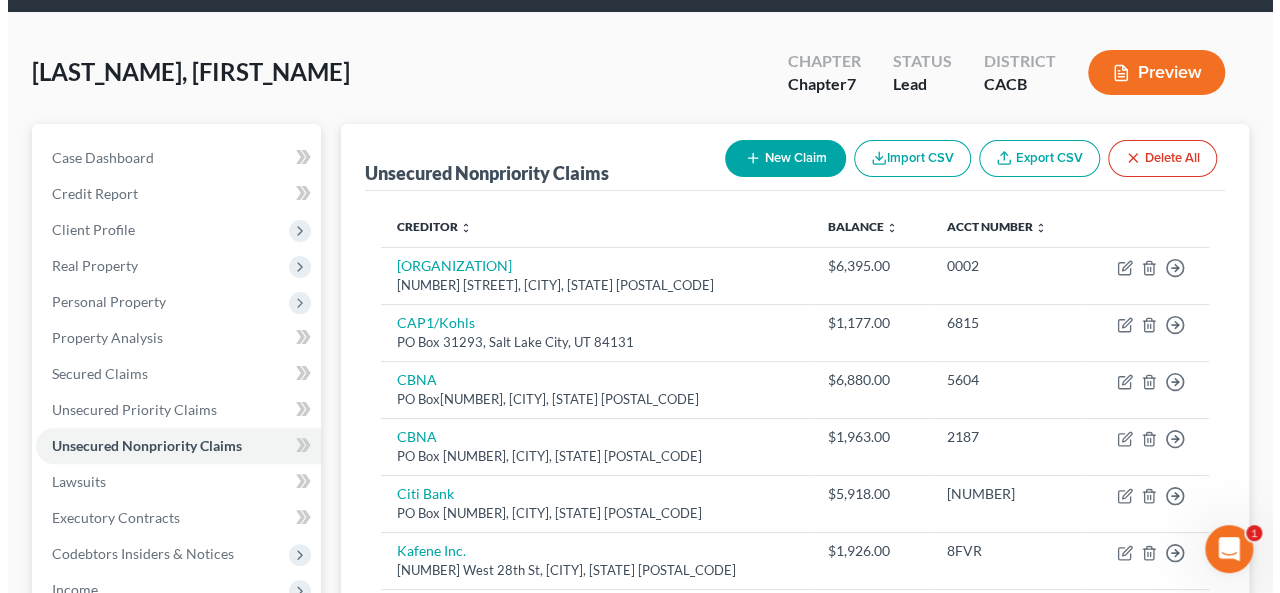 scroll, scrollTop: 67, scrollLeft: 0, axis: vertical 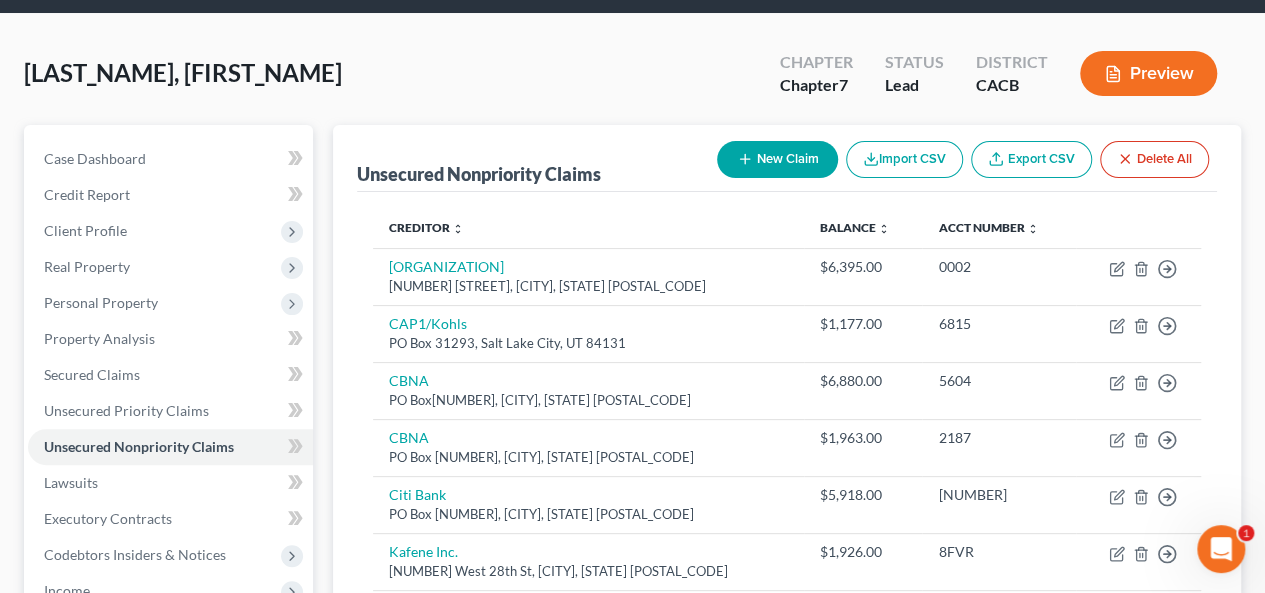 click on "New Claim" at bounding box center [777, 159] 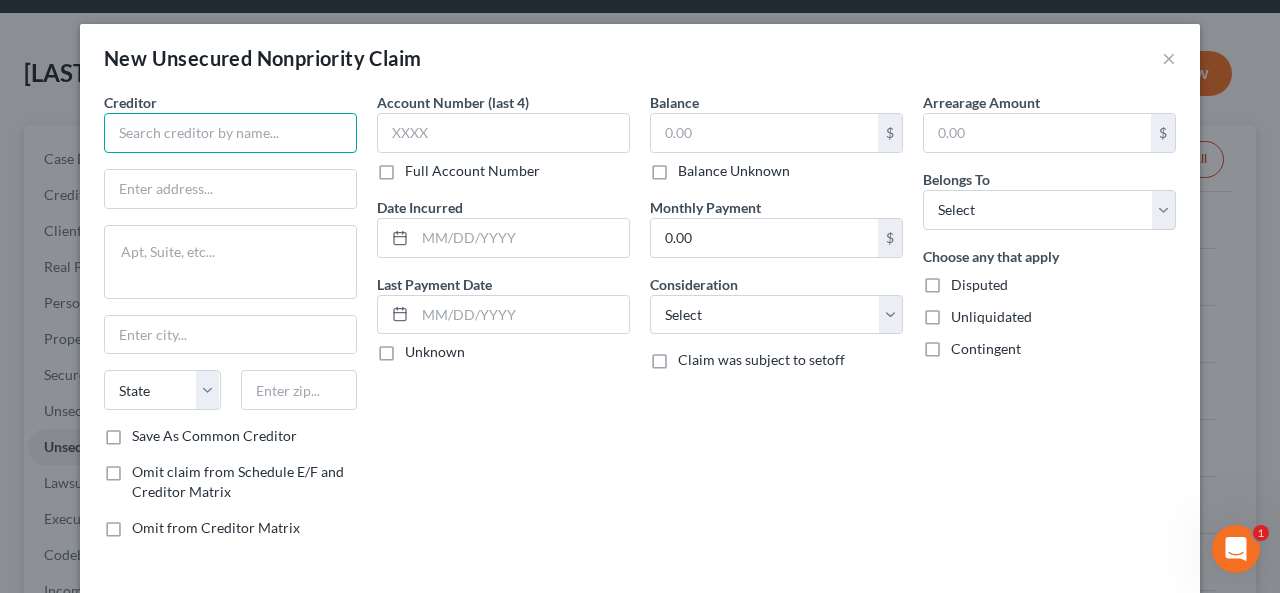 click at bounding box center (230, 133) 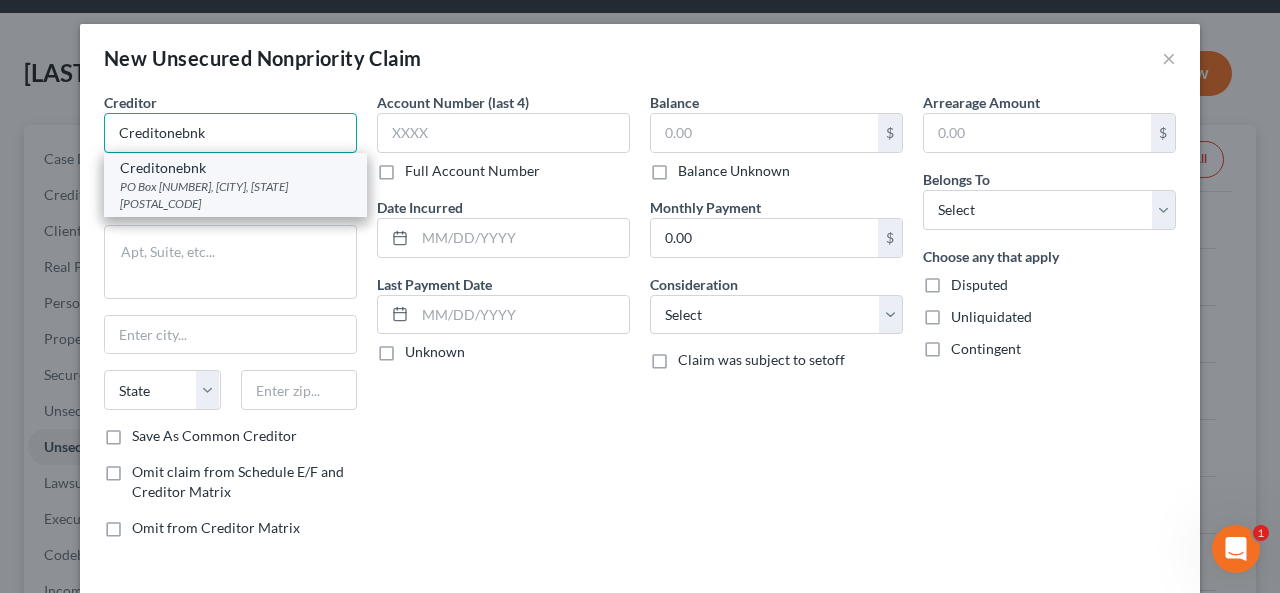 type on "Creditonebnk" 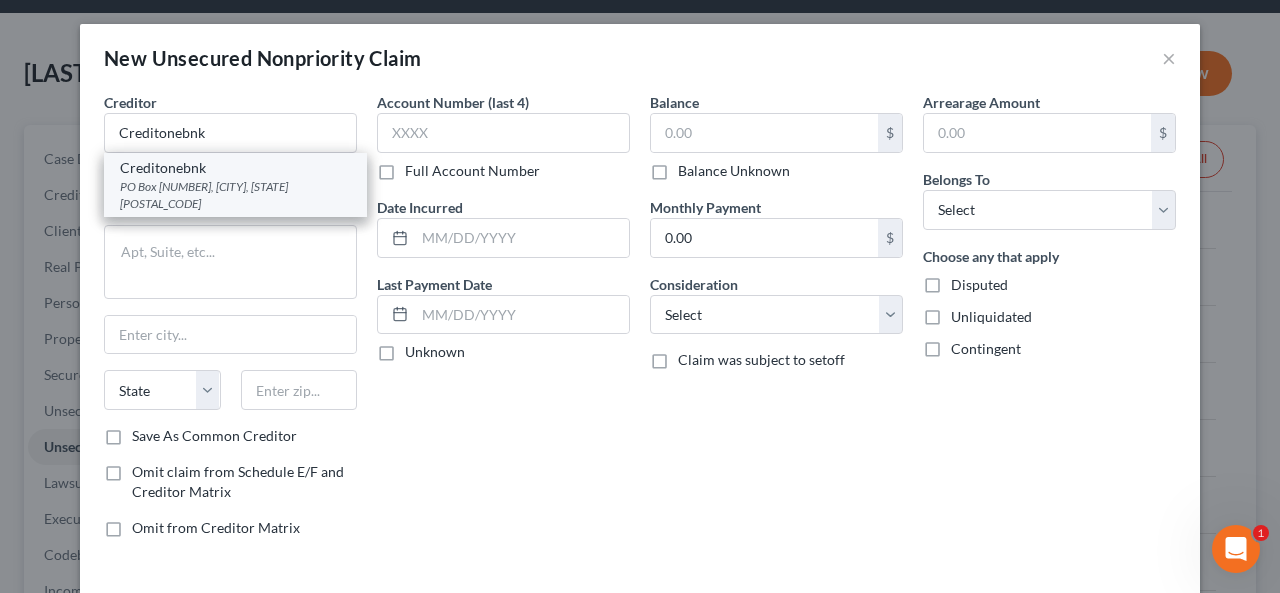 click on "PO Box [NUMBER], [CITY], [STATE] [POSTAL_CODE]" at bounding box center (235, 195) 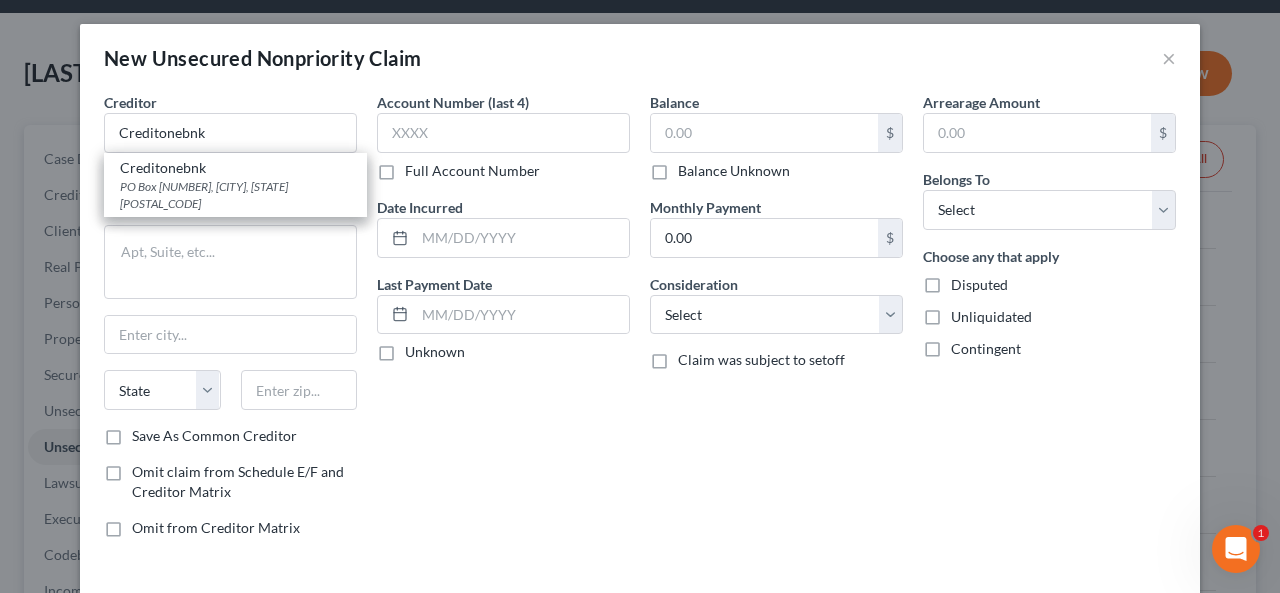 type on "PO Box [NUMBER]" 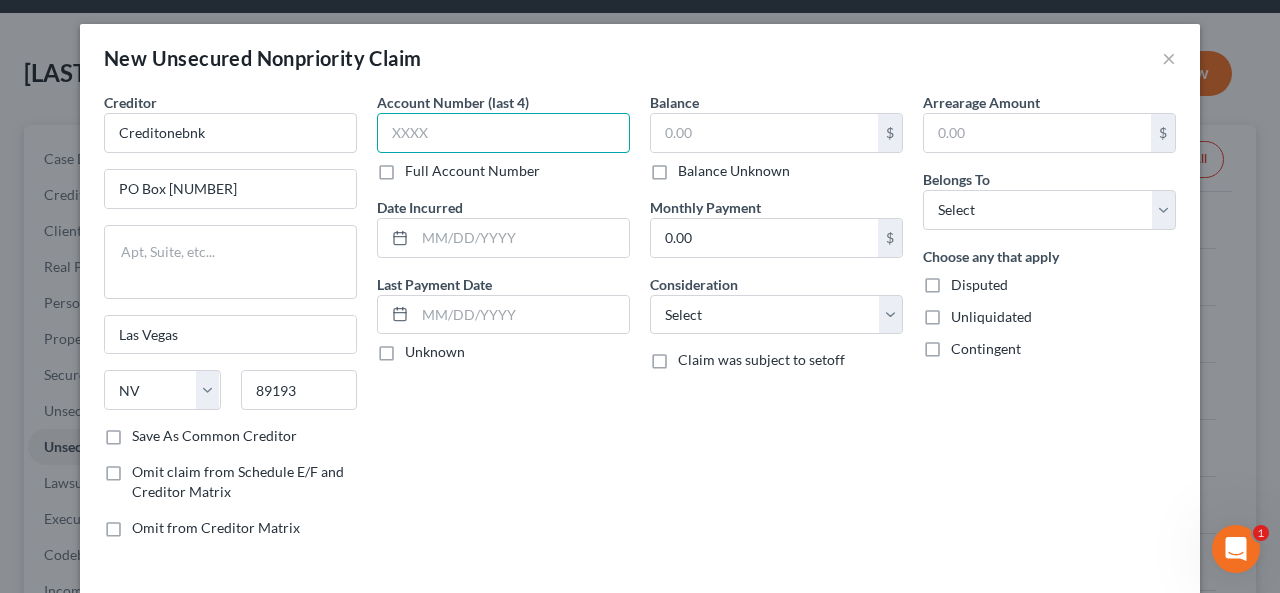 click at bounding box center (503, 133) 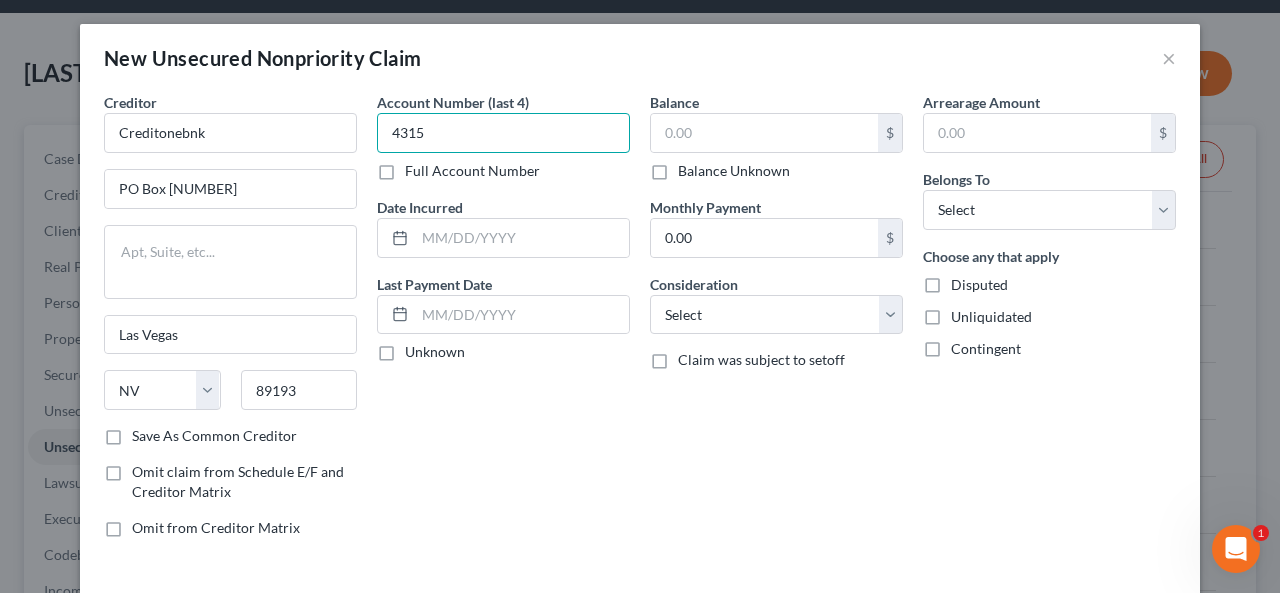 type on "4315" 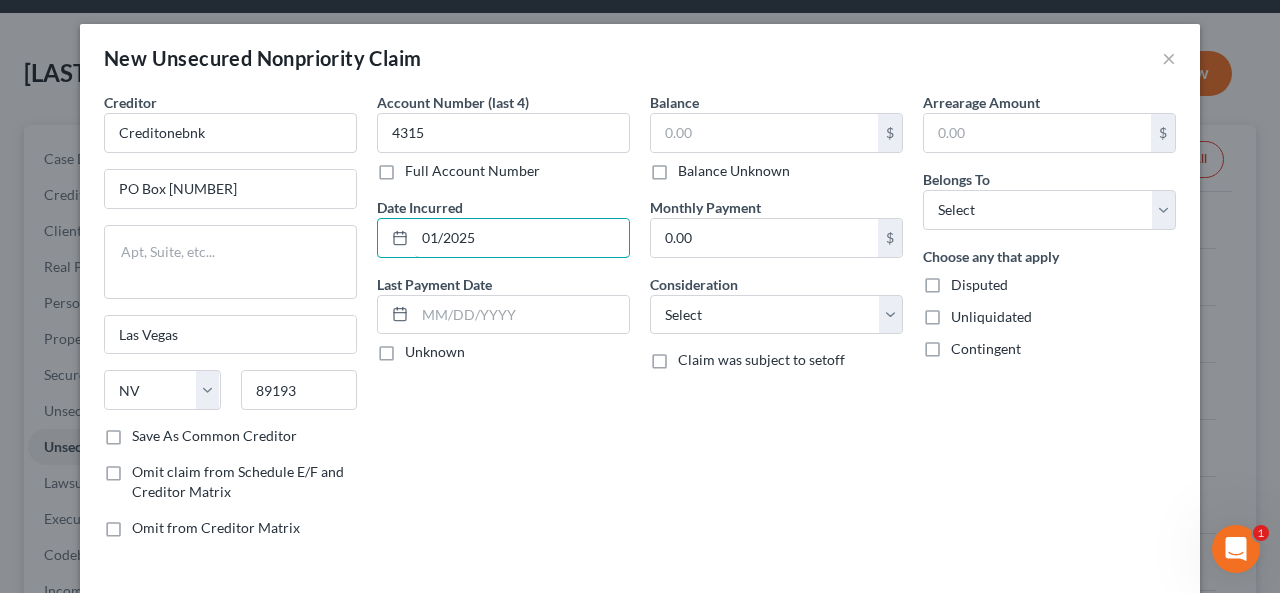 type on "01/2025" 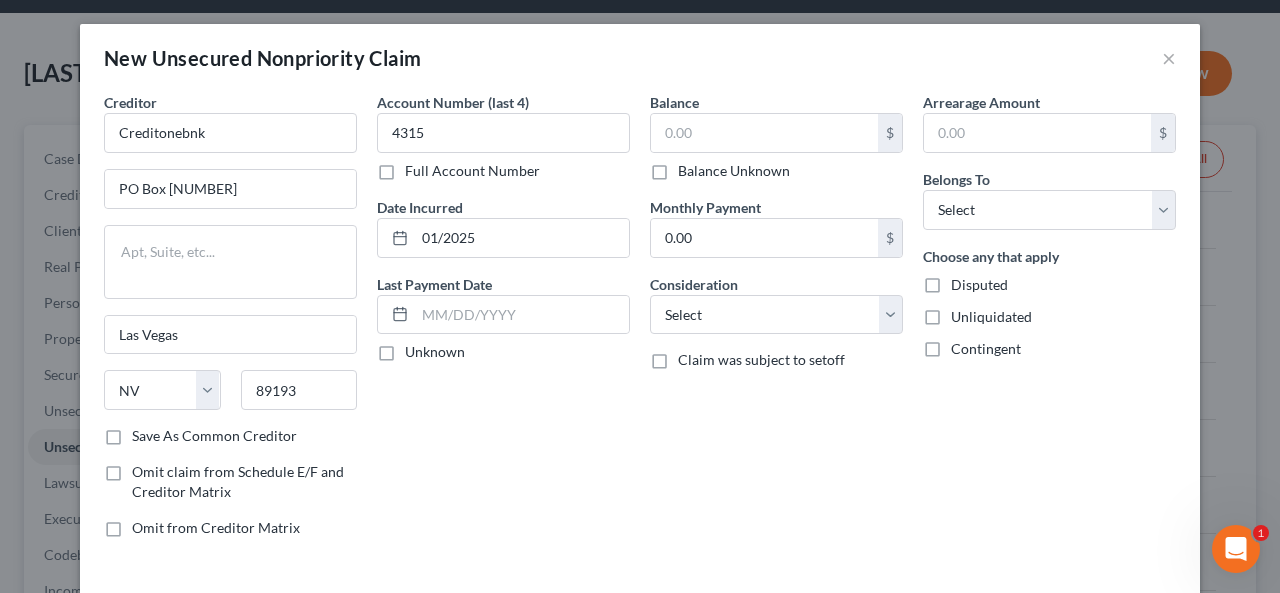 click on "Unknown" at bounding box center (435, 352) 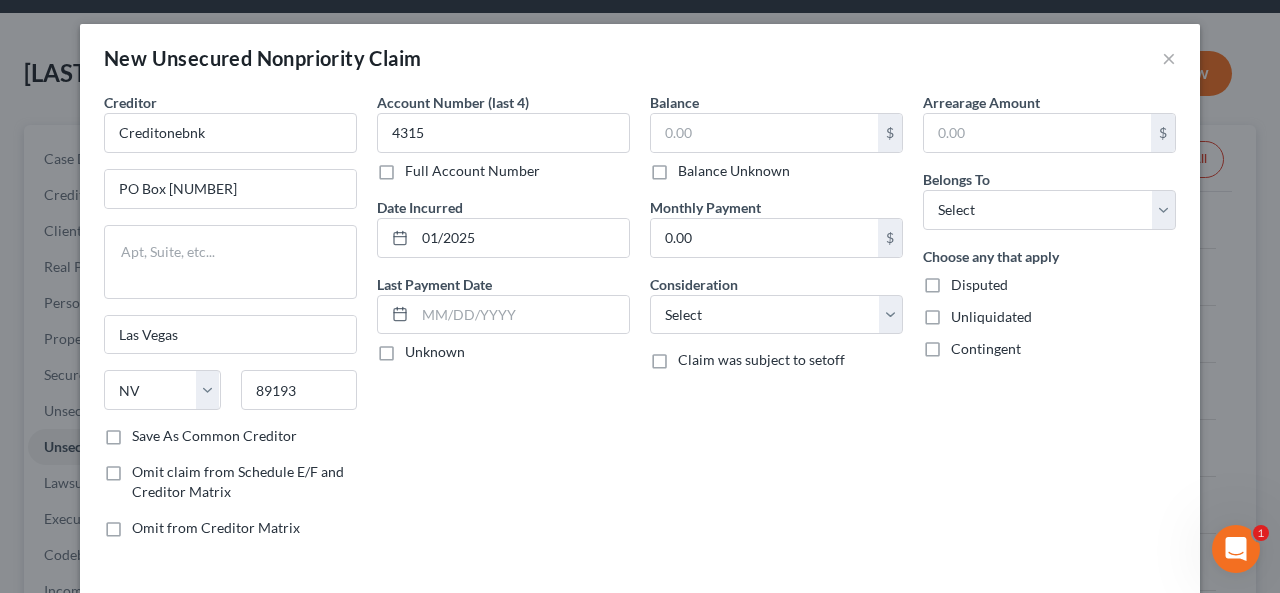 click on "Unknown" at bounding box center [419, 348] 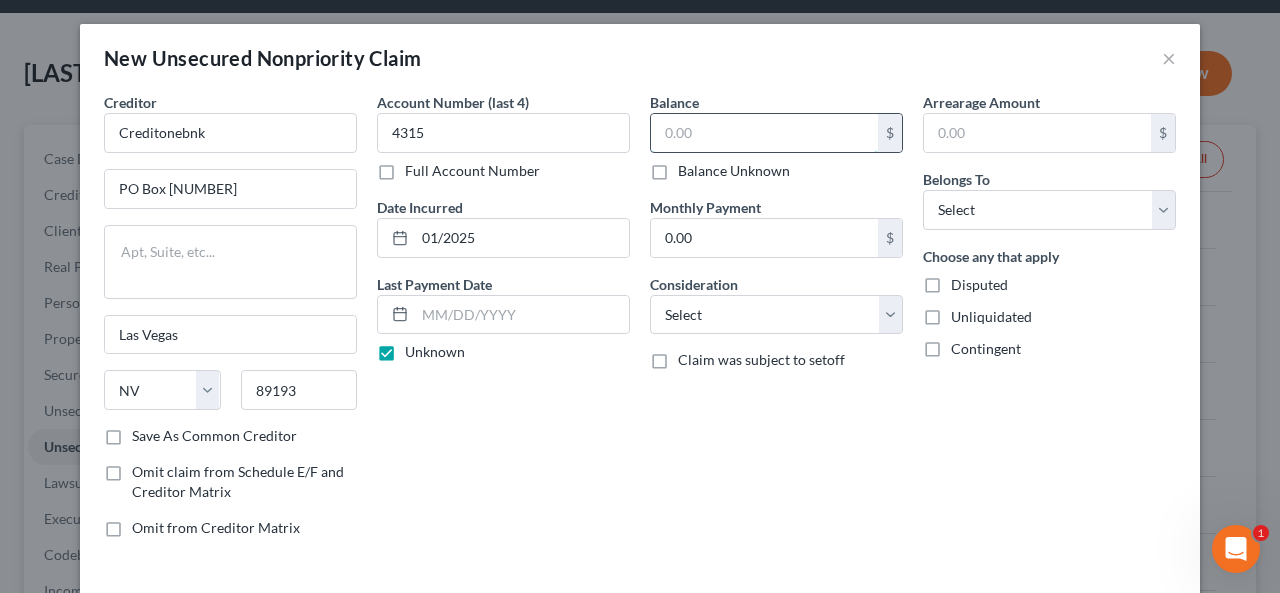 click at bounding box center [764, 133] 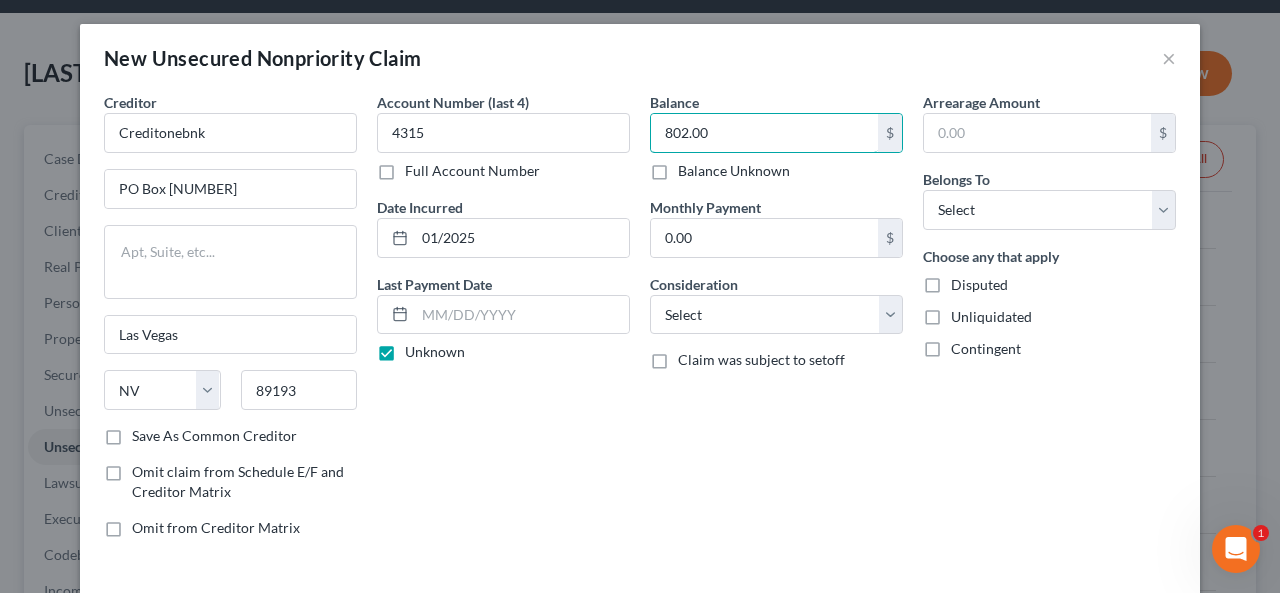 type on "802.00" 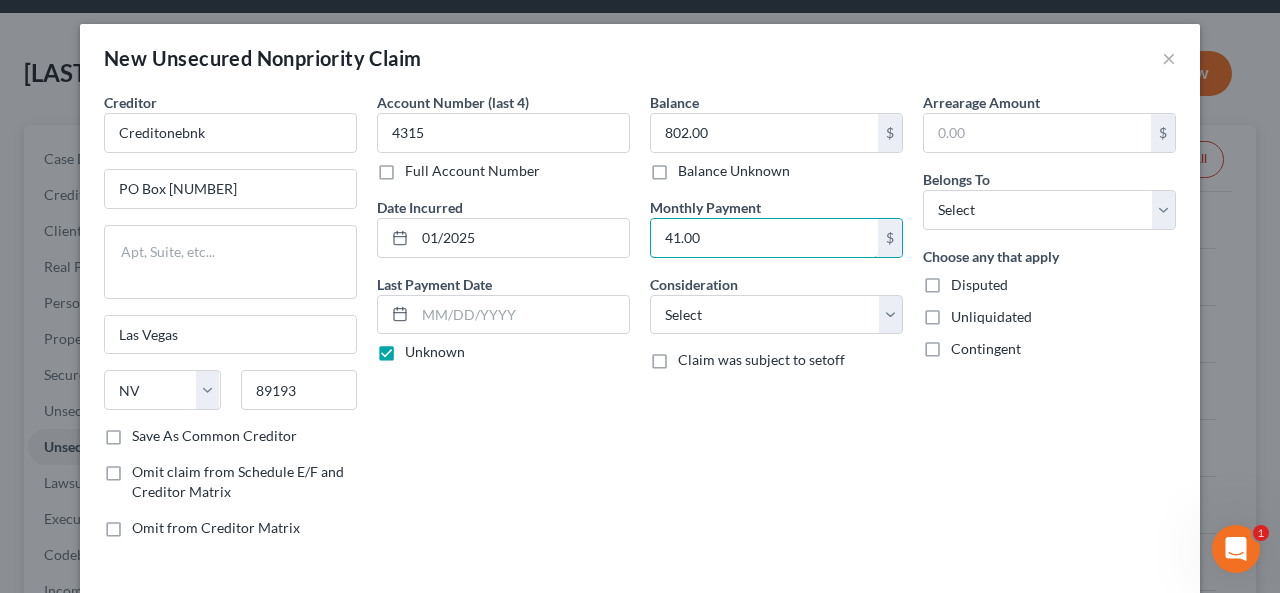 type on "41.00" 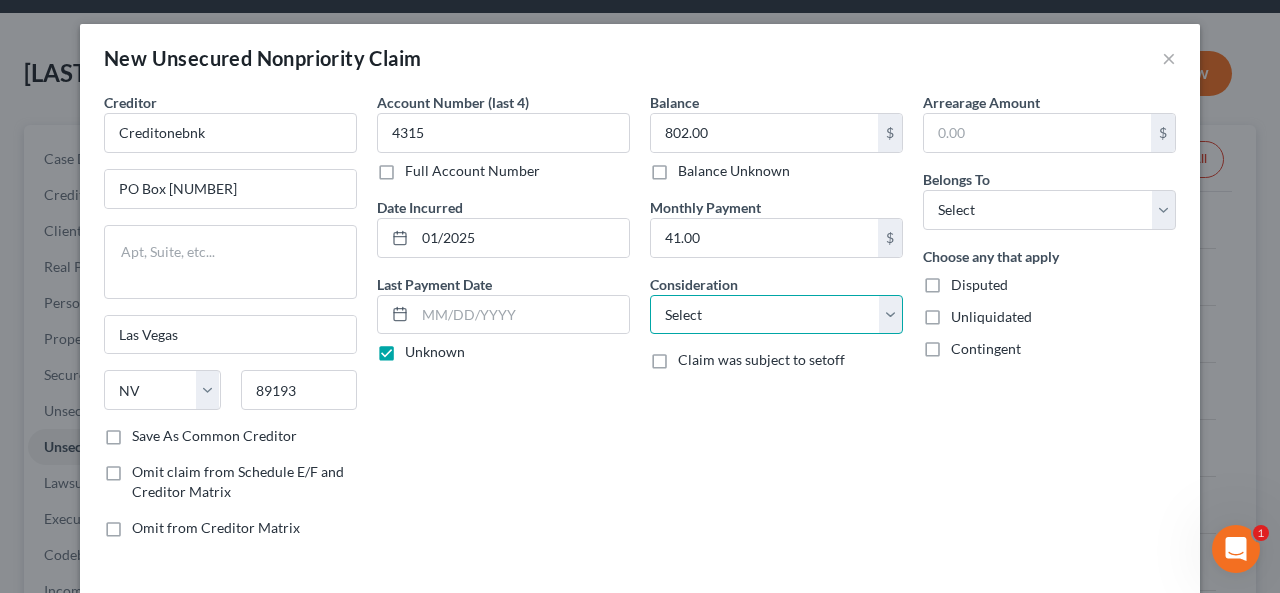 click on "Select Cable / Satellite Services Collection Agency Credit Card Debt Debt Counseling / Attorneys Deficiency Balance Domestic Support Obligations Home / Car Repairs Income Taxes Judgment Liens Medical Services Monies Loaned / Advanced Mortgage Obligation From Divorce Or Separation Obligation To Pensions Other Overdrawn Bank Account Promised To Help Pay Creditors Student Loans Suppliers And Vendors Telephone / Internet Services Utility Services" at bounding box center [776, 315] 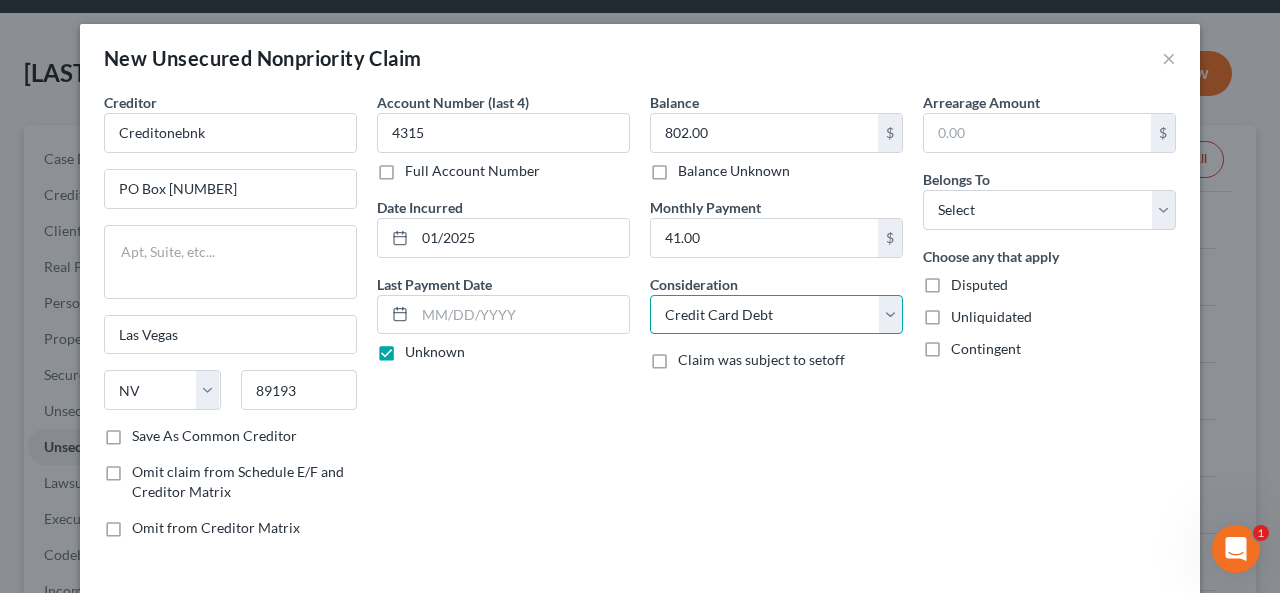 click on "Select Cable / Satellite Services Collection Agency Credit Card Debt Debt Counseling / Attorneys Deficiency Balance Domestic Support Obligations Home / Car Repairs Income Taxes Judgment Liens Medical Services Monies Loaned / Advanced Mortgage Obligation From Divorce Or Separation Obligation To Pensions Other Overdrawn Bank Account Promised To Help Pay Creditors Student Loans Suppliers And Vendors Telephone / Internet Services Utility Services" at bounding box center (776, 315) 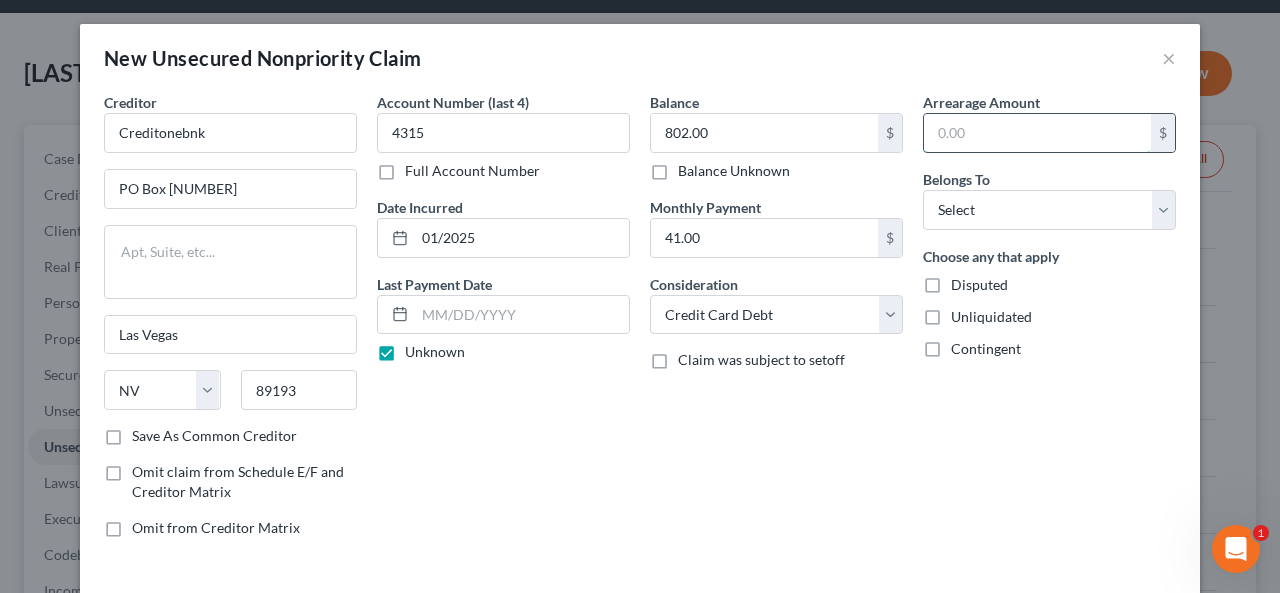 click at bounding box center (1037, 133) 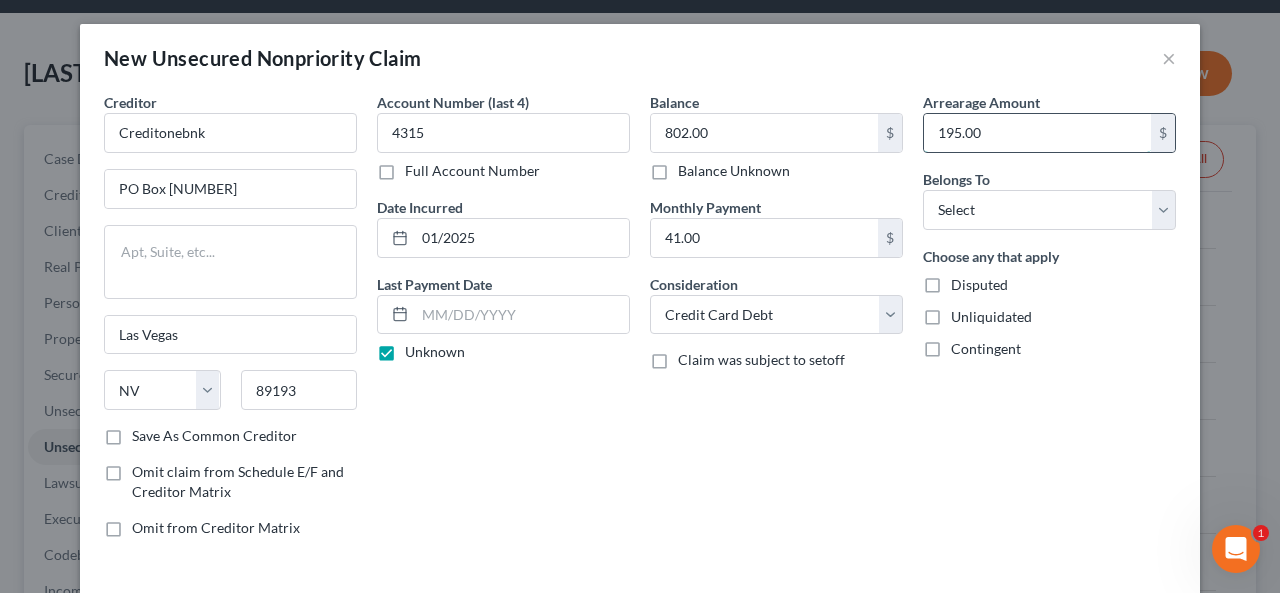 type on "195.00" 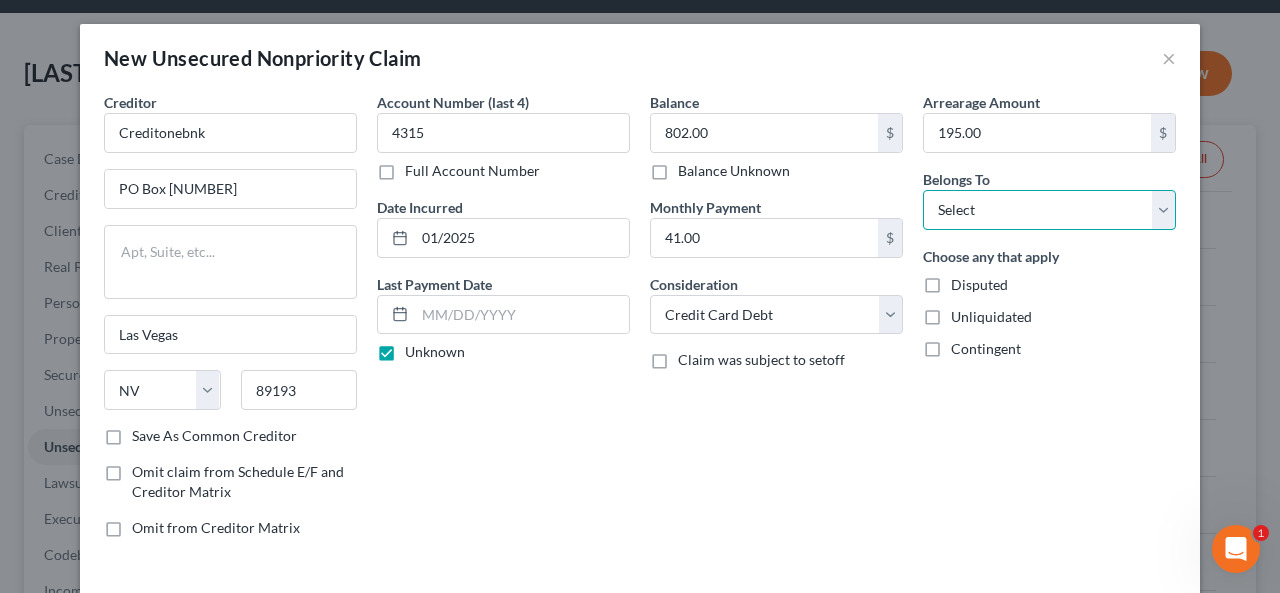 drag, startPoint x: 1163, startPoint y: 197, endPoint x: 1132, endPoint y: 225, distance: 41.773197 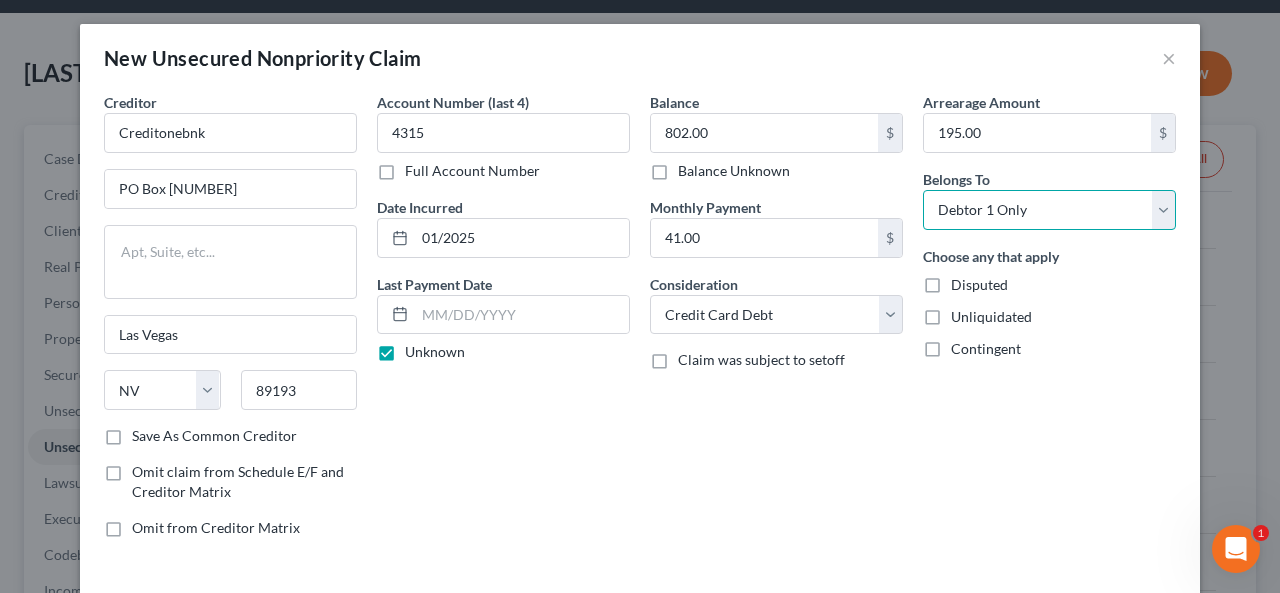 click on "Select Debtor 1 Only Debtor 2 Only Debtor 1 And Debtor 2 Only At Least One Of The Debtors And Another Community Property" at bounding box center (1049, 210) 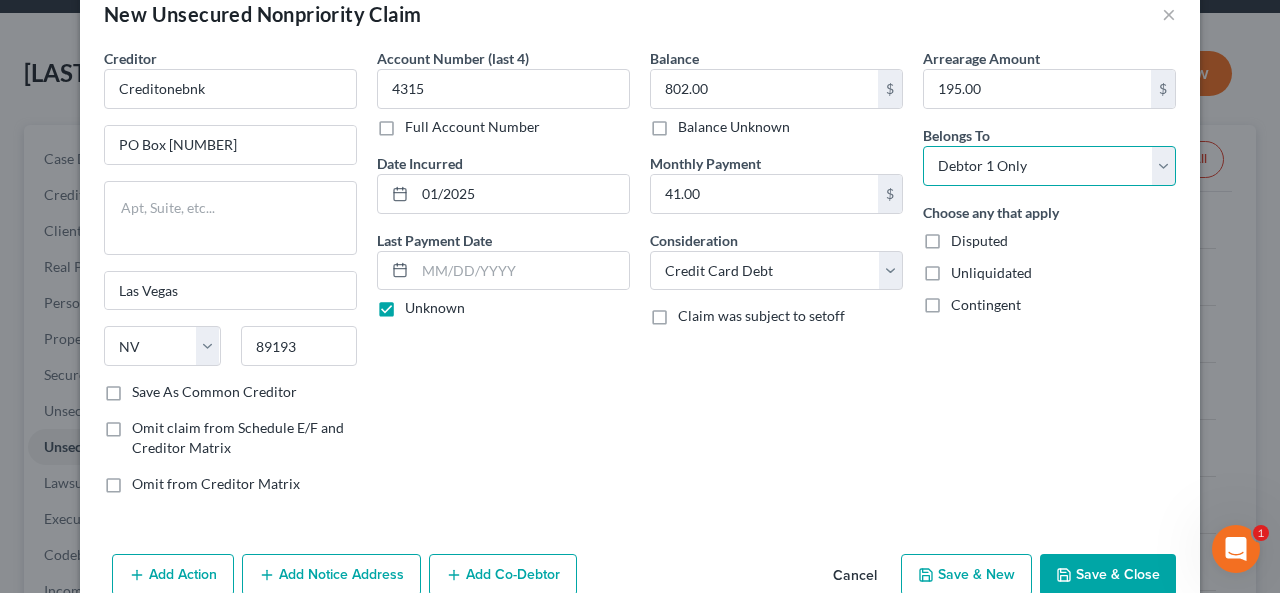 scroll, scrollTop: 83, scrollLeft: 0, axis: vertical 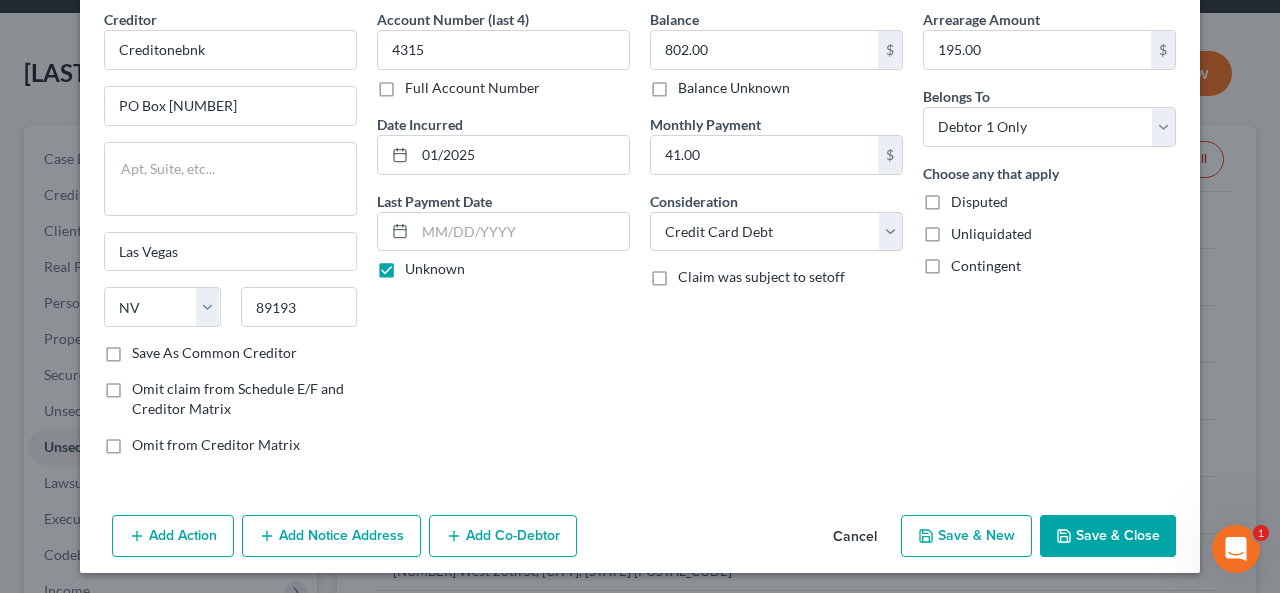 click on "Save & Close" at bounding box center [1108, 536] 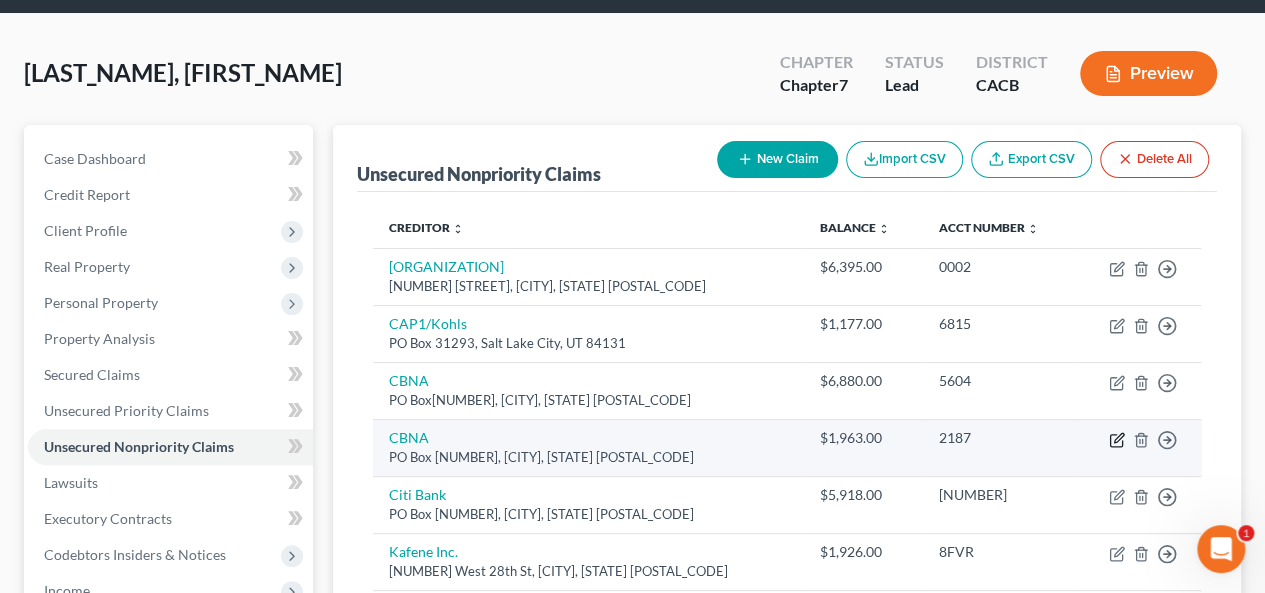 click 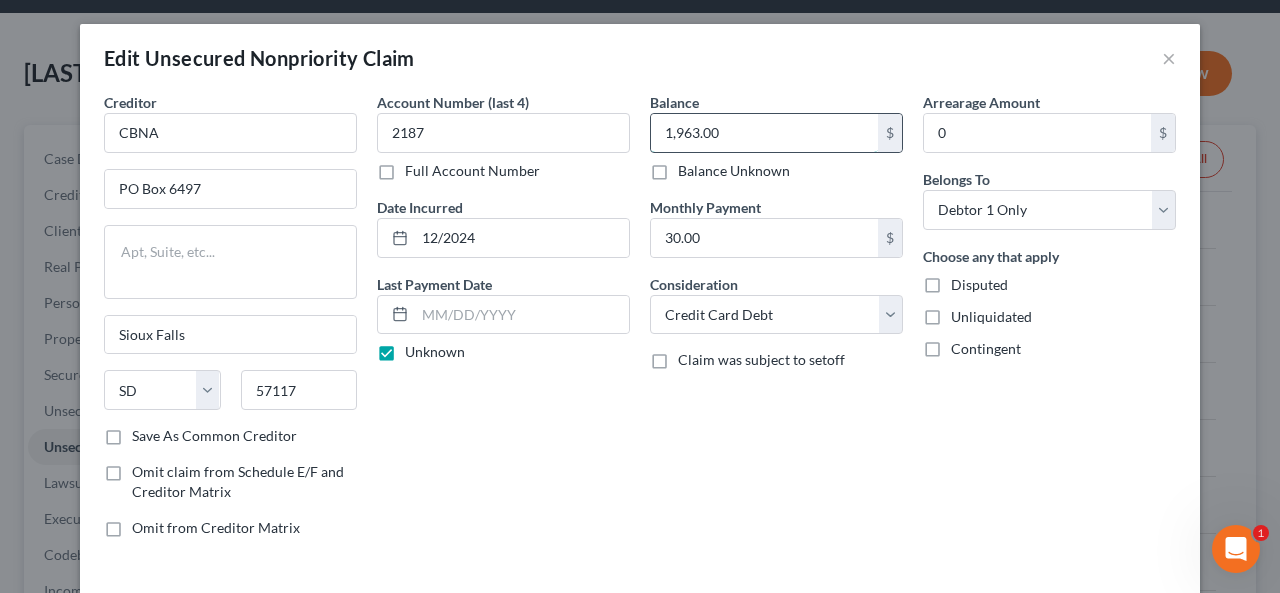 drag, startPoint x: 739, startPoint y: 106, endPoint x: 724, endPoint y: 115, distance: 17.492855 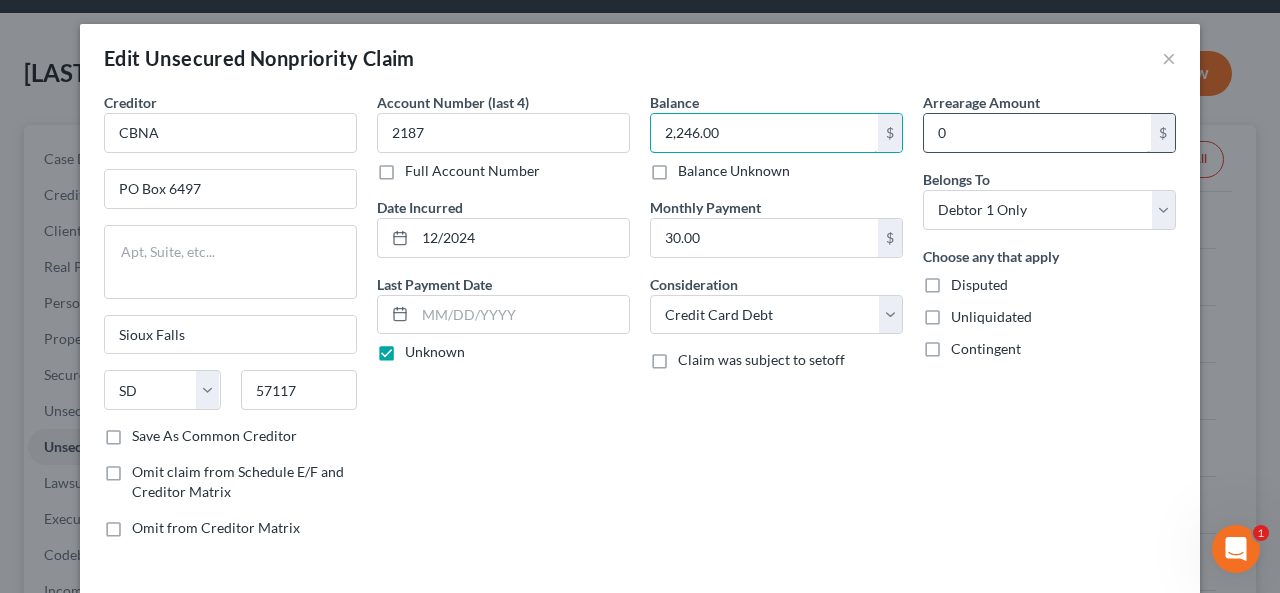 type on "2,246.00" 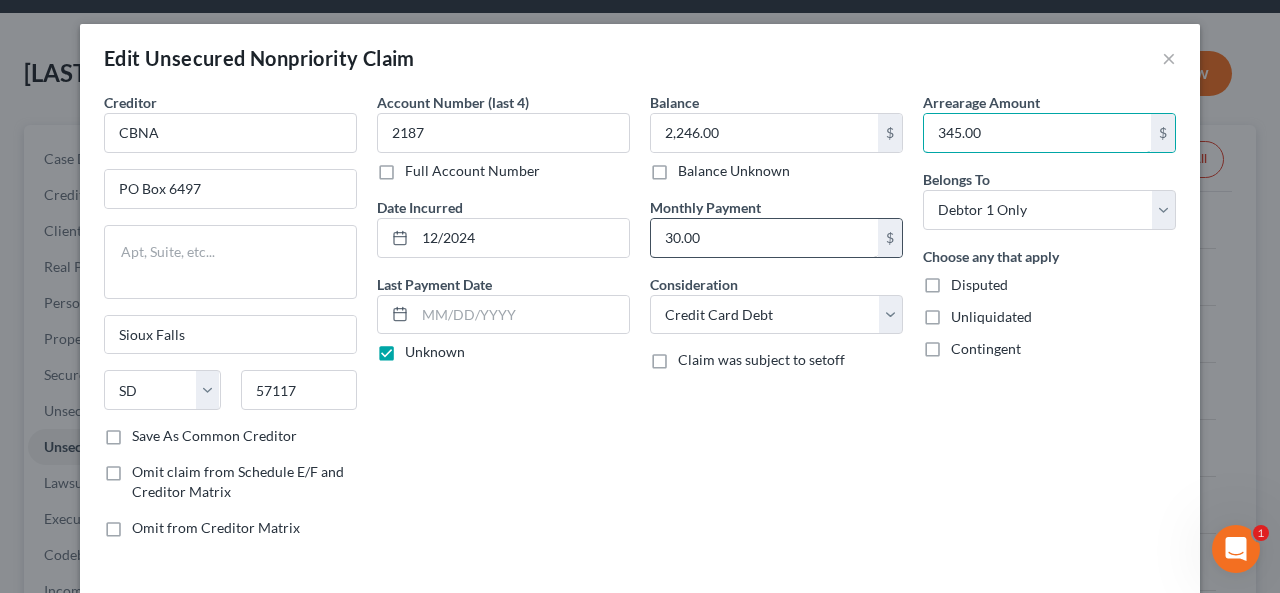 type on "345.00" 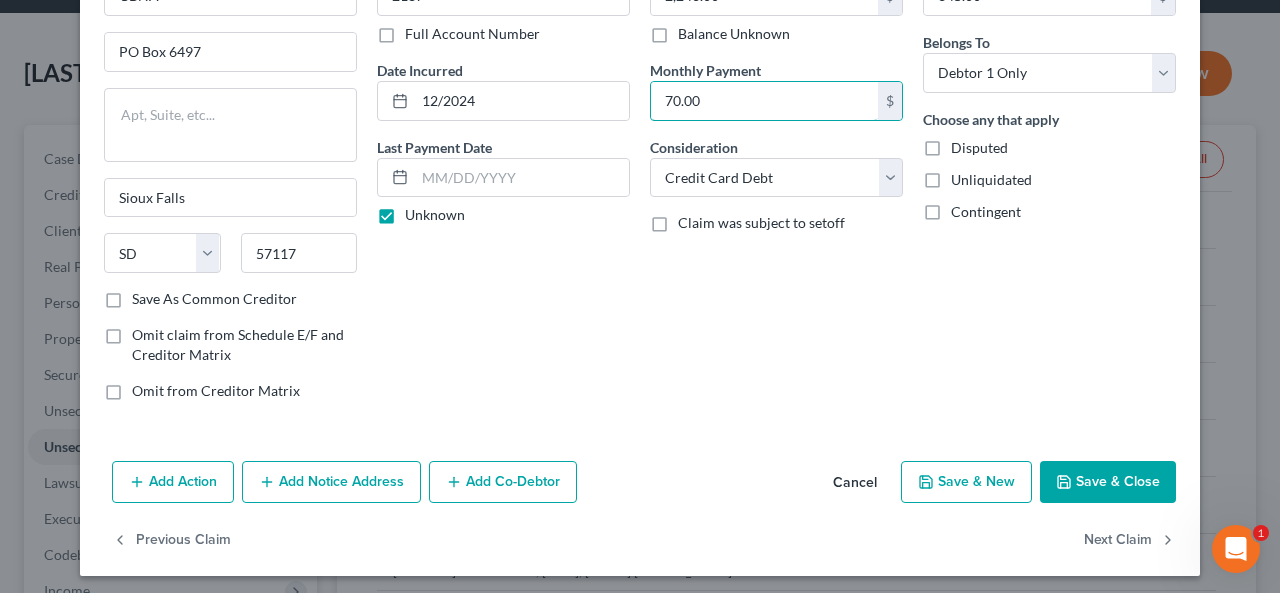 scroll, scrollTop: 140, scrollLeft: 0, axis: vertical 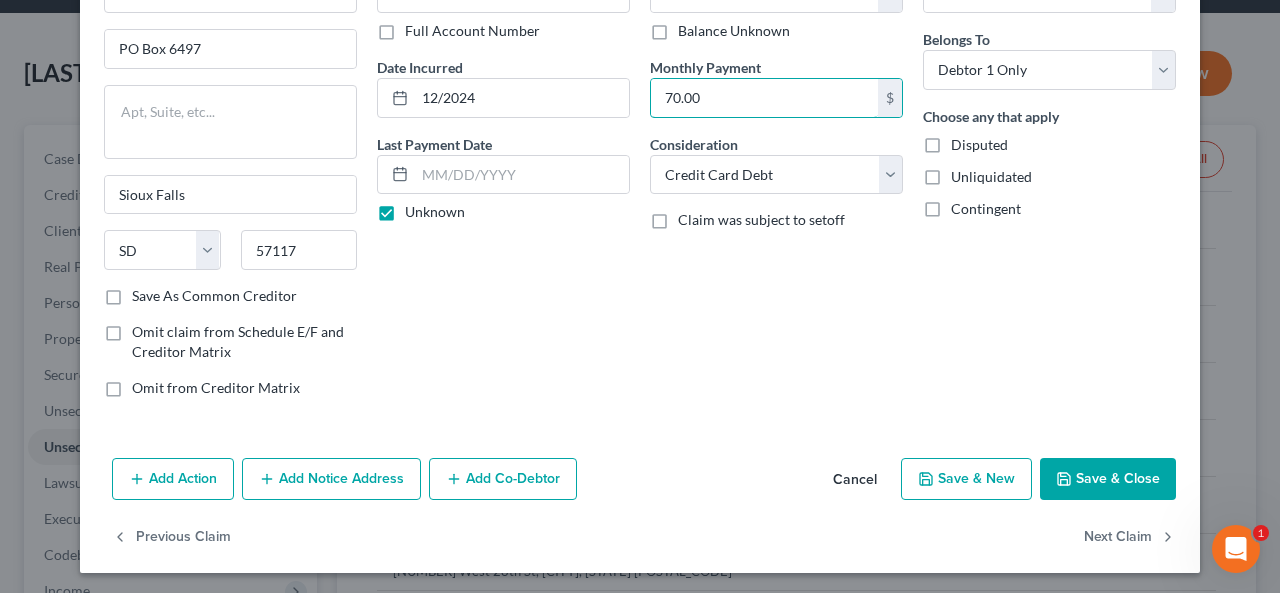 type on "70.00" 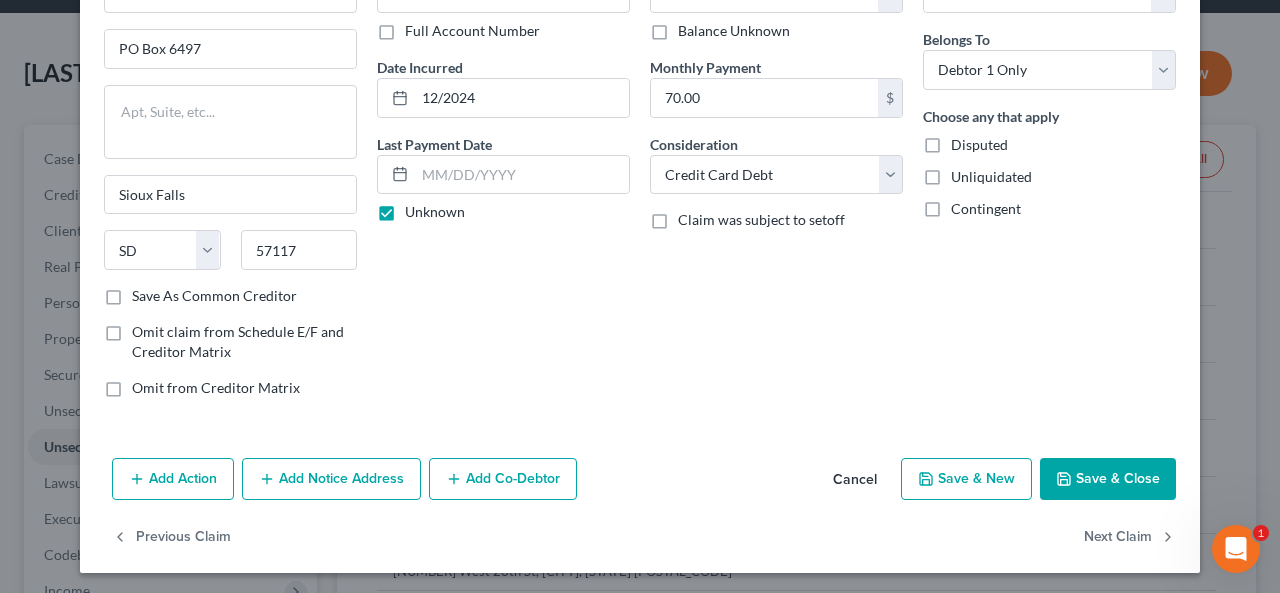 click on "Save & Close" at bounding box center (1108, 479) 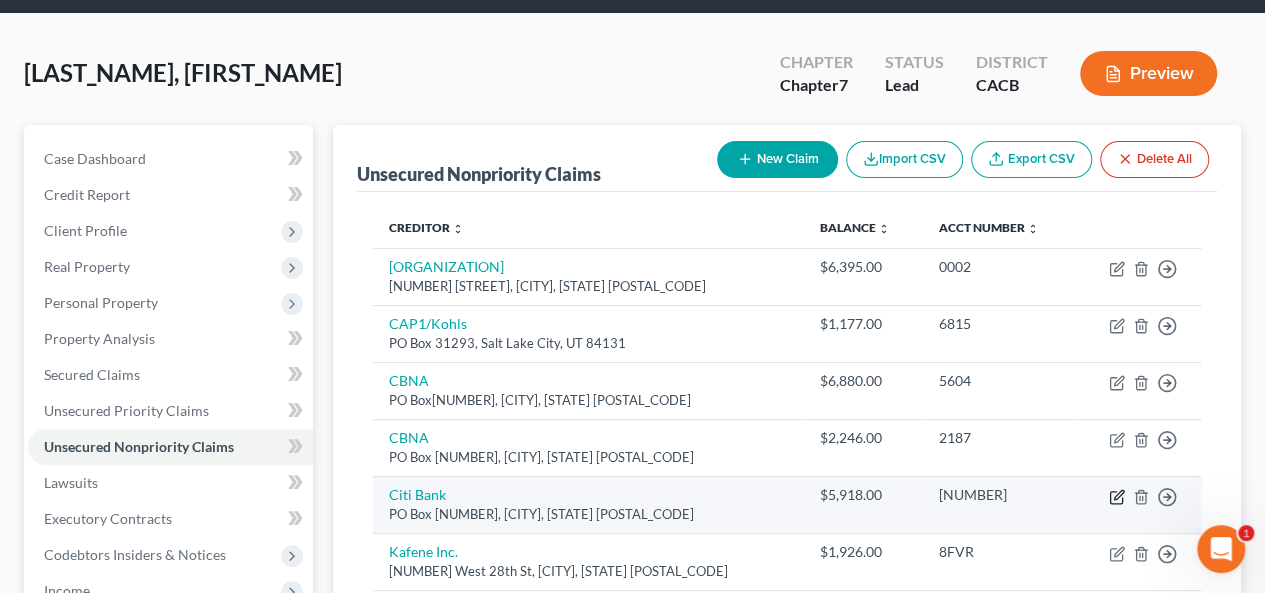 click 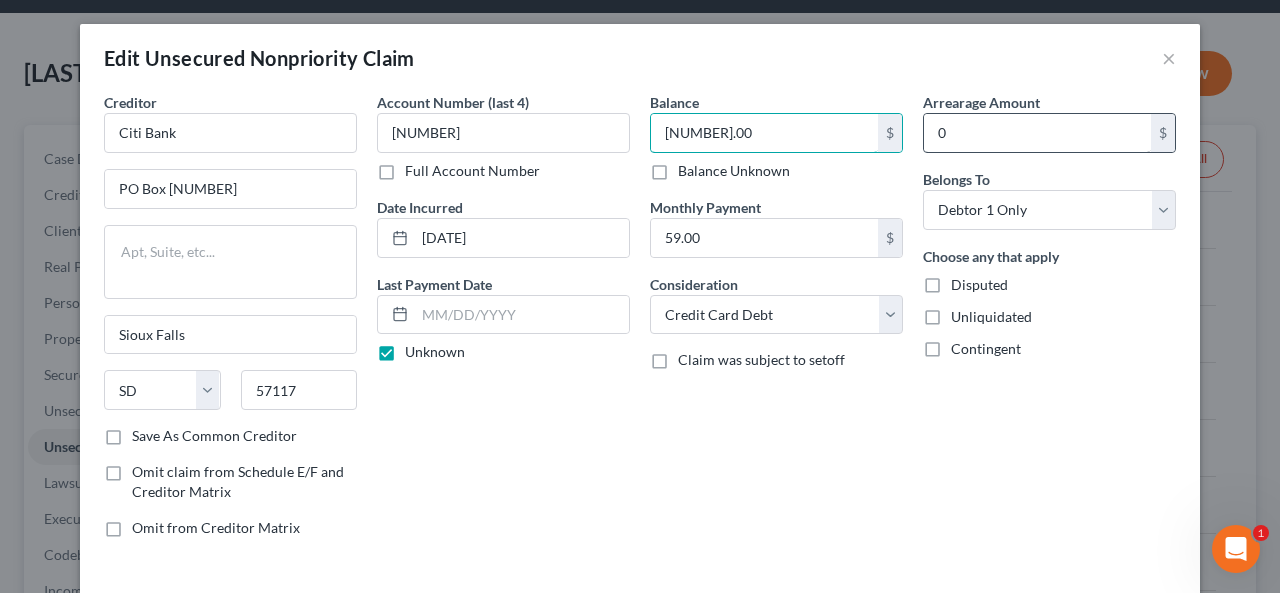 type on "[NUMBER].00" 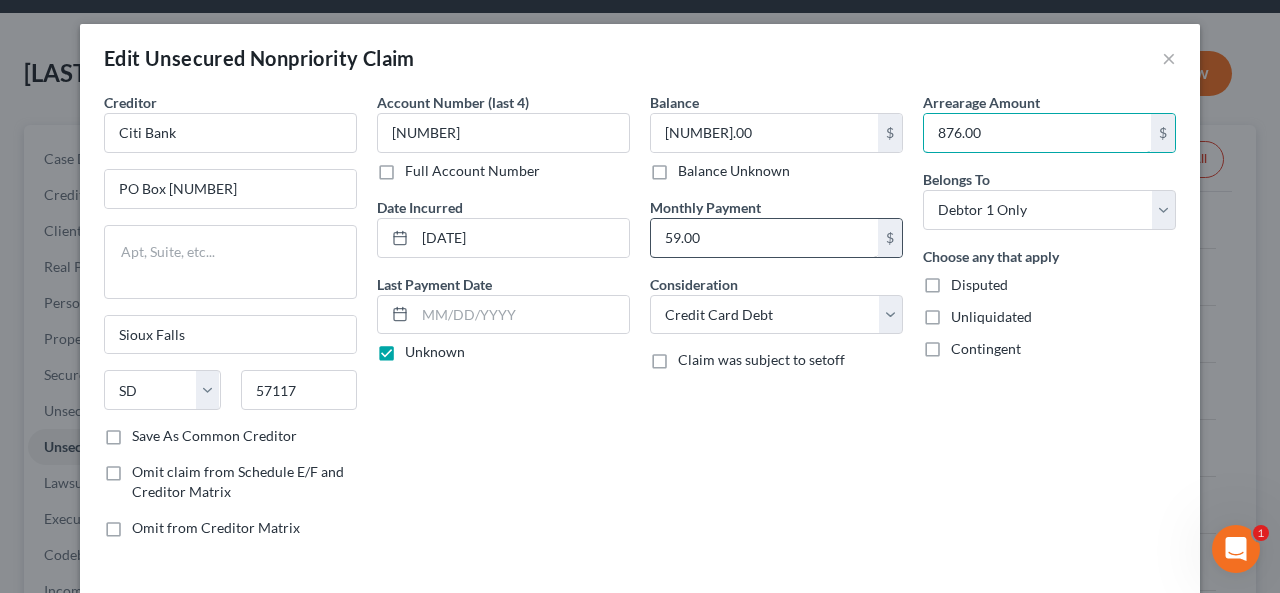type on "876.00" 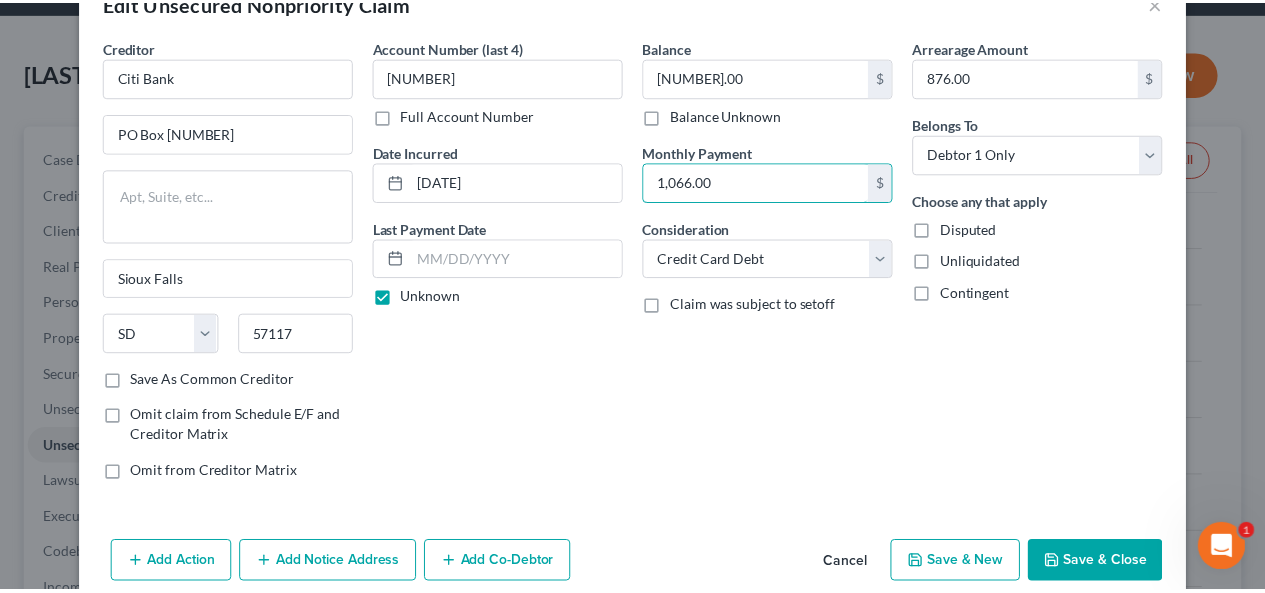scroll, scrollTop: 100, scrollLeft: 0, axis: vertical 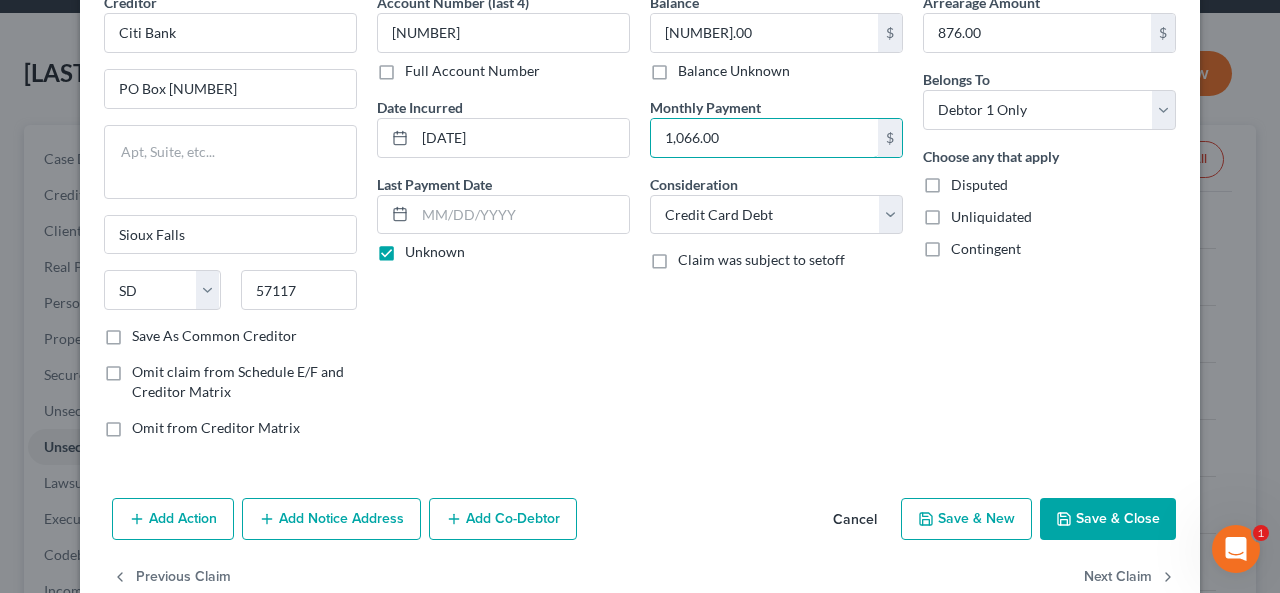 type on "1,066.00" 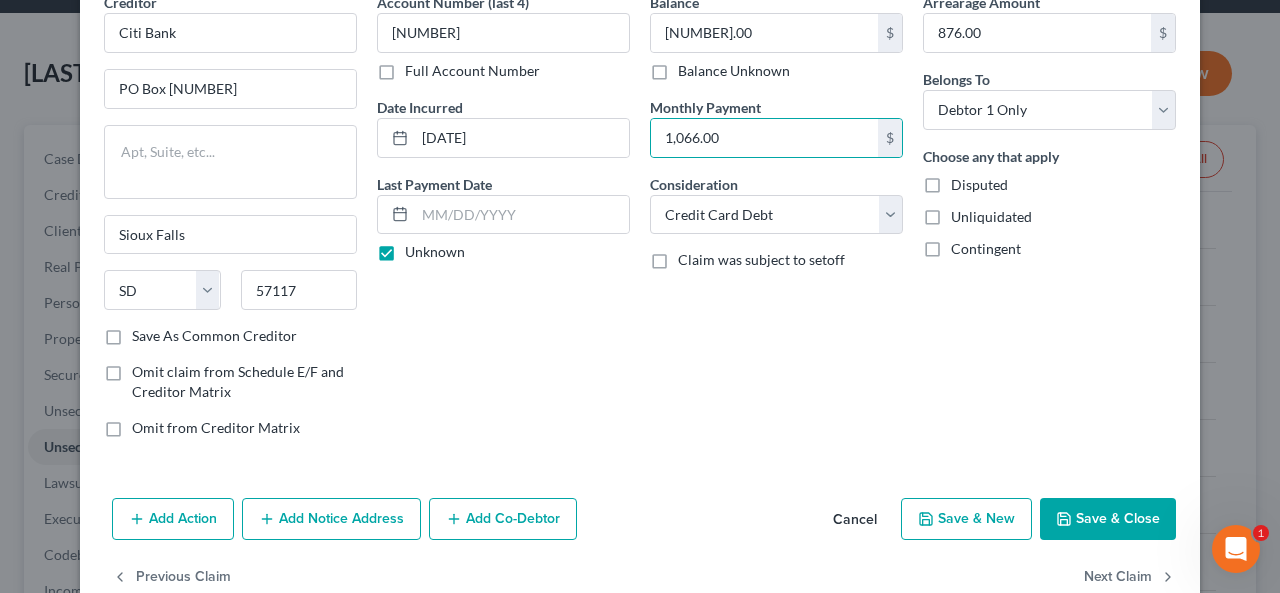 click on "Save & Close" at bounding box center (1108, 519) 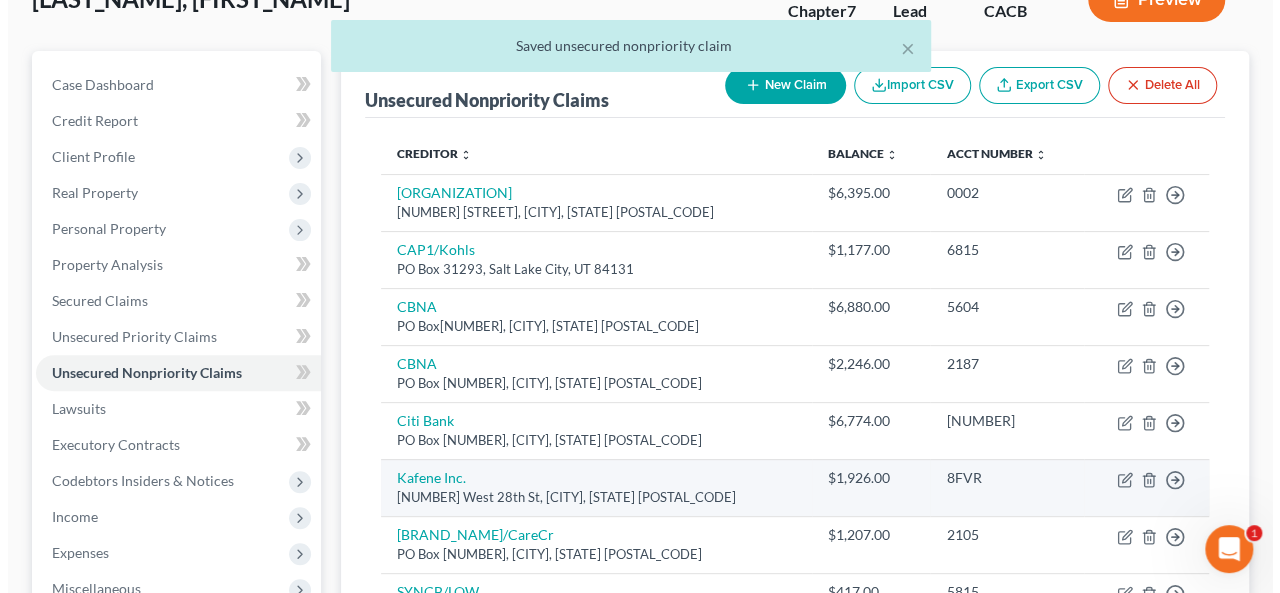 scroll, scrollTop: 167, scrollLeft: 0, axis: vertical 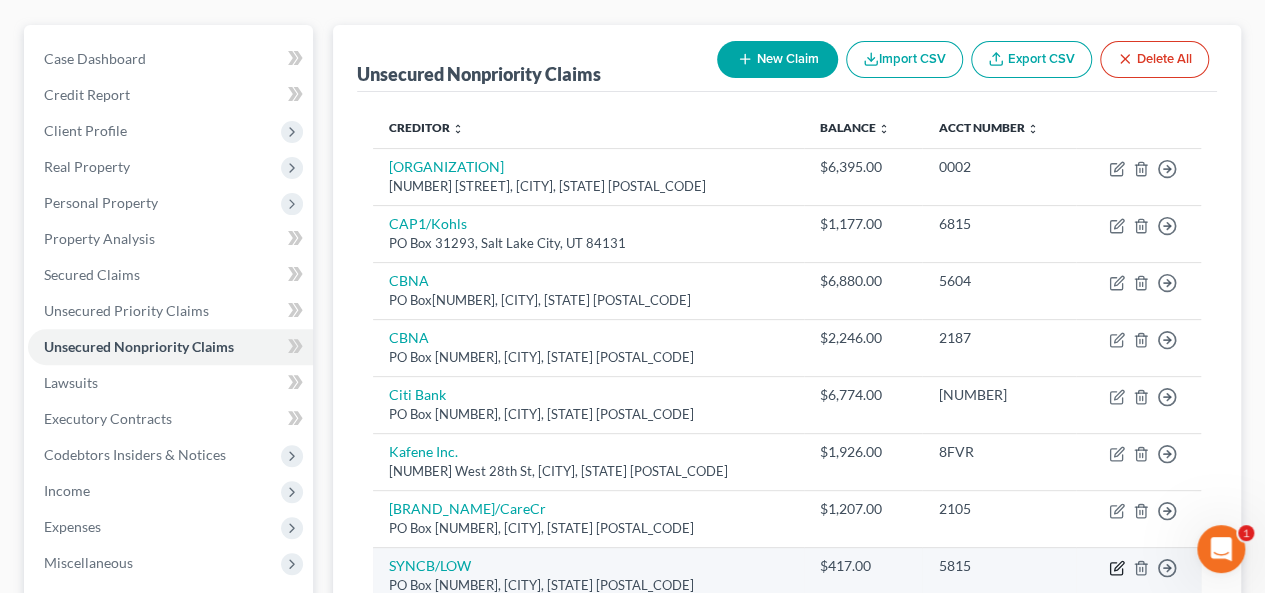 click 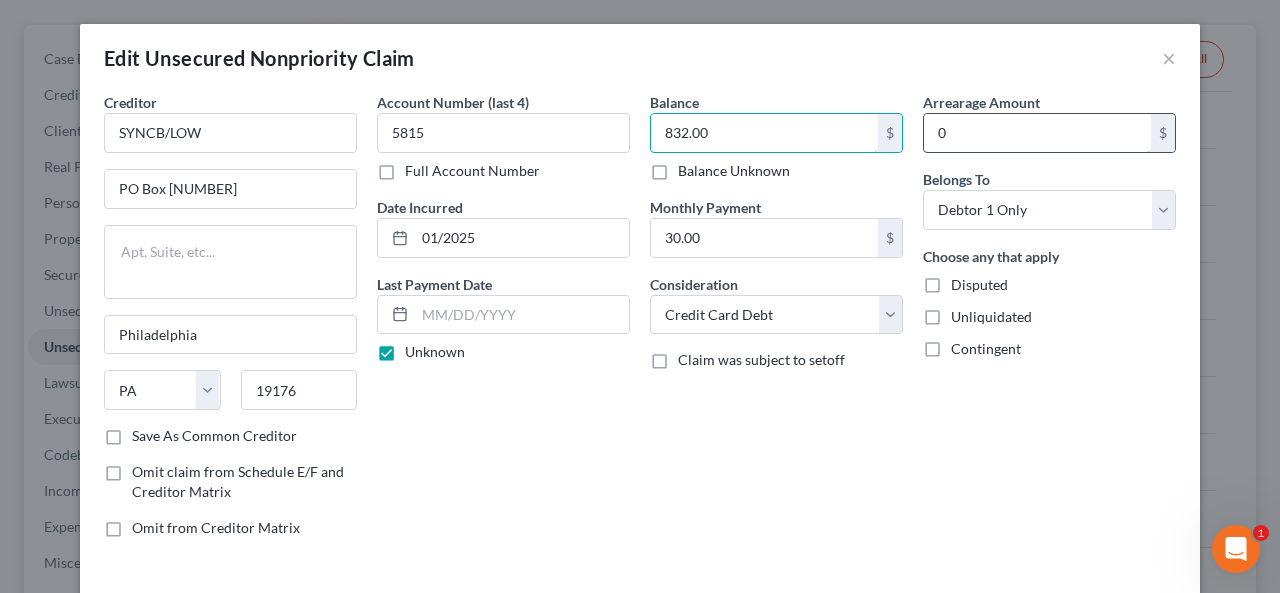 type on "832.00" 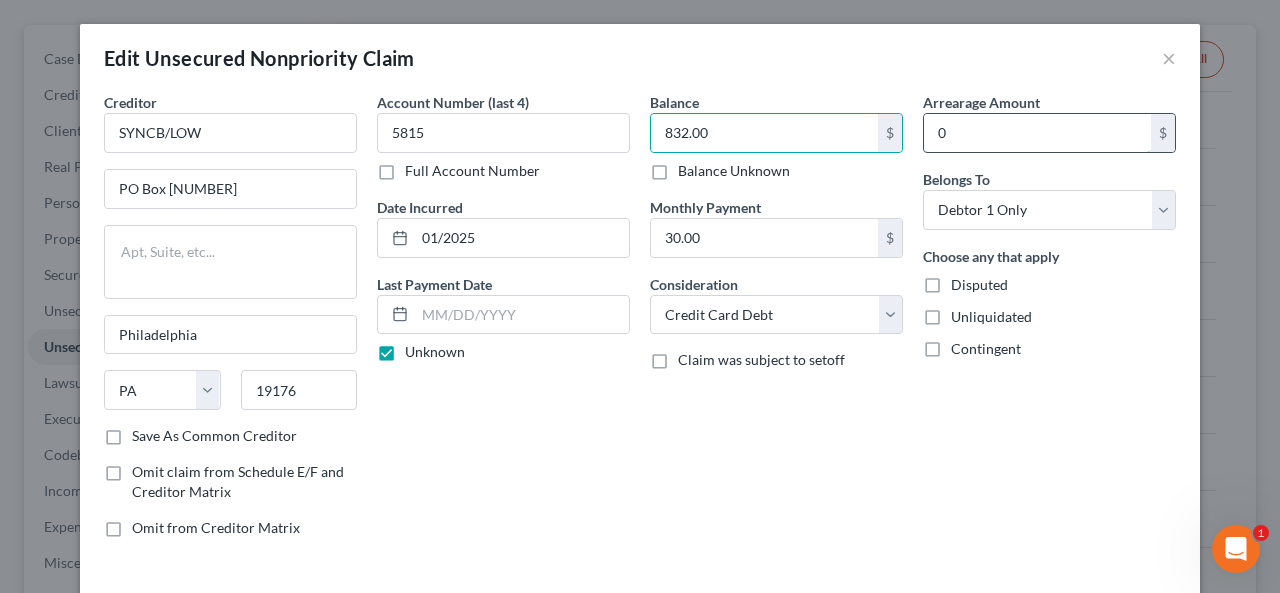click on "0" at bounding box center [1037, 133] 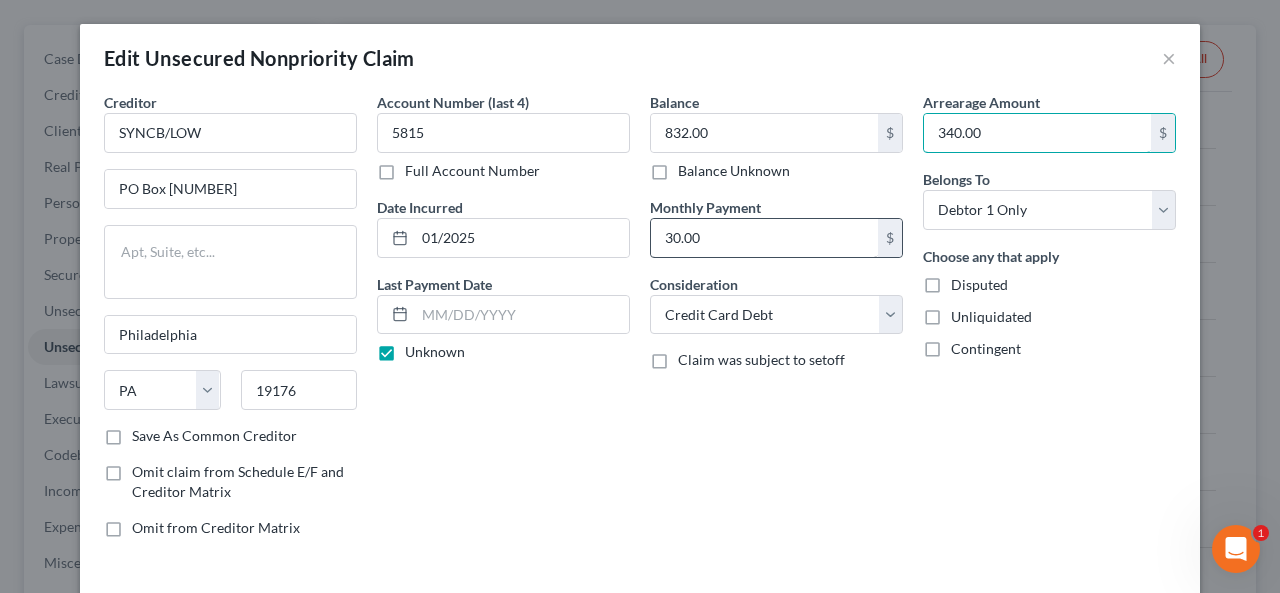 type on "340.00" 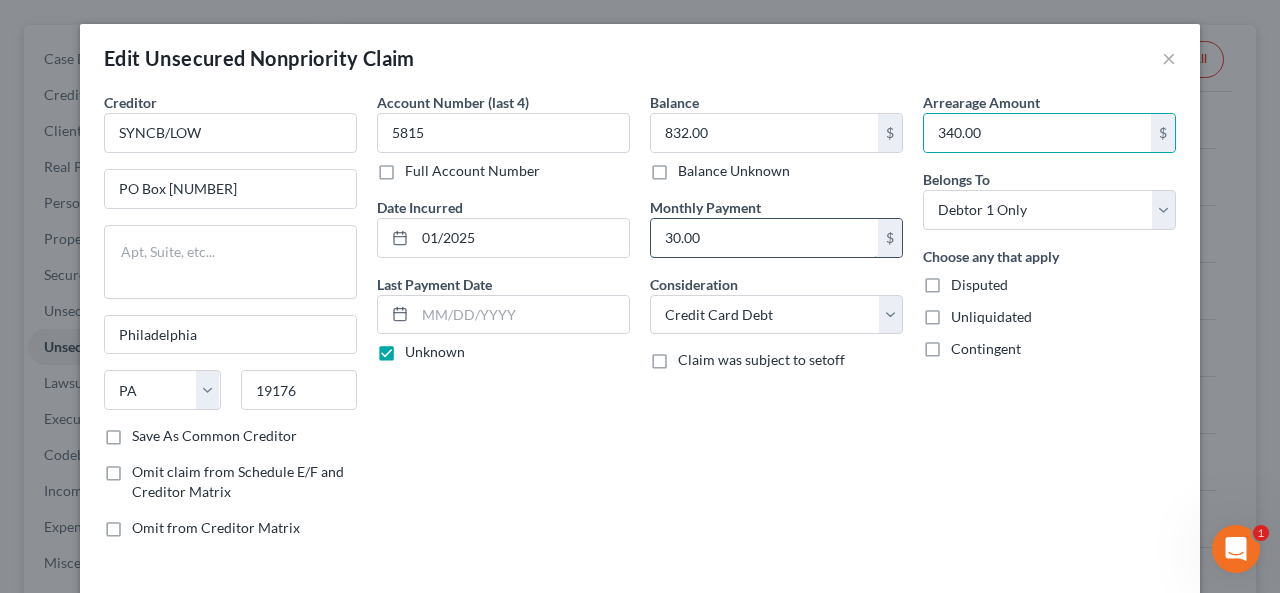 click on "30.00" at bounding box center [764, 238] 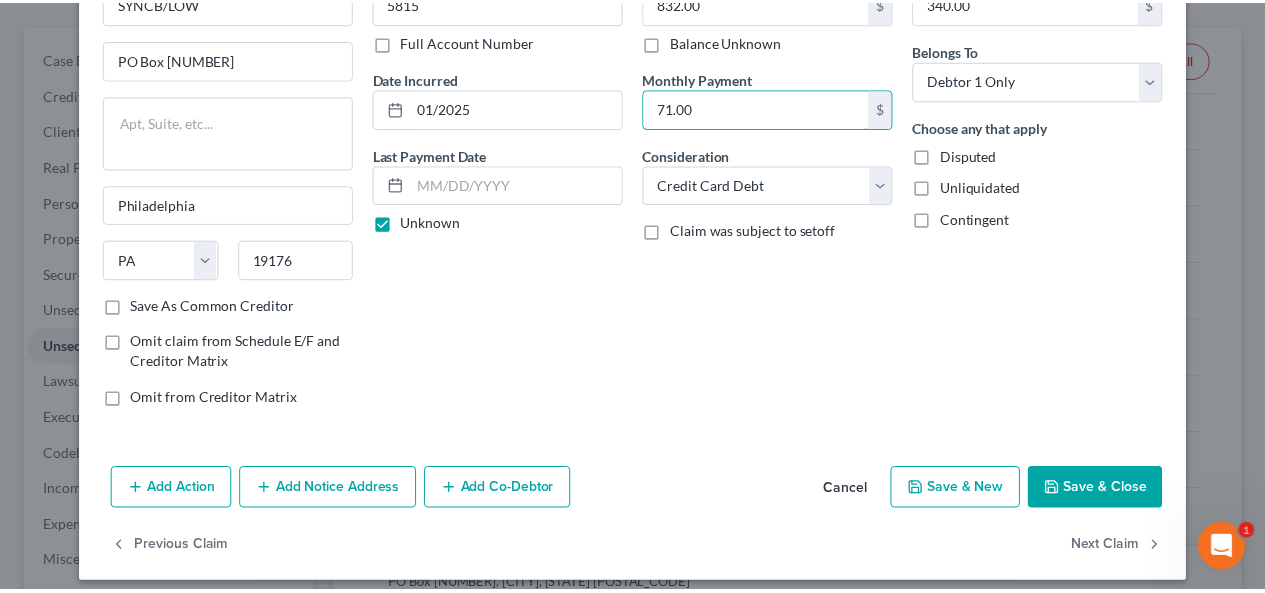 scroll, scrollTop: 140, scrollLeft: 0, axis: vertical 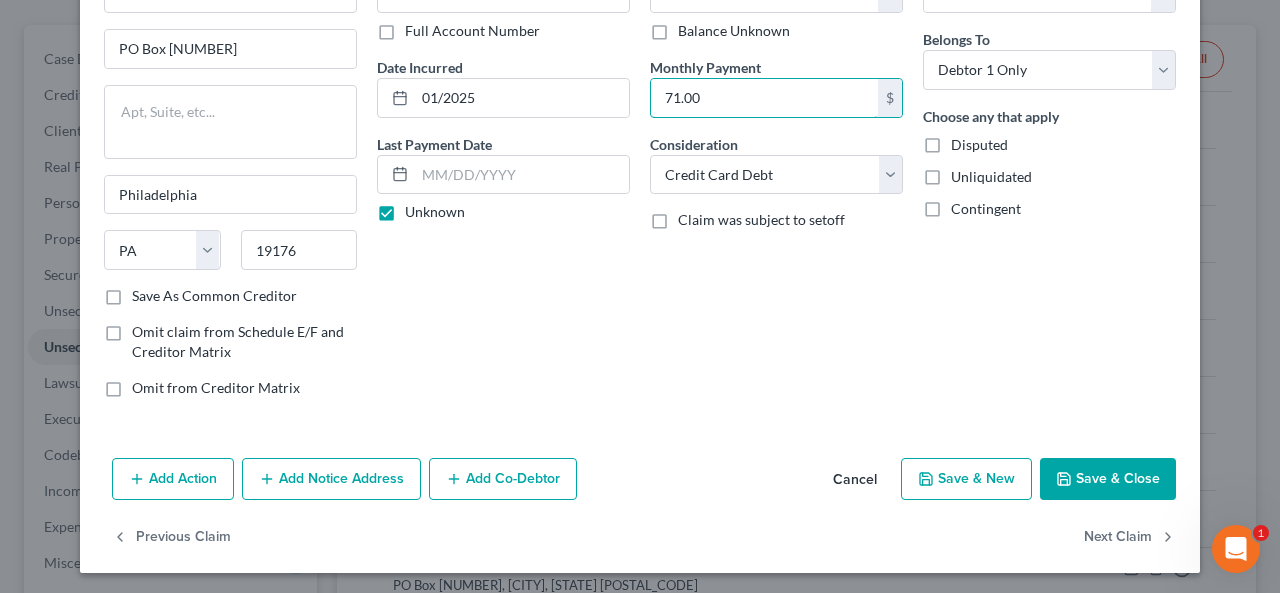 type on "71.00" 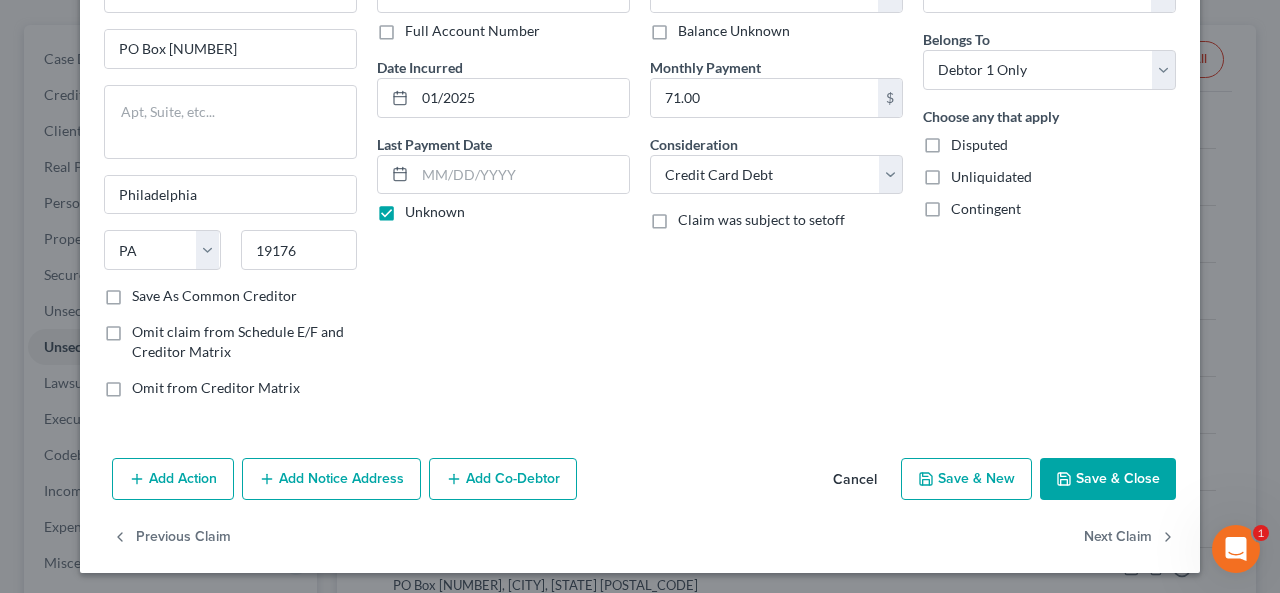 click on "Save & Close" at bounding box center [1108, 479] 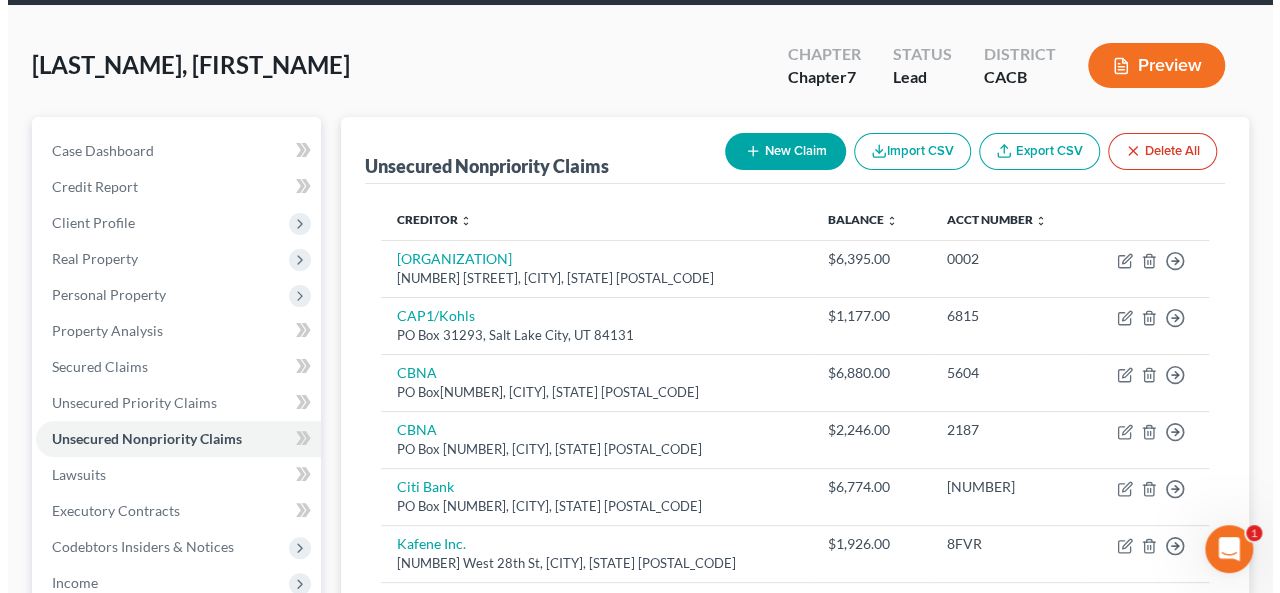scroll, scrollTop: 67, scrollLeft: 0, axis: vertical 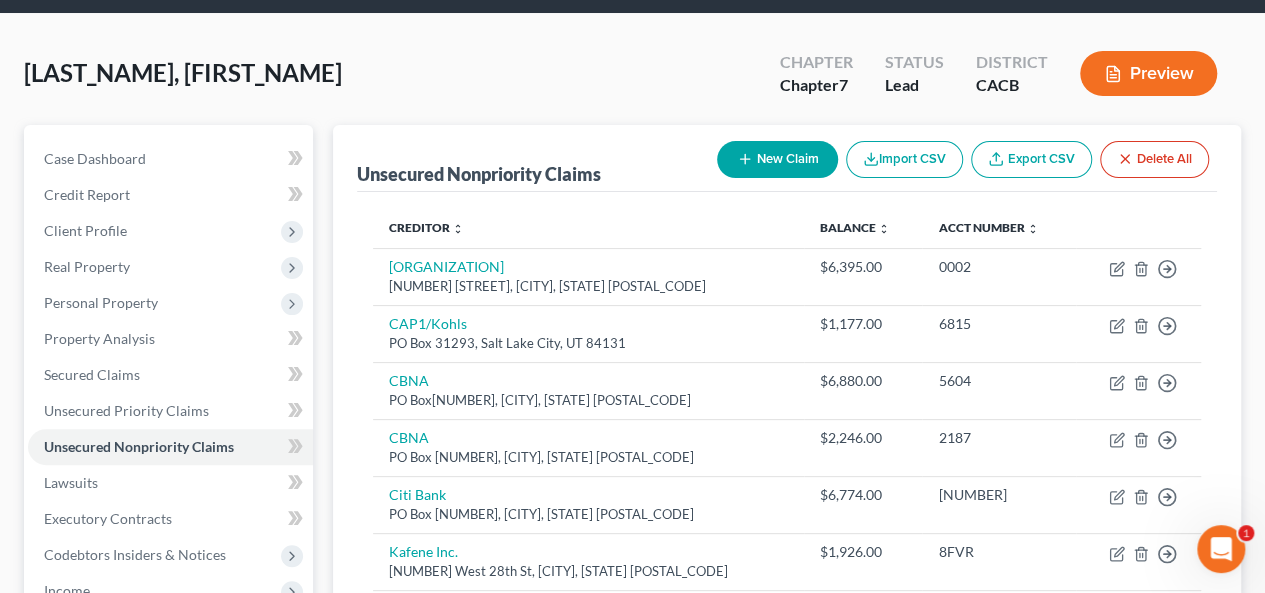 click on "New Claim" at bounding box center (777, 159) 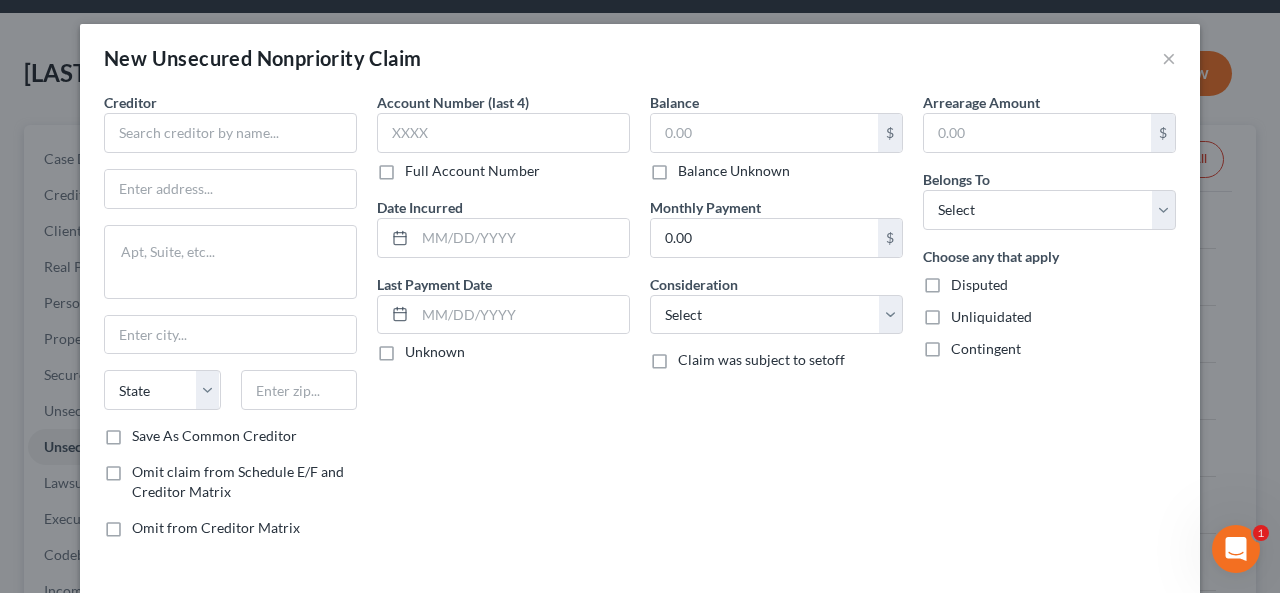click on "Creditor *                         State AL AK AR AZ CA CO CT DE DC FL GA GU HI ID IL IN IA KS KY LA ME MD MA MI MN MS MO MT NC ND NE NV NH NJ NM NY OH OK OR PA PR RI SC SD TN TX UT VI VA VT WA WV WI WY Save As Common Creditor Omit claim from Schedule E/F and Creditor Matrix Omit from Creditor Matrix
Account Number (last 4)
Full Account Number
Date Incurred         Last Payment Date         Unknown Balance
$
Balance Unknown
Balance Undetermined
$
Balance Unknown
Monthly Payment 0.00 $ Consideration Select Cable / Satellite Services Collection Agency Credit Card Debt Debt Counseling / Attorneys Deficiency Balance Domestic Support Obligations Home / Car Repairs Income Taxes Judgment Liens Medical Services Monies Loaned / Advanced Mortgage Obligation From Divorce Or Separation Obligation To Pensions Other Overdrawn Bank Account Promised To Help Pay Creditors $" at bounding box center (640, 341) 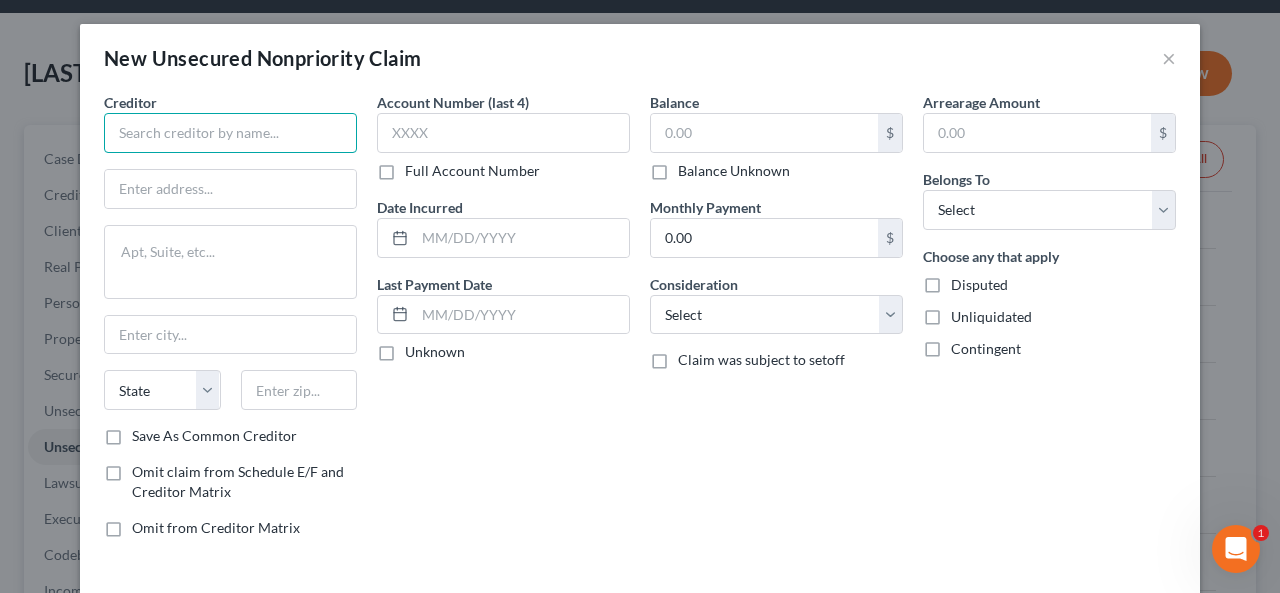click at bounding box center (230, 133) 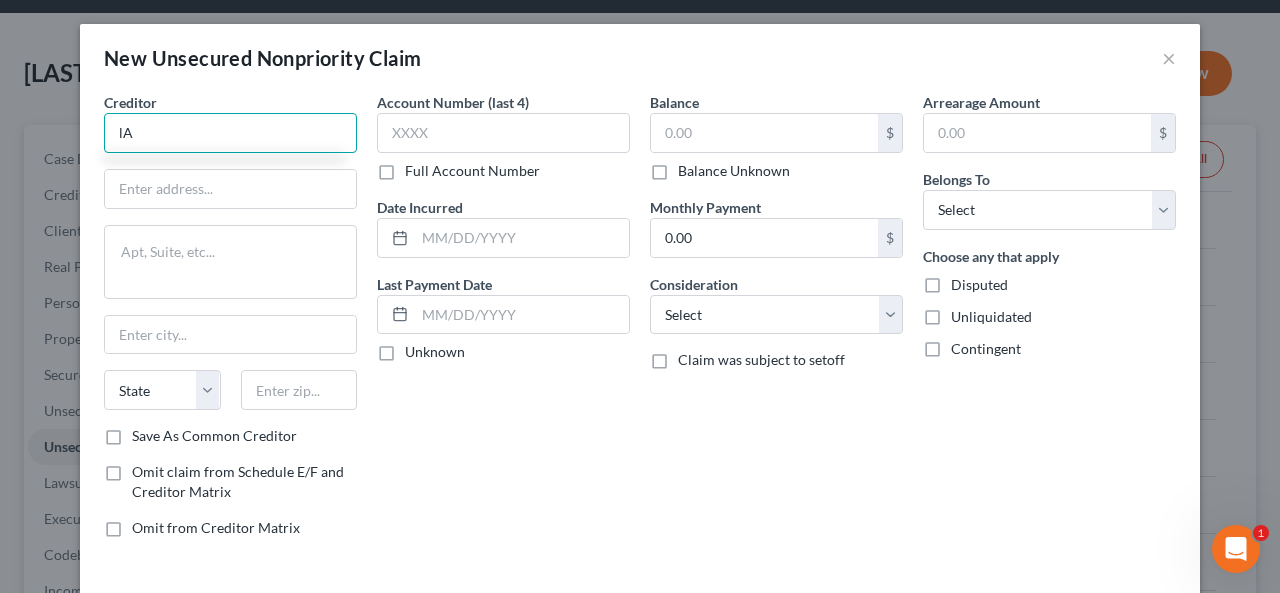 type on "l" 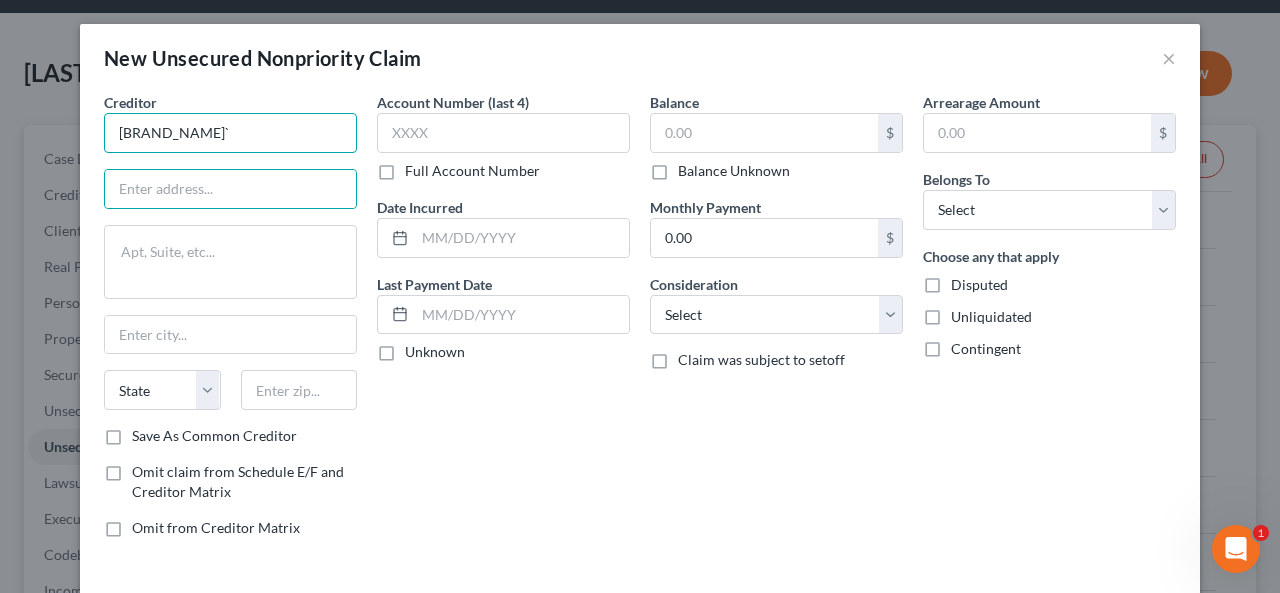 drag, startPoint x: 166, startPoint y: 131, endPoint x: 193, endPoint y: 135, distance: 27.294687 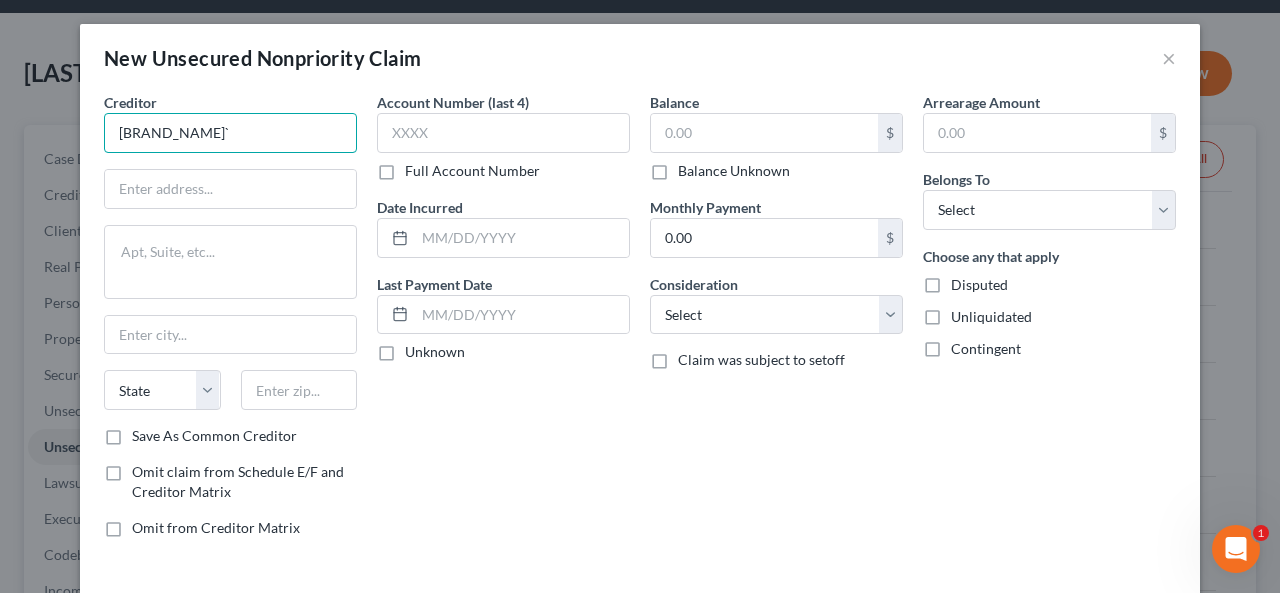 click on "[BRAND_NAME]`" at bounding box center (230, 133) 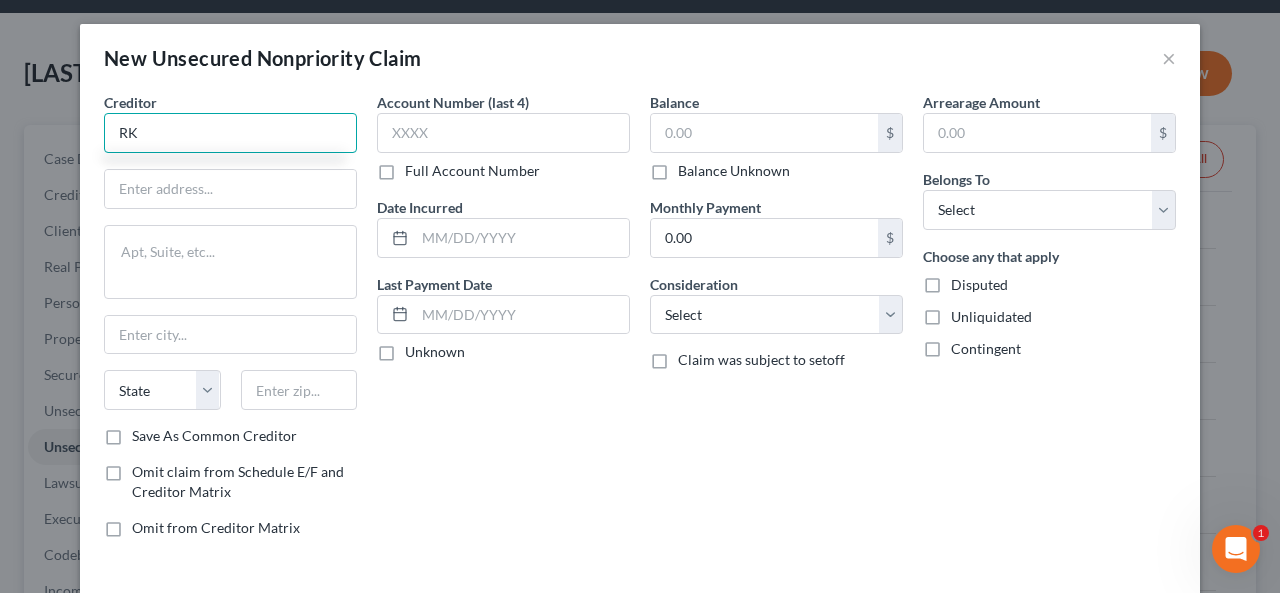 type on "K" 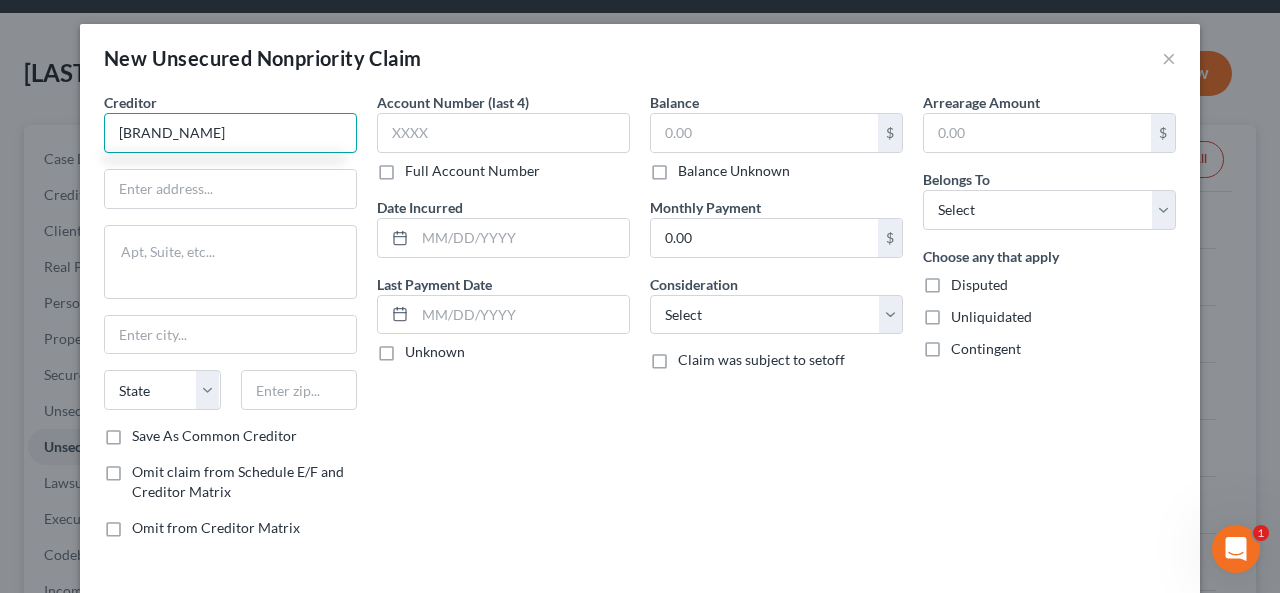 type on "[BRAND_NAME]" 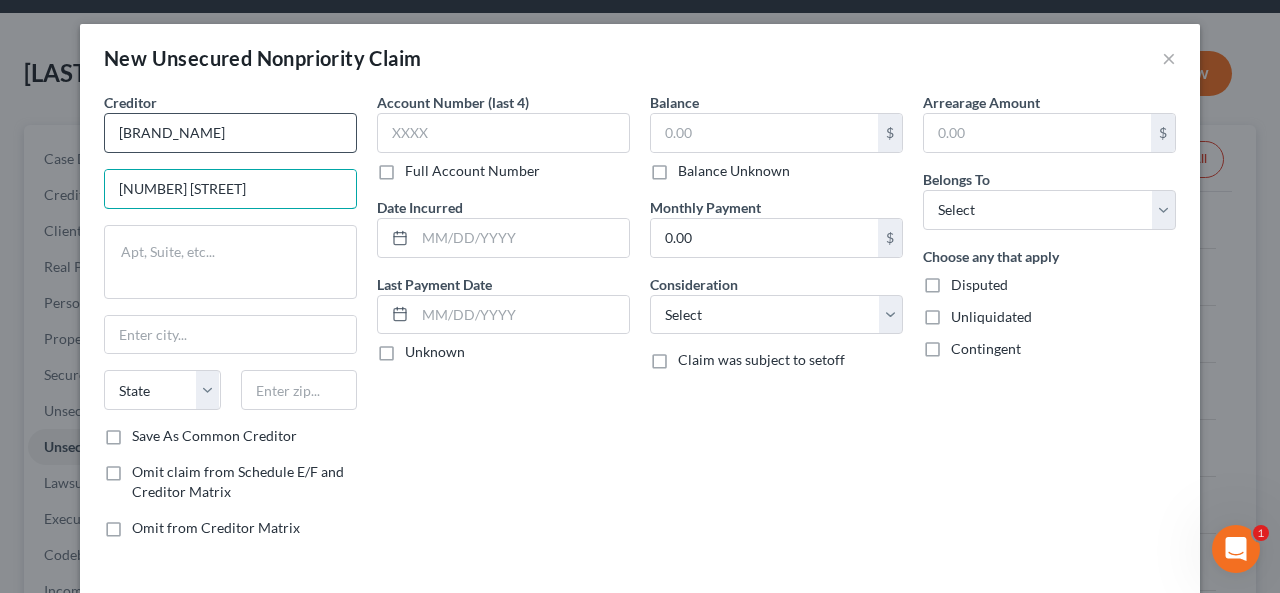 type on "[NUMBER] [STREET]" 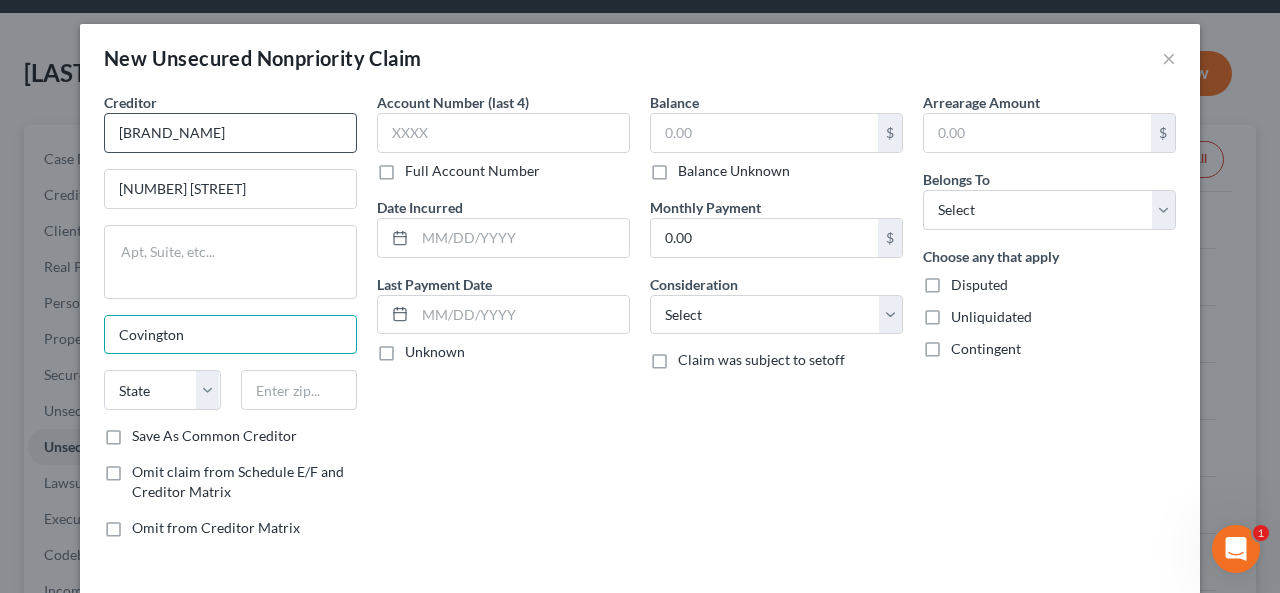 type on "Covington" 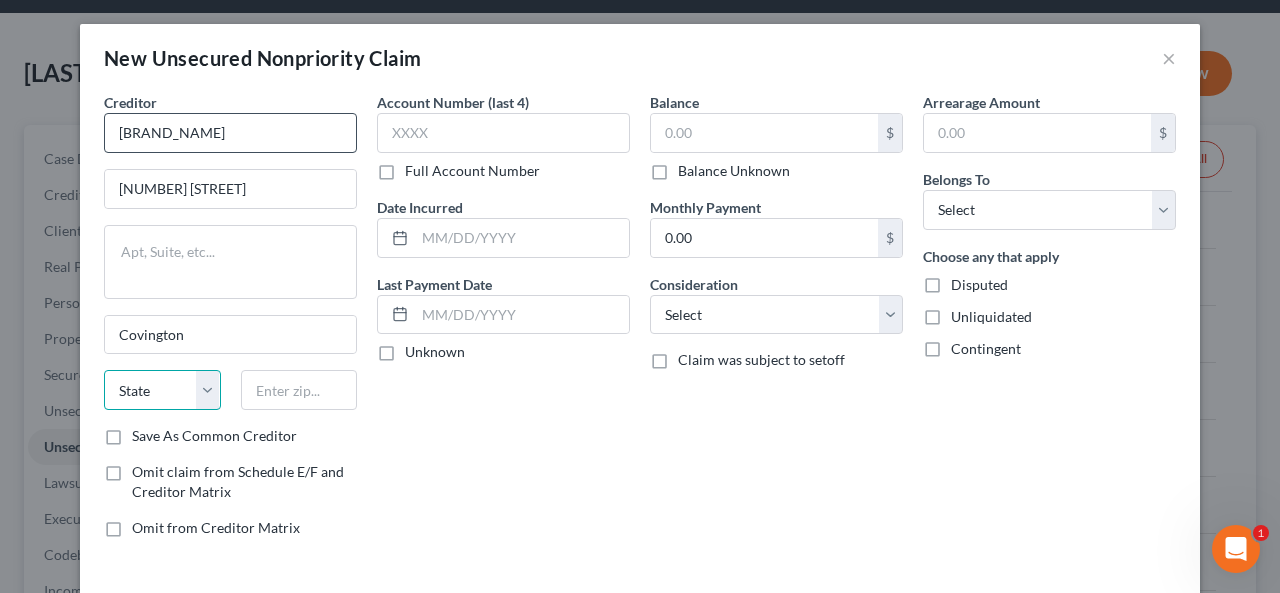 select on "10" 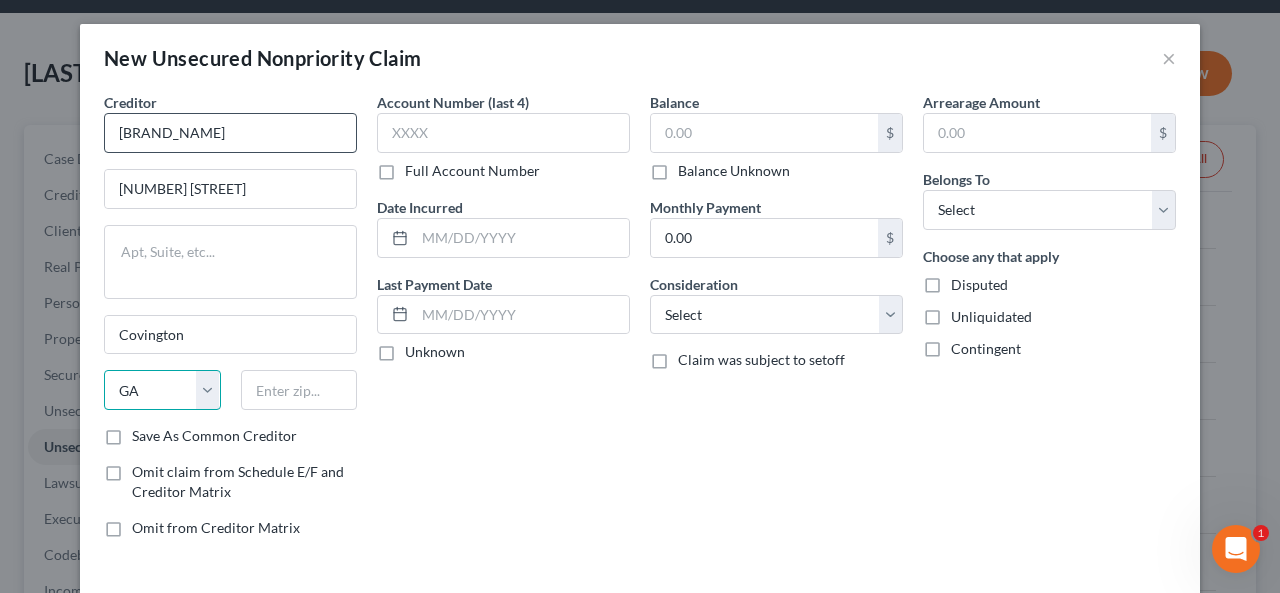 click on "State AL AK AR AZ CA CO CT DE DC FL GA GU HI ID IL IN IA KS KY LA ME MD MA MI MN MS MO MT NC ND NE NV NH NJ NM NY OH OK OR PA PR RI SC SD TN TX UT VI VA VT WA WV WI WY" at bounding box center [162, 390] 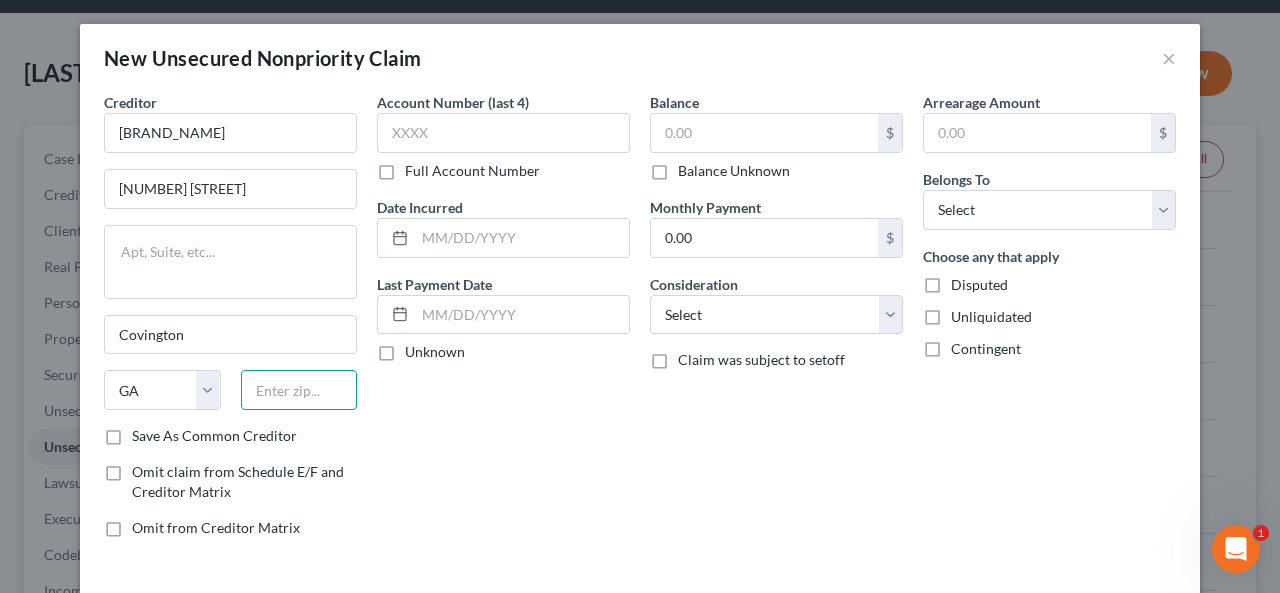 drag, startPoint x: 273, startPoint y: 386, endPoint x: 278, endPoint y: 376, distance: 11.18034 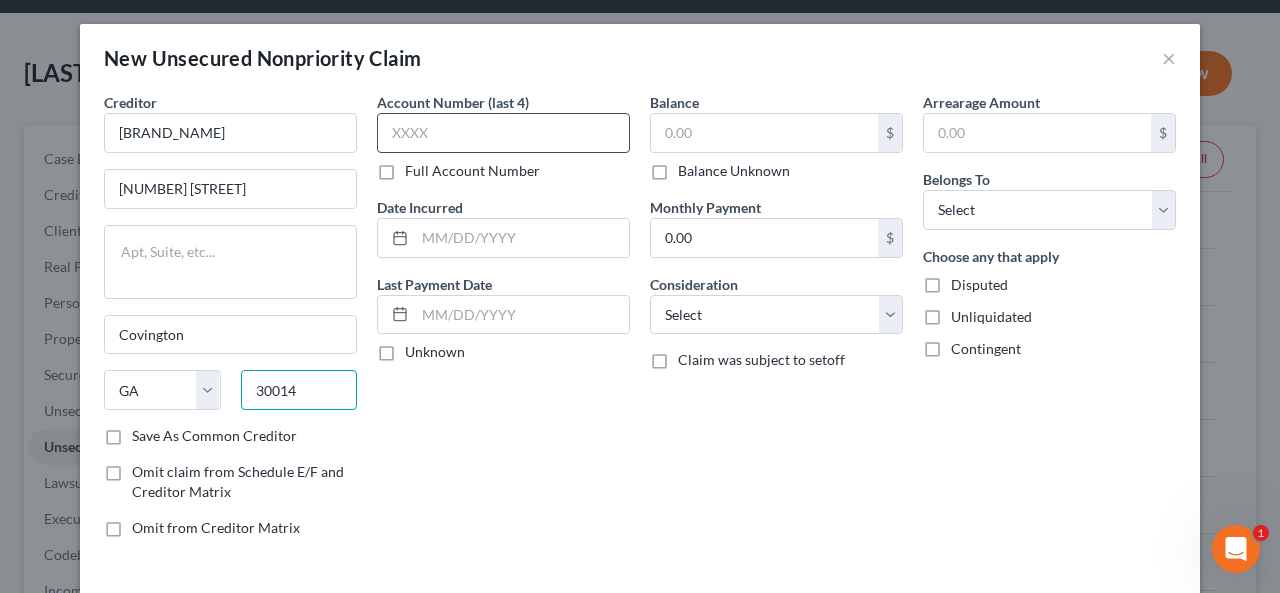 type on "30014" 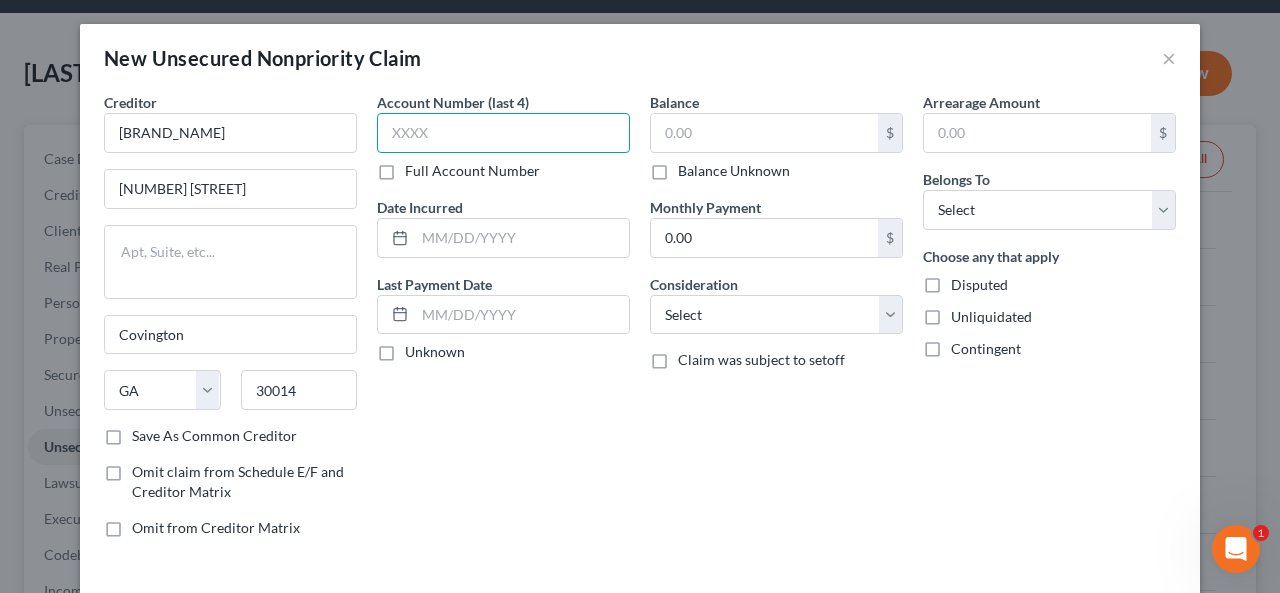 drag, startPoint x: 388, startPoint y: 121, endPoint x: 403, endPoint y: 110, distance: 18.601076 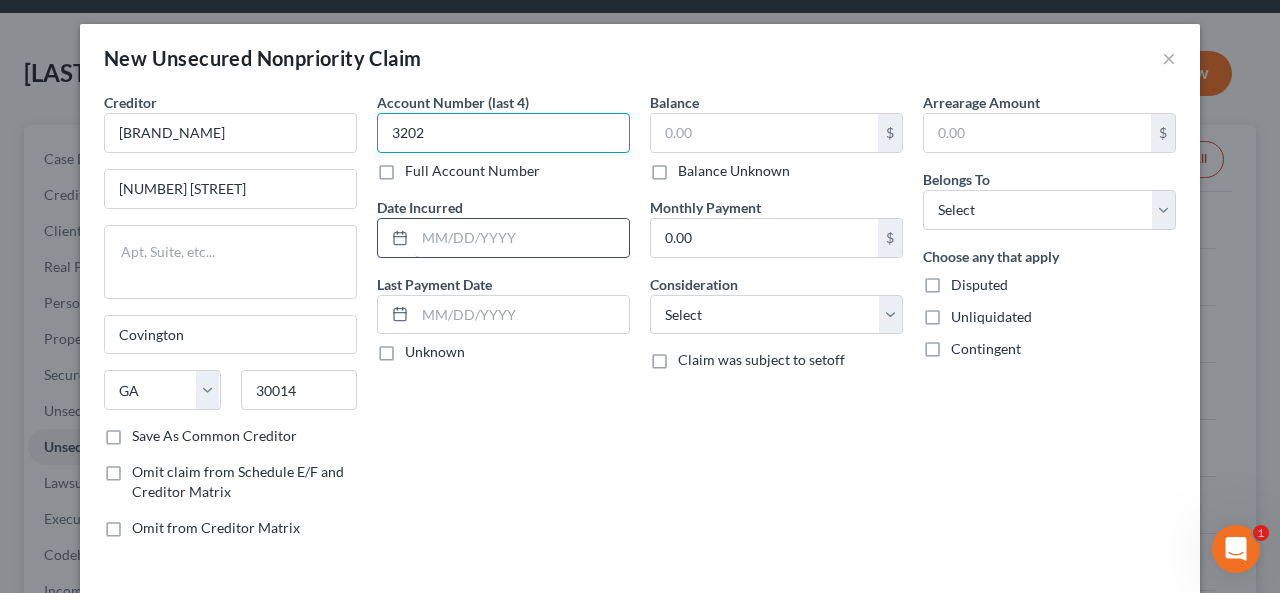 type on "3202" 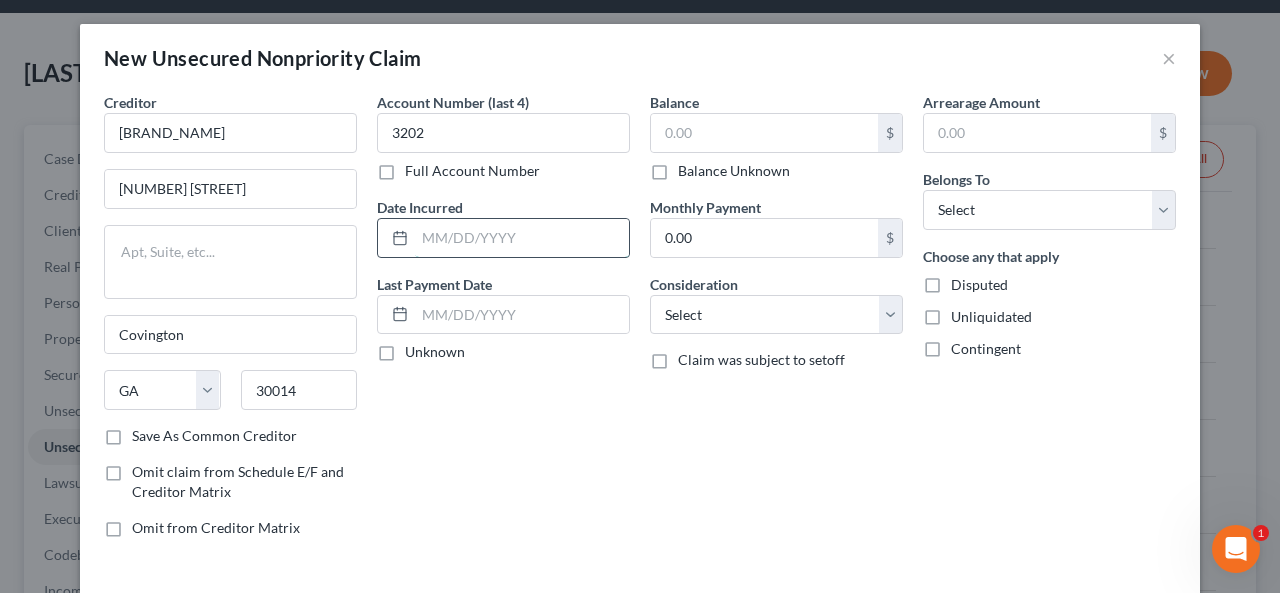 click at bounding box center [522, 238] 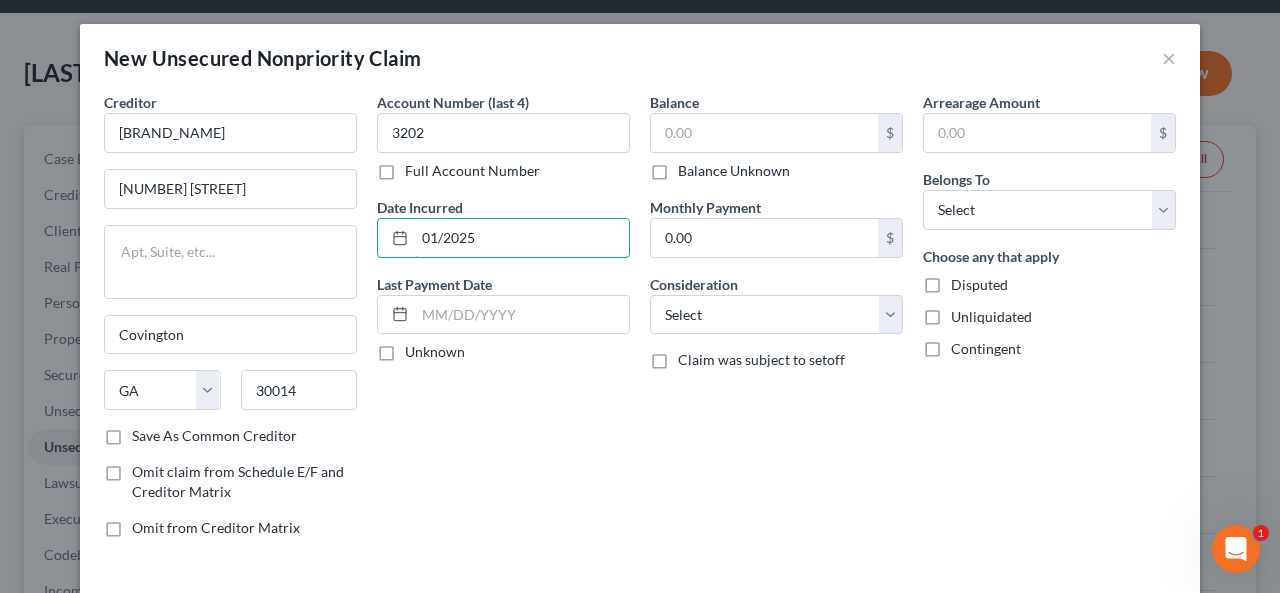 type on "01/2025" 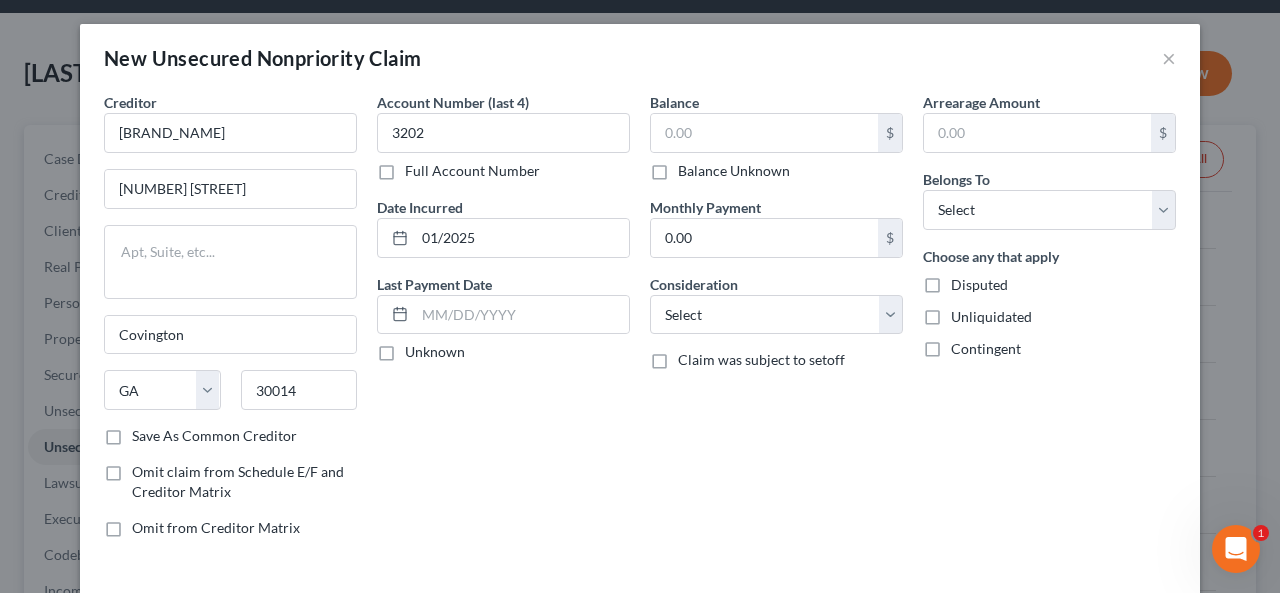 click on "Unknown" at bounding box center [435, 352] 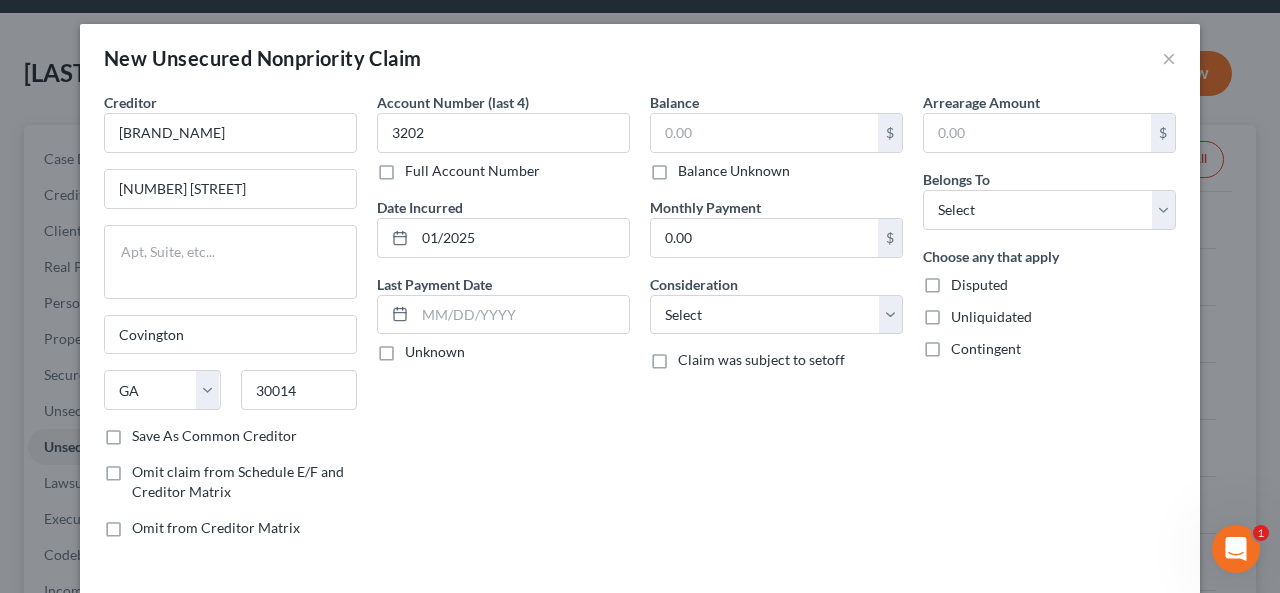 click on "Unknown" at bounding box center (419, 348) 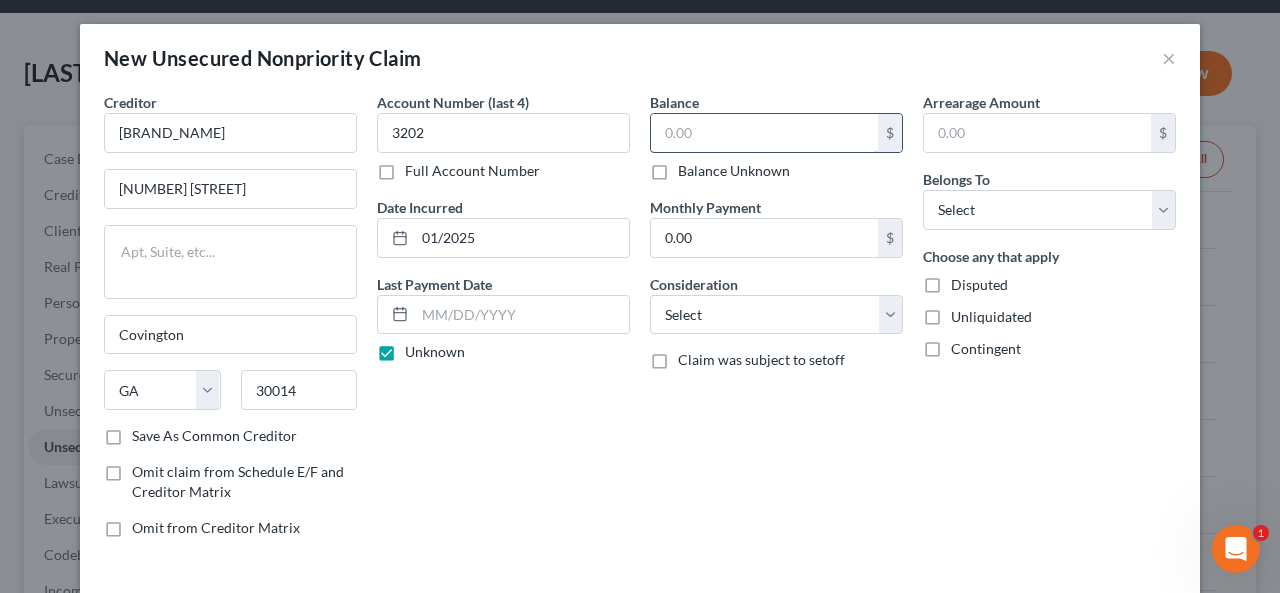 click at bounding box center (764, 133) 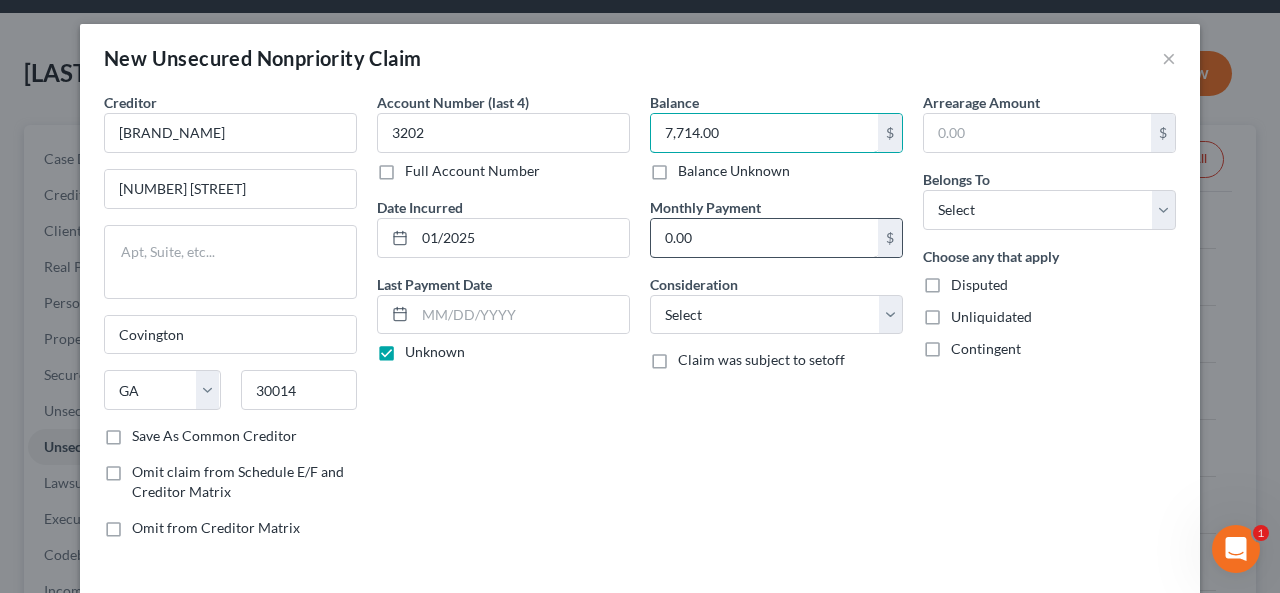 type on "7,714.00" 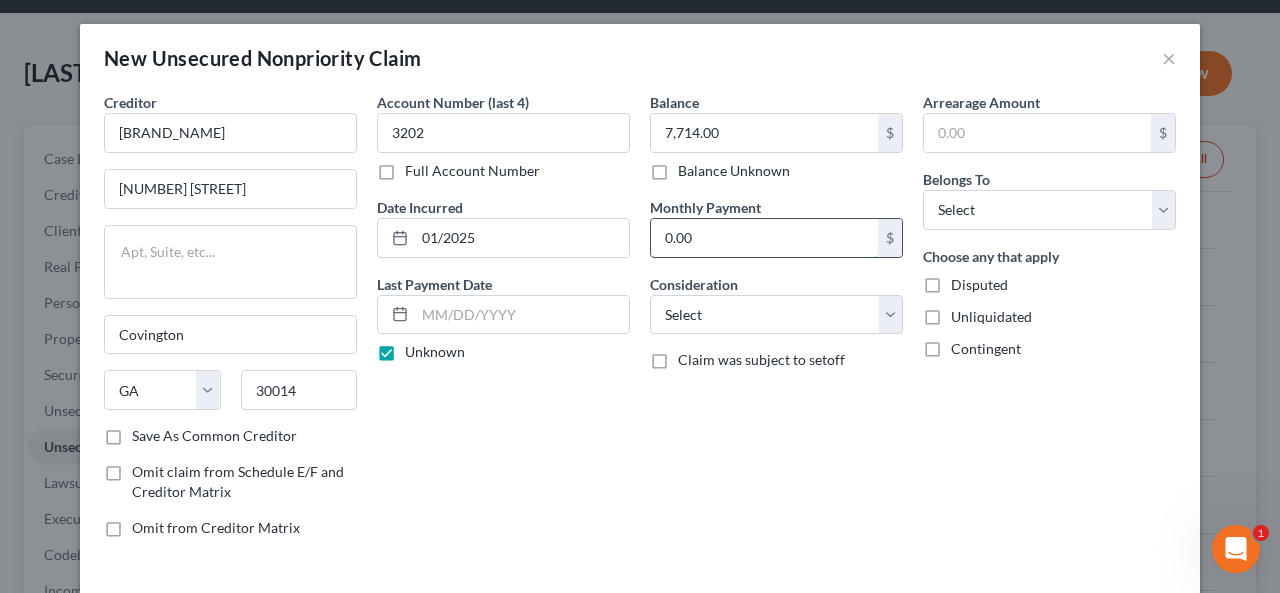 click on "0.00" at bounding box center (764, 238) 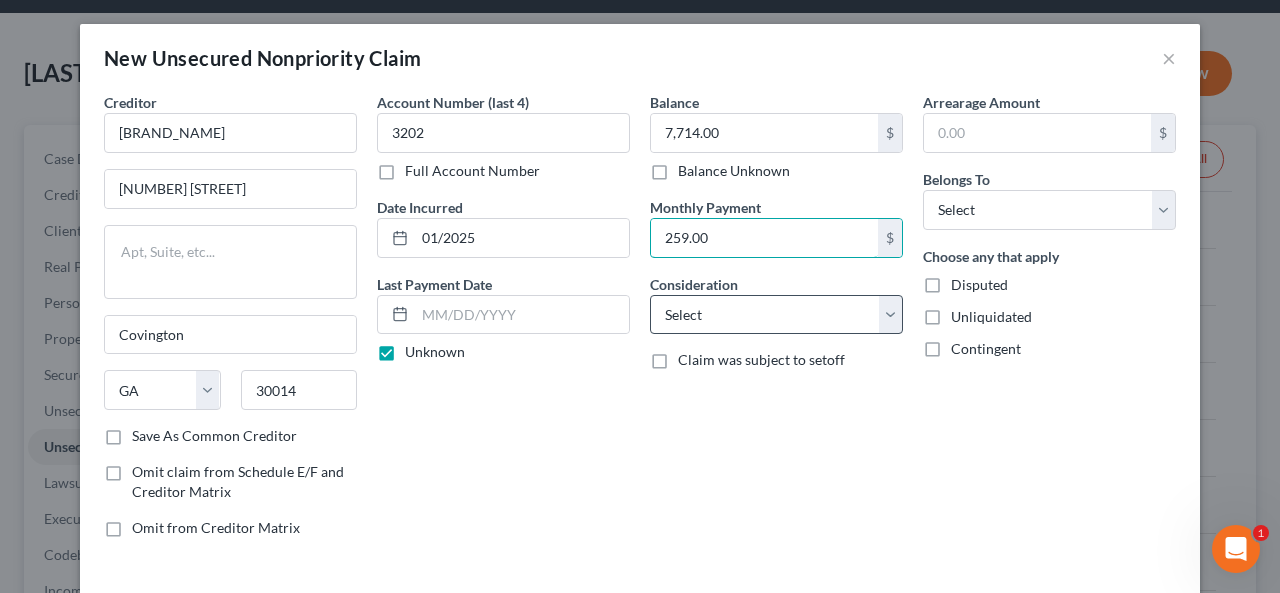 type on "259.00" 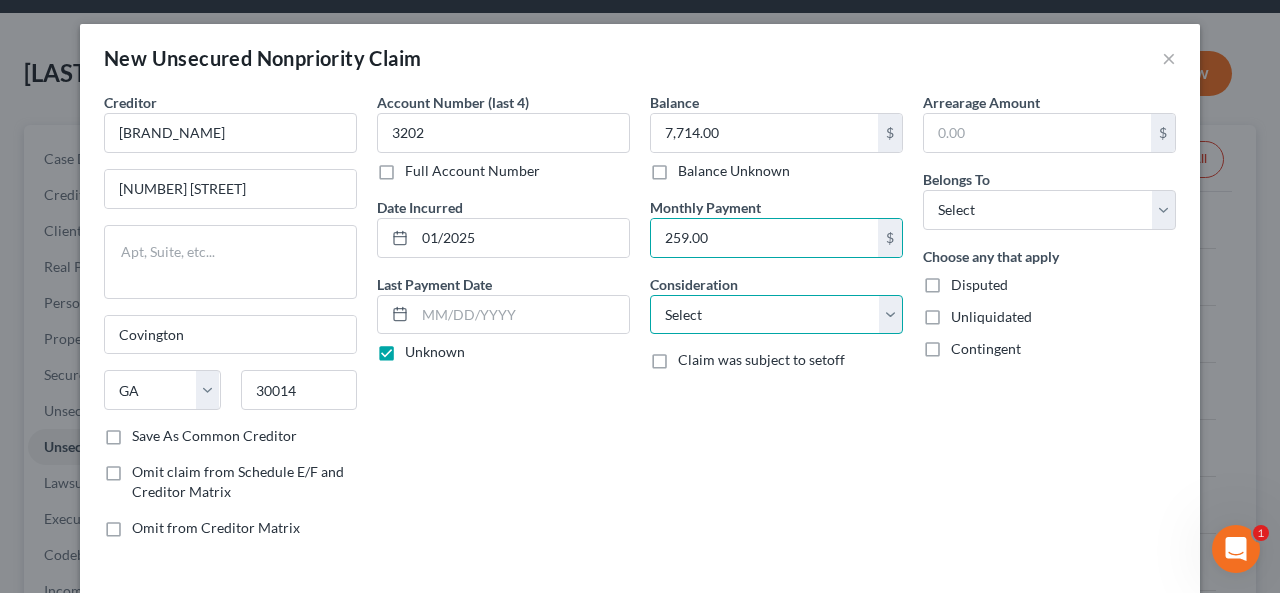 click on "Select Cable / Satellite Services Collection Agency Credit Card Debt Debt Counseling / Attorneys Deficiency Balance Domestic Support Obligations Home / Car Repairs Income Taxes Judgment Liens Medical Services Monies Loaned / Advanced Mortgage Obligation From Divorce Or Separation Obligation To Pensions Other Overdrawn Bank Account Promised To Help Pay Creditors Student Loans Suppliers And Vendors Telephone / Internet Services Utility Services" at bounding box center [776, 315] 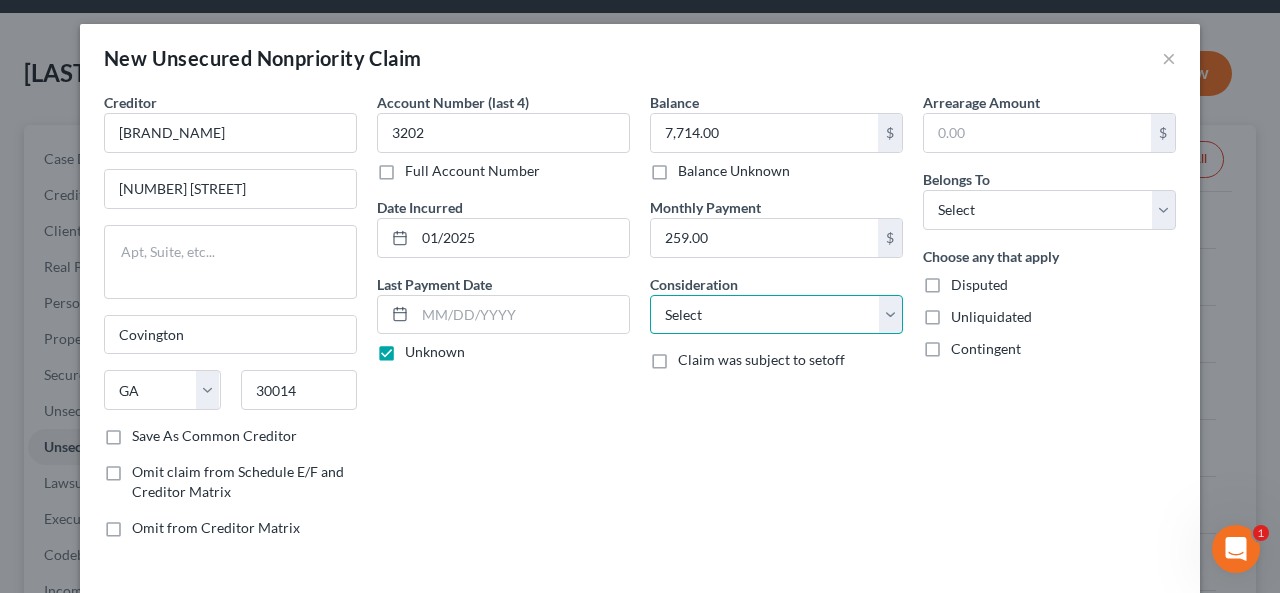 select on "10" 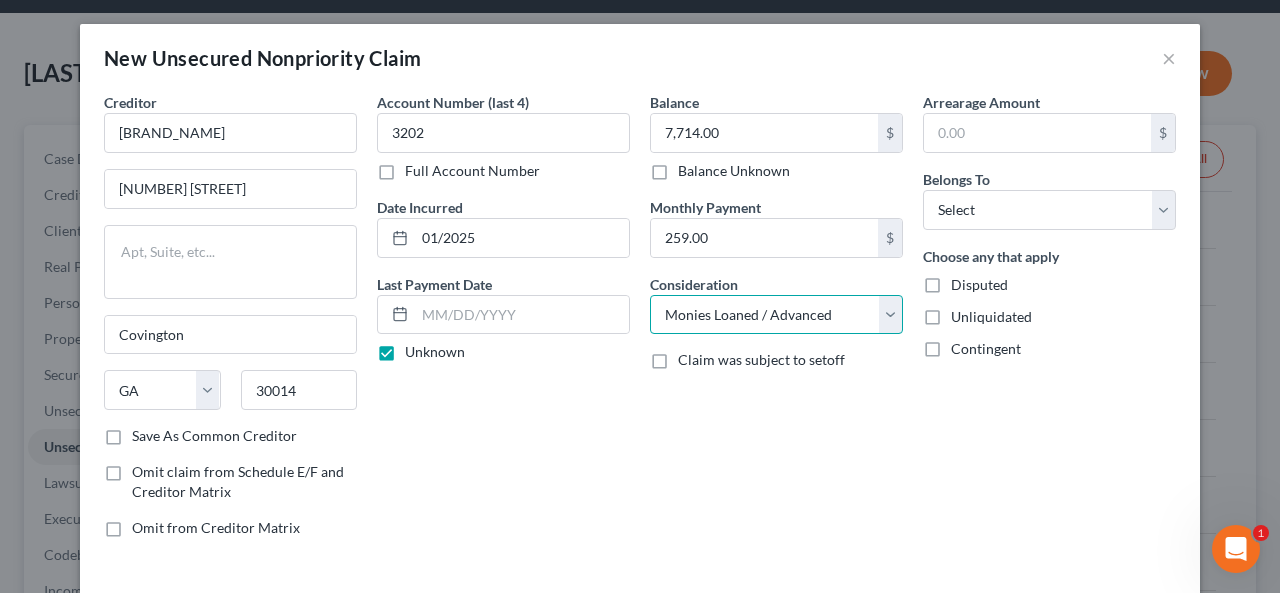 click on "Select Cable / Satellite Services Collection Agency Credit Card Debt Debt Counseling / Attorneys Deficiency Balance Domestic Support Obligations Home / Car Repairs Income Taxes Judgment Liens Medical Services Monies Loaned / Advanced Mortgage Obligation From Divorce Or Separation Obligation To Pensions Other Overdrawn Bank Account Promised To Help Pay Creditors Student Loans Suppliers And Vendors Telephone / Internet Services Utility Services" at bounding box center [776, 315] 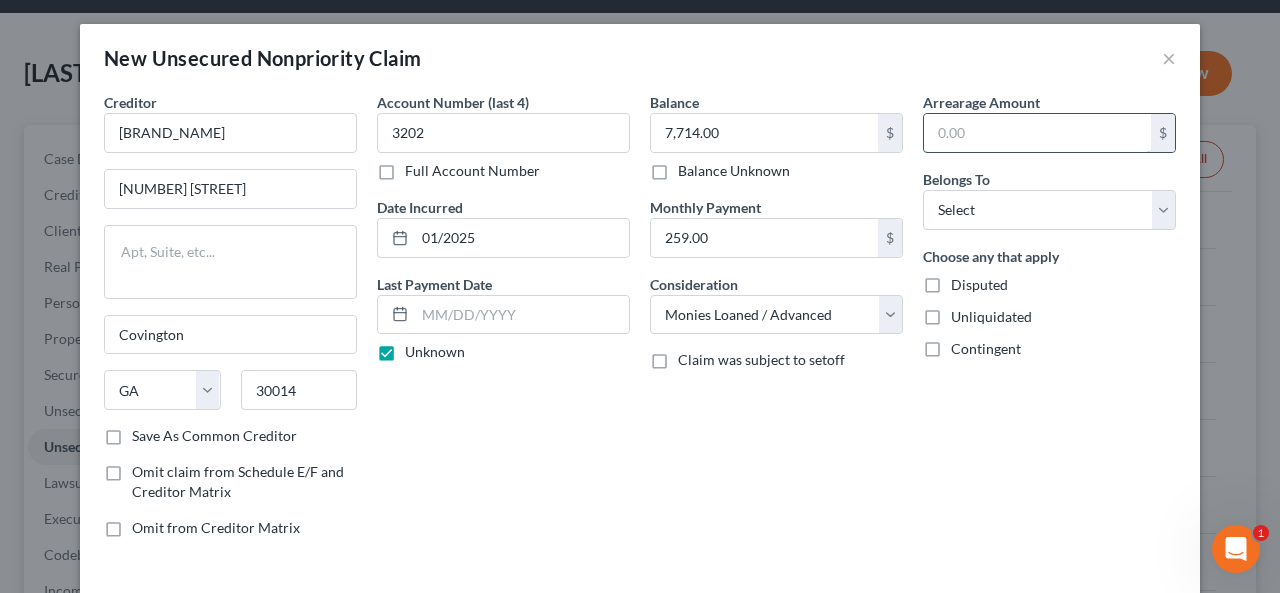 click at bounding box center [1037, 133] 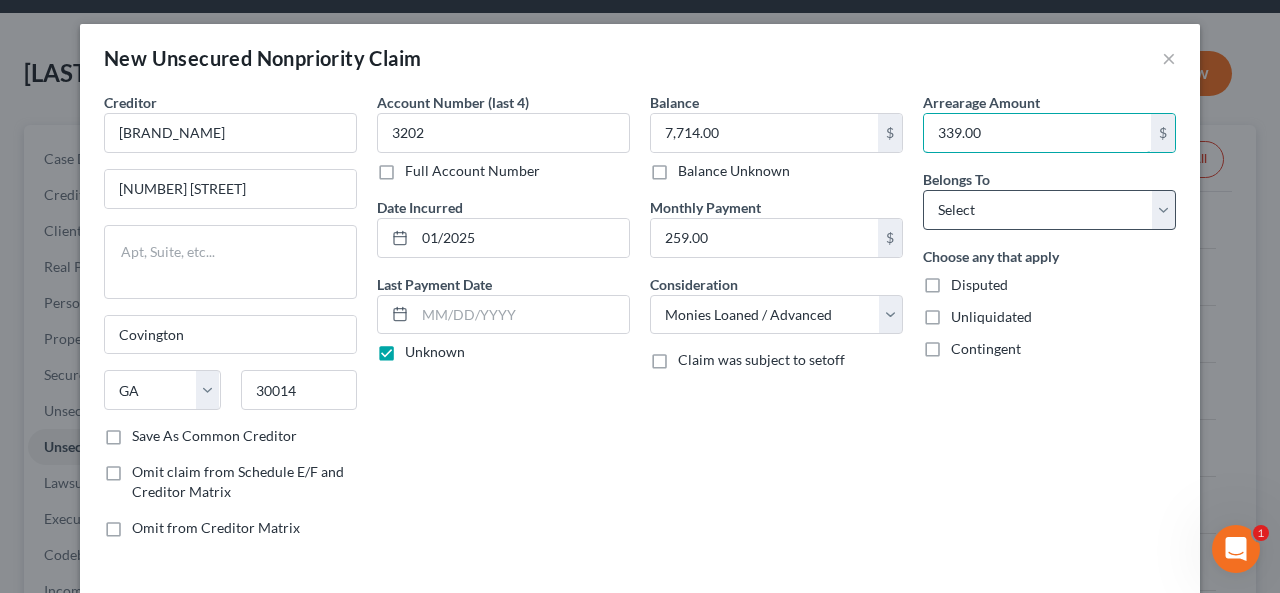 type on "339.00" 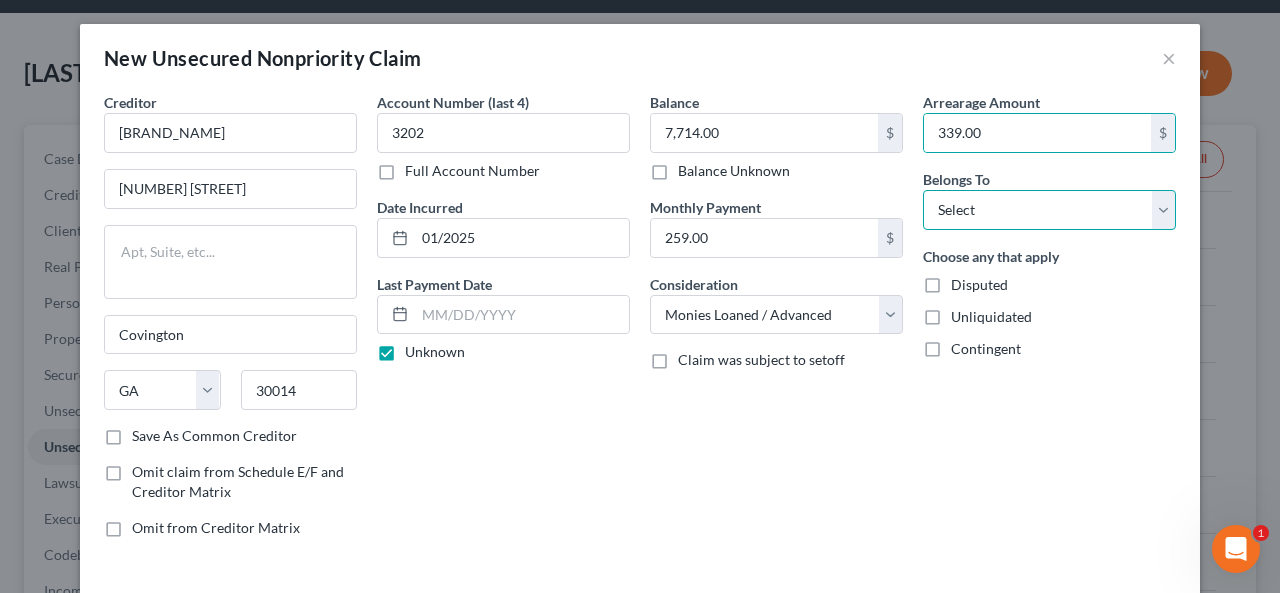 click on "Select Debtor 1 Only Debtor 2 Only Debtor 1 And Debtor 2 Only At Least One Of The Debtors And Another Community Property" at bounding box center (1049, 210) 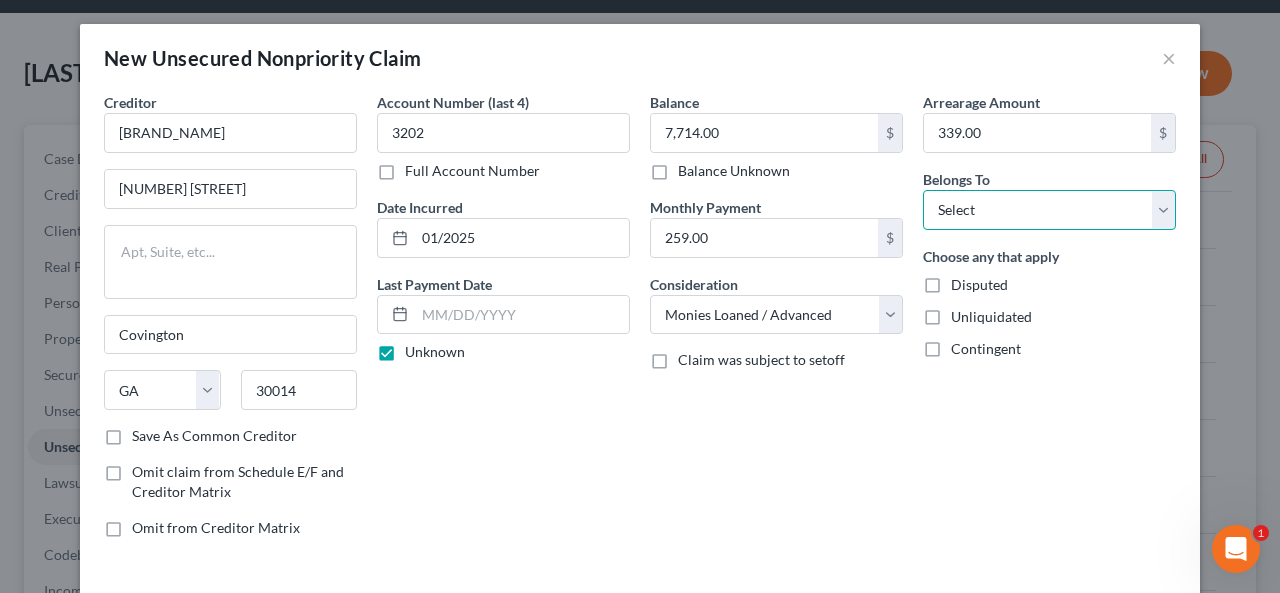 select on "0" 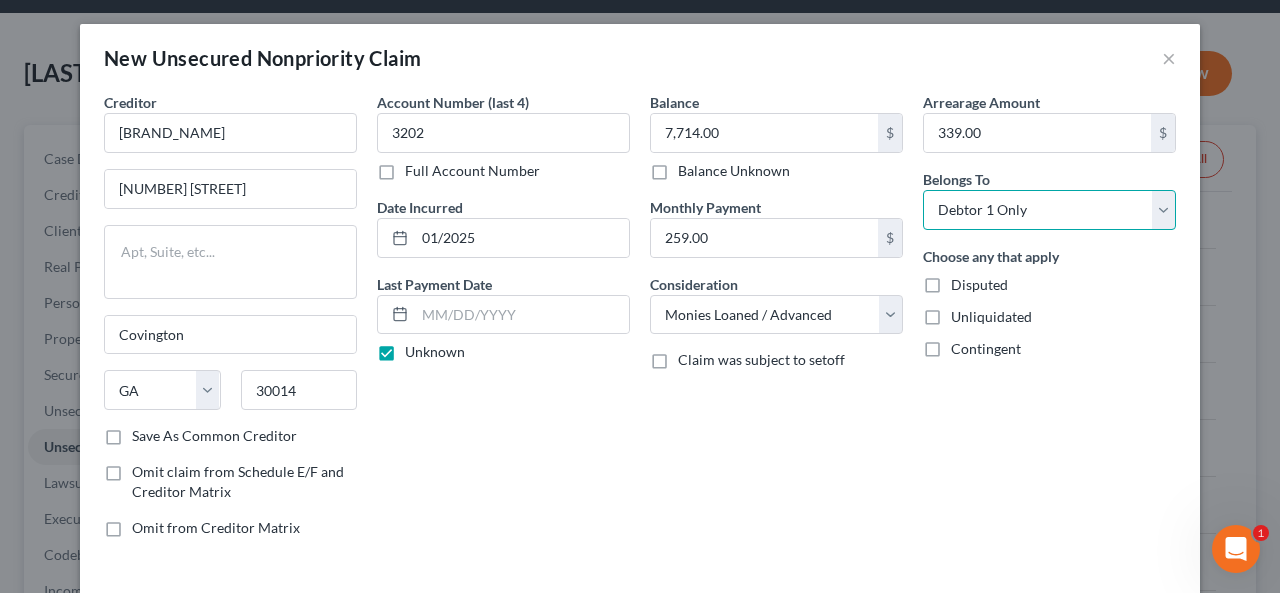 click on "Select Debtor 1 Only Debtor 2 Only Debtor 1 And Debtor 2 Only At Least One Of The Debtors And Another Community Property" at bounding box center (1049, 210) 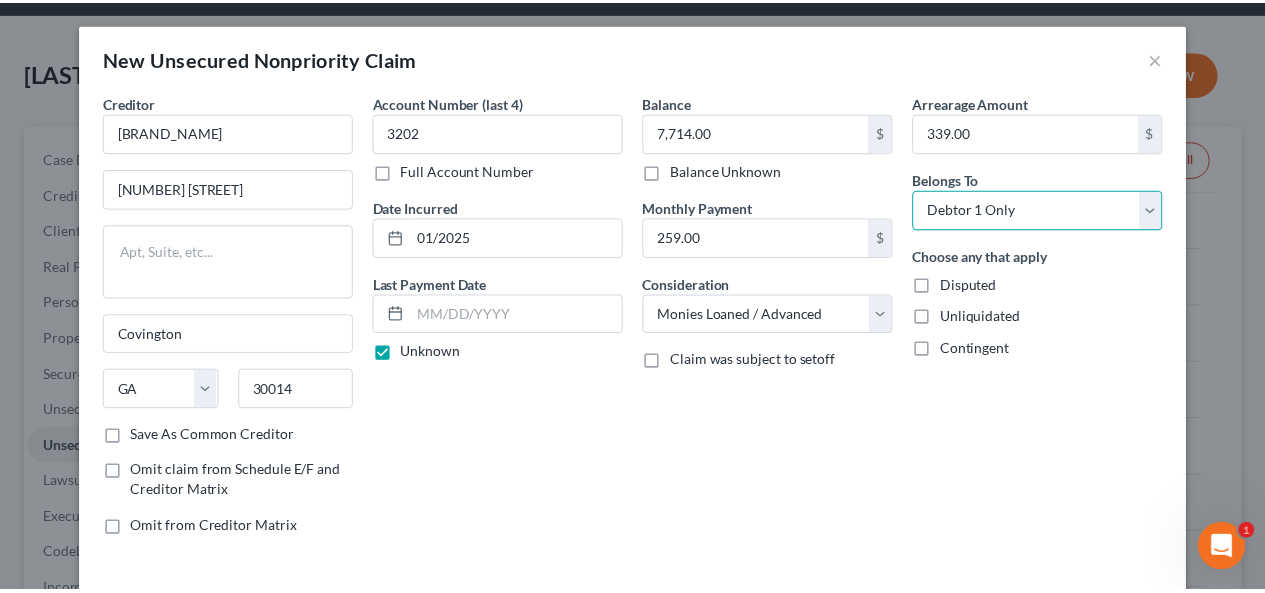scroll, scrollTop: 83, scrollLeft: 0, axis: vertical 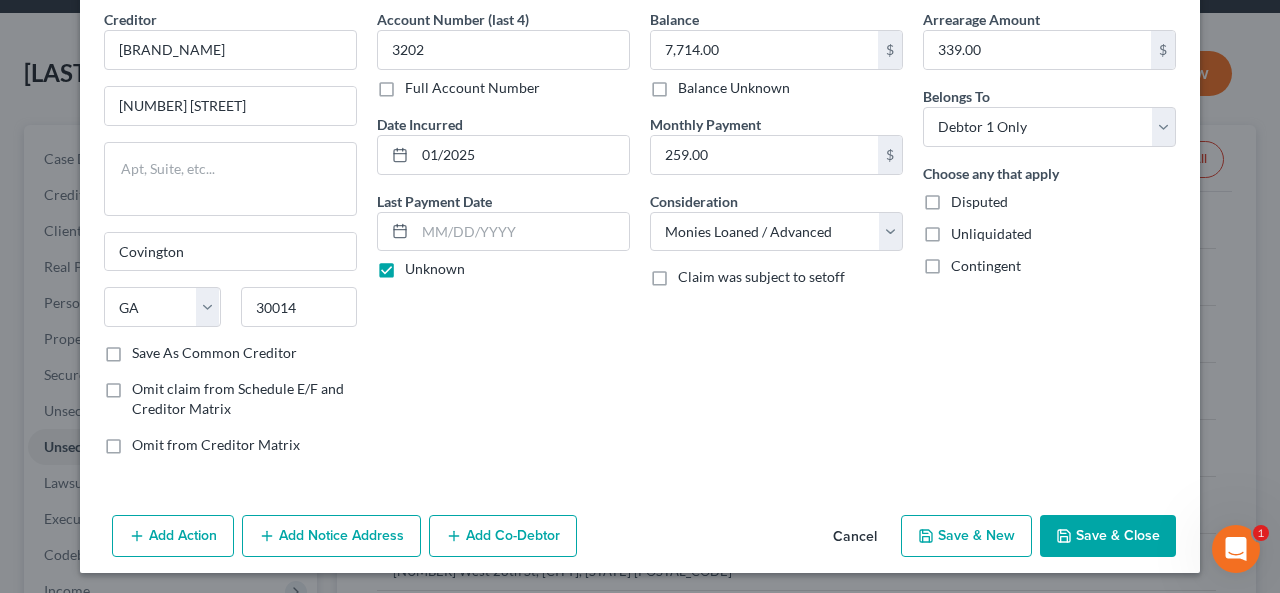 click on "Save & Close" at bounding box center (1108, 536) 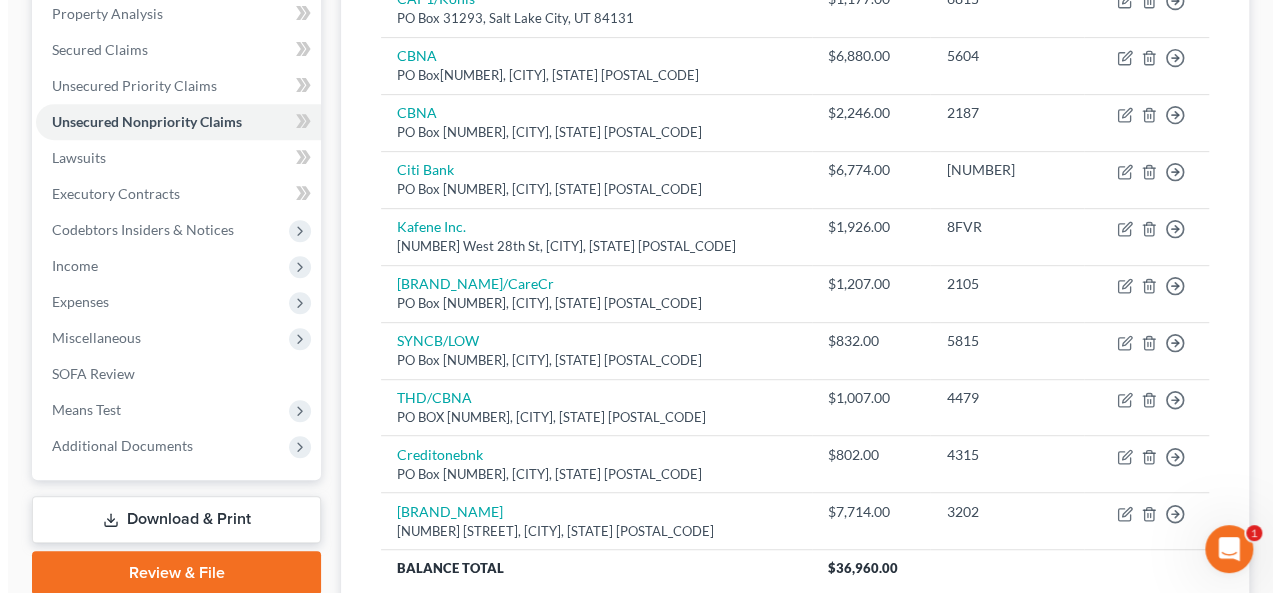 scroll, scrollTop: 467, scrollLeft: 0, axis: vertical 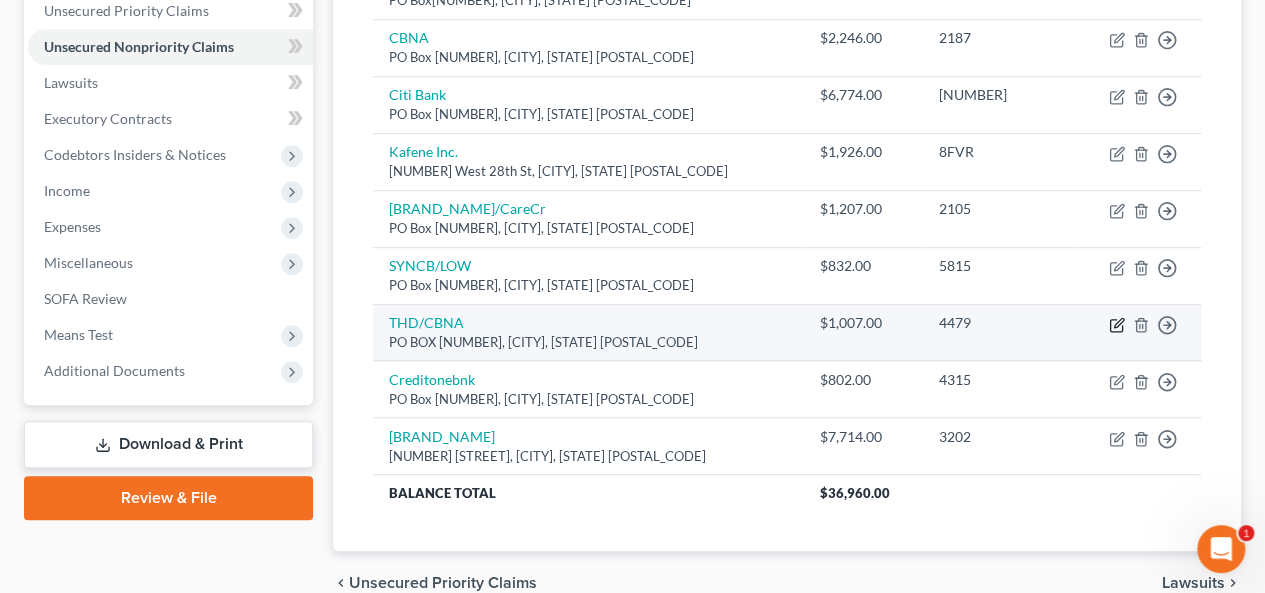click on "Move to D Move to E Move to G Move to Notice Only" at bounding box center [1138, 332] 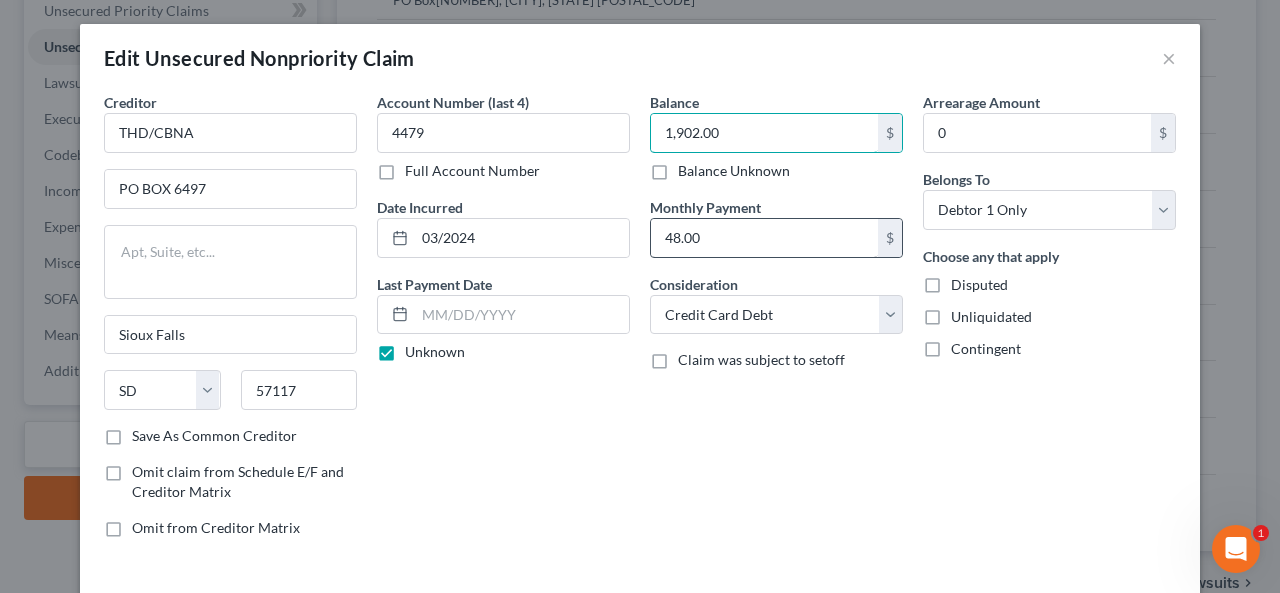 type on "1,902.00" 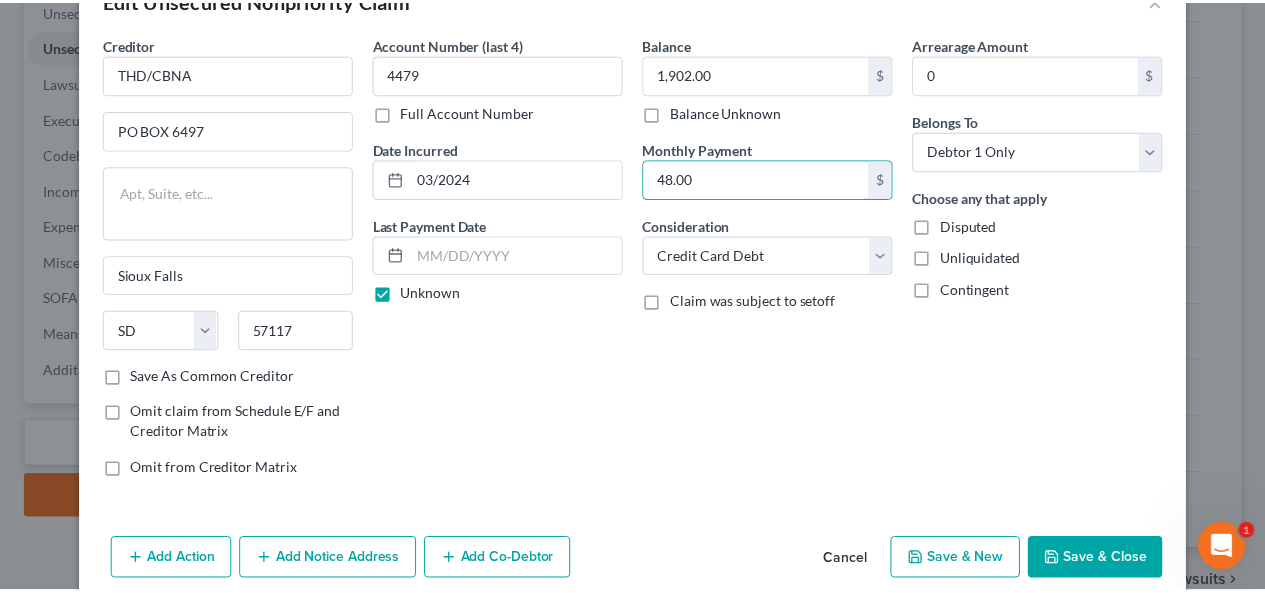 scroll, scrollTop: 100, scrollLeft: 0, axis: vertical 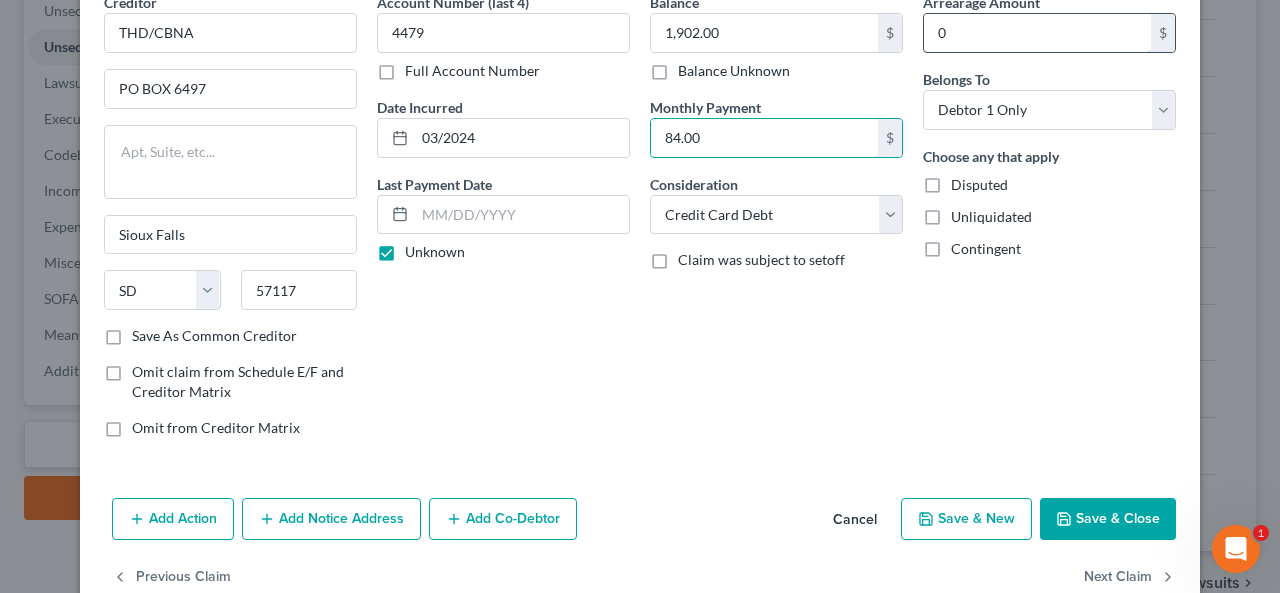 type on "84.00" 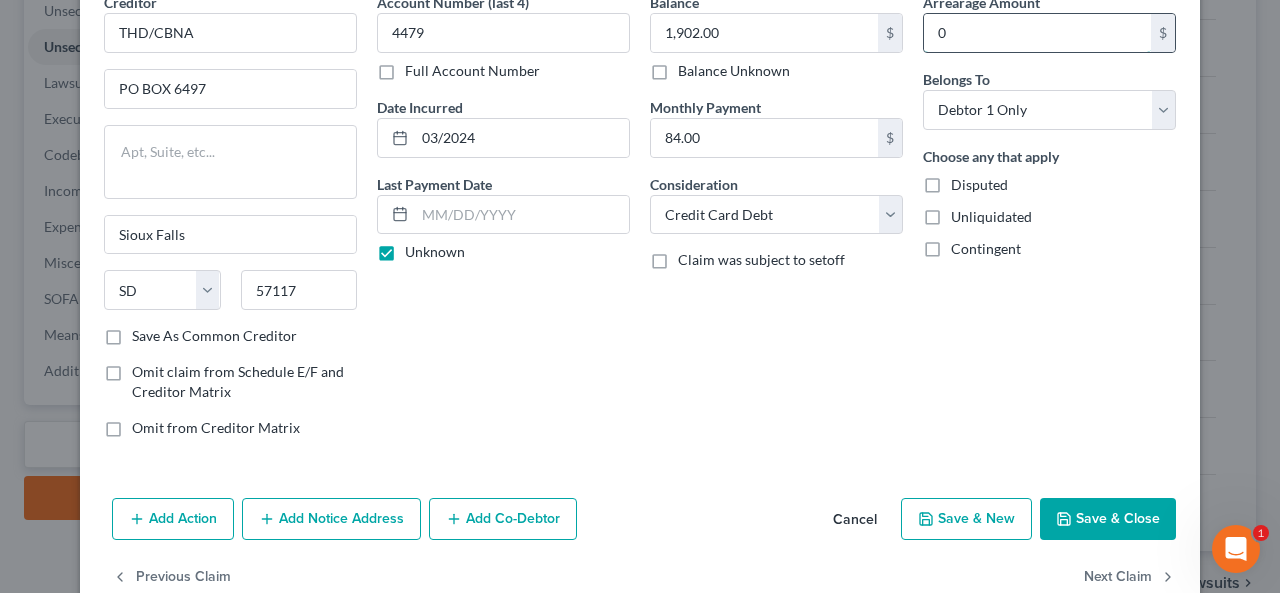 click on "0" at bounding box center [1037, 33] 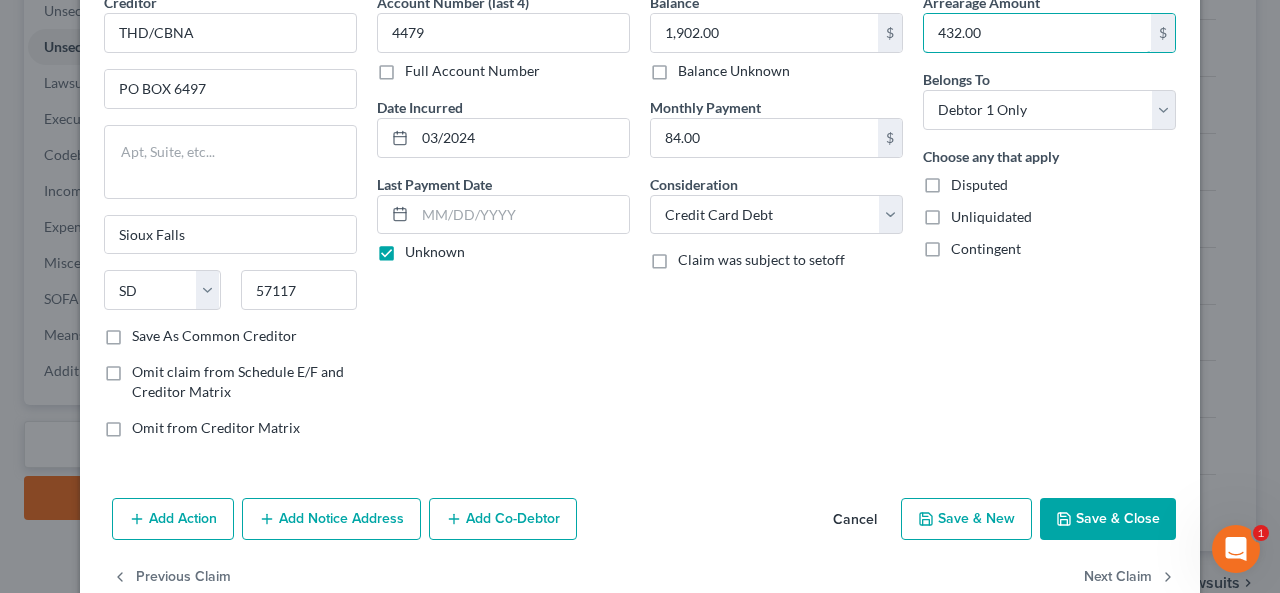 type on "432.00" 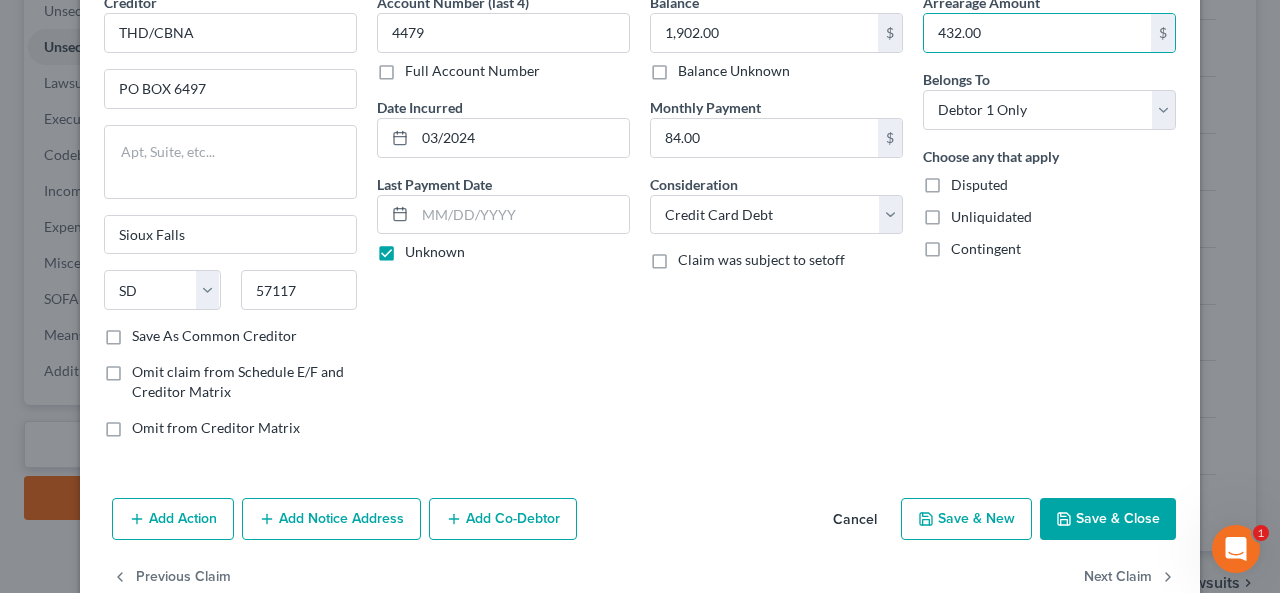 click on "Save & Close" at bounding box center [1108, 519] 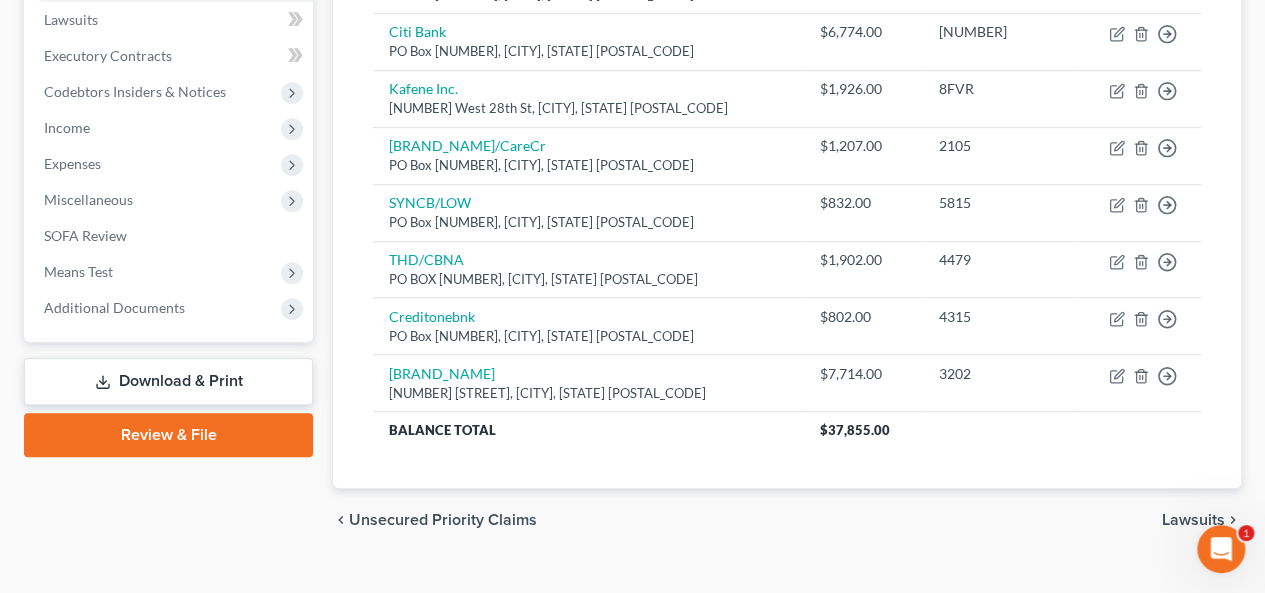 scroll, scrollTop: 560, scrollLeft: 0, axis: vertical 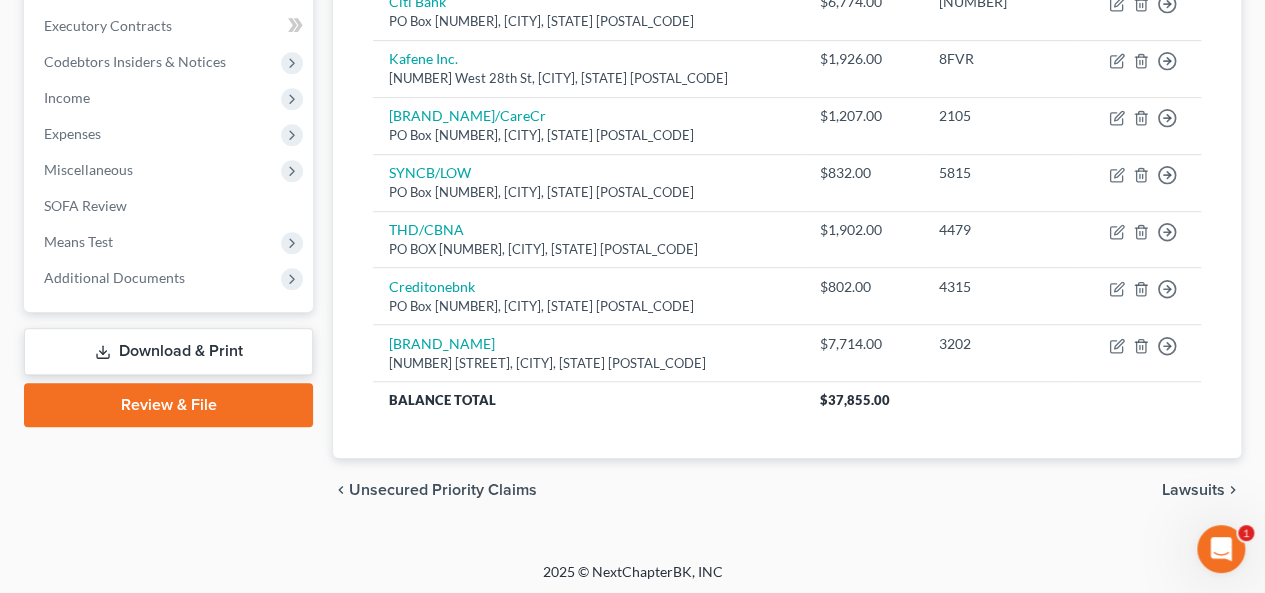 click on "Lawsuits" at bounding box center (1193, 490) 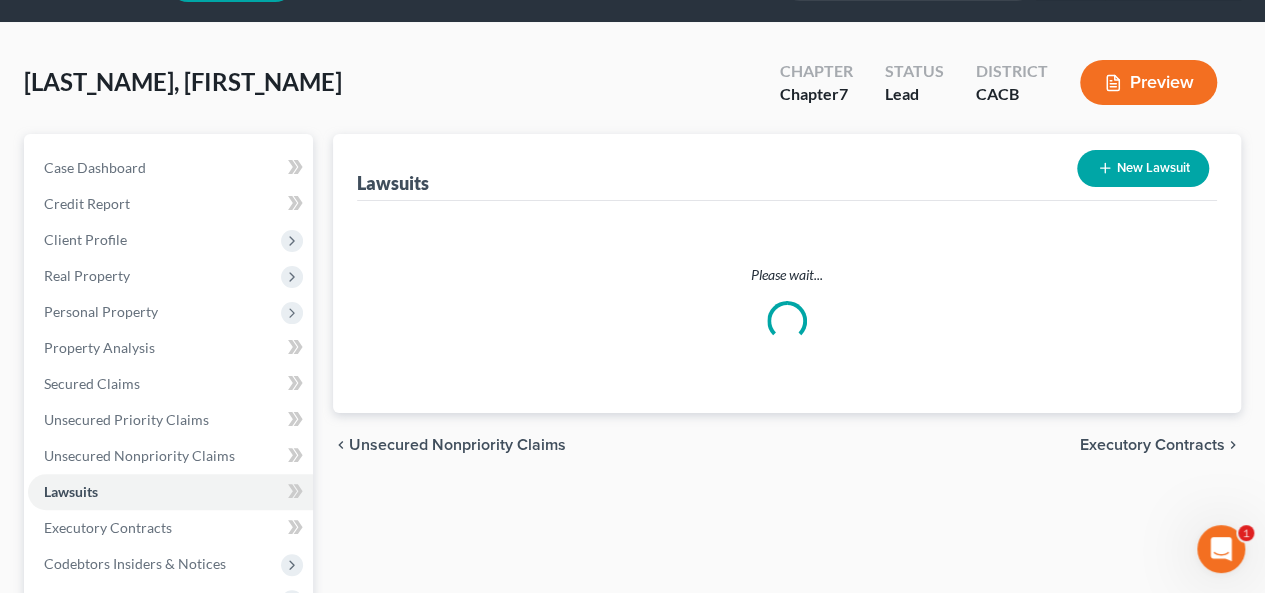 scroll, scrollTop: 0, scrollLeft: 0, axis: both 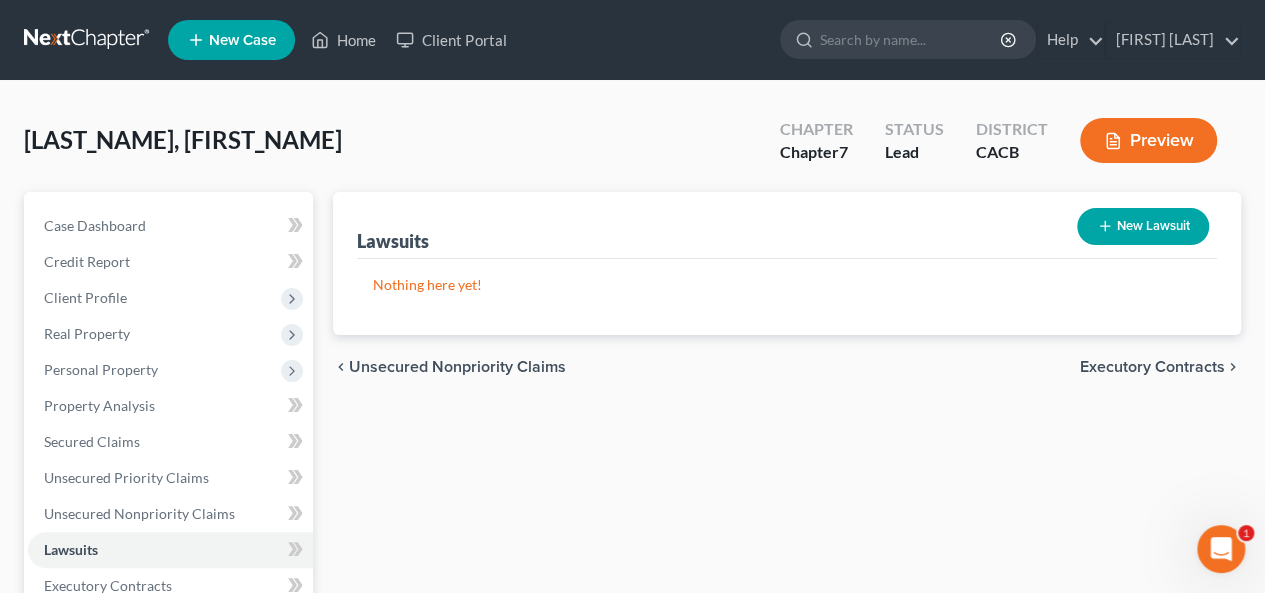 click on "Executory Contracts" at bounding box center [1152, 367] 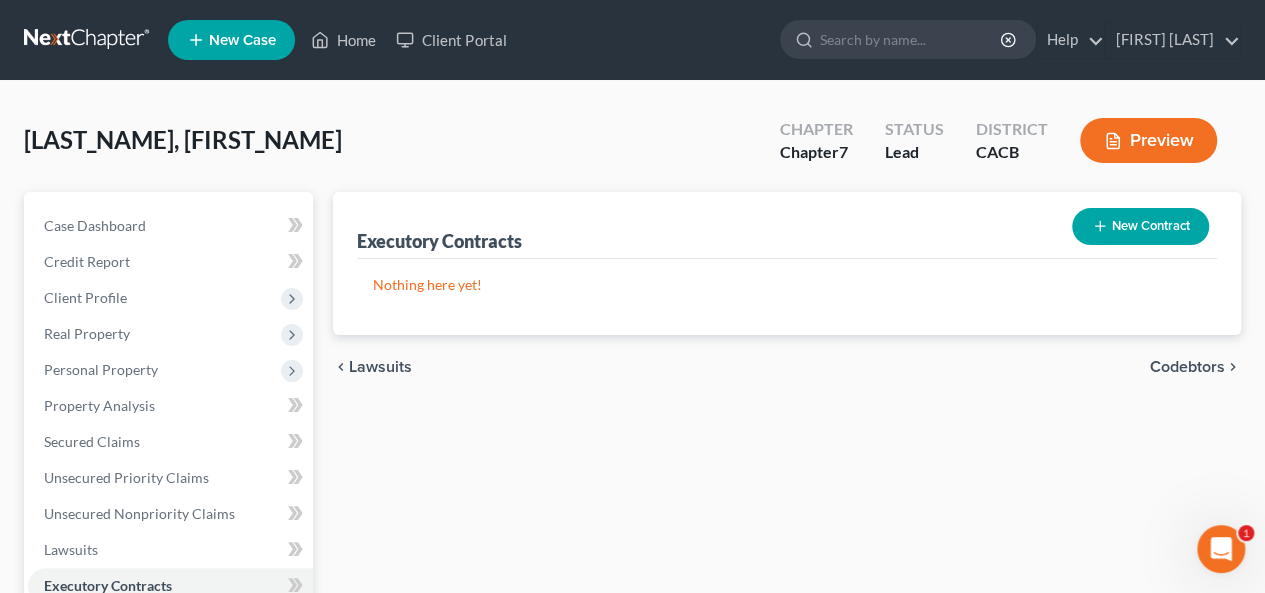 scroll, scrollTop: 100, scrollLeft: 0, axis: vertical 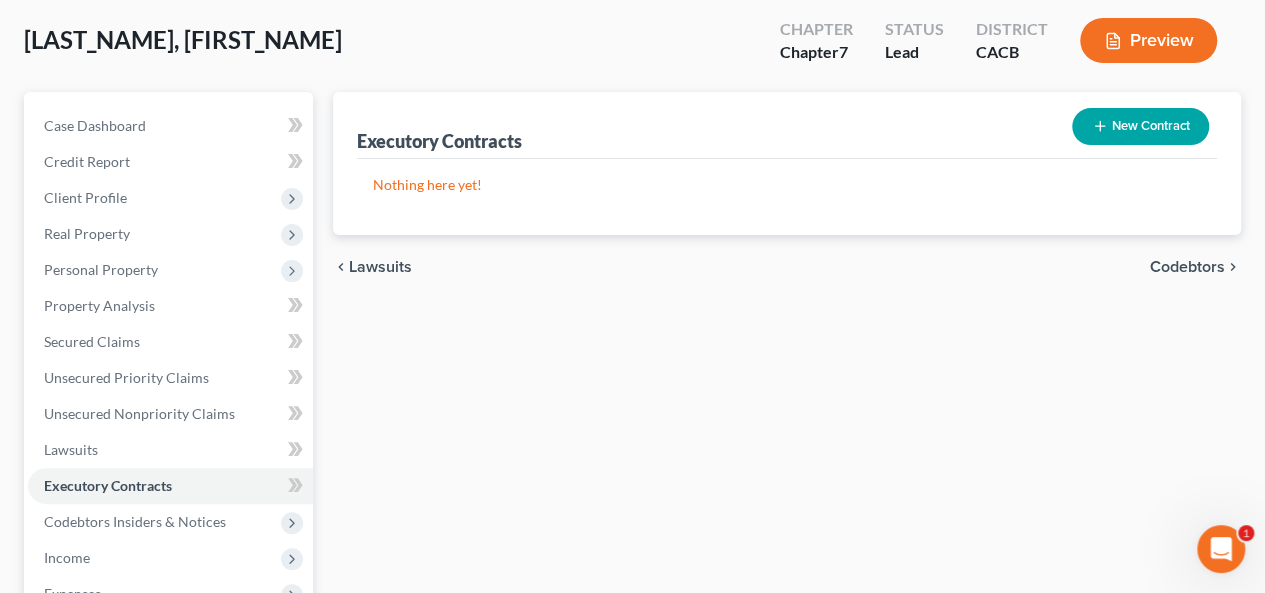 click on "Codebtors" at bounding box center (1187, 267) 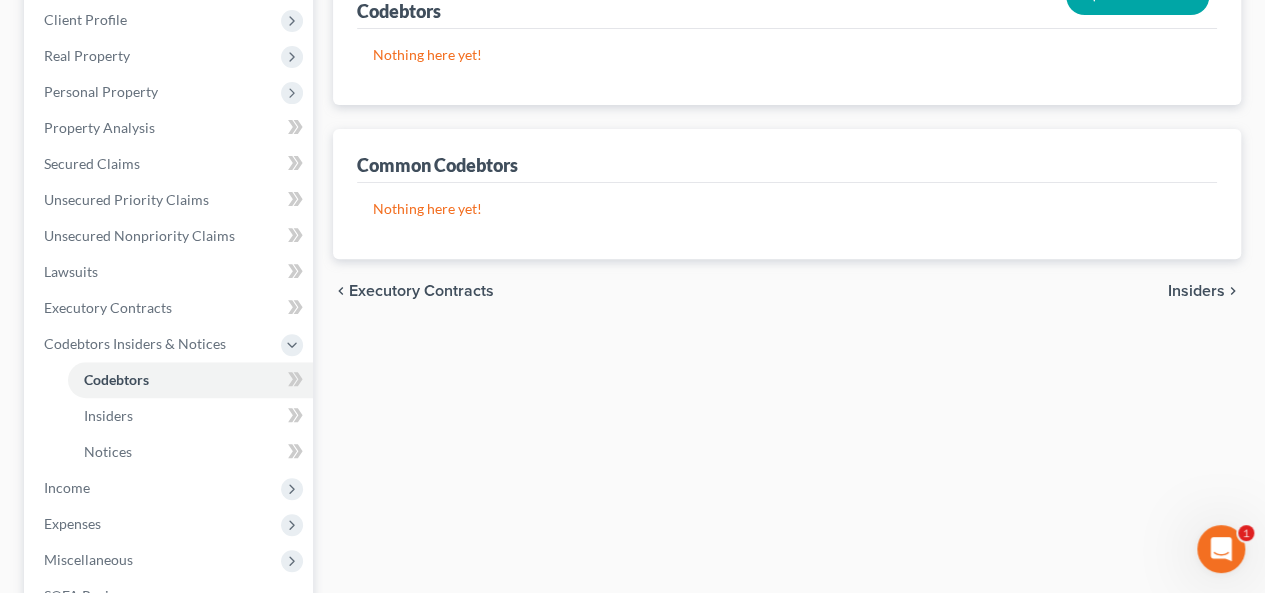 scroll, scrollTop: 400, scrollLeft: 0, axis: vertical 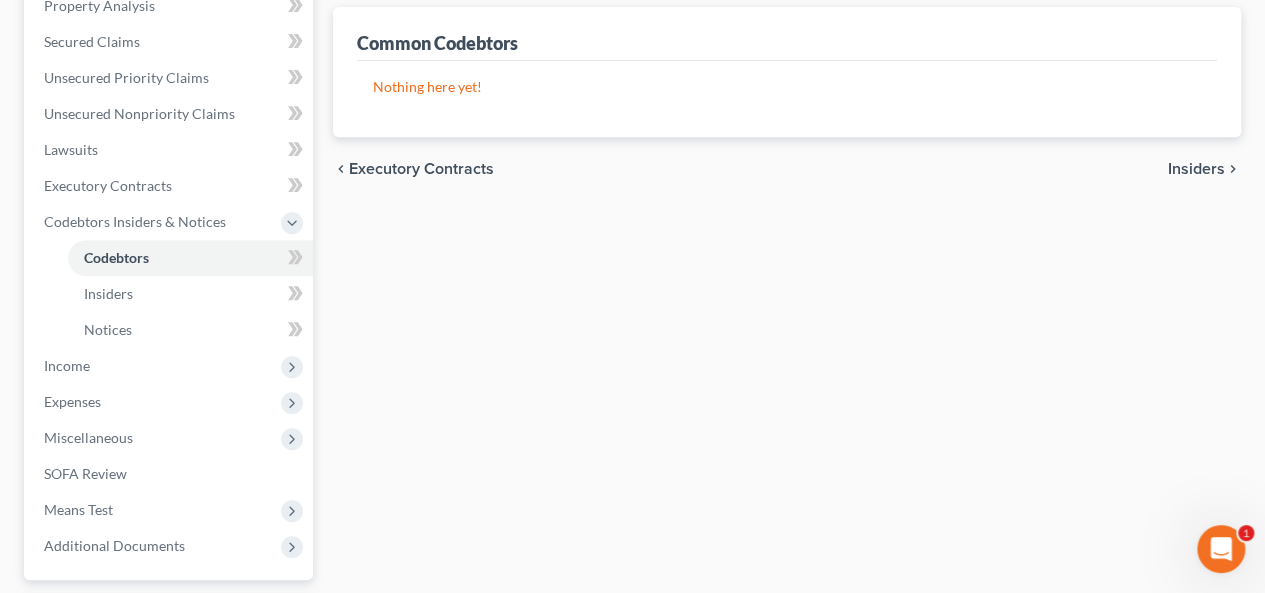 click on "Insiders" at bounding box center (1196, 169) 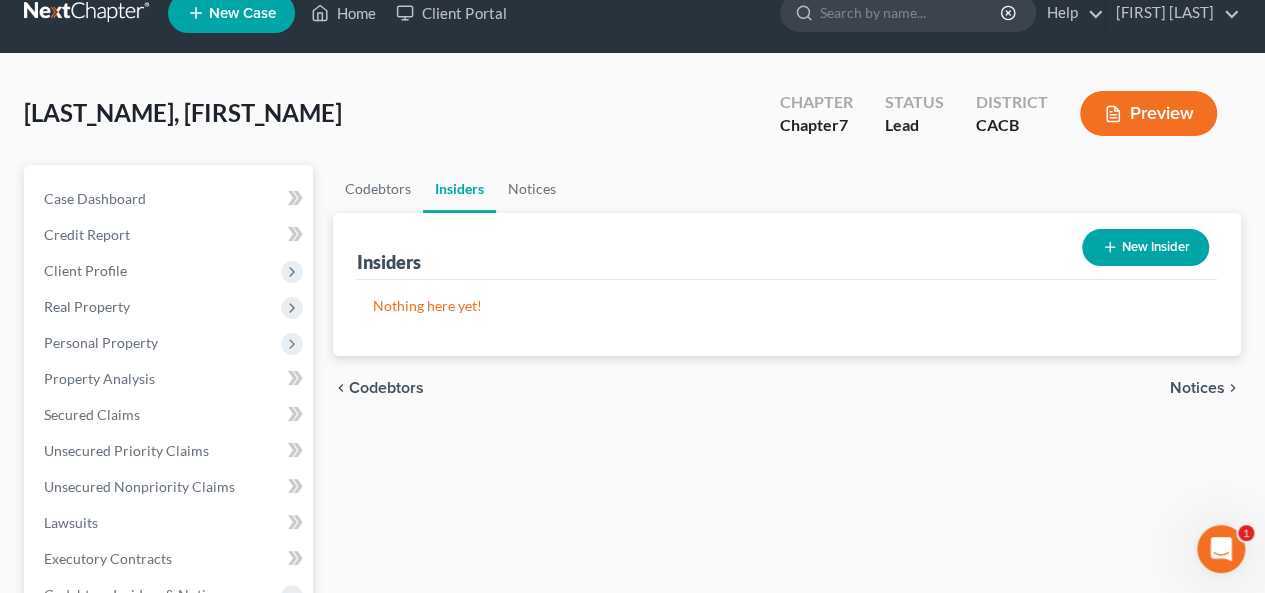 scroll, scrollTop: 0, scrollLeft: 0, axis: both 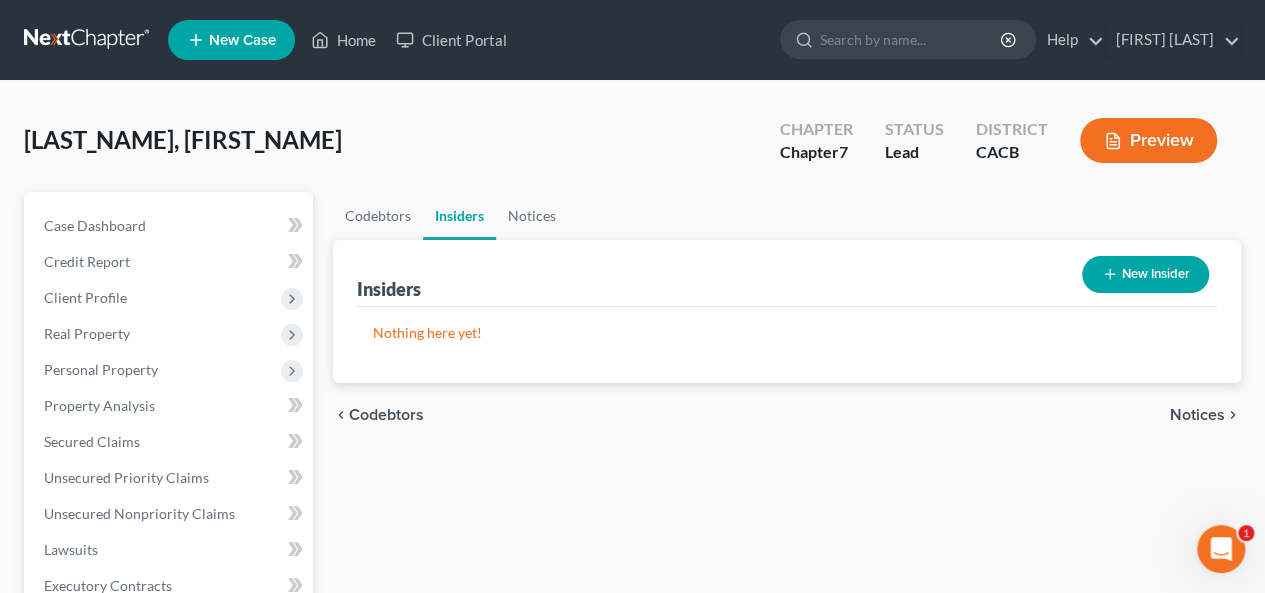 click on "Notices" at bounding box center (1197, 415) 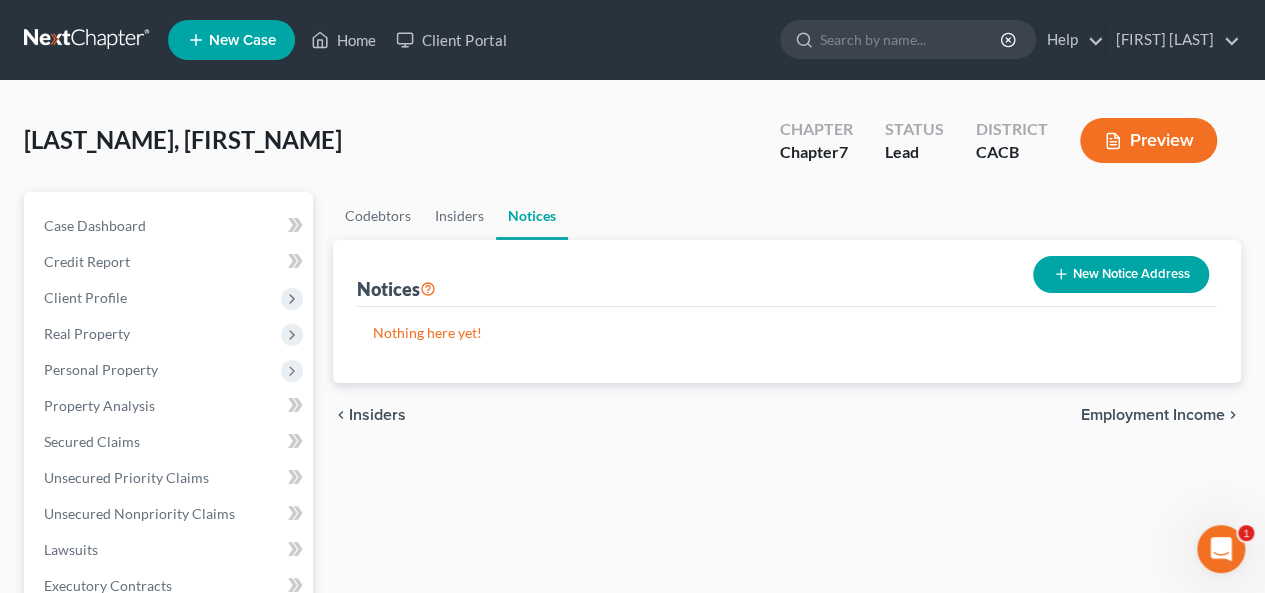click on "Employment Income" at bounding box center (1153, 415) 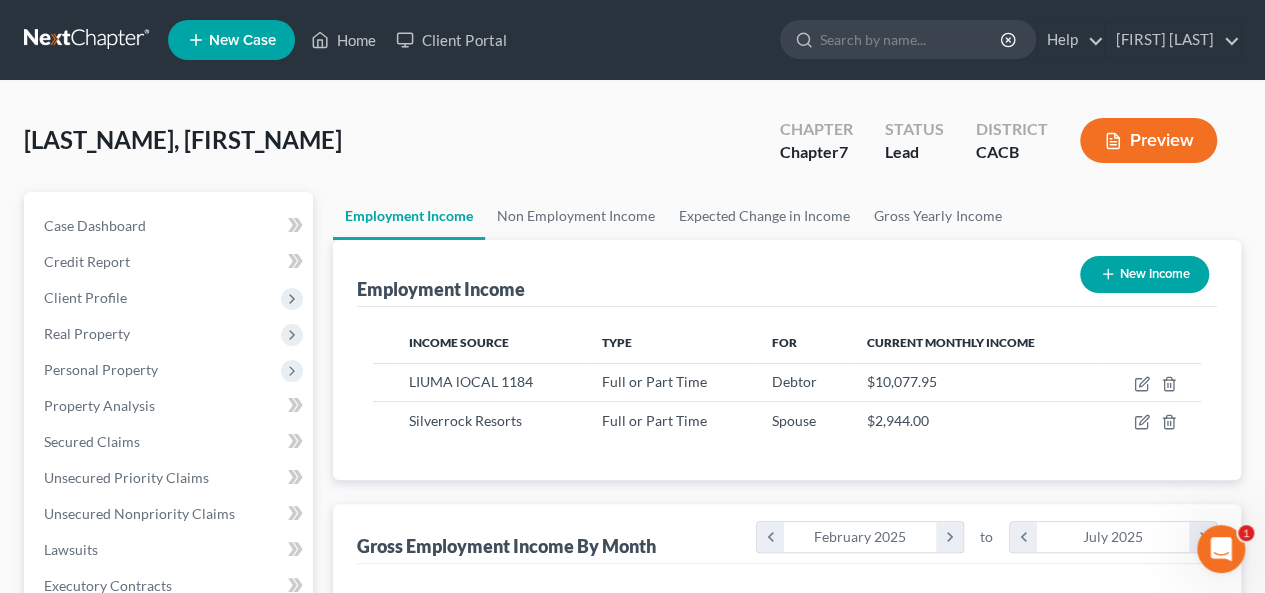 scroll, scrollTop: 999644, scrollLeft: 999494, axis: both 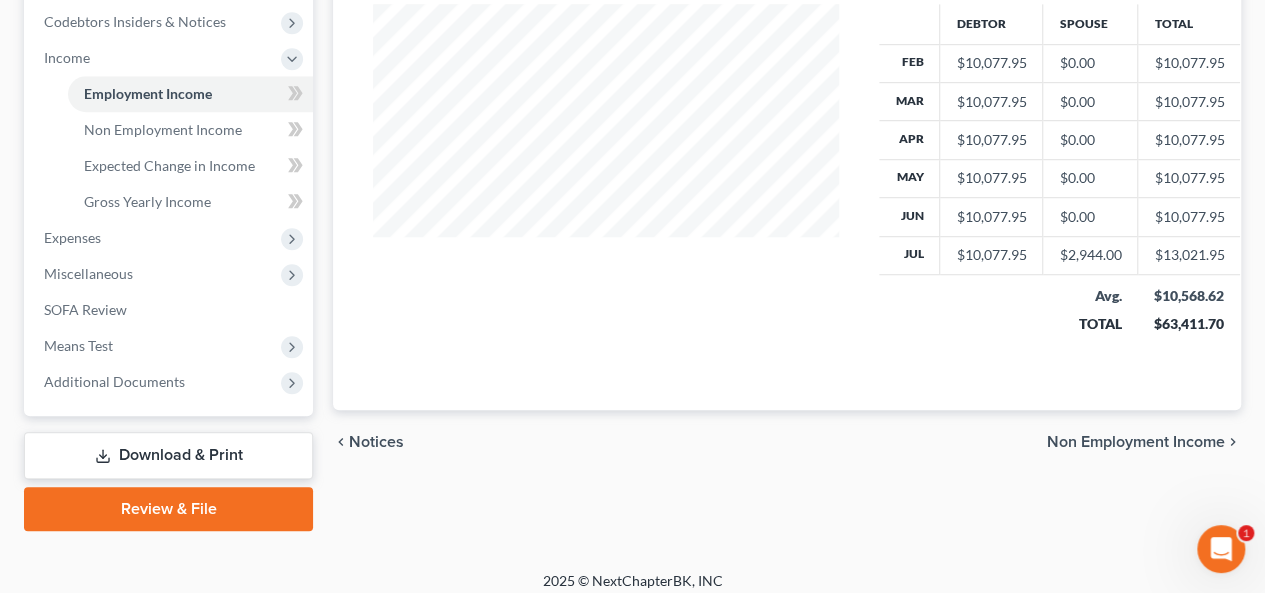 click on "Non Employment Income" at bounding box center (1136, 442) 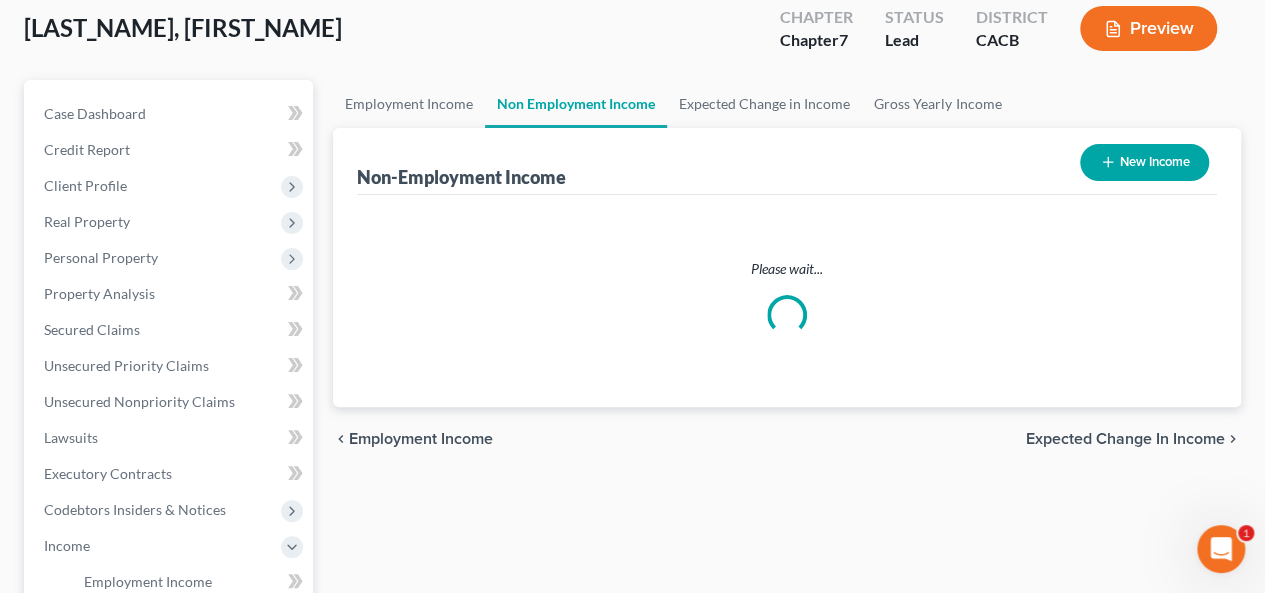 scroll, scrollTop: 0, scrollLeft: 0, axis: both 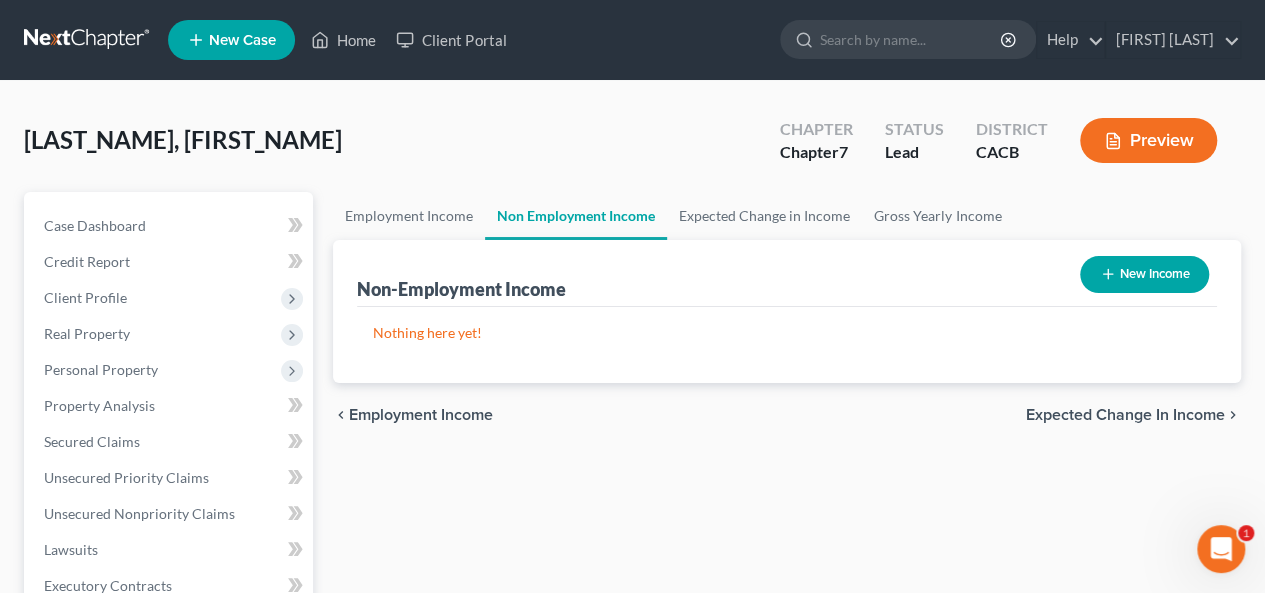 click on "Expected Change in Income" at bounding box center (1125, 415) 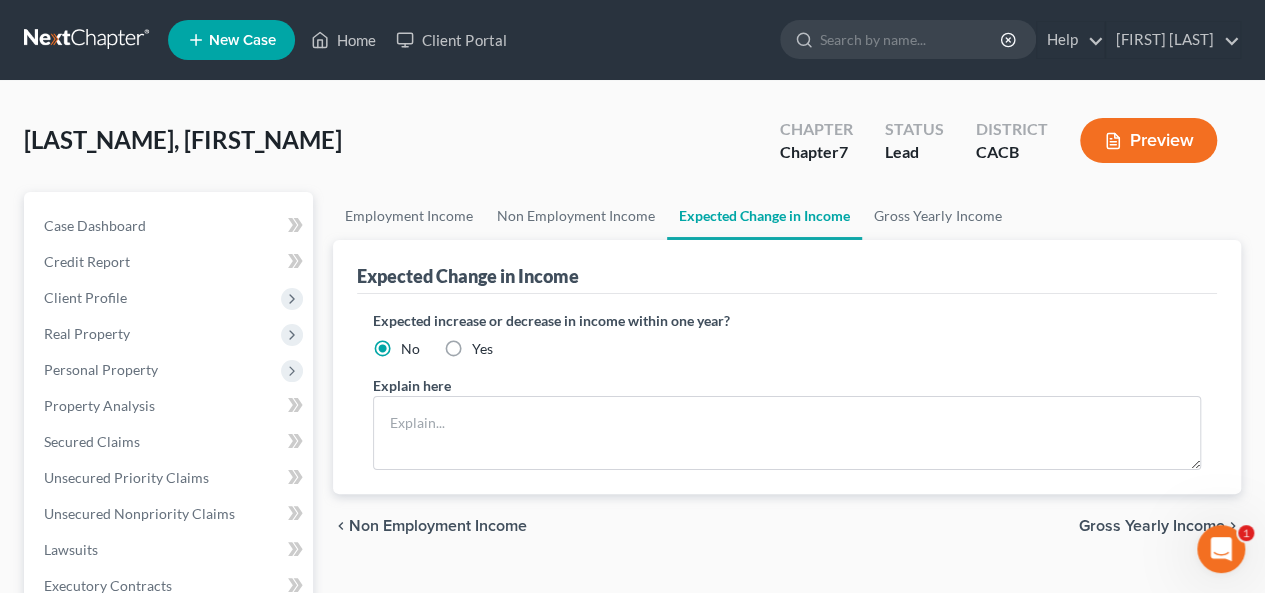 click on "Gross Yearly Income" at bounding box center [1152, 526] 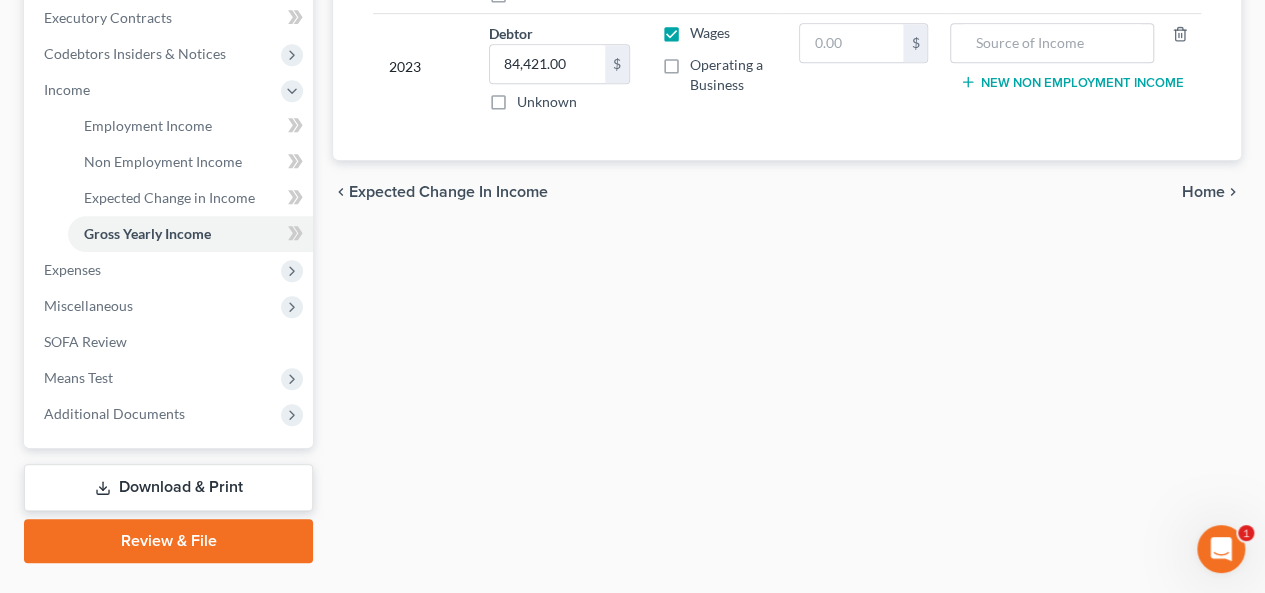 scroll, scrollTop: 600, scrollLeft: 0, axis: vertical 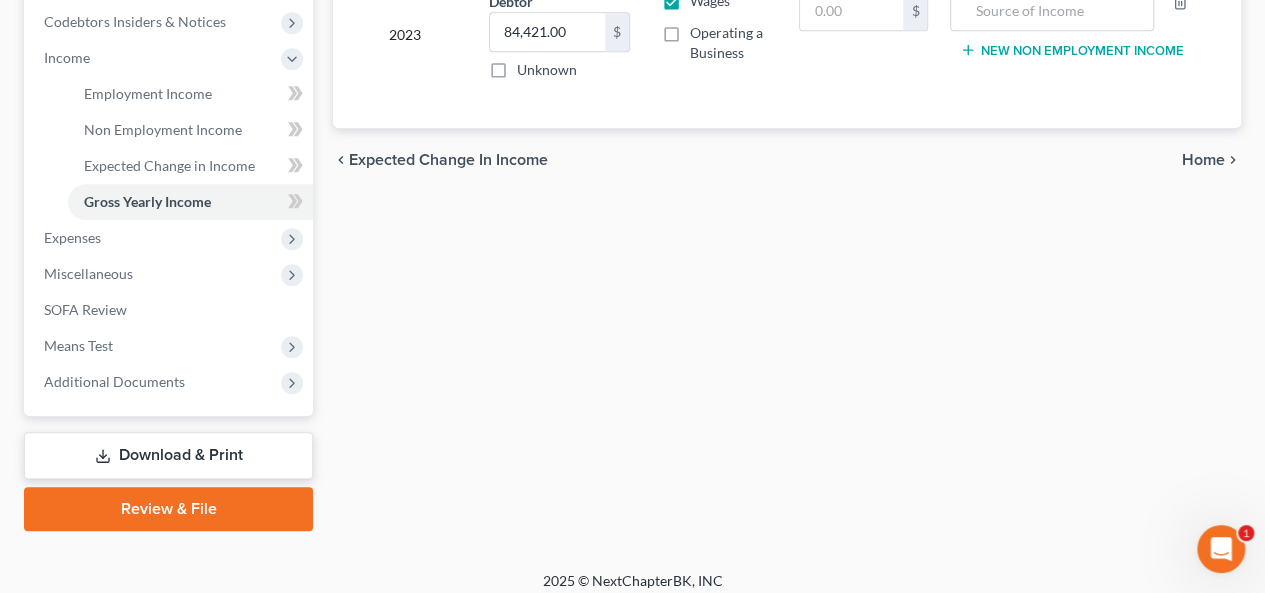click on "Home" at bounding box center [1203, 160] 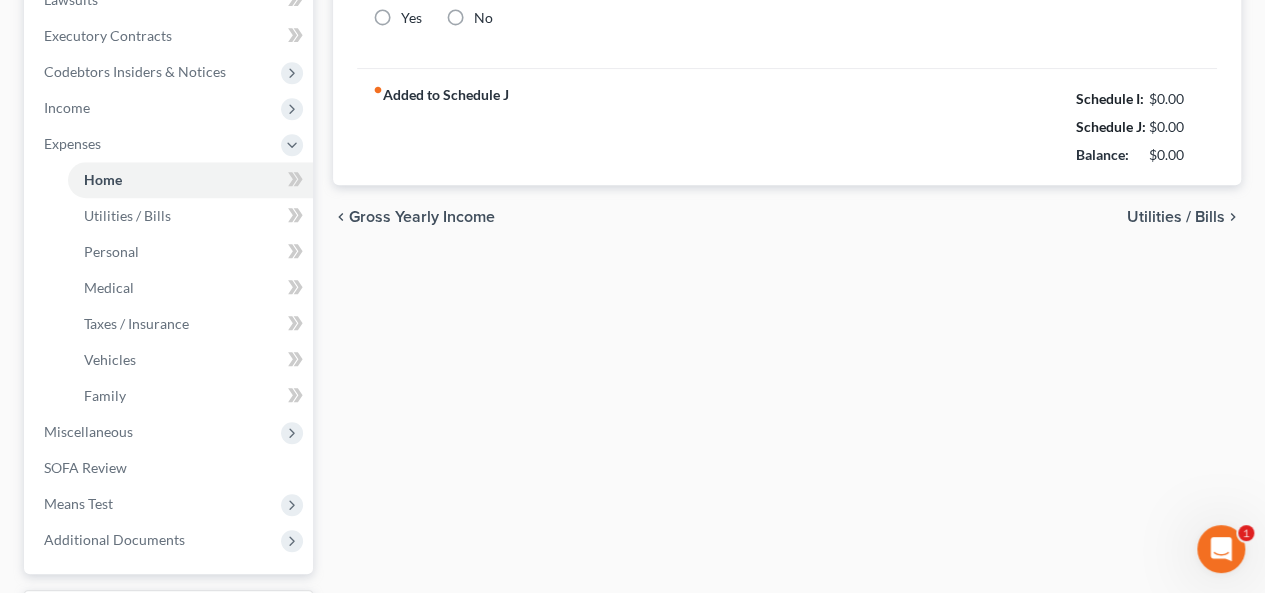 type on "2,400.00" 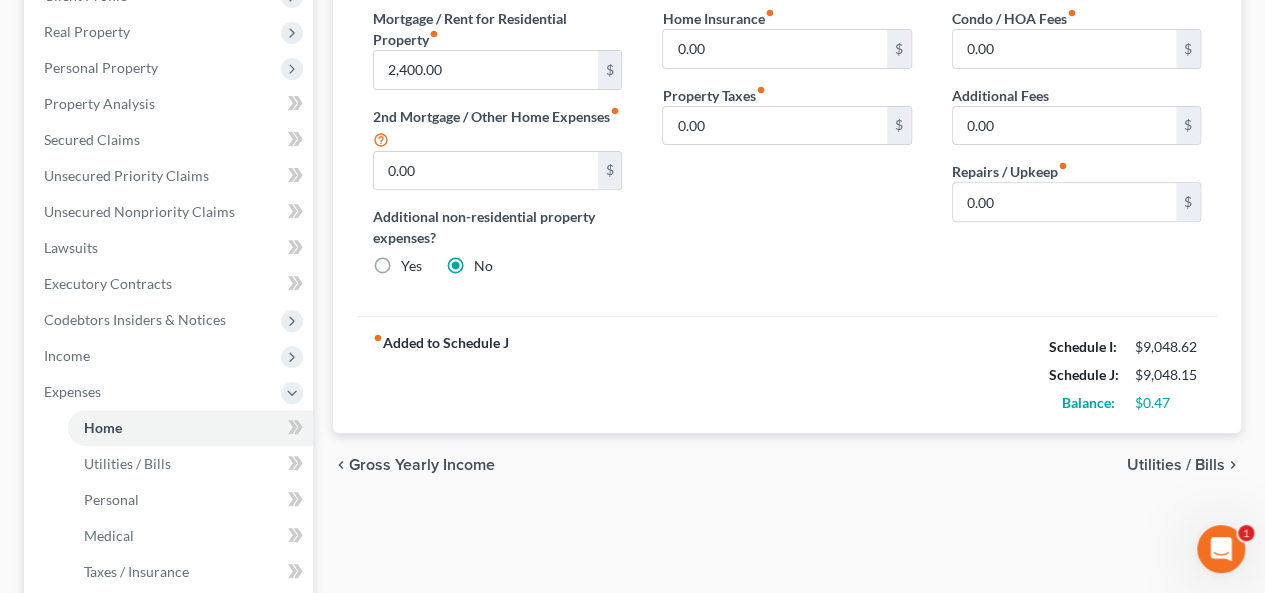 scroll, scrollTop: 300, scrollLeft: 0, axis: vertical 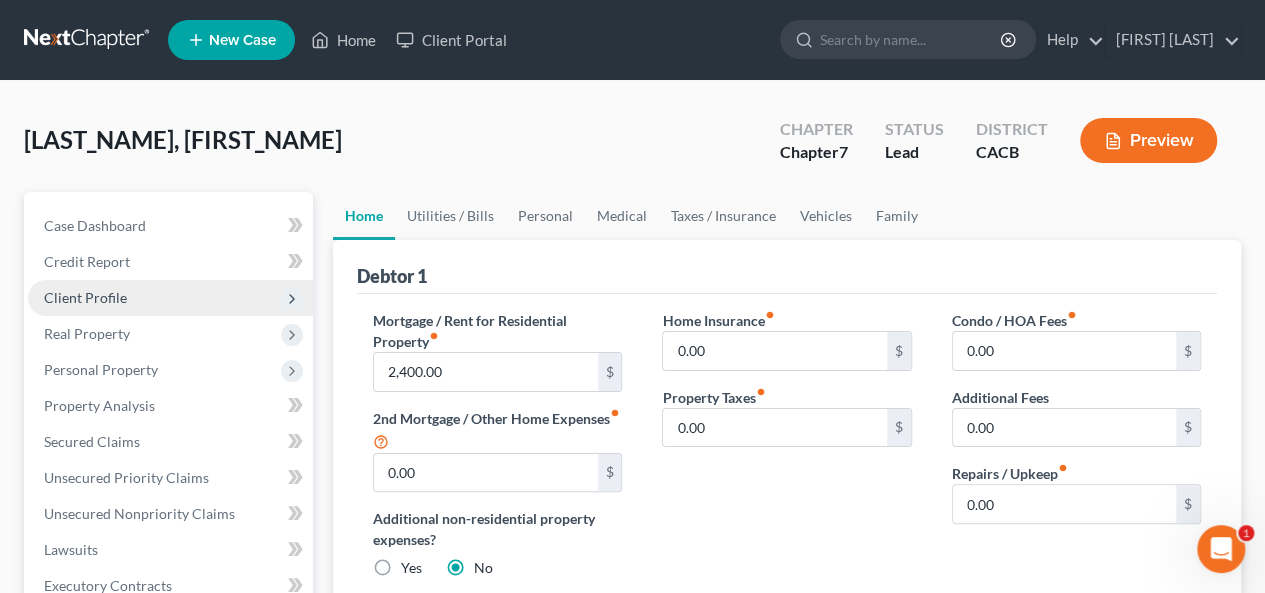 drag, startPoint x: 166, startPoint y: 296, endPoint x: 182, endPoint y: 291, distance: 16.763054 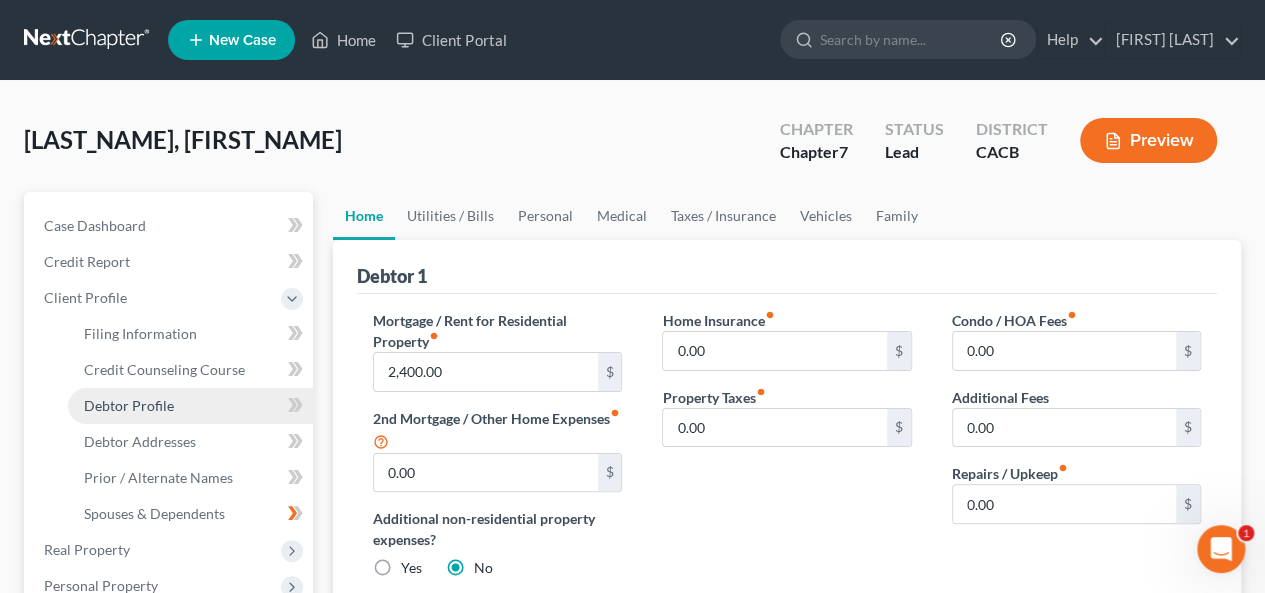 click on "Debtor Profile" at bounding box center (190, 406) 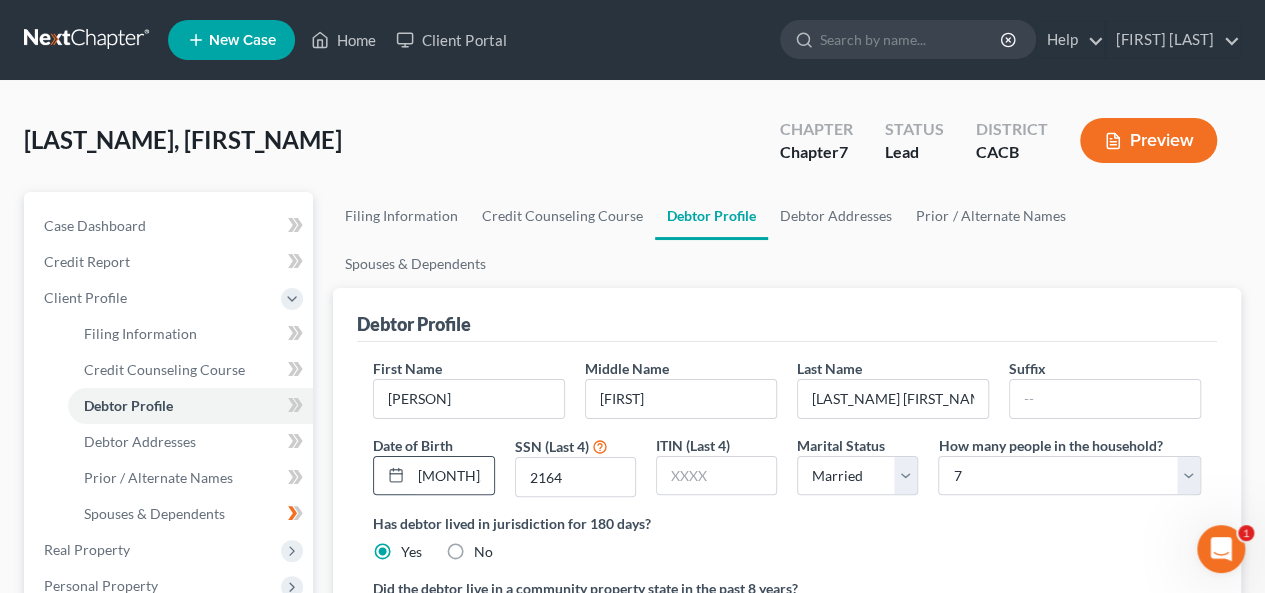 radio on "true" 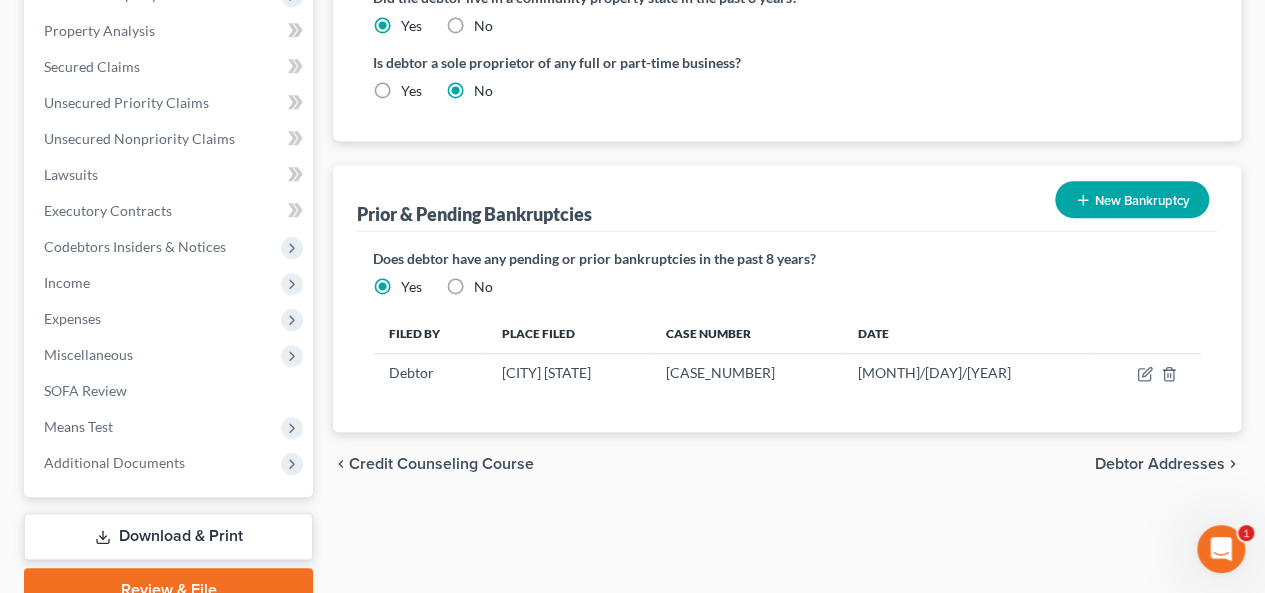 scroll, scrollTop: 600, scrollLeft: 0, axis: vertical 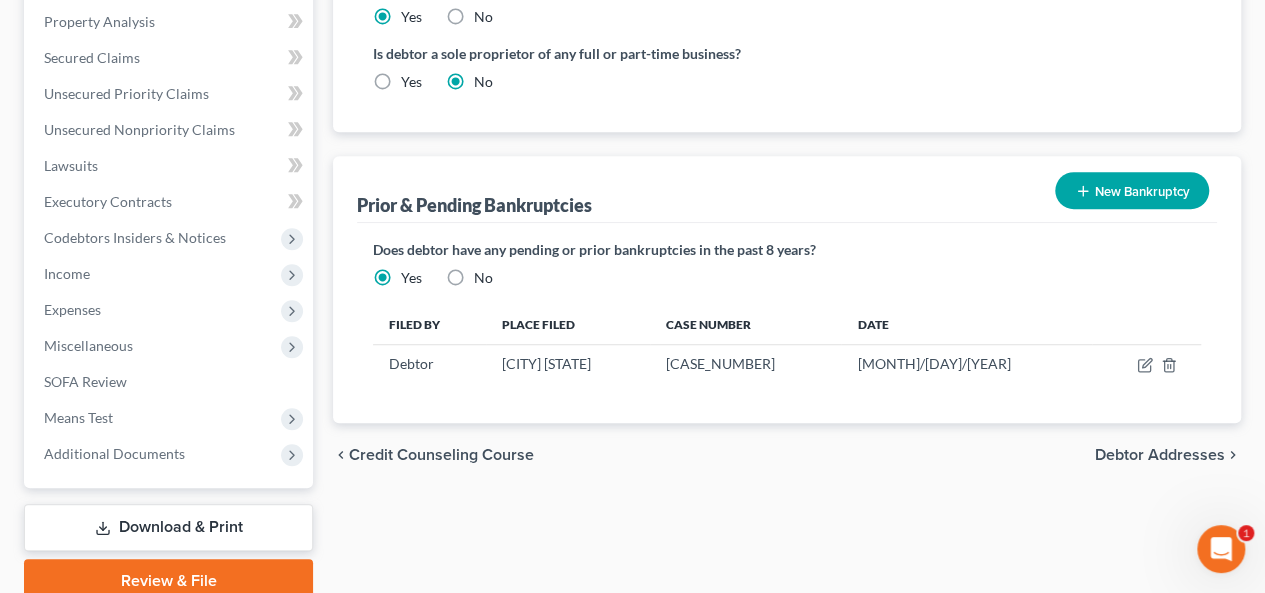 click on "Debtor Addresses" at bounding box center [1160, 455] 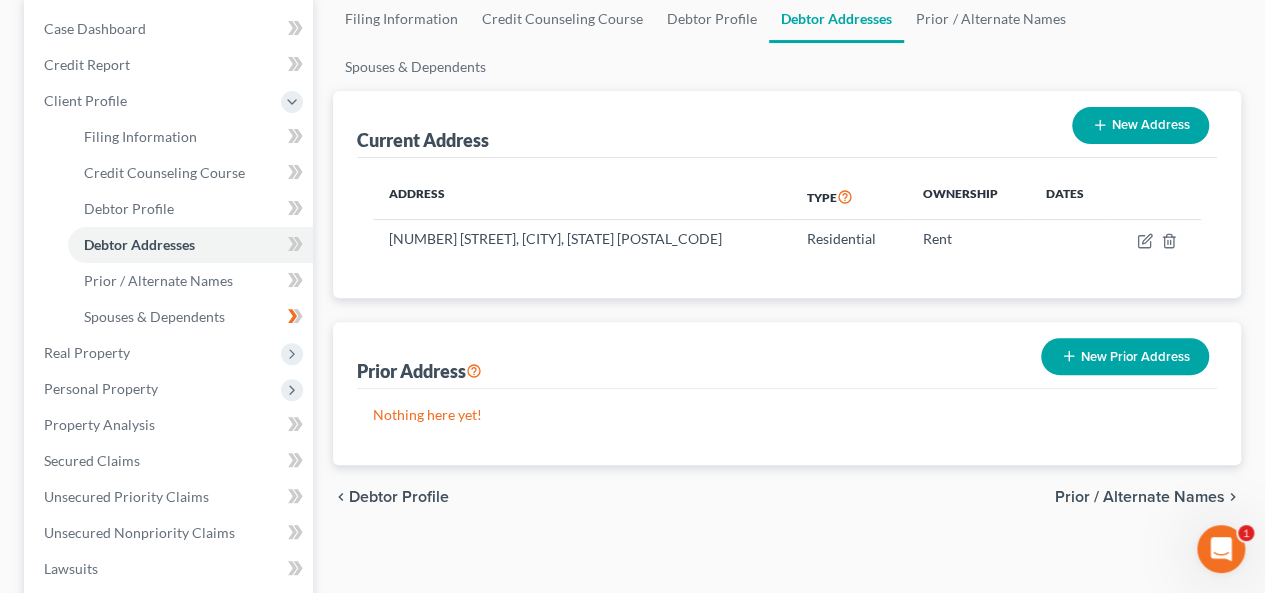 scroll, scrollTop: 400, scrollLeft: 0, axis: vertical 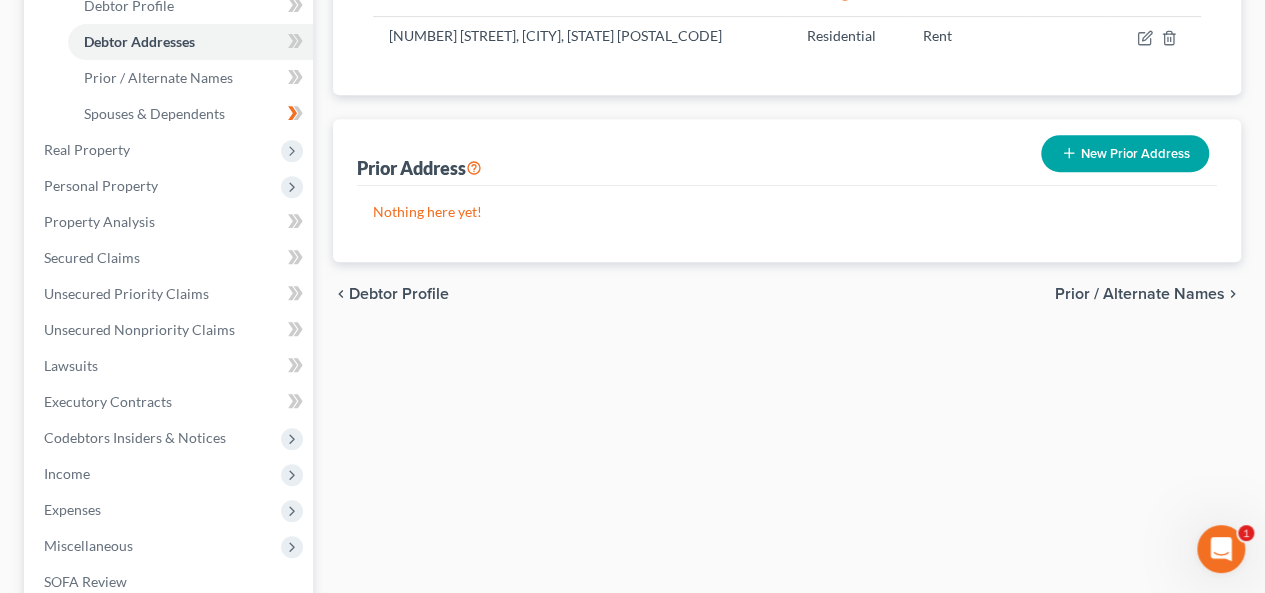 click on "Prior / Alternate Names" at bounding box center (1140, 294) 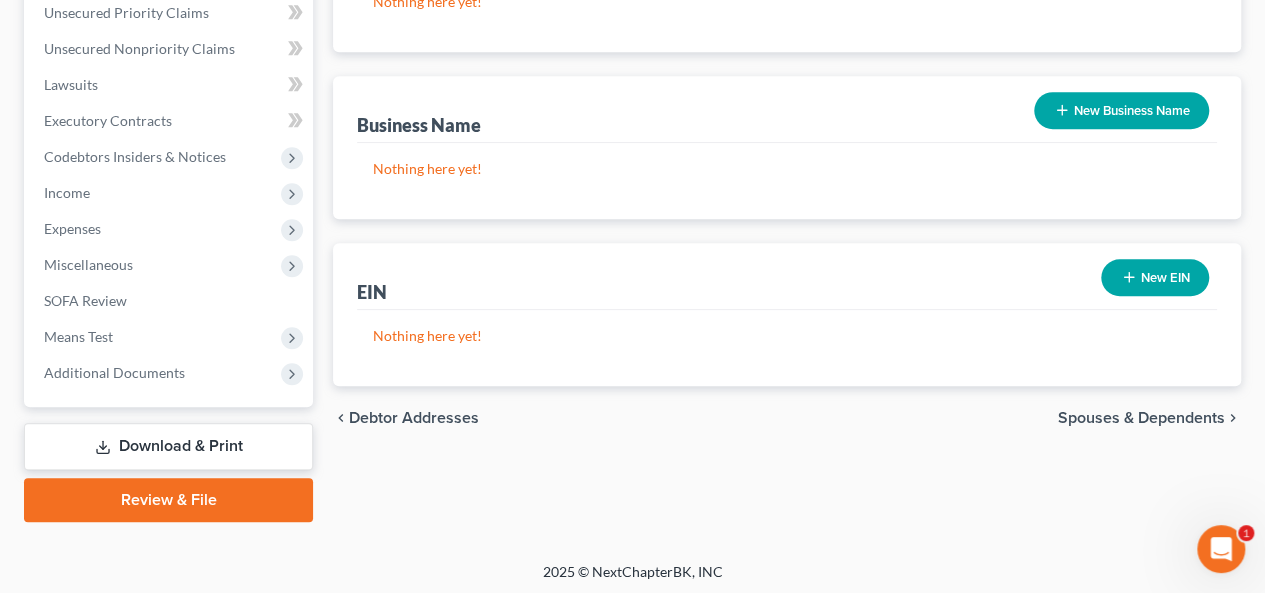 scroll, scrollTop: 683, scrollLeft: 0, axis: vertical 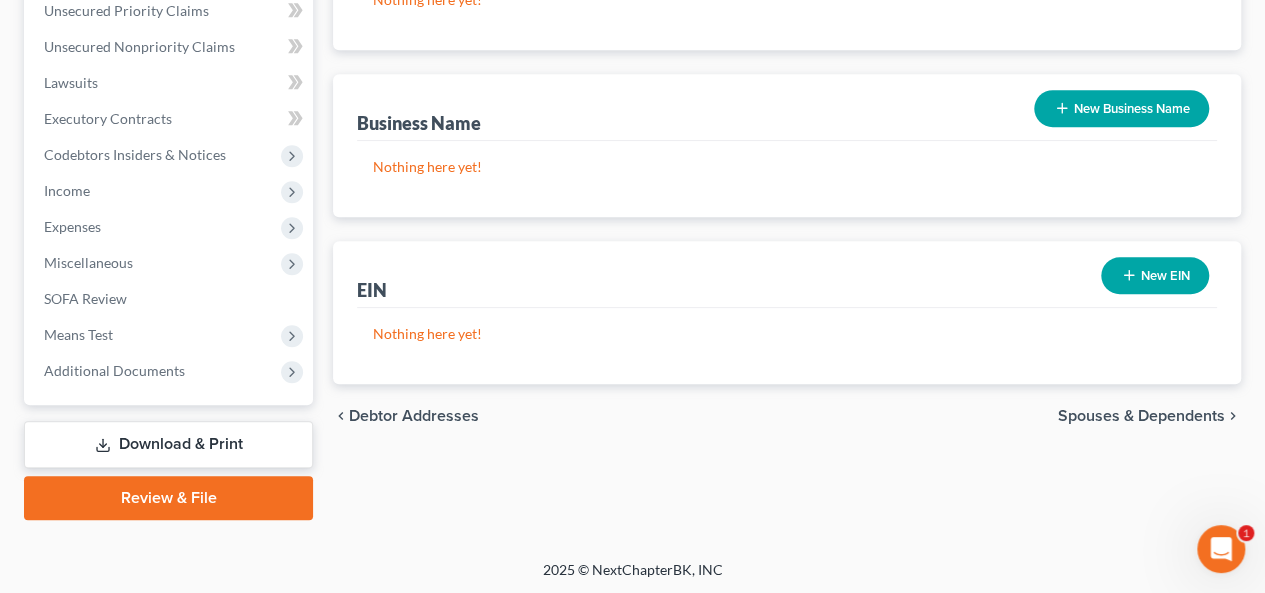 click on "Spouses & Dependents" at bounding box center [1141, 416] 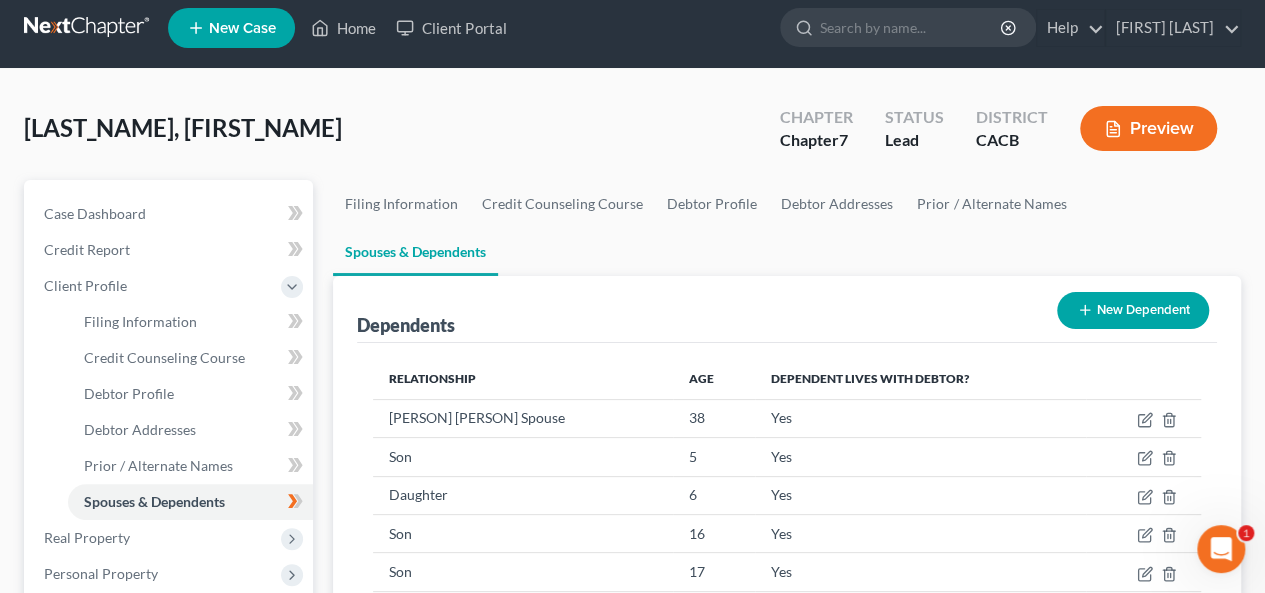scroll, scrollTop: 0, scrollLeft: 0, axis: both 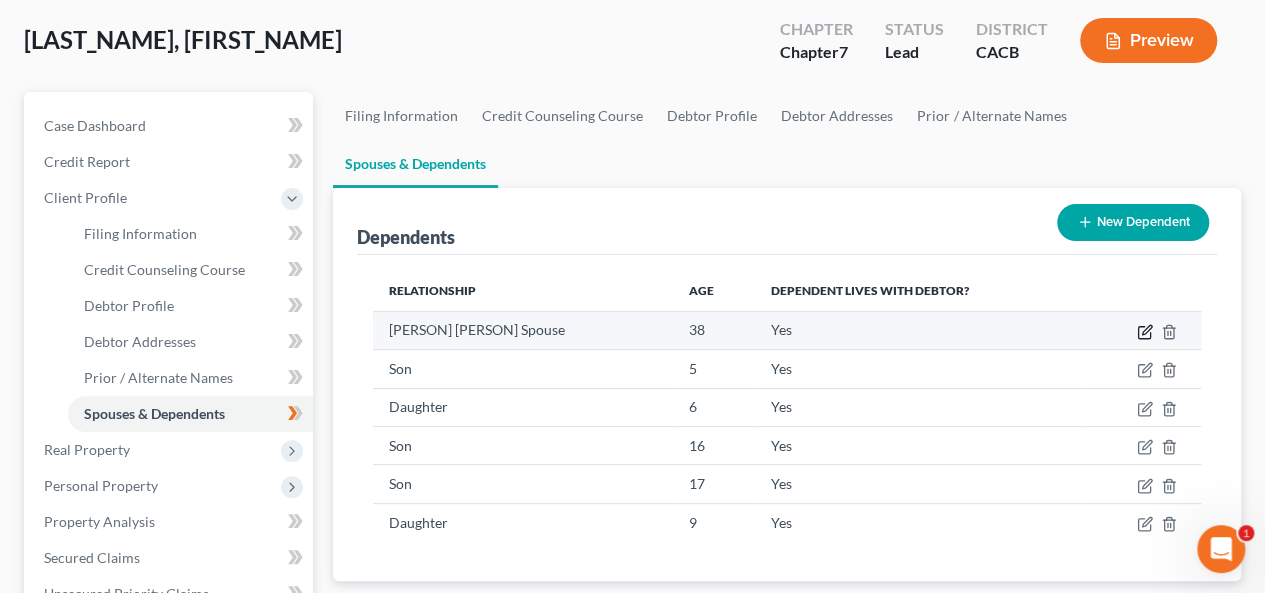 click 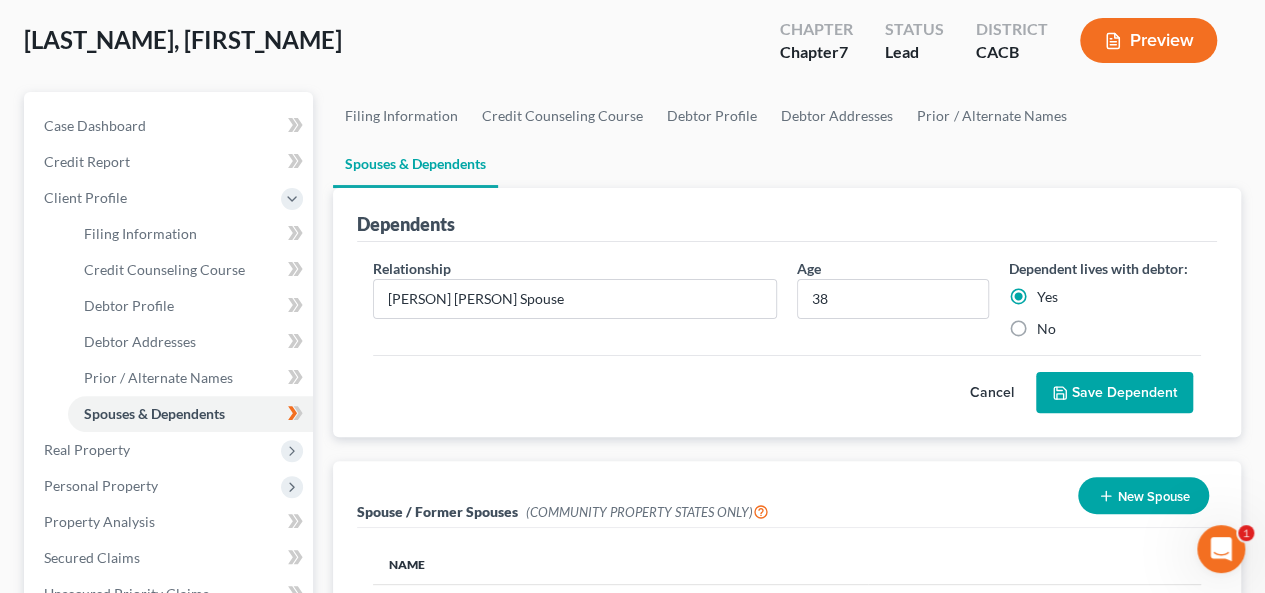 click on "No" at bounding box center [1105, 329] 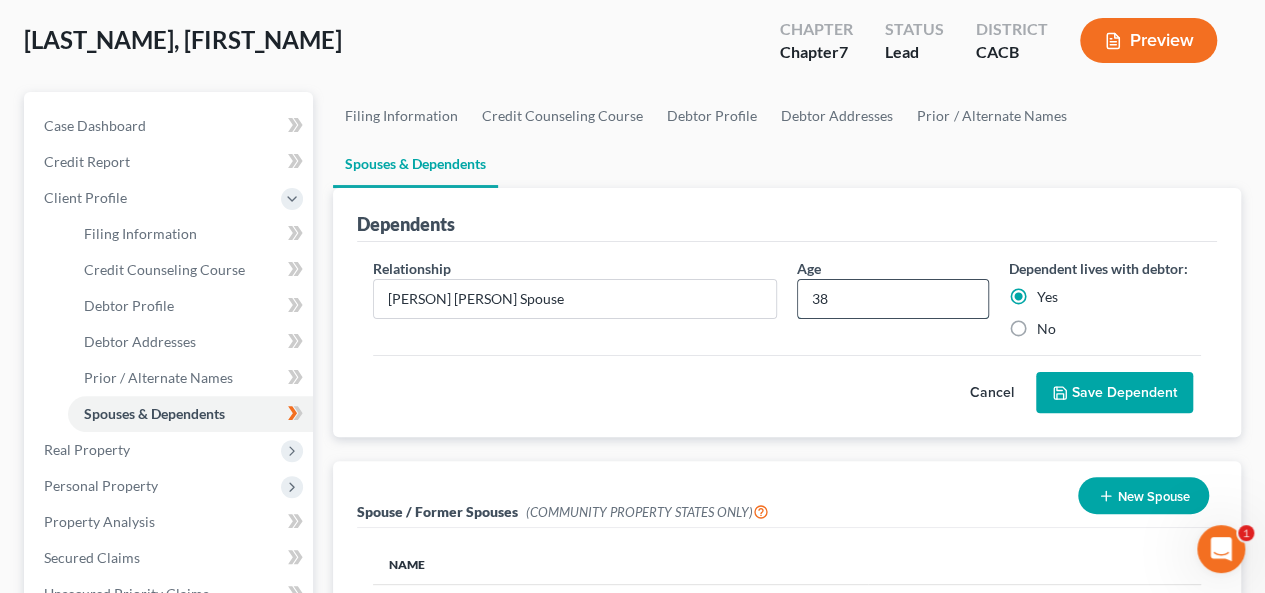 drag, startPoint x: 838, startPoint y: 249, endPoint x: 796, endPoint y: 257, distance: 42.755116 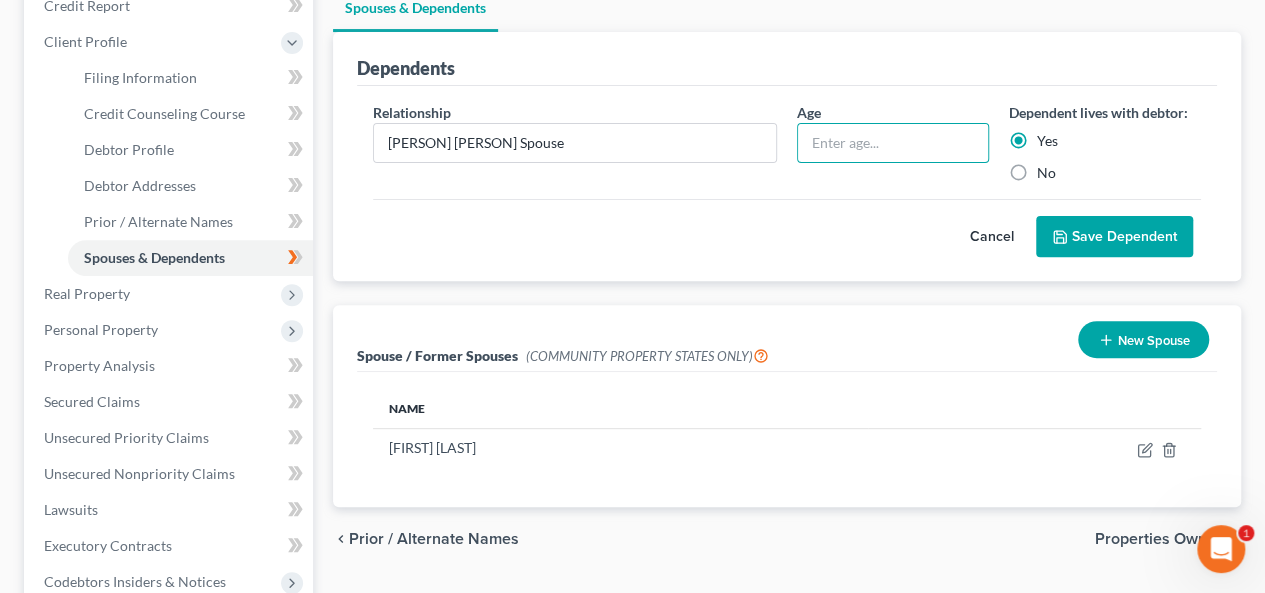 scroll, scrollTop: 300, scrollLeft: 0, axis: vertical 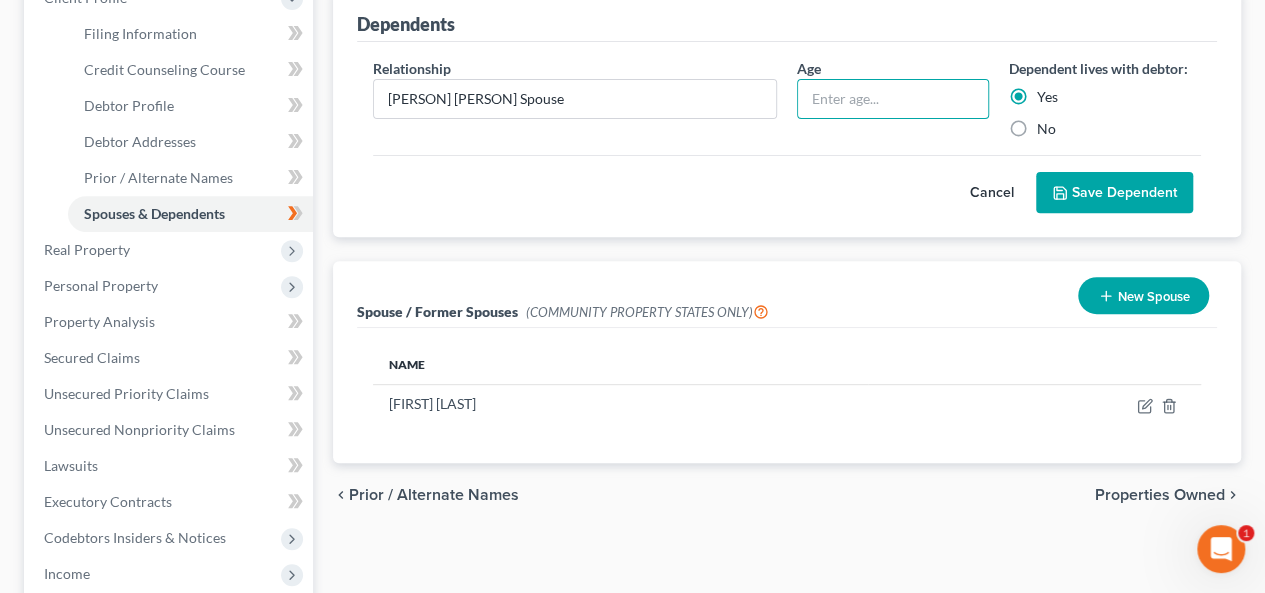 type 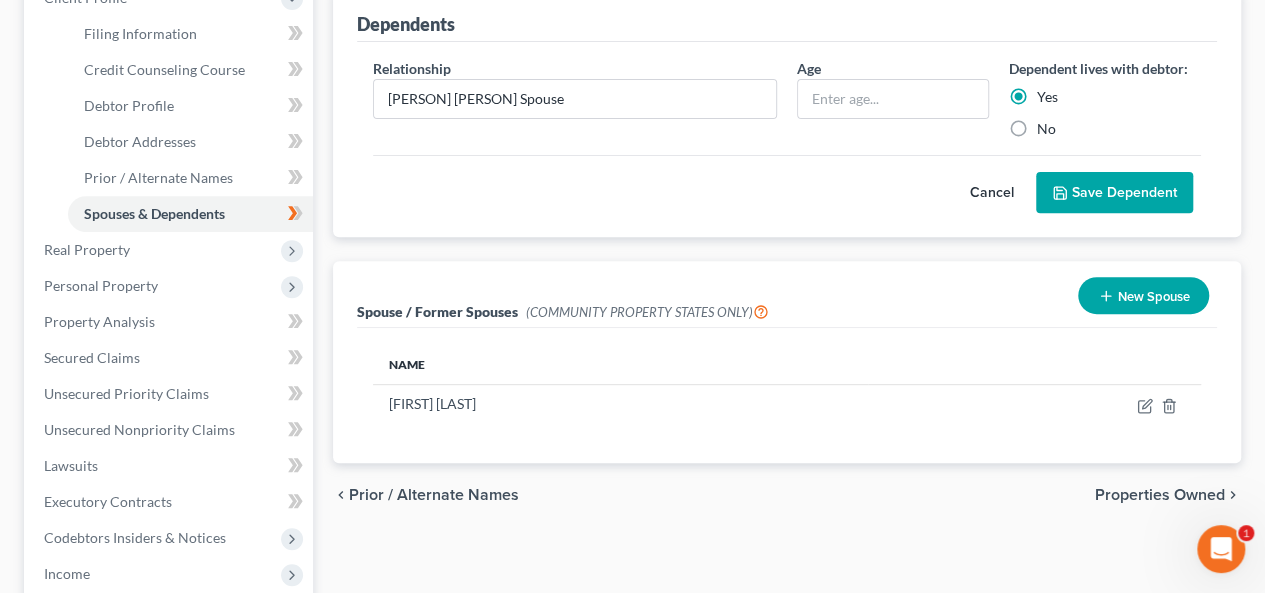 click on "Save Dependent" at bounding box center [1114, 193] 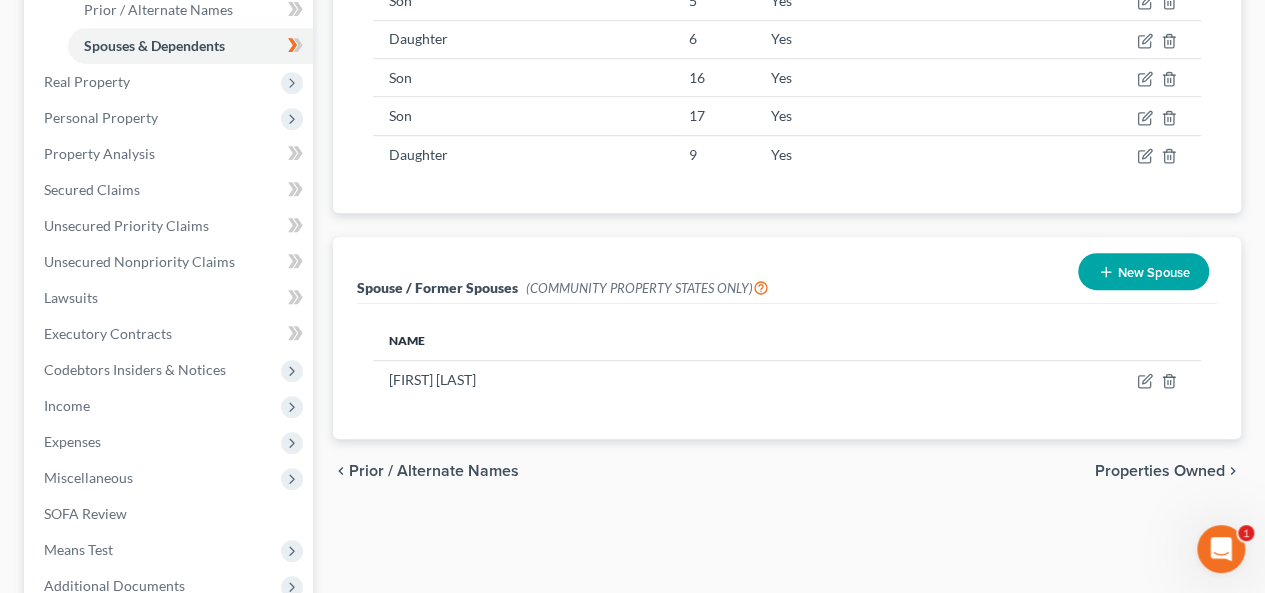 scroll, scrollTop: 183, scrollLeft: 0, axis: vertical 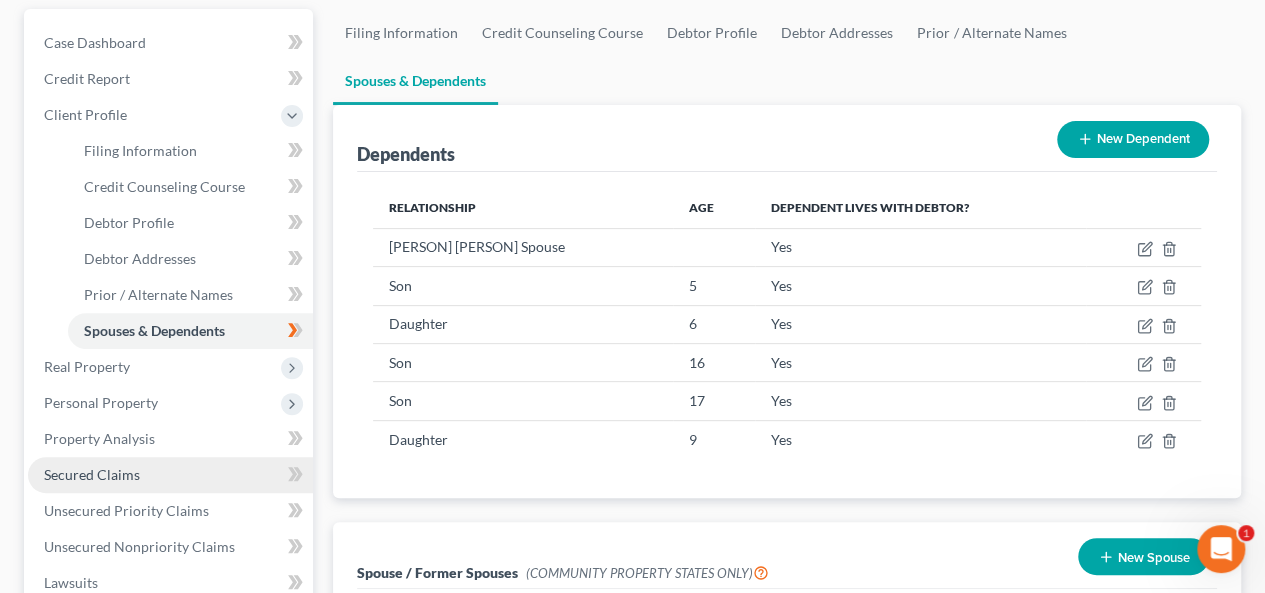click on "Secured Claims" at bounding box center (92, 474) 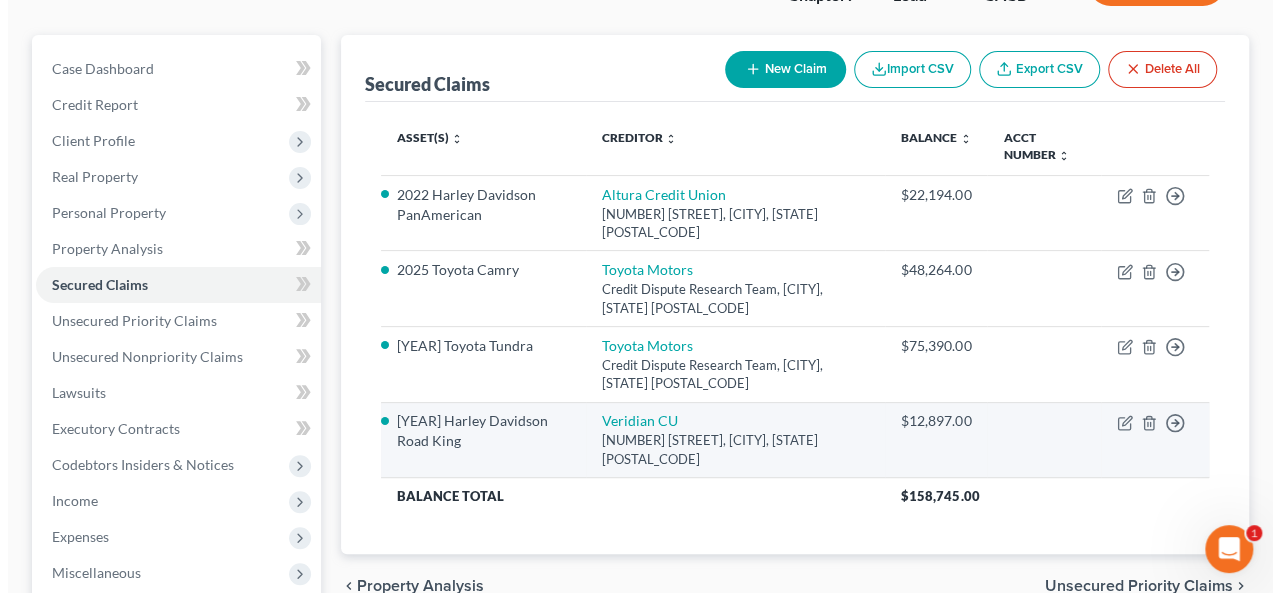 scroll, scrollTop: 200, scrollLeft: 0, axis: vertical 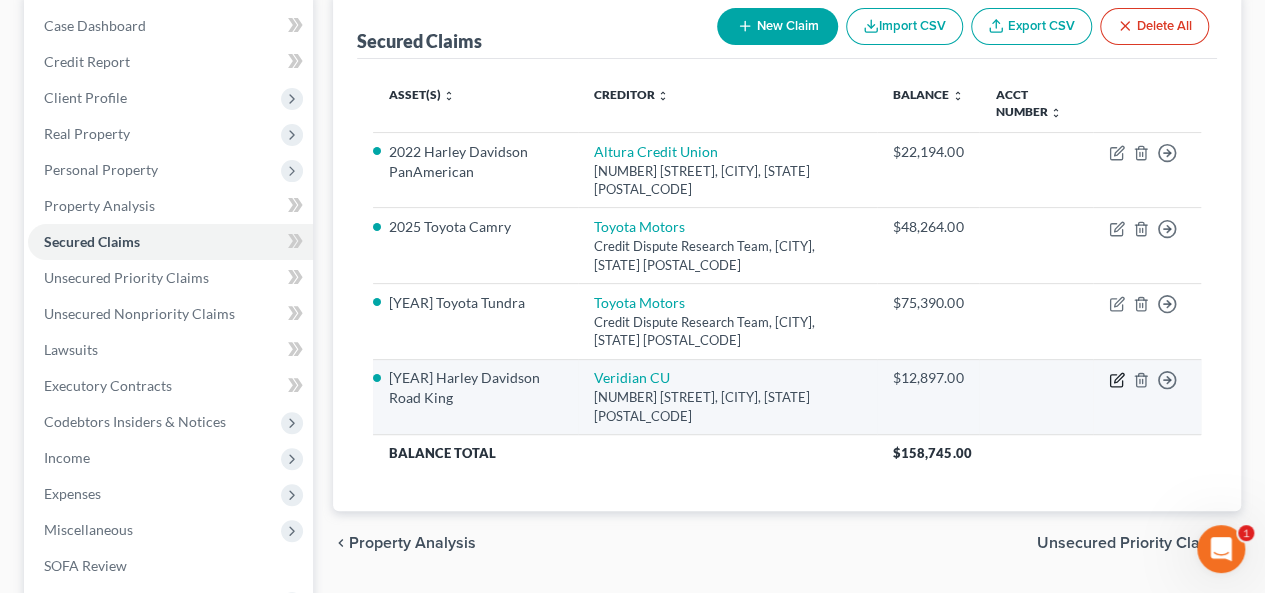 click 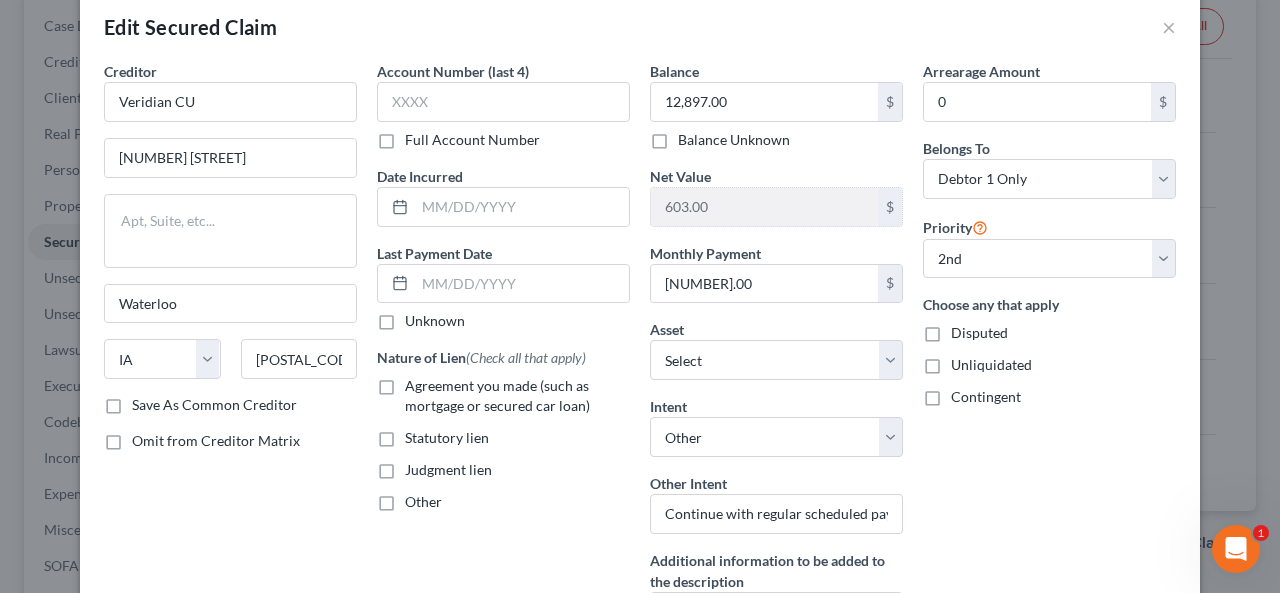 scroll, scrollTop: 0, scrollLeft: 0, axis: both 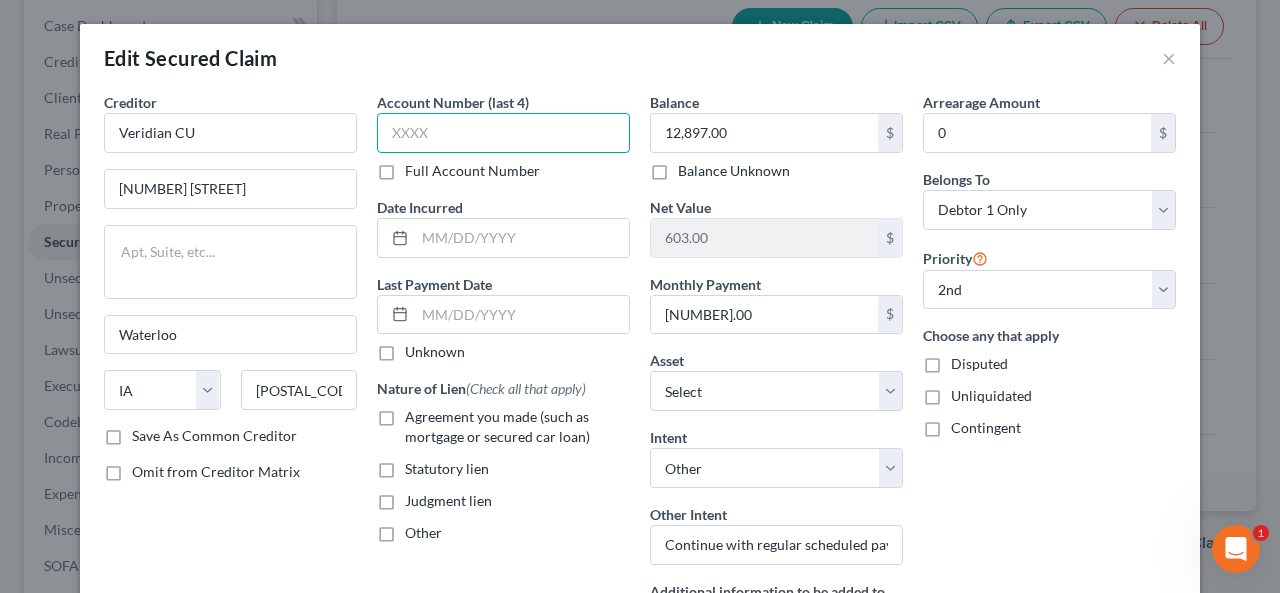drag, startPoint x: 384, startPoint y: 125, endPoint x: 609, endPoint y: 182, distance: 232.10773 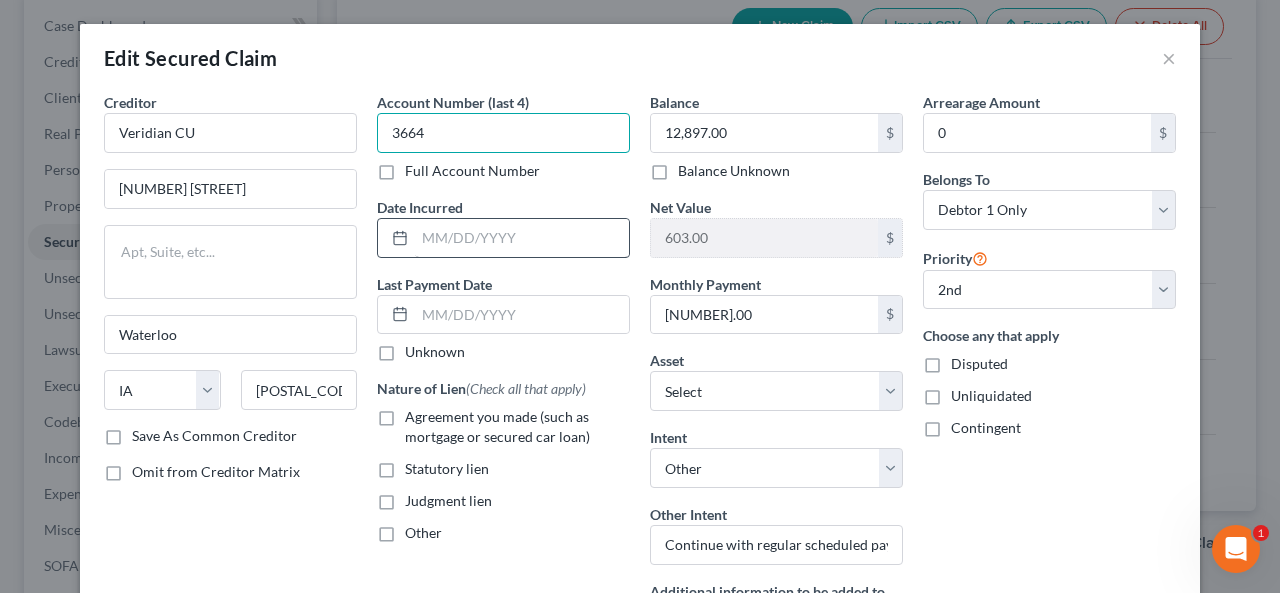 type on "3664" 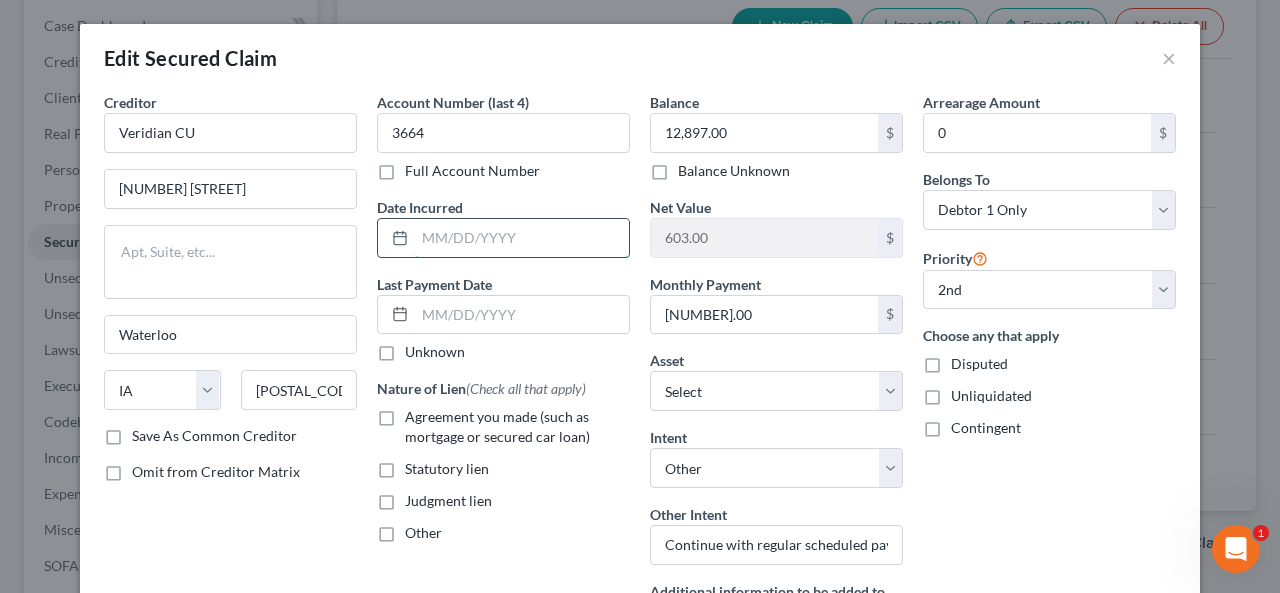click at bounding box center (522, 238) 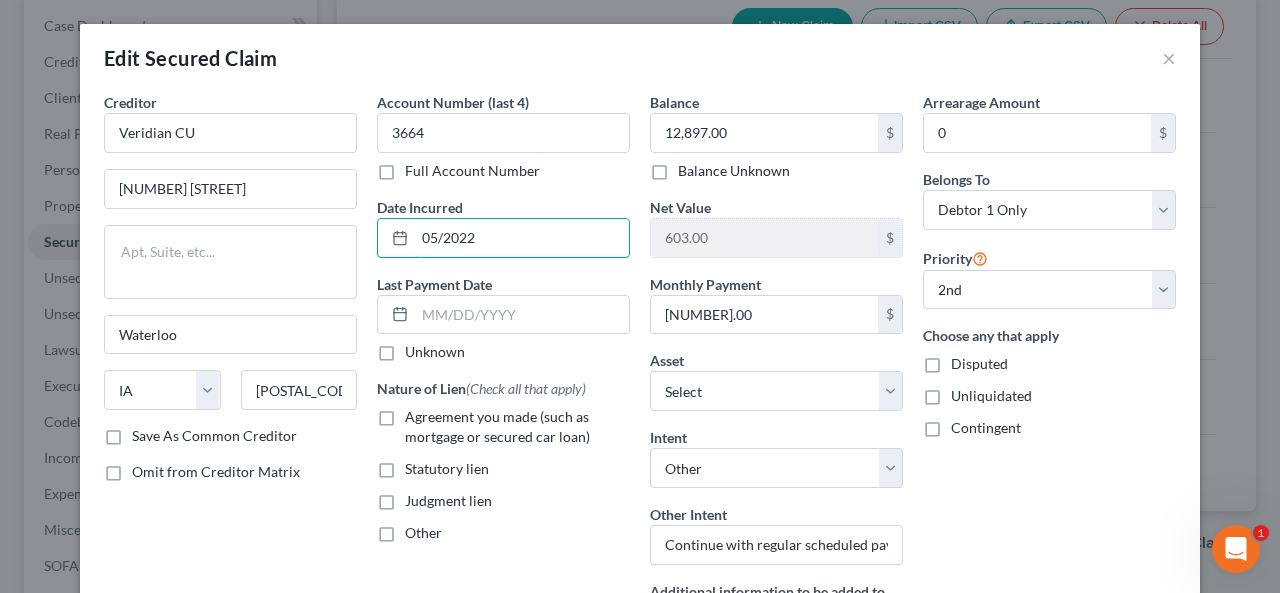 type on "05/2022" 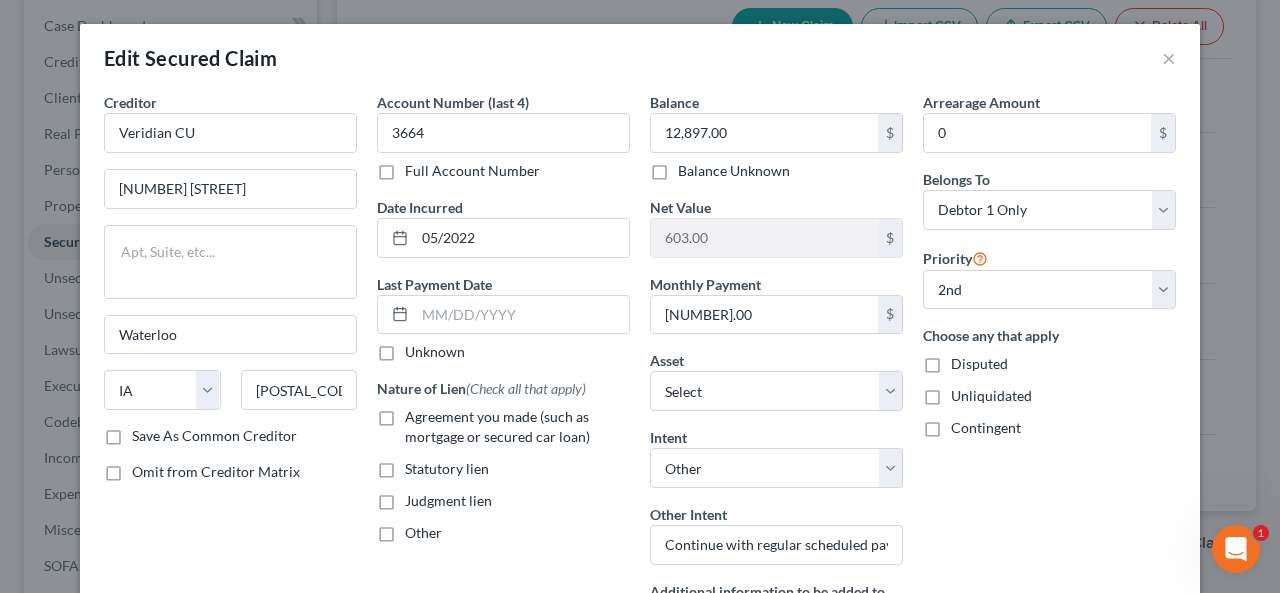 click on "Unknown" at bounding box center [435, 352] 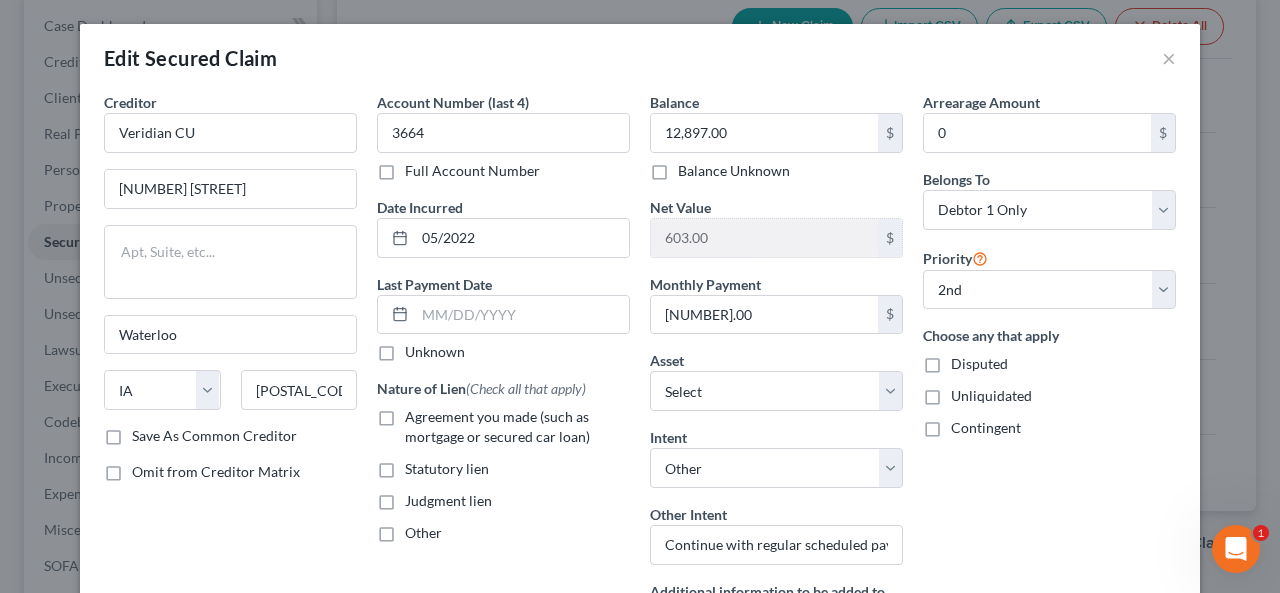 click on "Unknown" at bounding box center (419, 348) 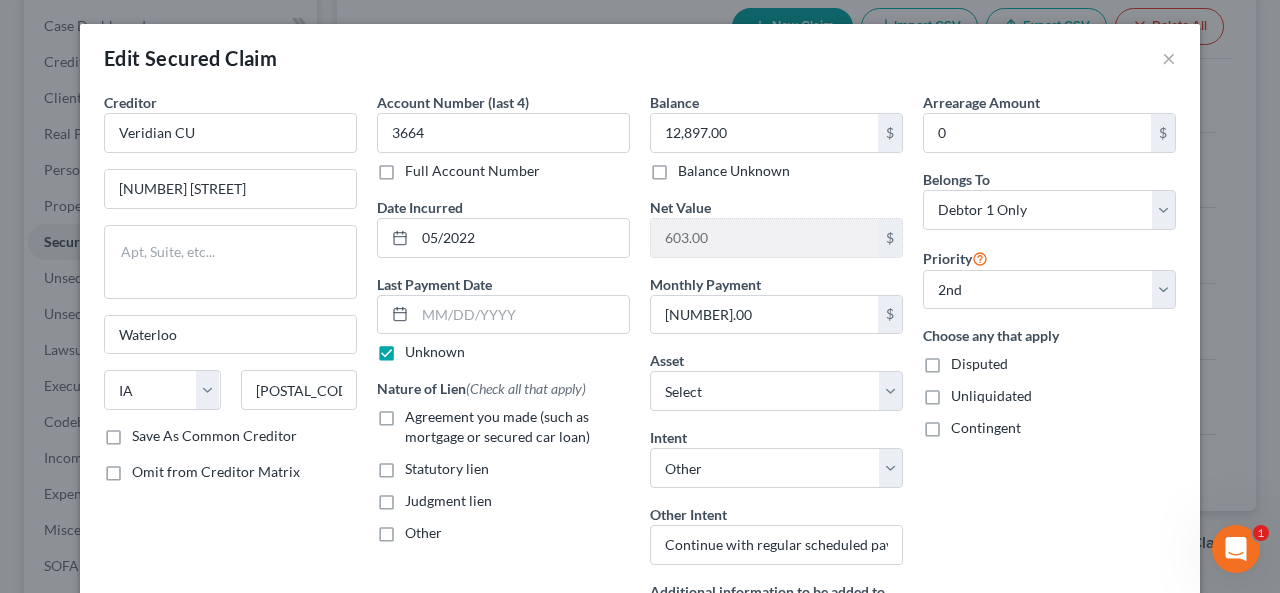 click on "Unknown" at bounding box center (435, 352) 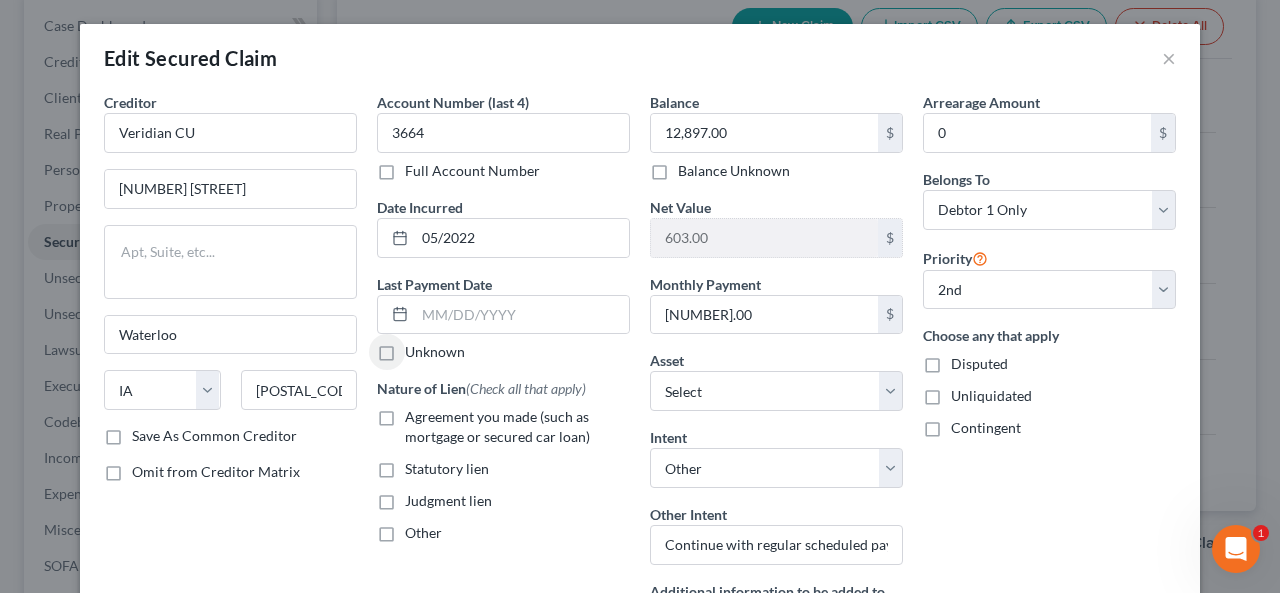 click on "Unknown" at bounding box center [435, 352] 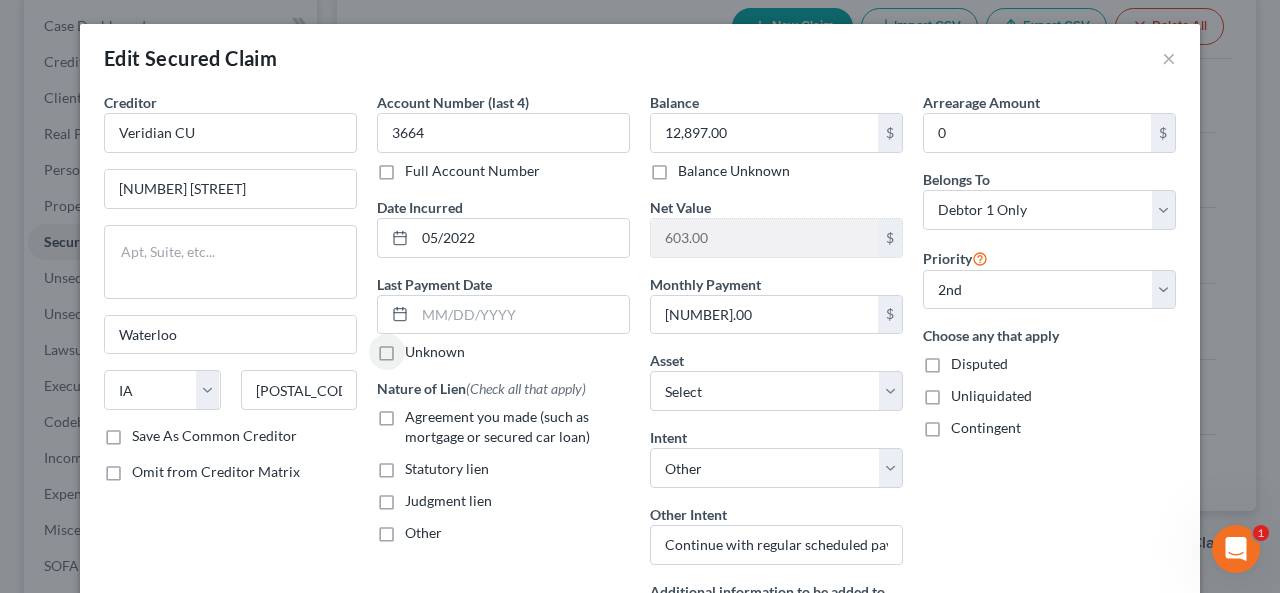 click on "Unknown" at bounding box center (419, 348) 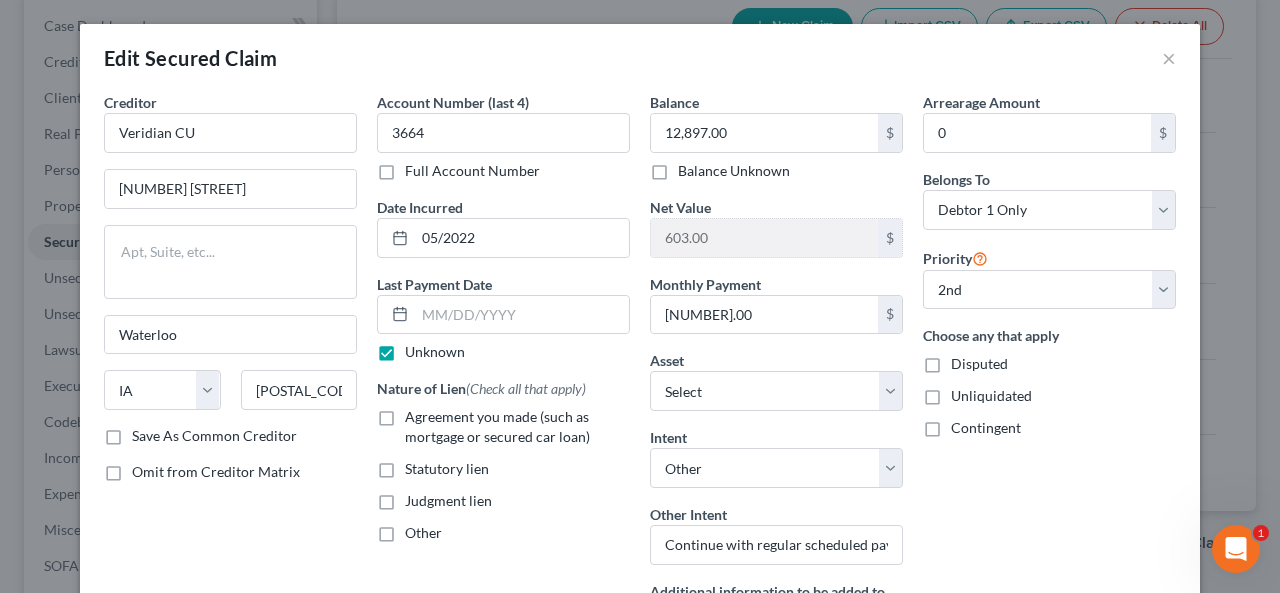 drag, startPoint x: 381, startPoint y: 351, endPoint x: 366, endPoint y: 353, distance: 15.132746 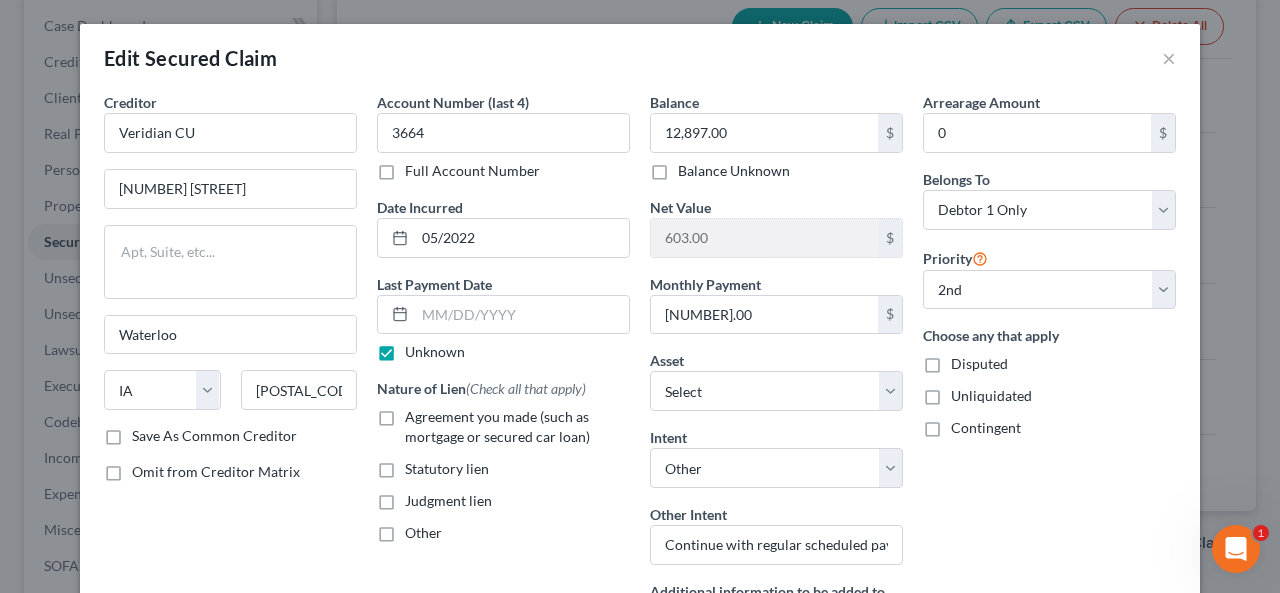click on "Unknown" at bounding box center [419, 348] 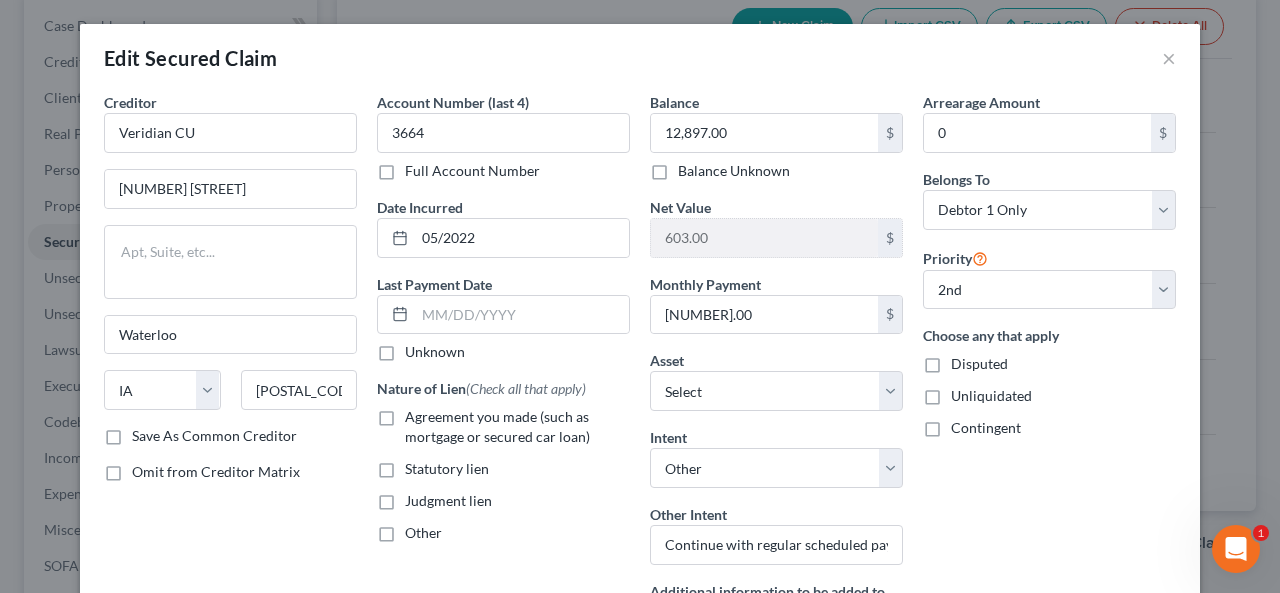 click on "Unknown" at bounding box center [435, 352] 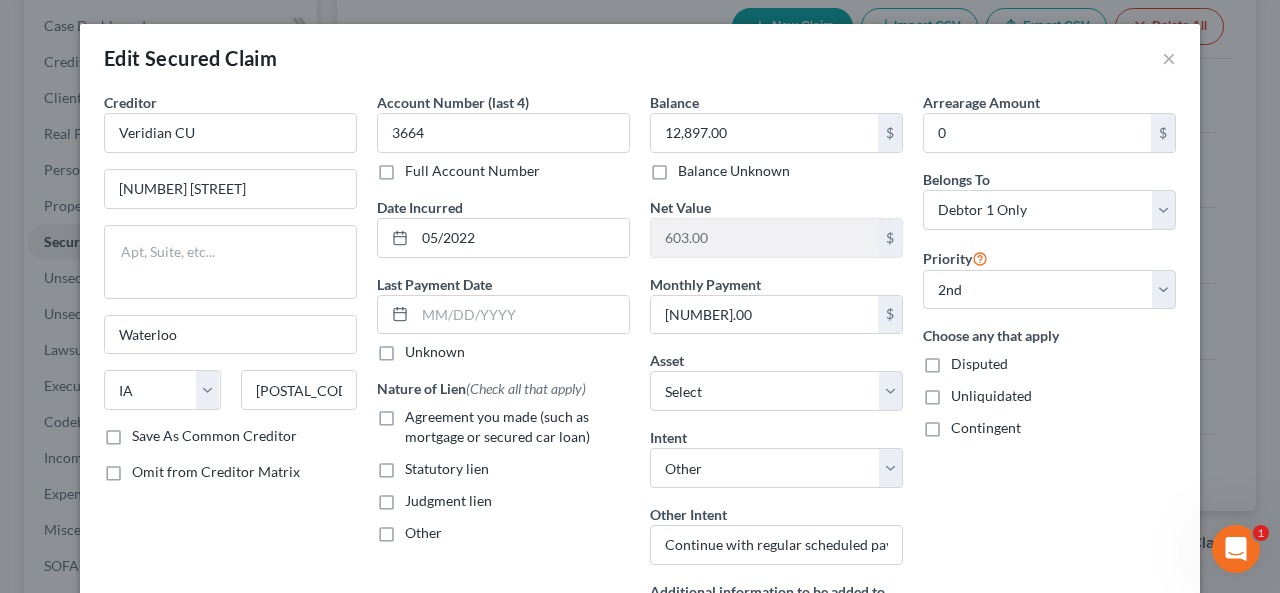 click on "Unknown" at bounding box center (419, 348) 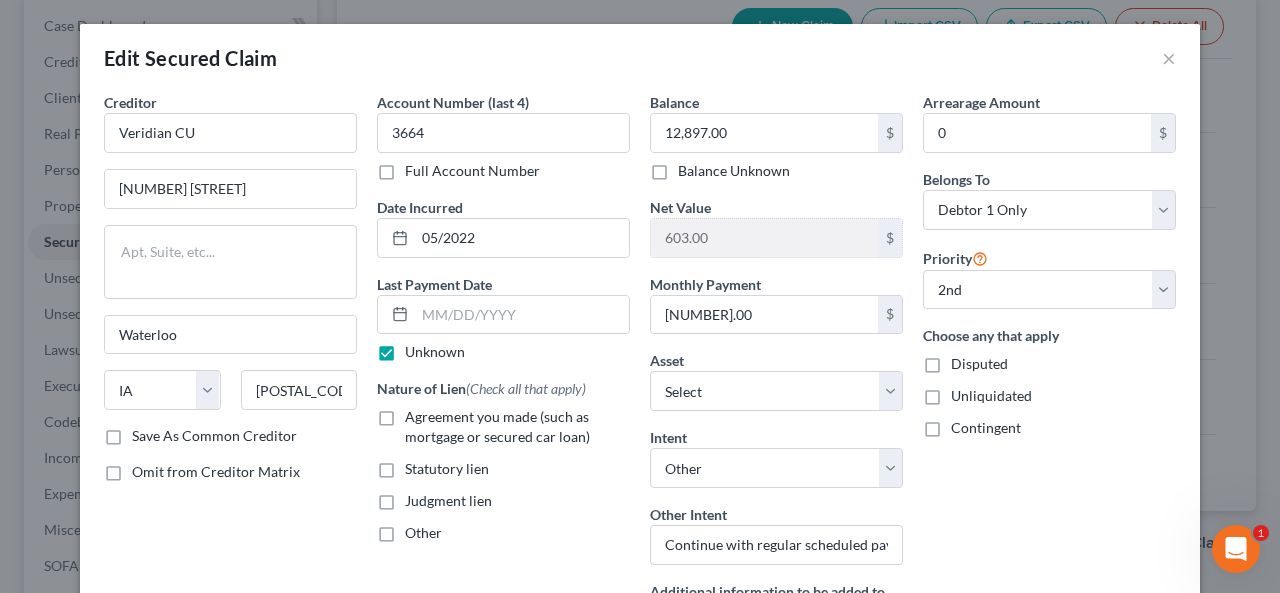 click on "Agreement you made (such as mortgage or secured car loan)" at bounding box center [517, 427] 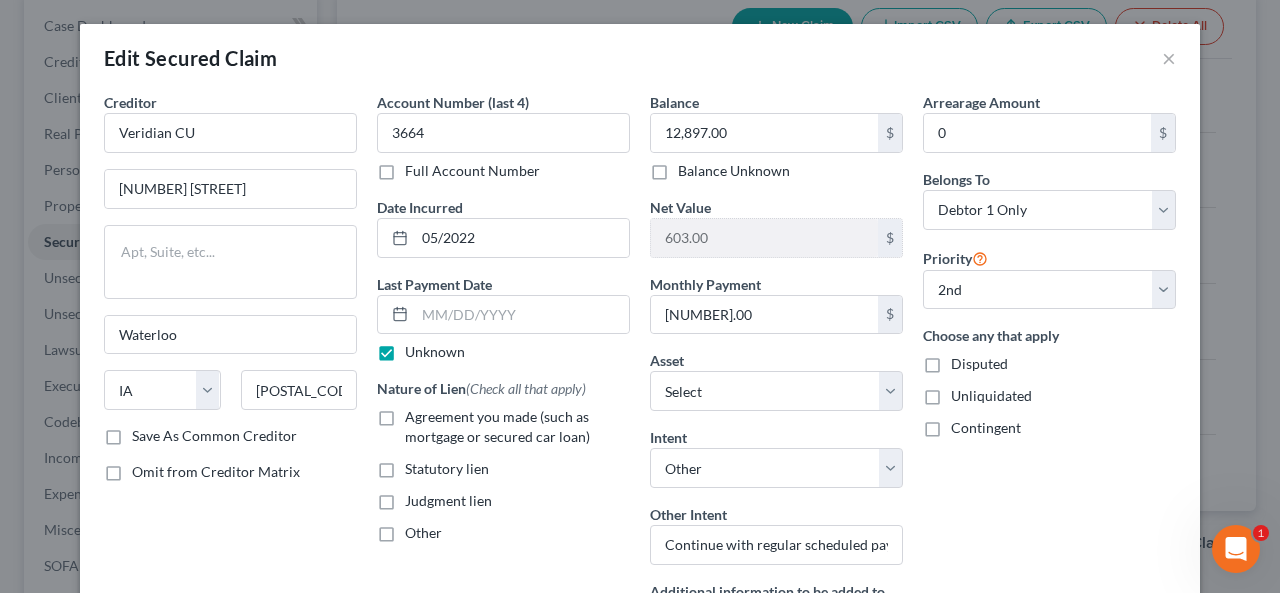 click on "Agreement you made (such as mortgage or secured car loan)" at bounding box center [419, 413] 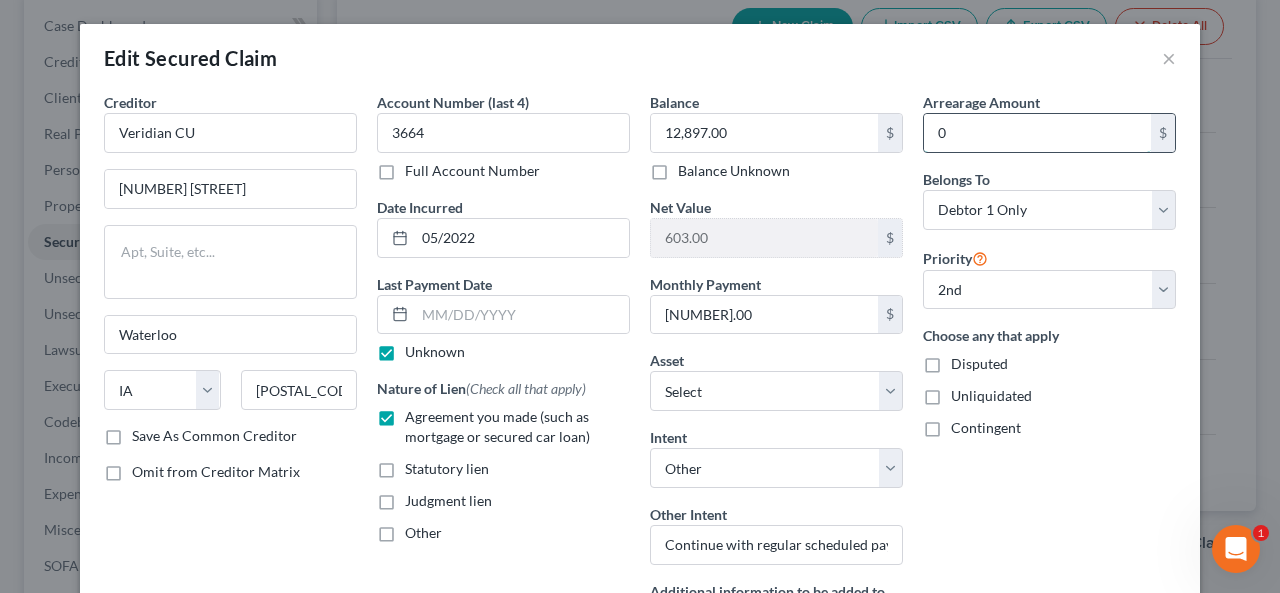 click on "0" at bounding box center (1037, 133) 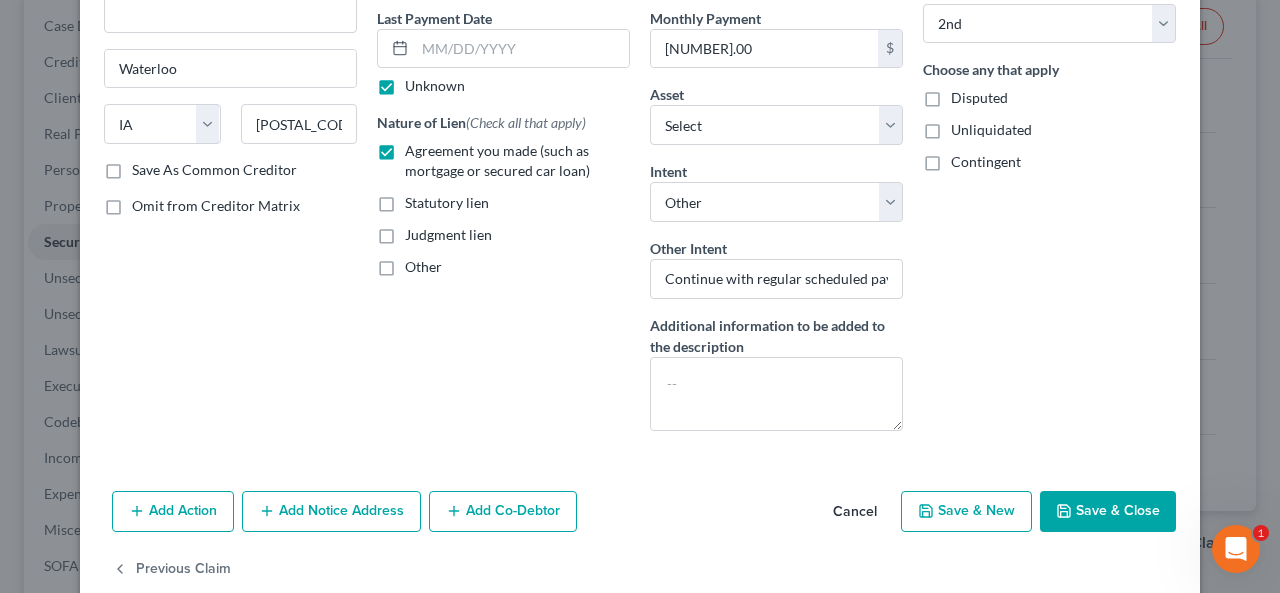 scroll, scrollTop: 298, scrollLeft: 0, axis: vertical 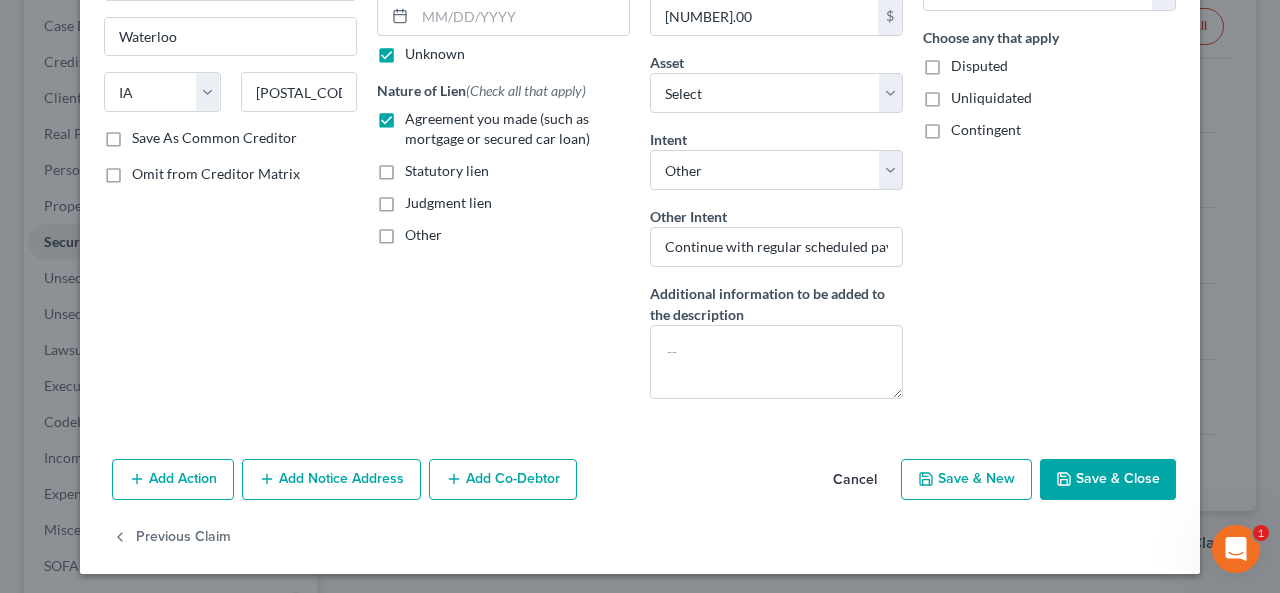 type on "0.00" 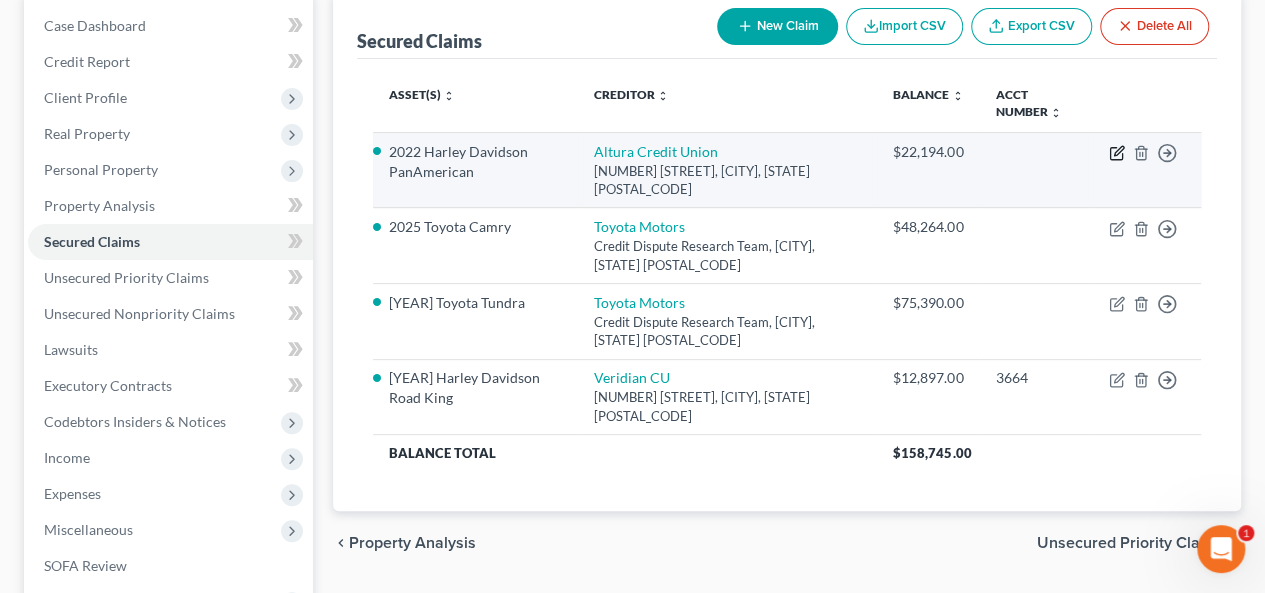 click on "Move to E Move to F Move to G Move to Notice Only" at bounding box center [1147, 170] 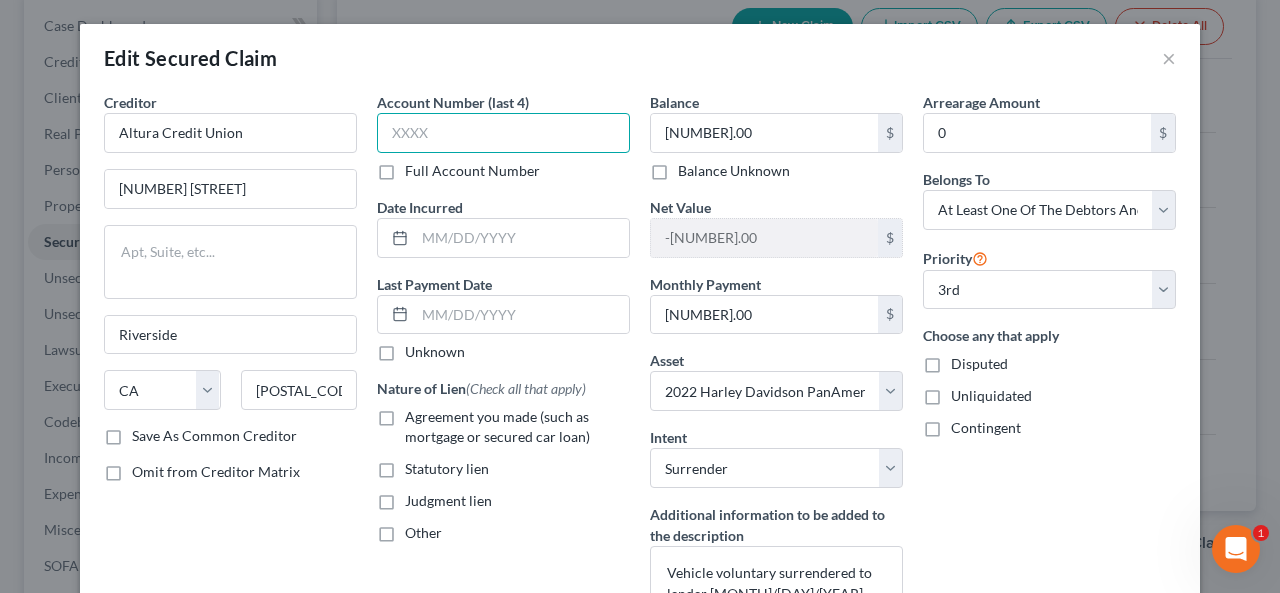 click at bounding box center [503, 133] 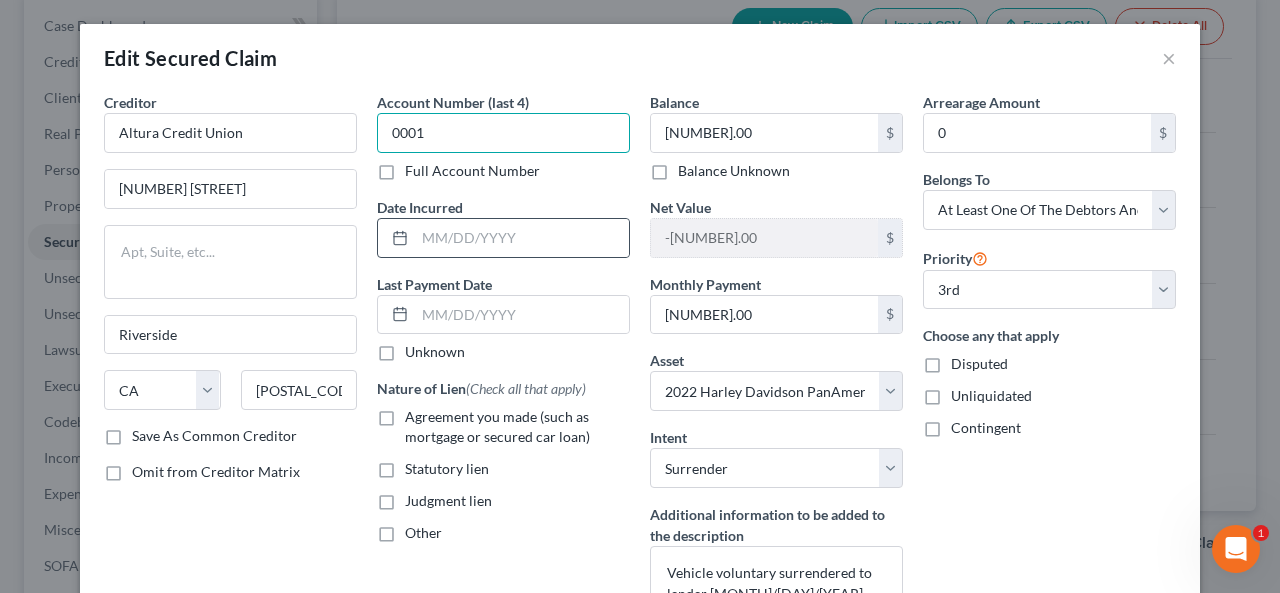 type on "0001" 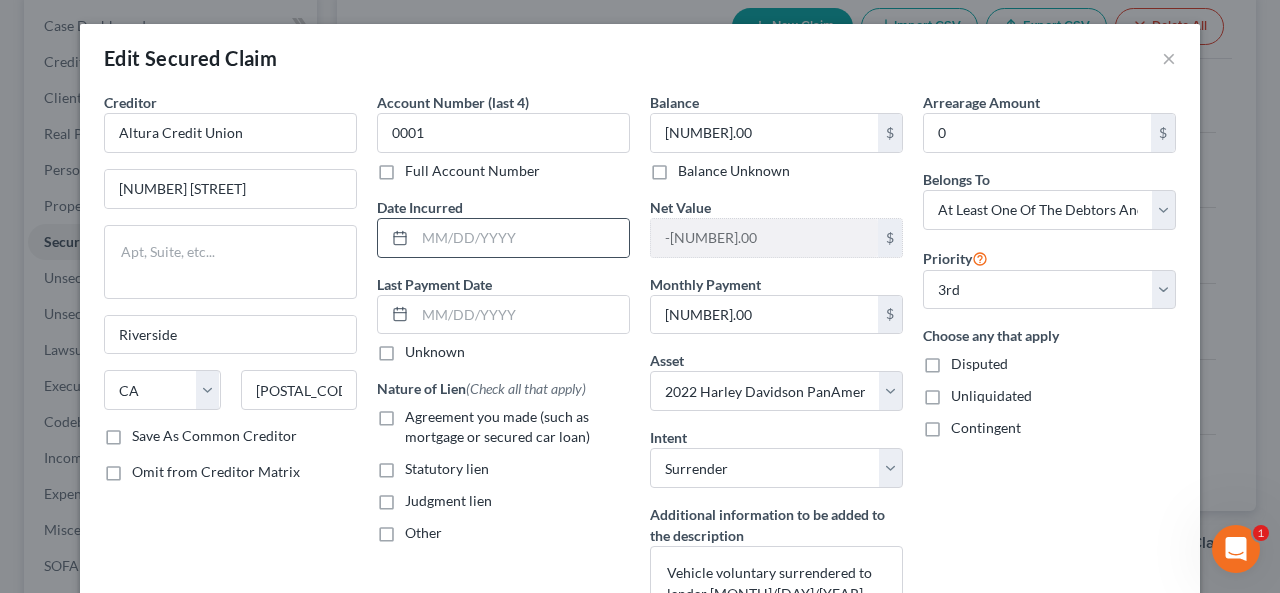 click at bounding box center [396, 238] 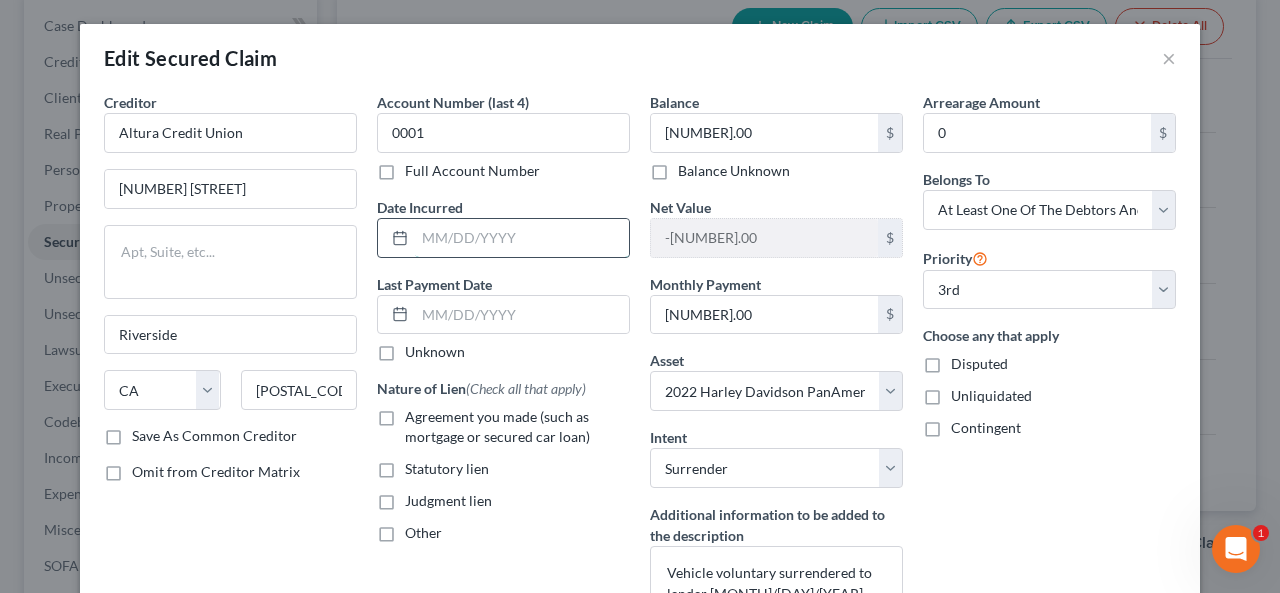 drag, startPoint x: 421, startPoint y: 232, endPoint x: 440, endPoint y: 226, distance: 19.924858 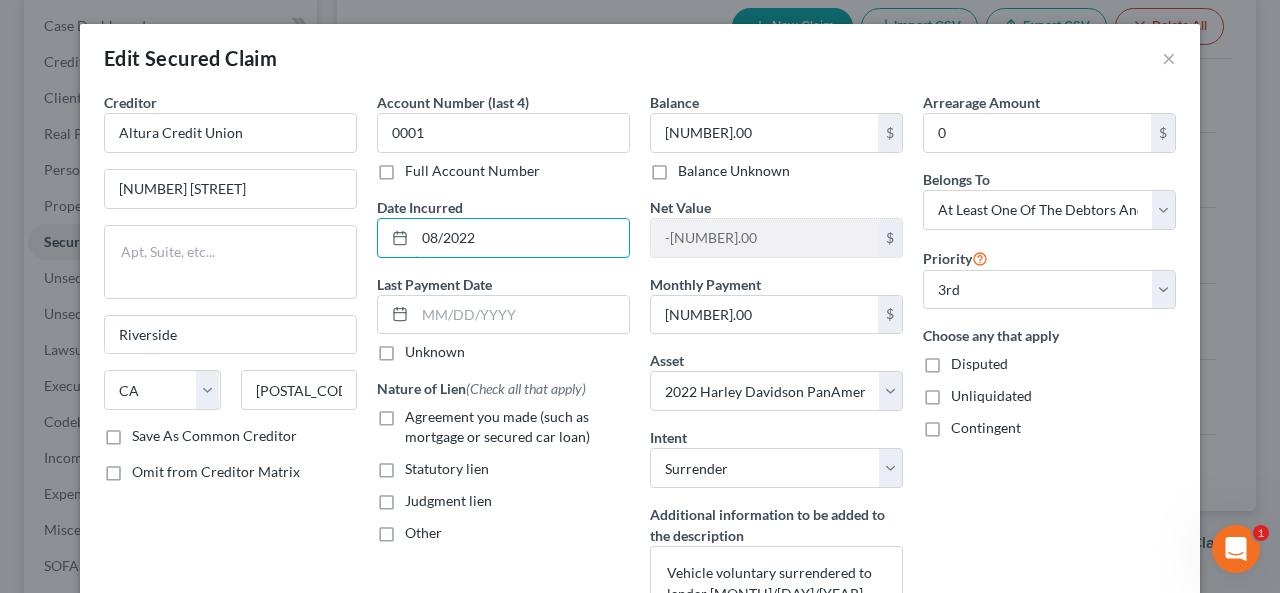 type on "08/2022" 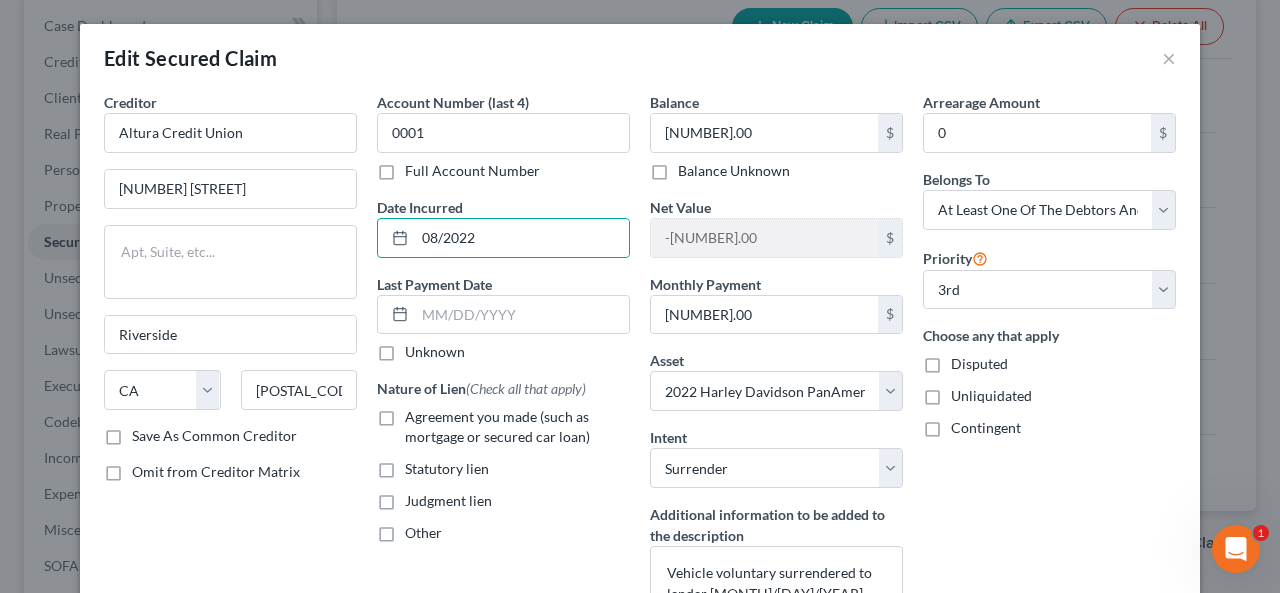 drag, startPoint x: 382, startPoint y: 352, endPoint x: 378, endPoint y: 417, distance: 65.12296 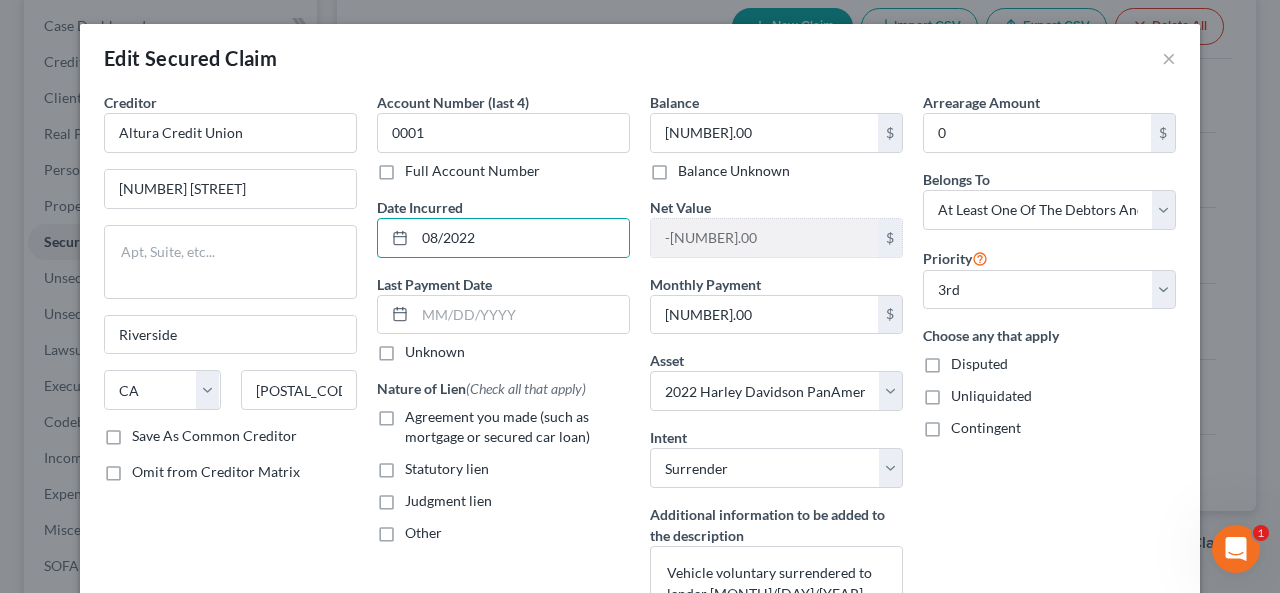 click on "Unknown" at bounding box center (419, 348) 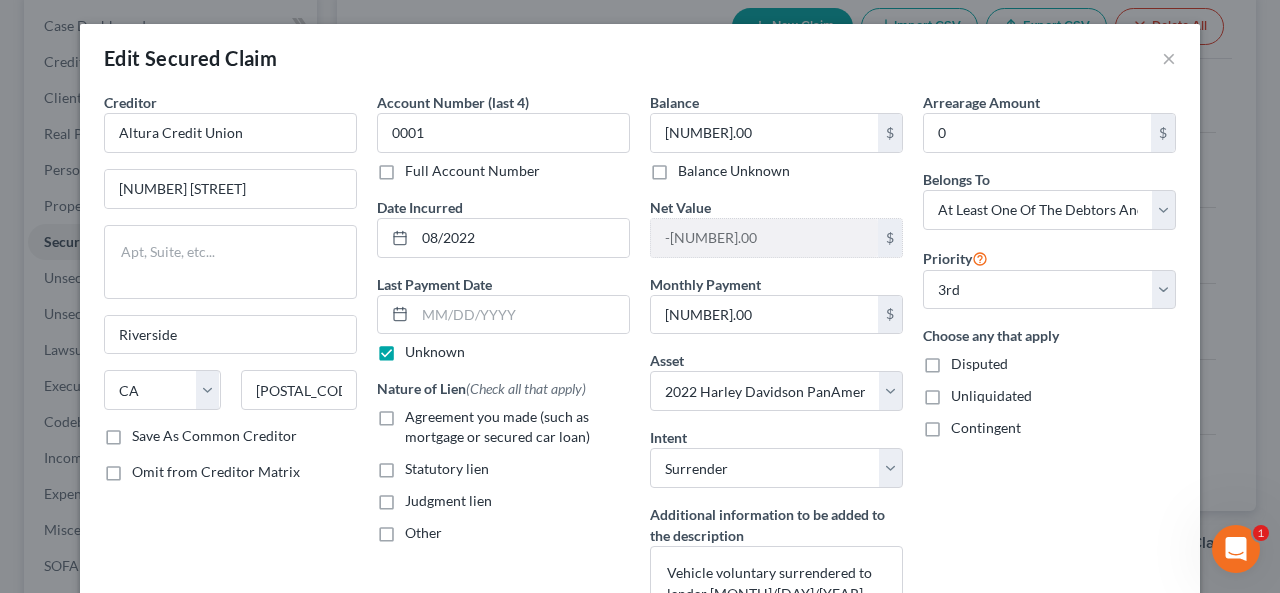 click on "Agreement you made (such as mortgage or secured car loan)" at bounding box center [517, 427] 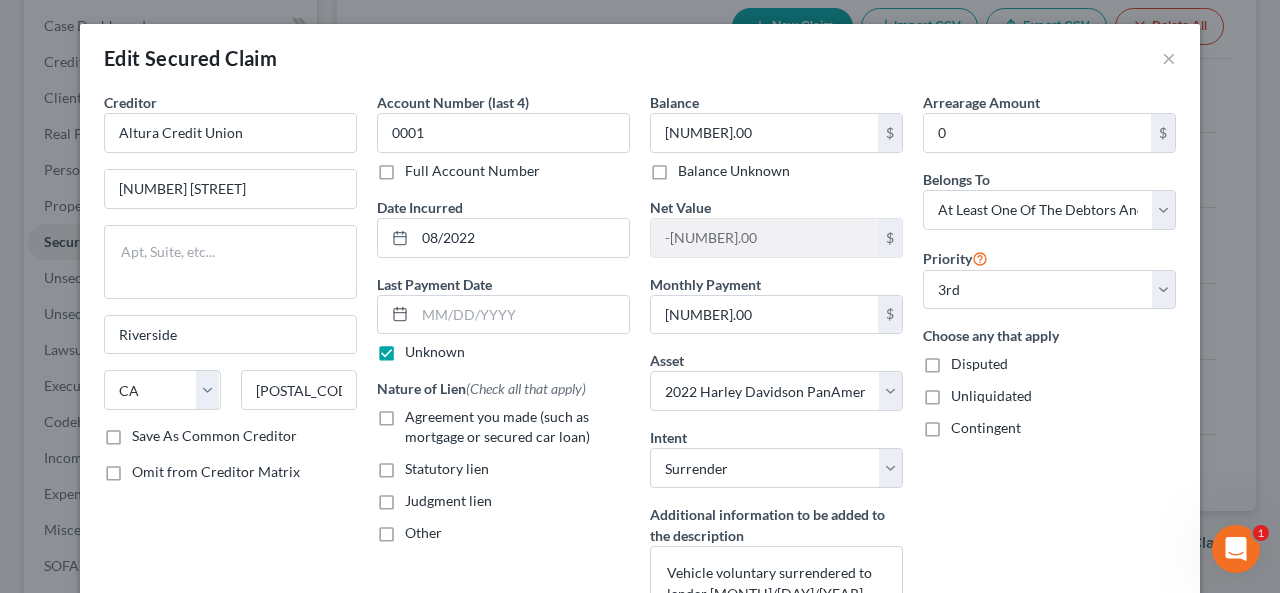 click on "Agreement you made (such as mortgage or secured car loan)" at bounding box center (419, 413) 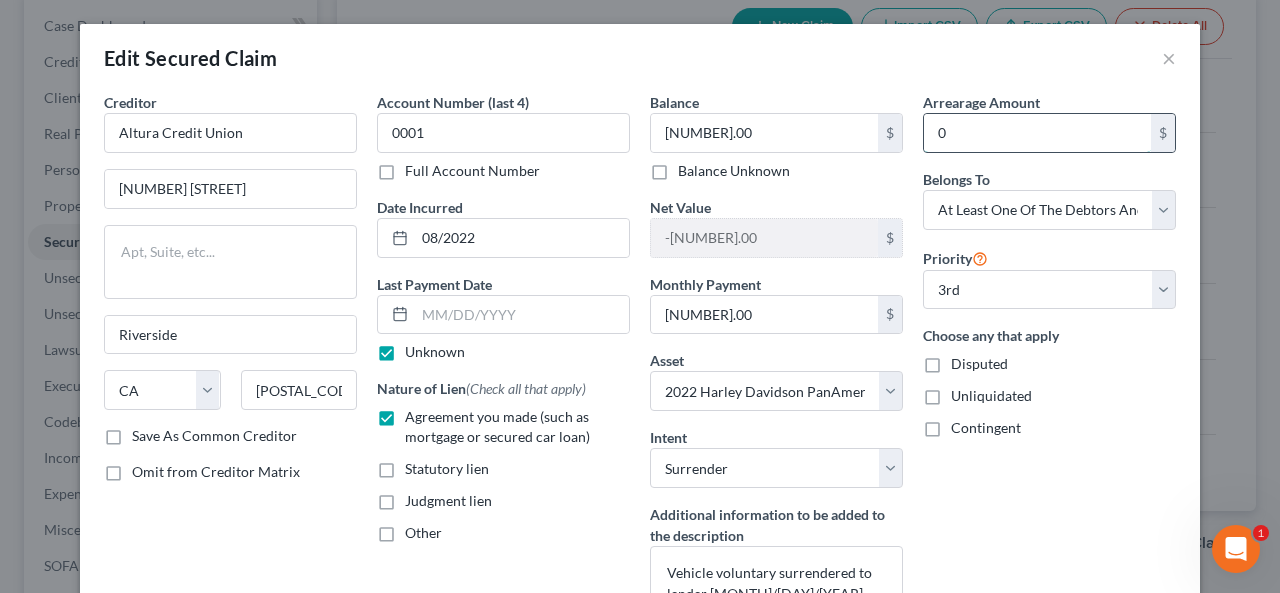 drag, startPoint x: 938, startPoint y: 129, endPoint x: 961, endPoint y: 115, distance: 26.925823 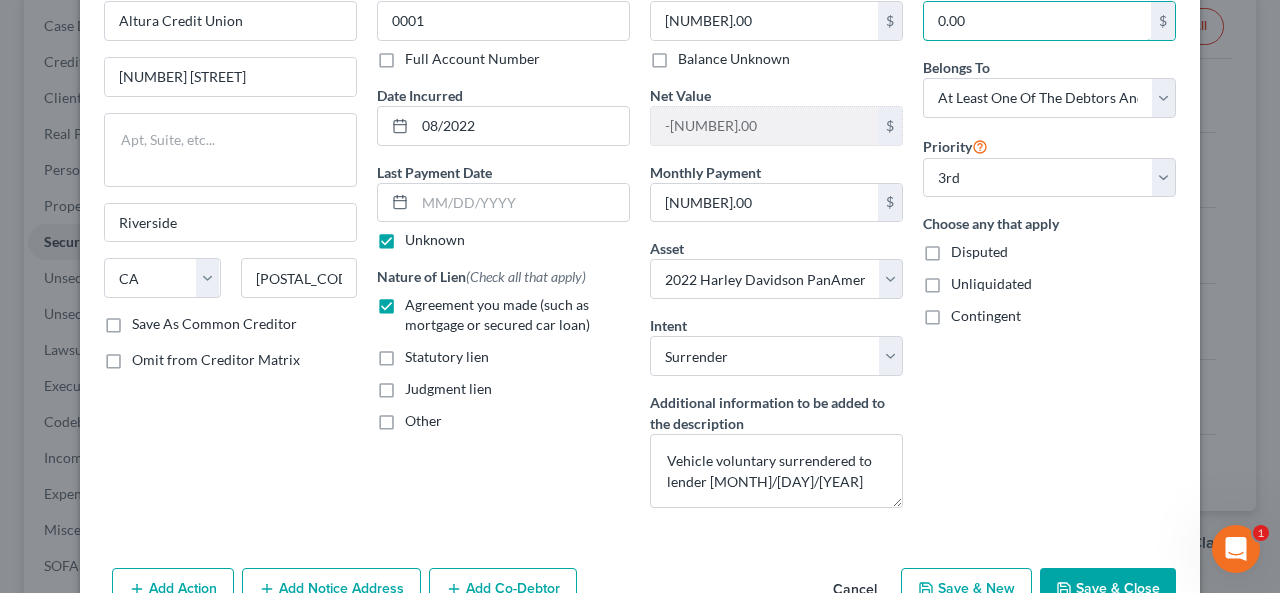 scroll, scrollTop: 200, scrollLeft: 0, axis: vertical 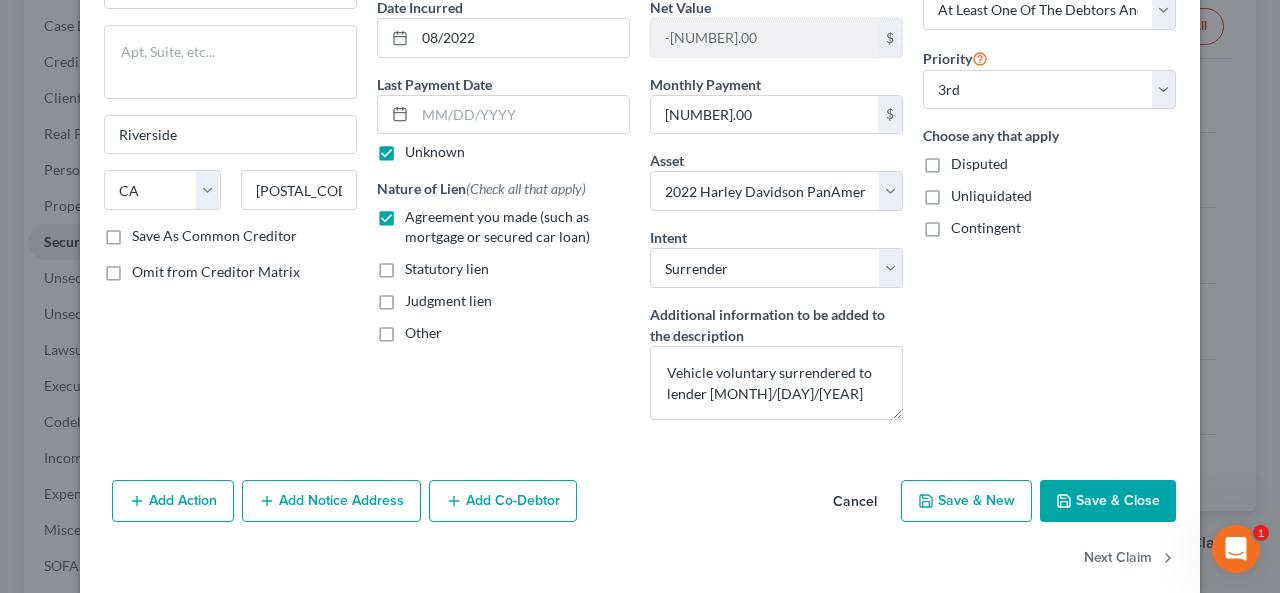 type on "0.00" 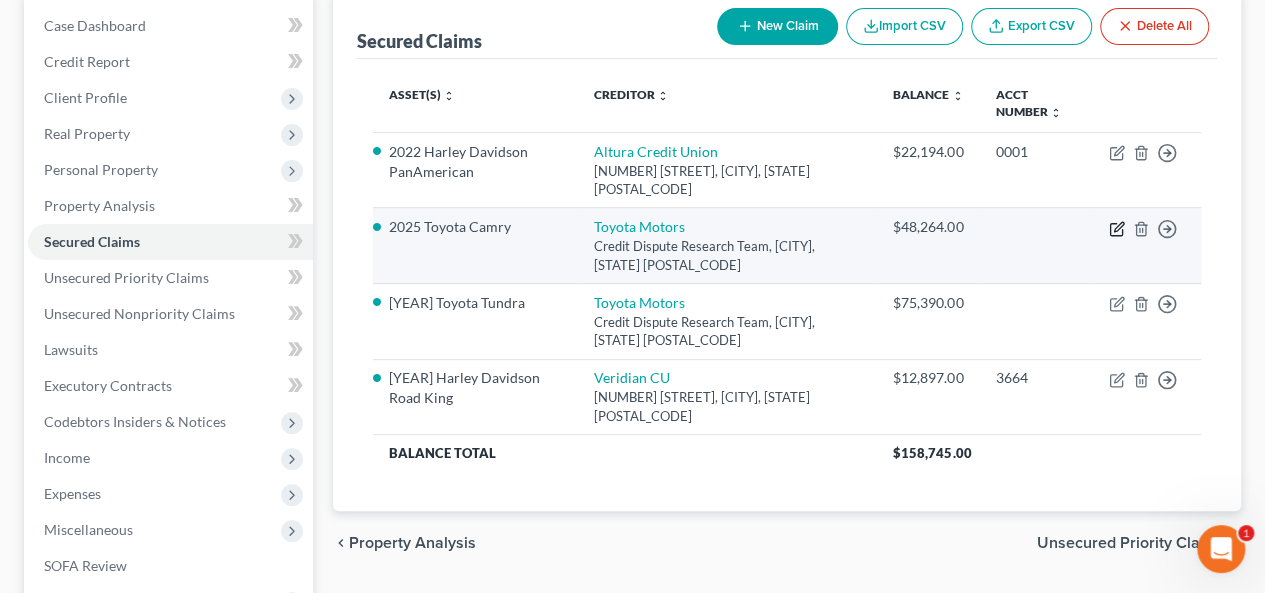 click 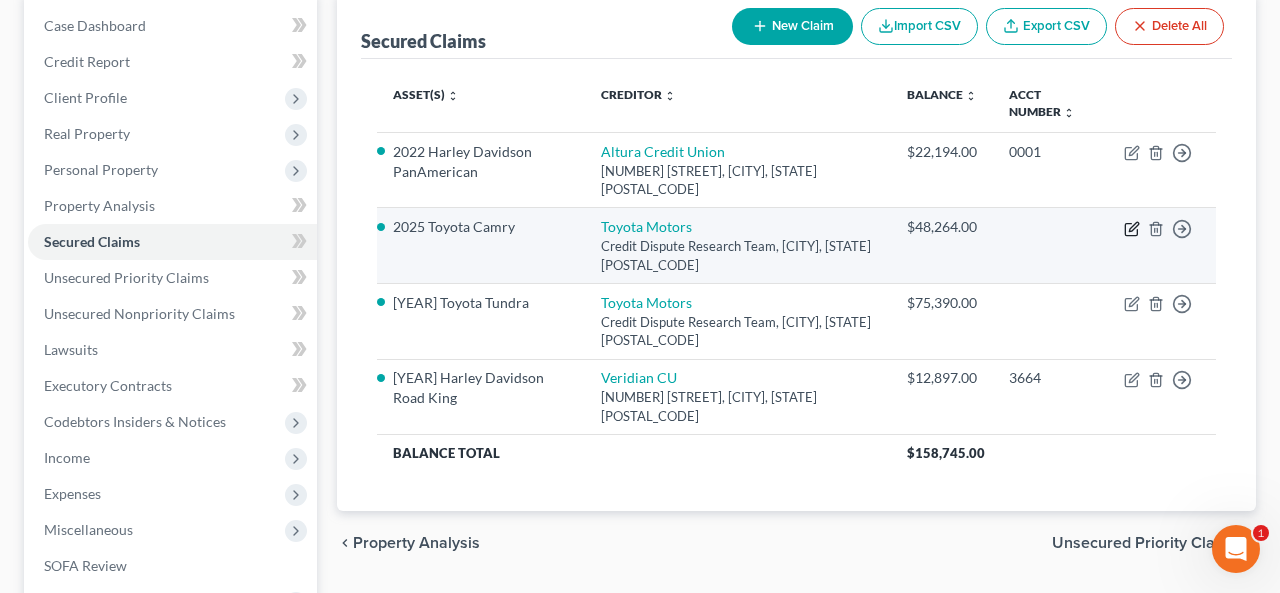 select on "45" 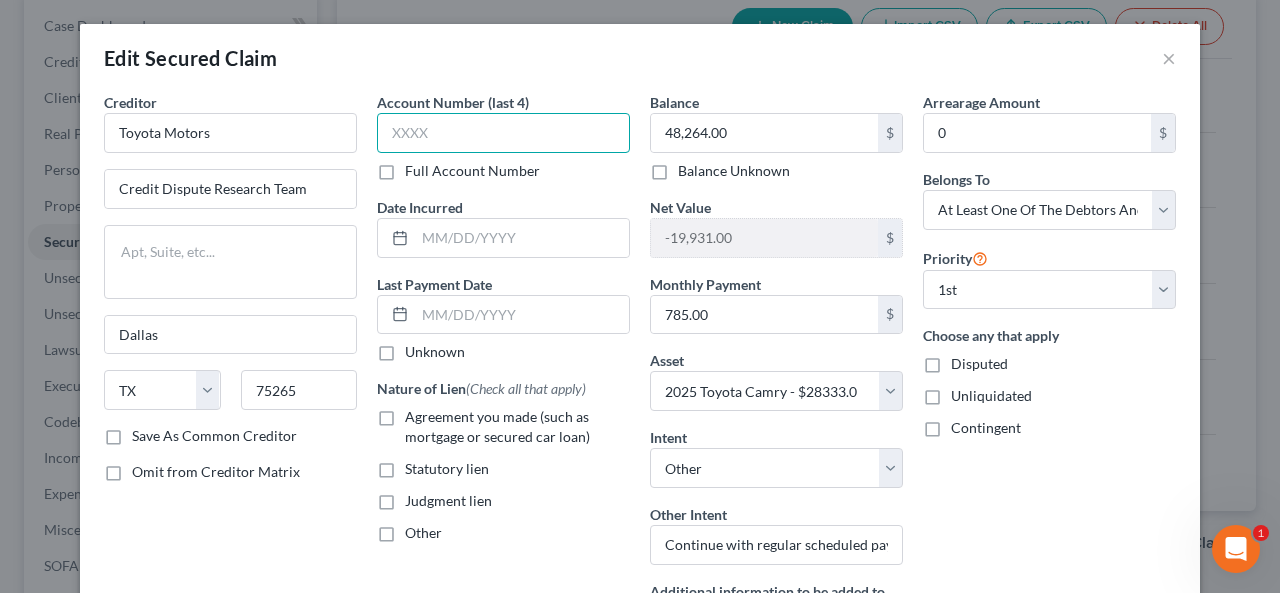 click at bounding box center [503, 133] 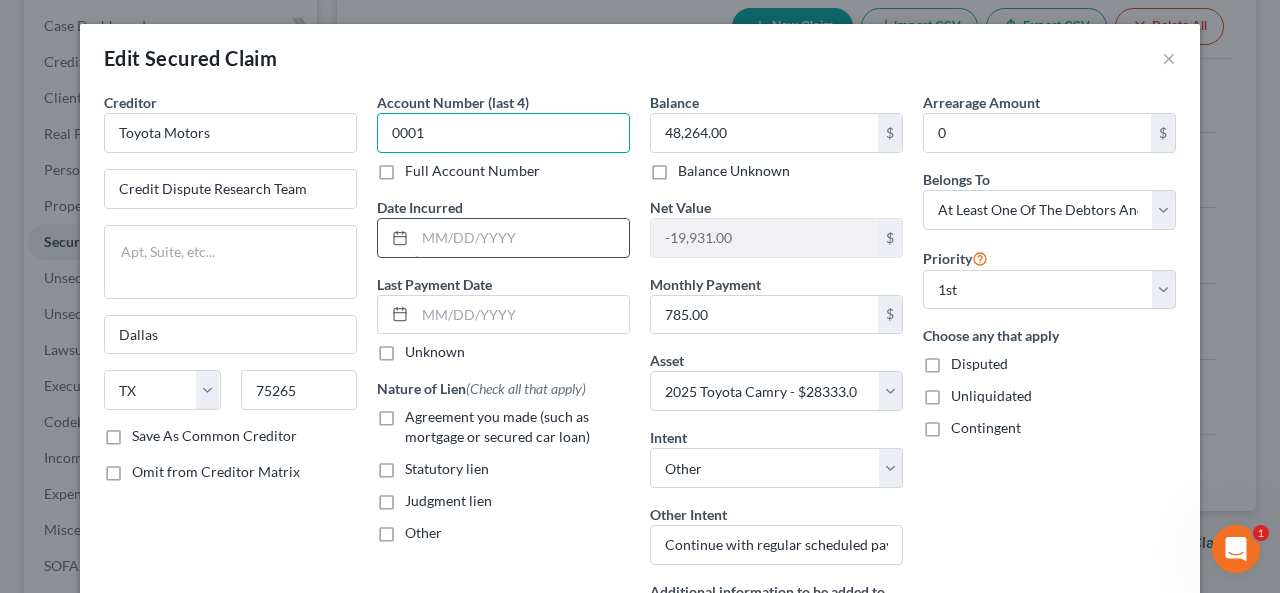 type on "0001" 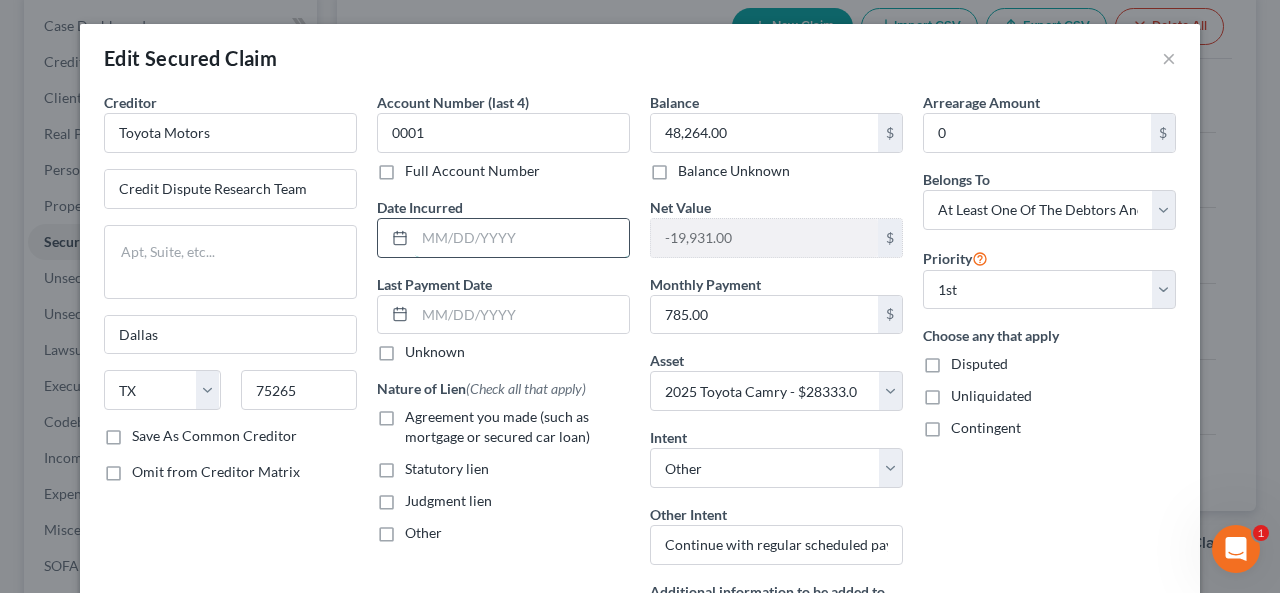click at bounding box center (522, 238) 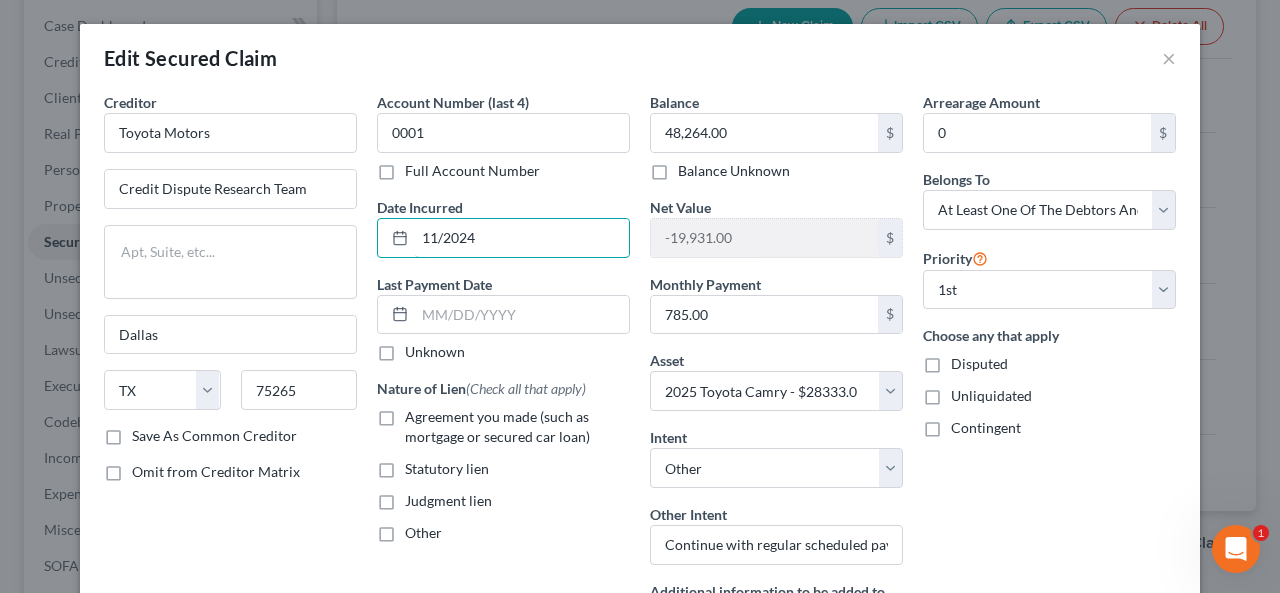type on "11/2024" 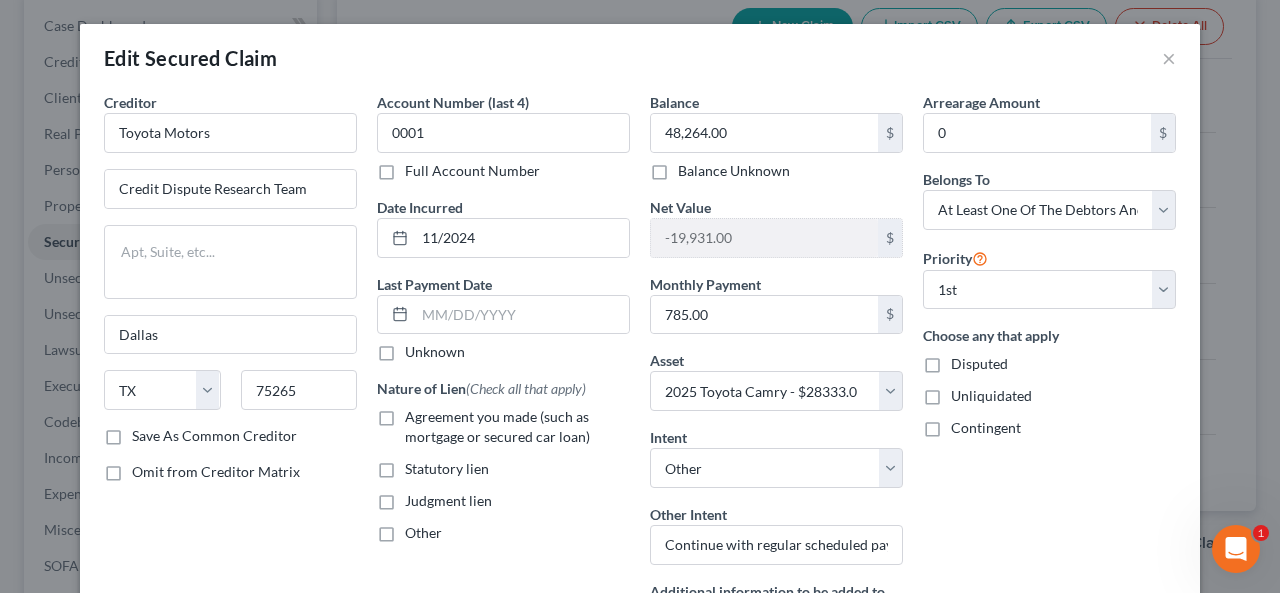 drag, startPoint x: 380, startPoint y: 346, endPoint x: 381, endPoint y: 359, distance: 13.038404 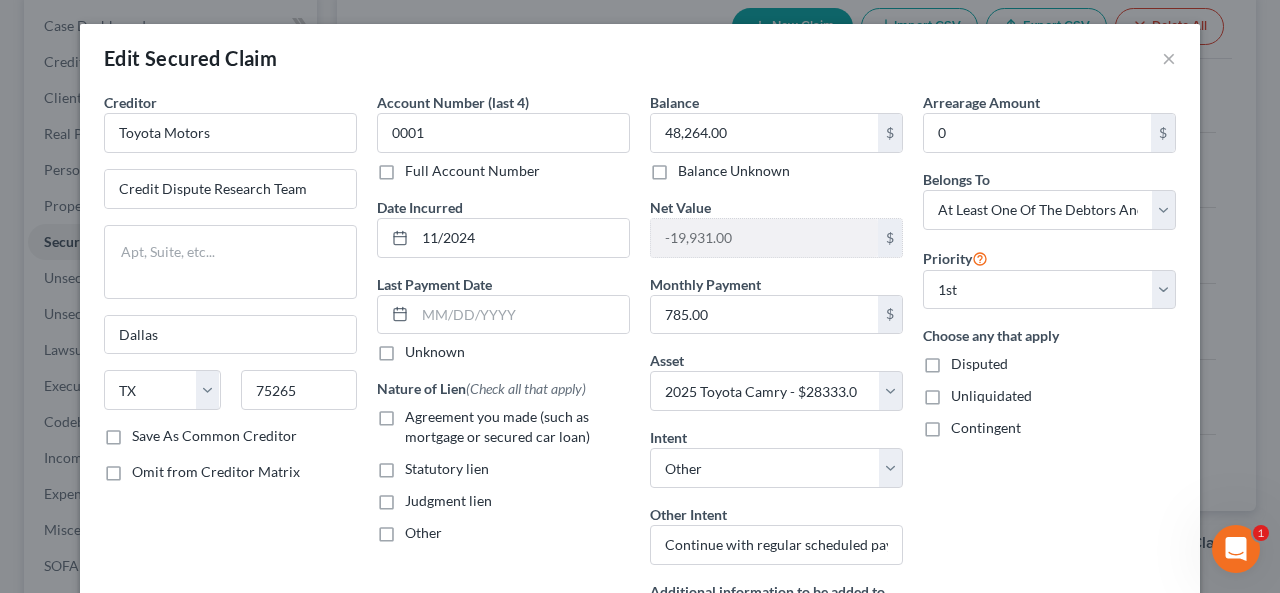 click on "Unknown" at bounding box center (419, 348) 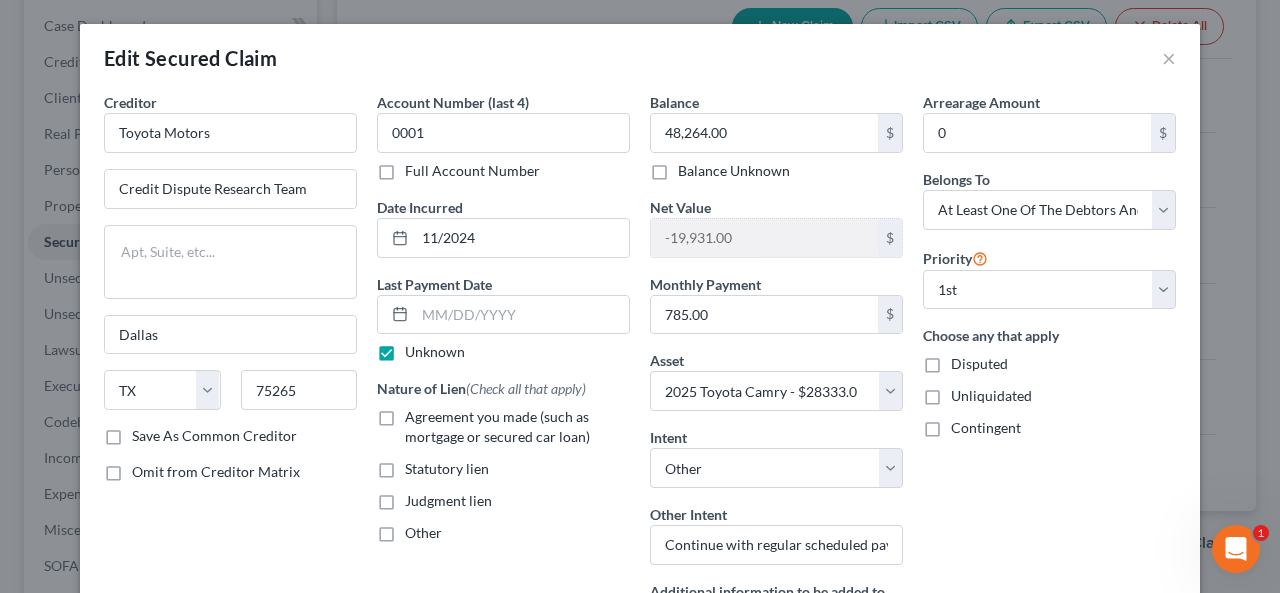 click on "Agreement you made (such as mortgage or secured car loan)" at bounding box center (517, 427) 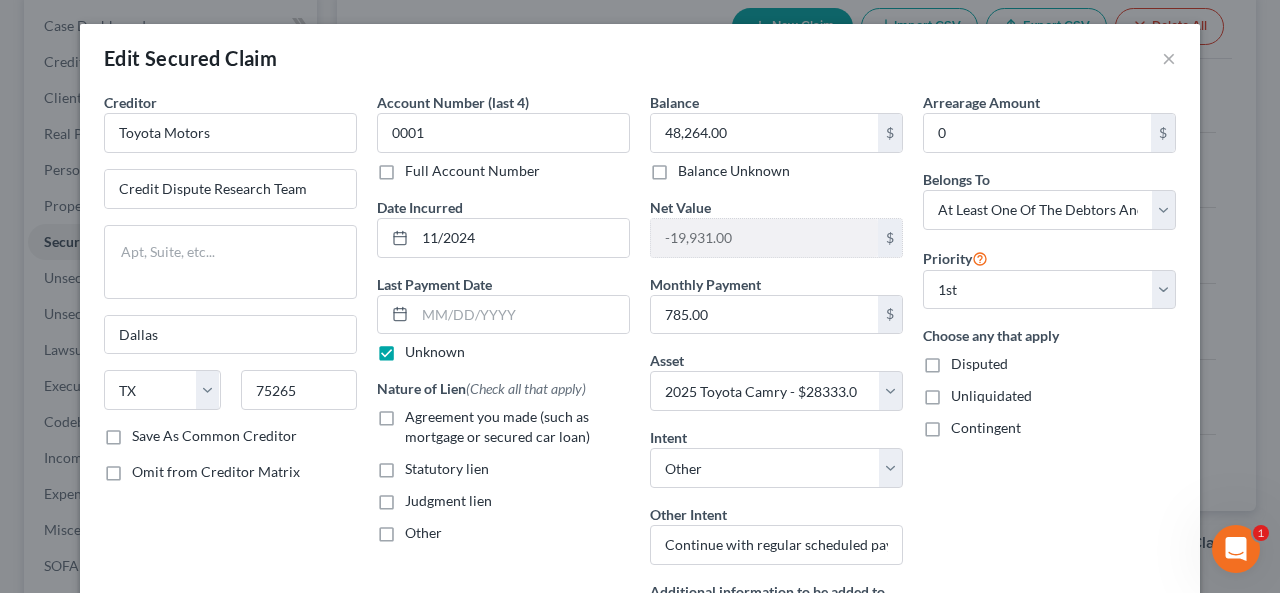 click on "Agreement you made (such as mortgage or secured car loan)" at bounding box center (419, 413) 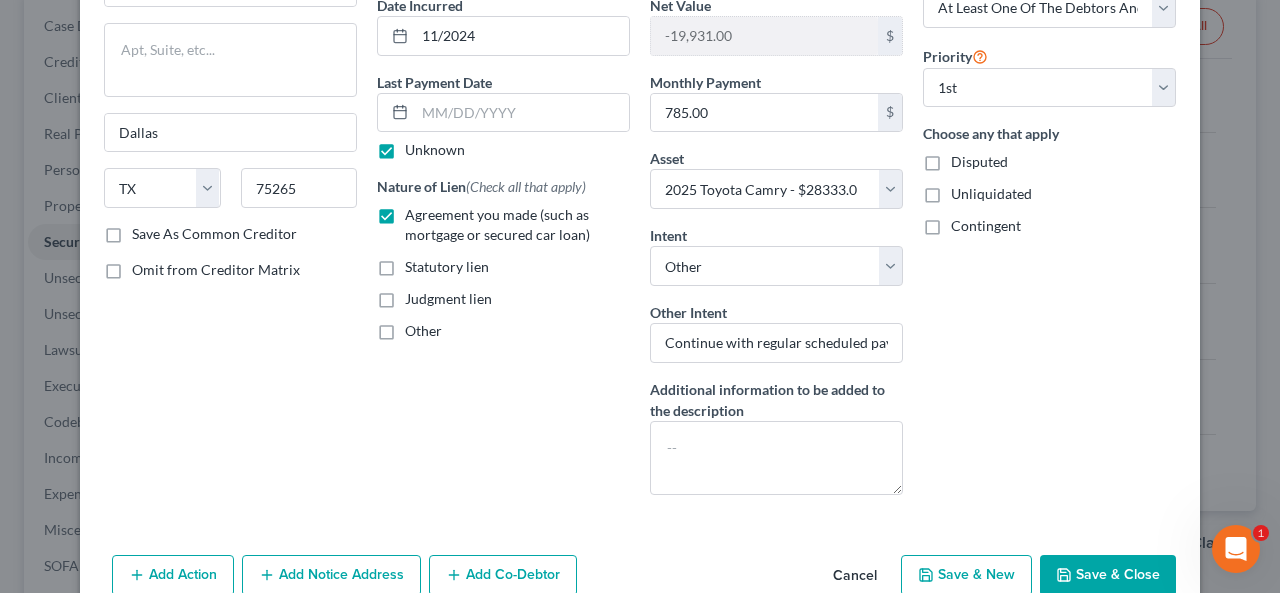 scroll, scrollTop: 198, scrollLeft: 0, axis: vertical 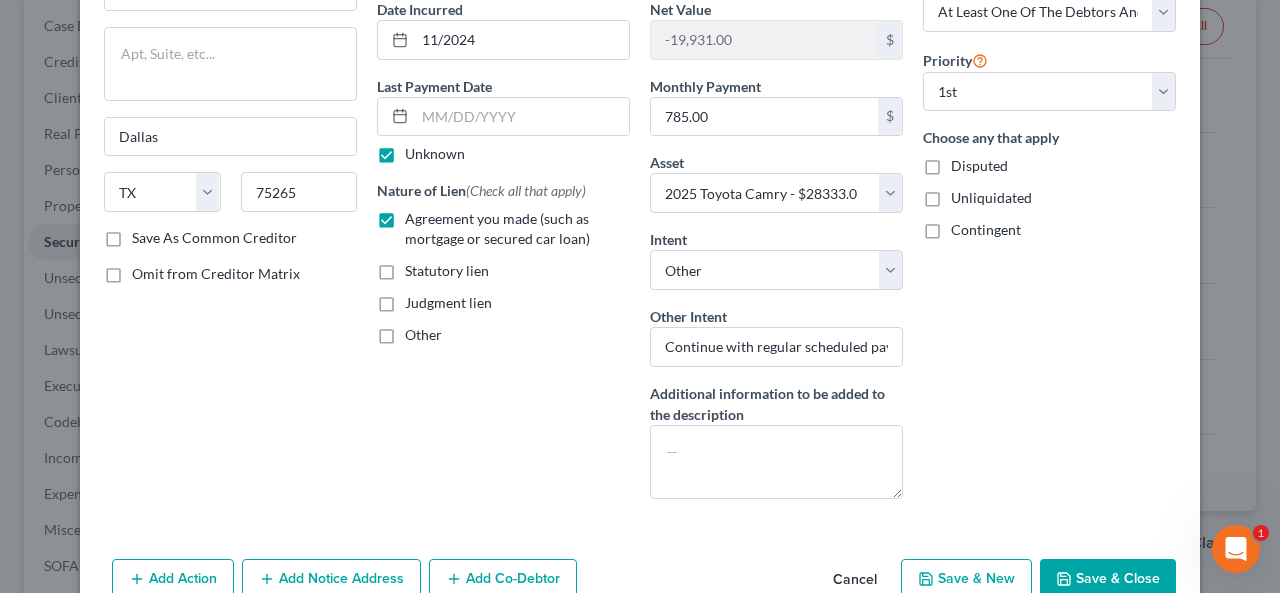 click on "Save & Close" at bounding box center [1108, 580] 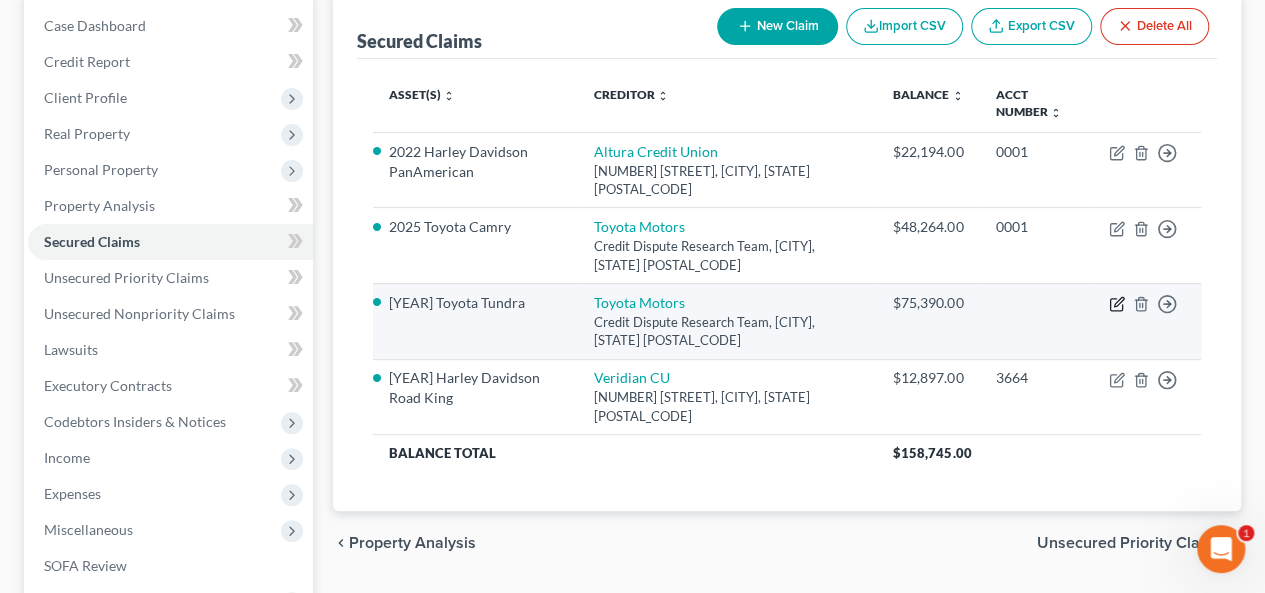 click 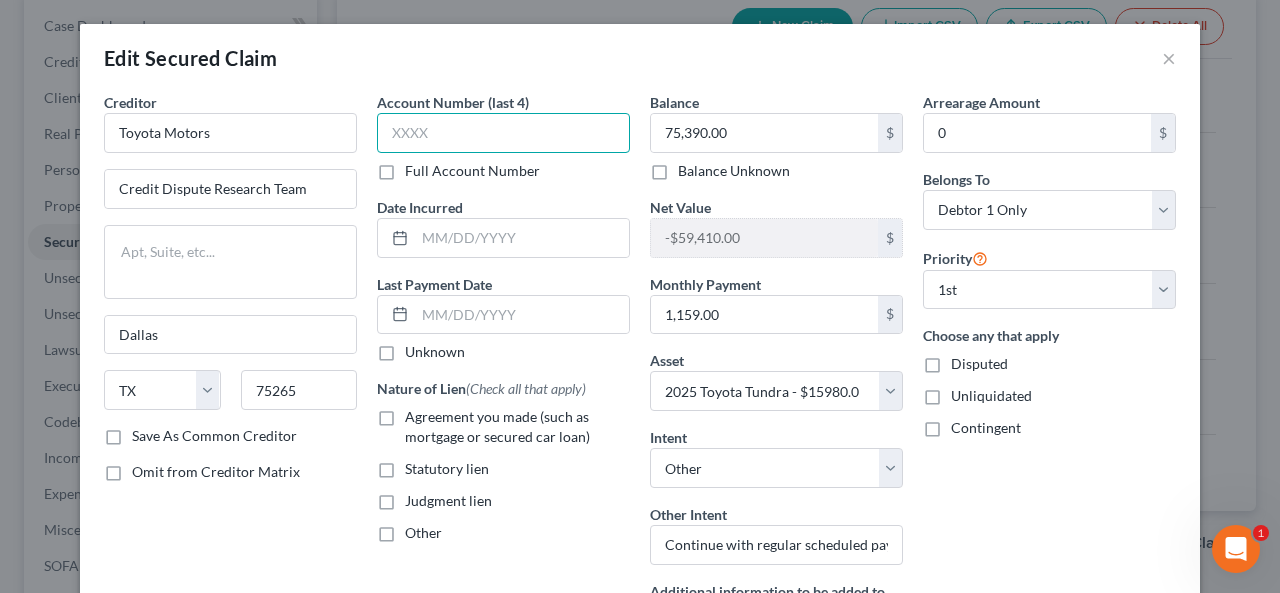drag, startPoint x: 376, startPoint y: 139, endPoint x: 386, endPoint y: 125, distance: 17.20465 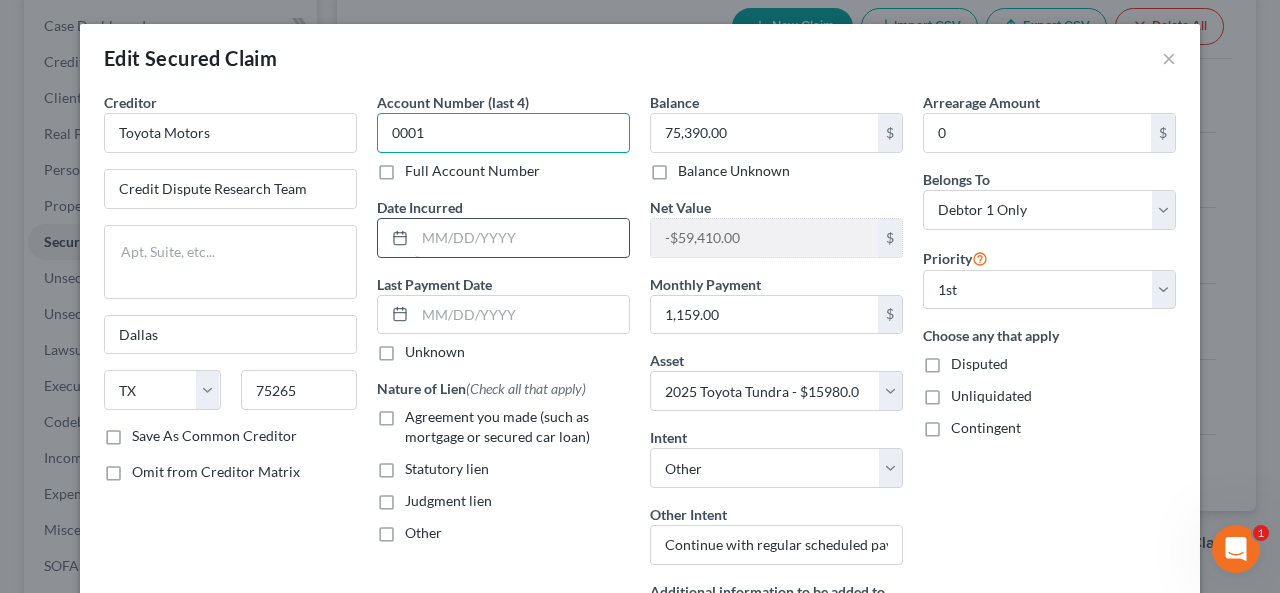 type on "0001" 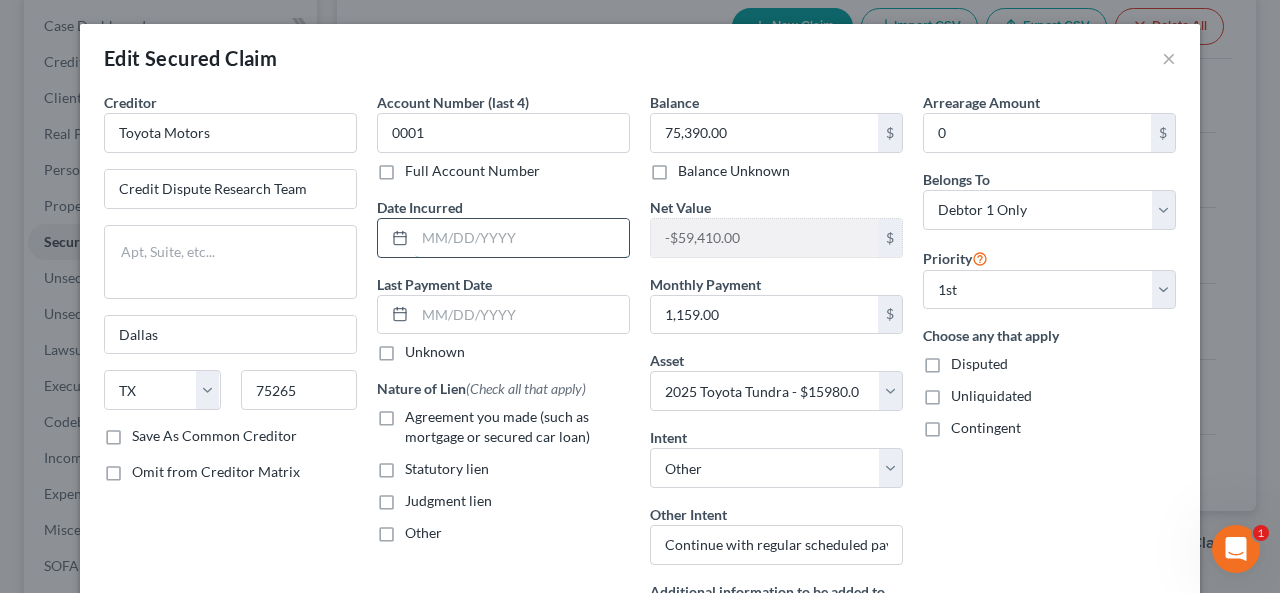 drag, startPoint x: 413, startPoint y: 243, endPoint x: 450, endPoint y: 233, distance: 38.327538 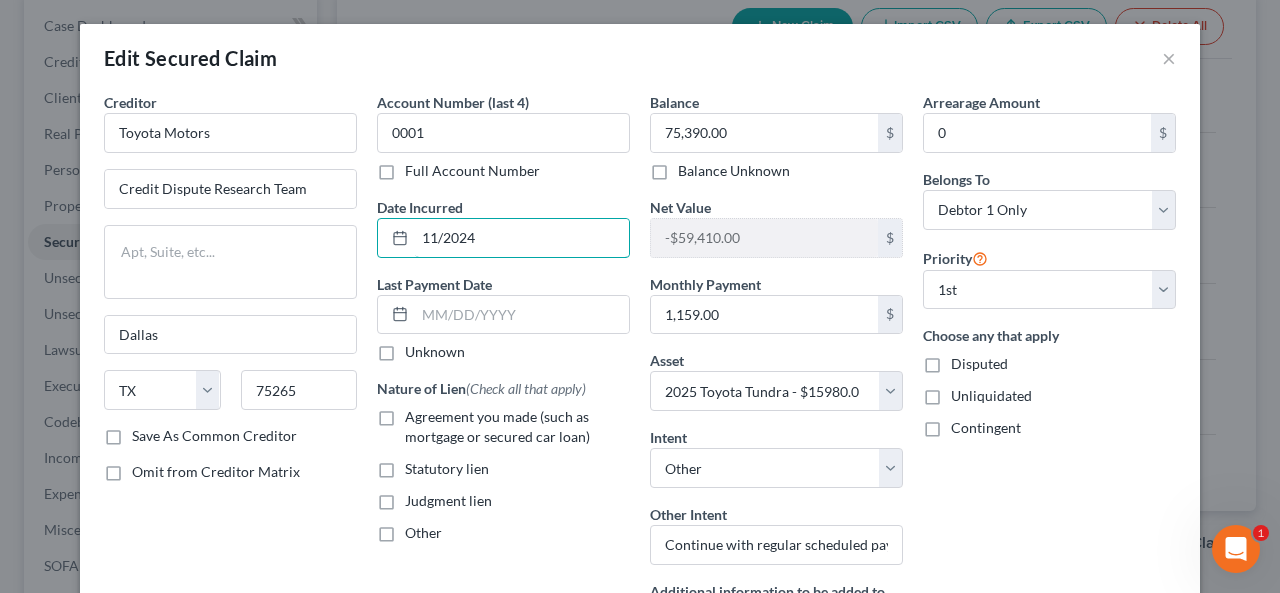 type on "11/2024" 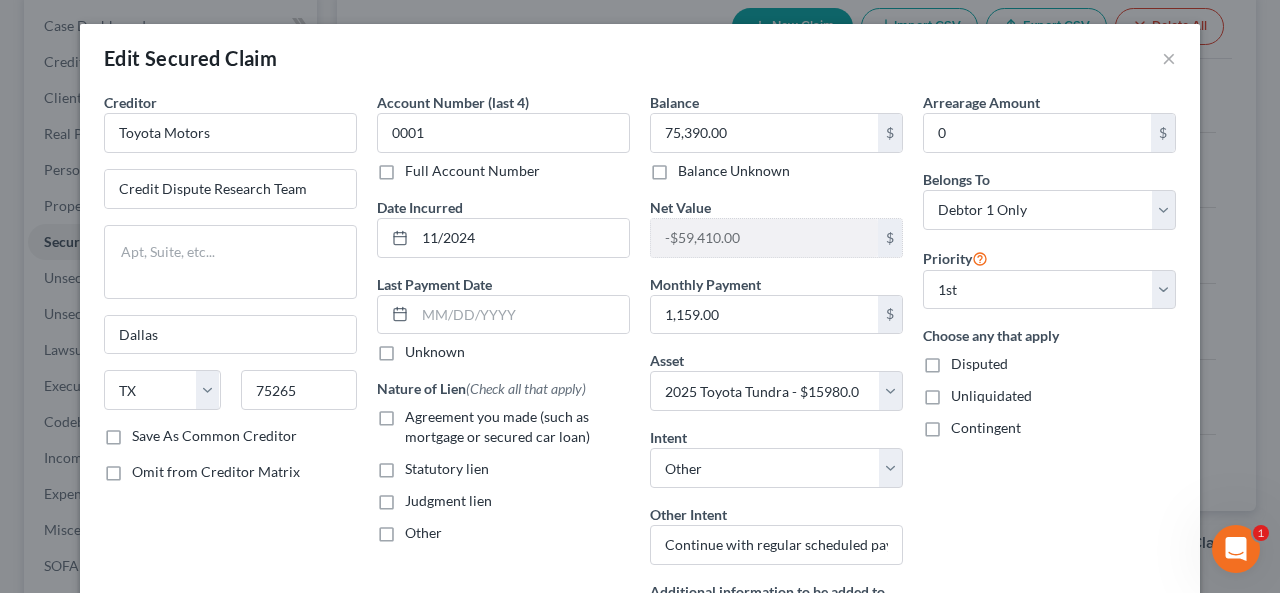 click on "Unknown" at bounding box center (435, 352) 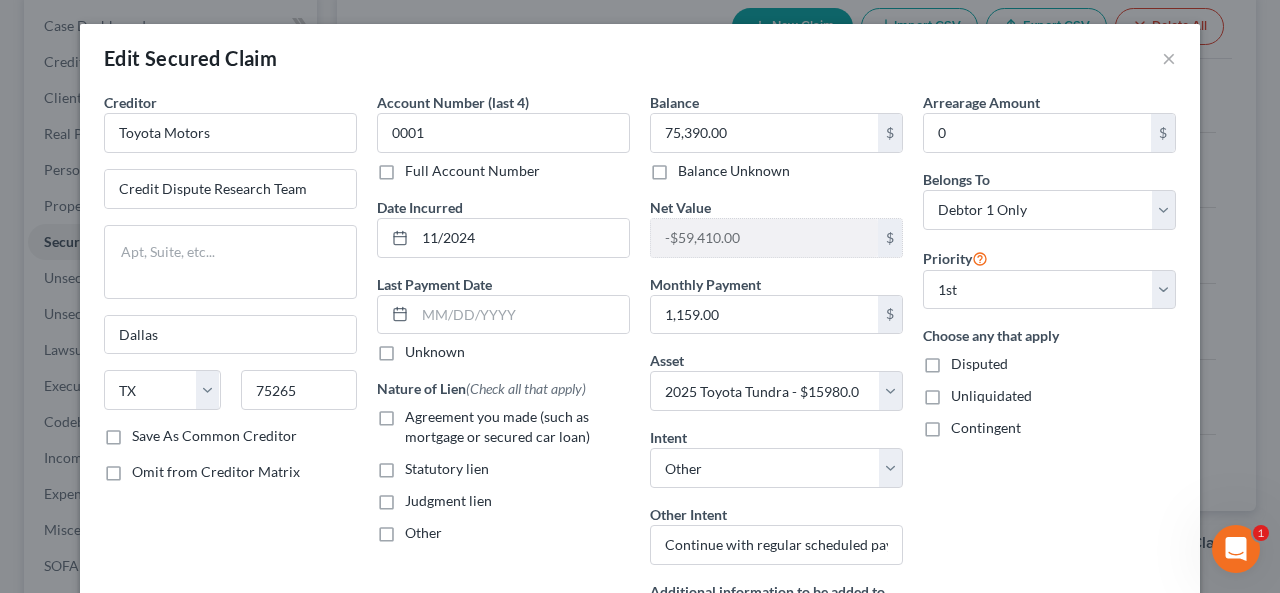 click on "Unknown" at bounding box center (419, 348) 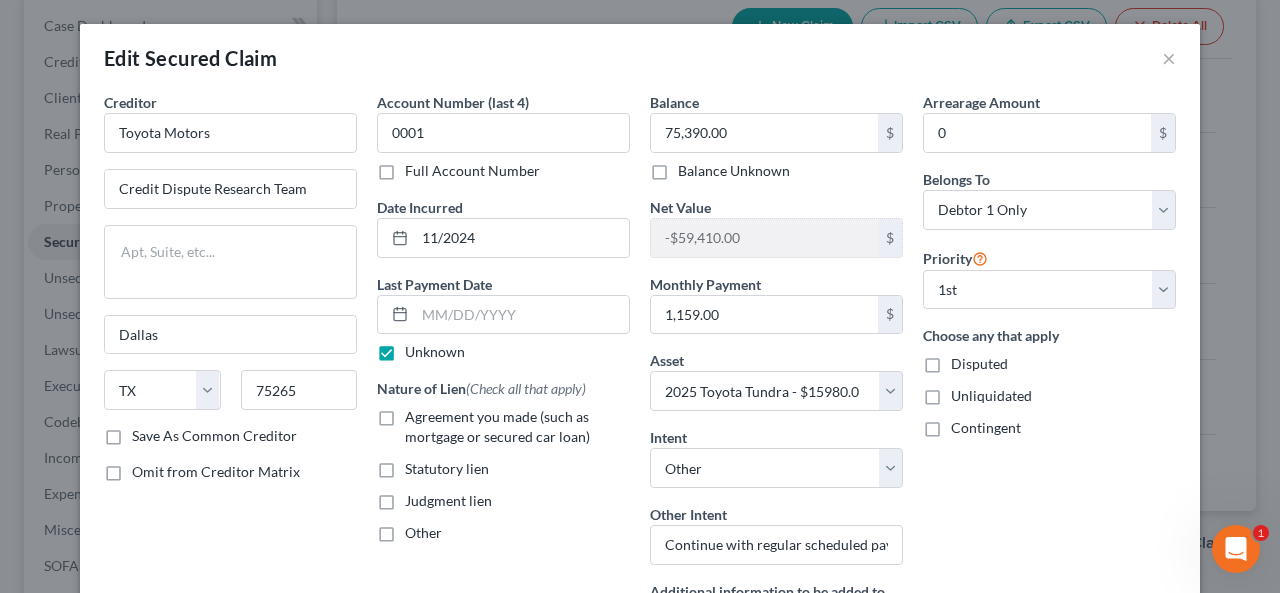 click on "Agreement you made (such as mortgage or secured car loan)" at bounding box center [517, 427] 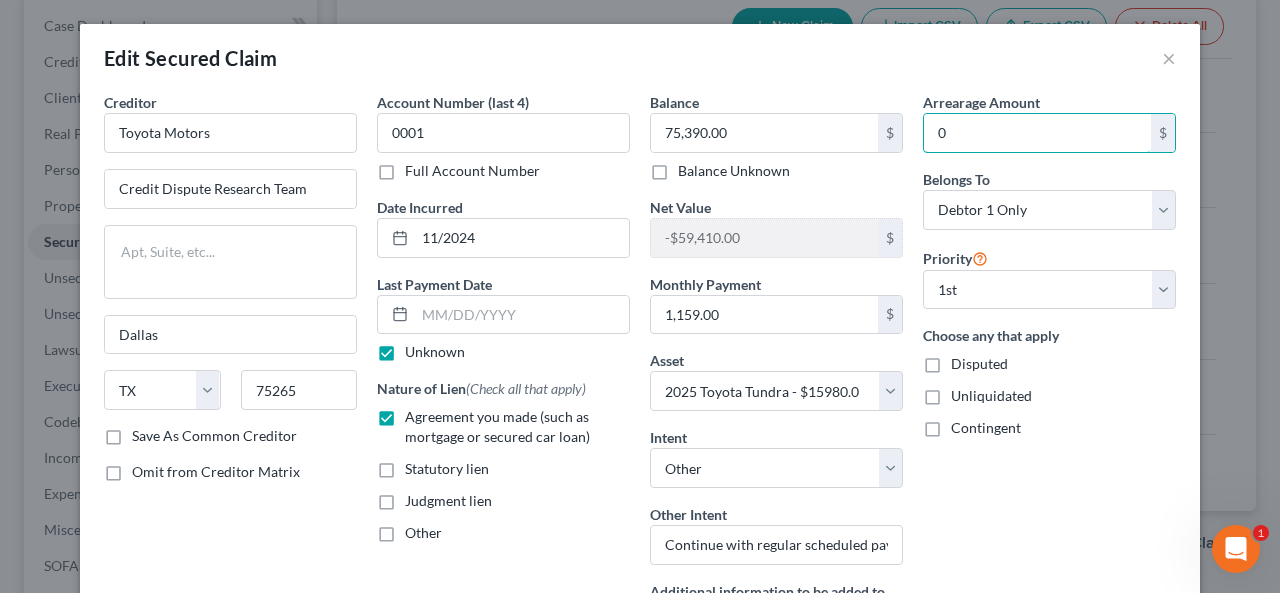 drag, startPoint x: 937, startPoint y: 134, endPoint x: 1029, endPoint y: 101, distance: 97.73945 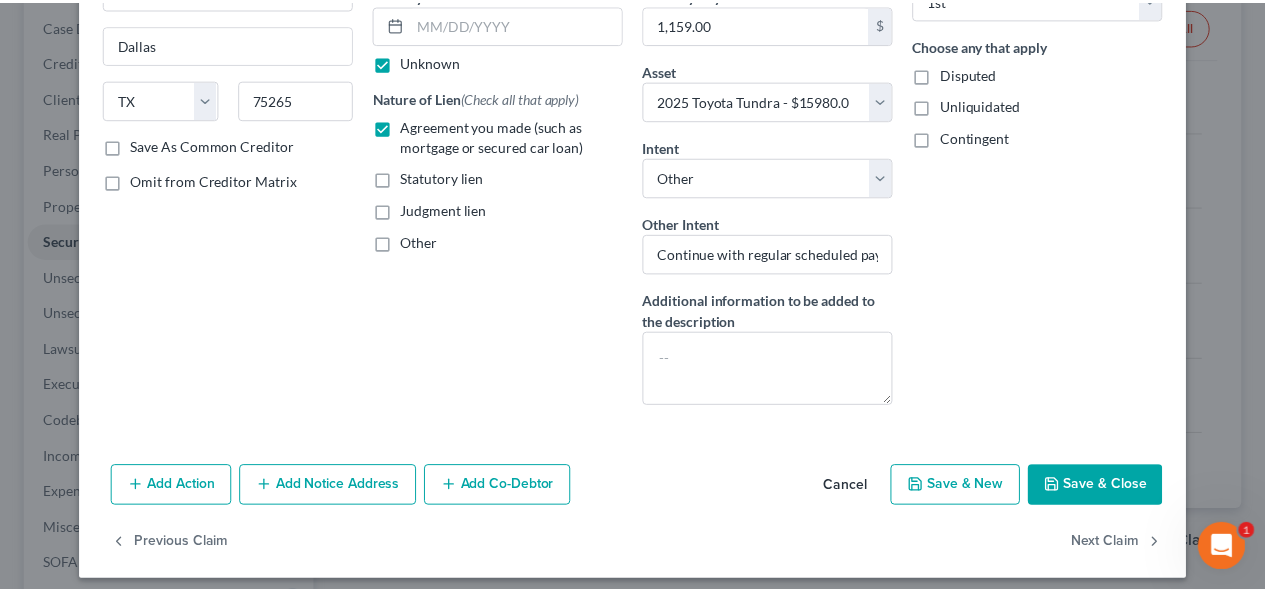 scroll, scrollTop: 298, scrollLeft: 0, axis: vertical 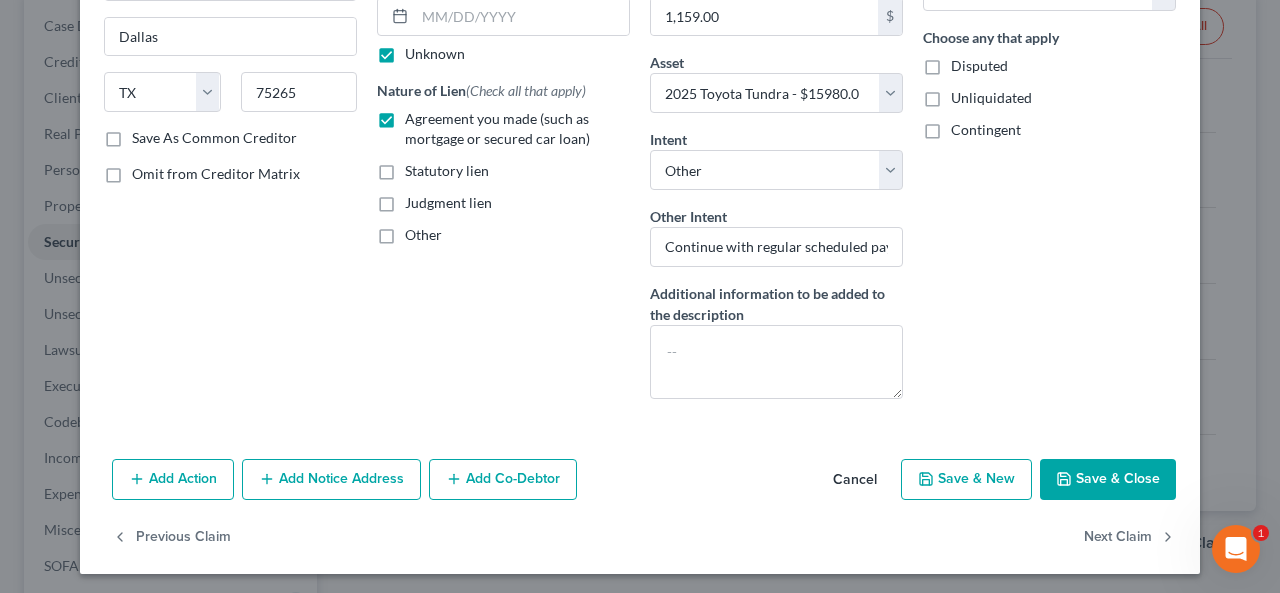 type on "0.00" 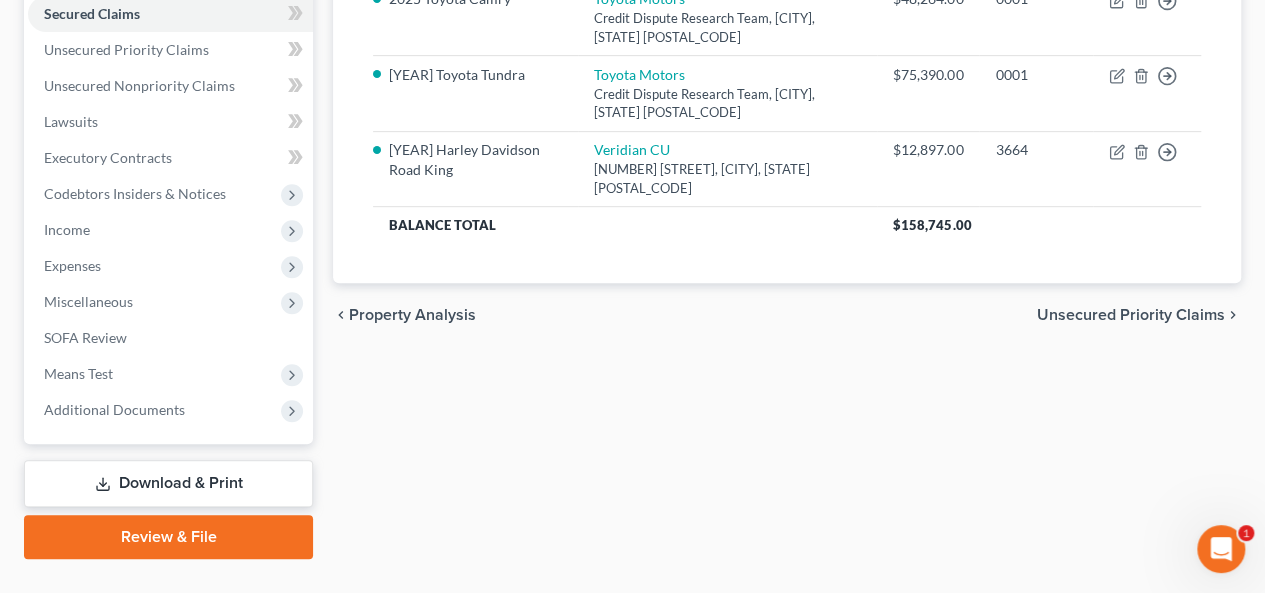 scroll, scrollTop: 467, scrollLeft: 0, axis: vertical 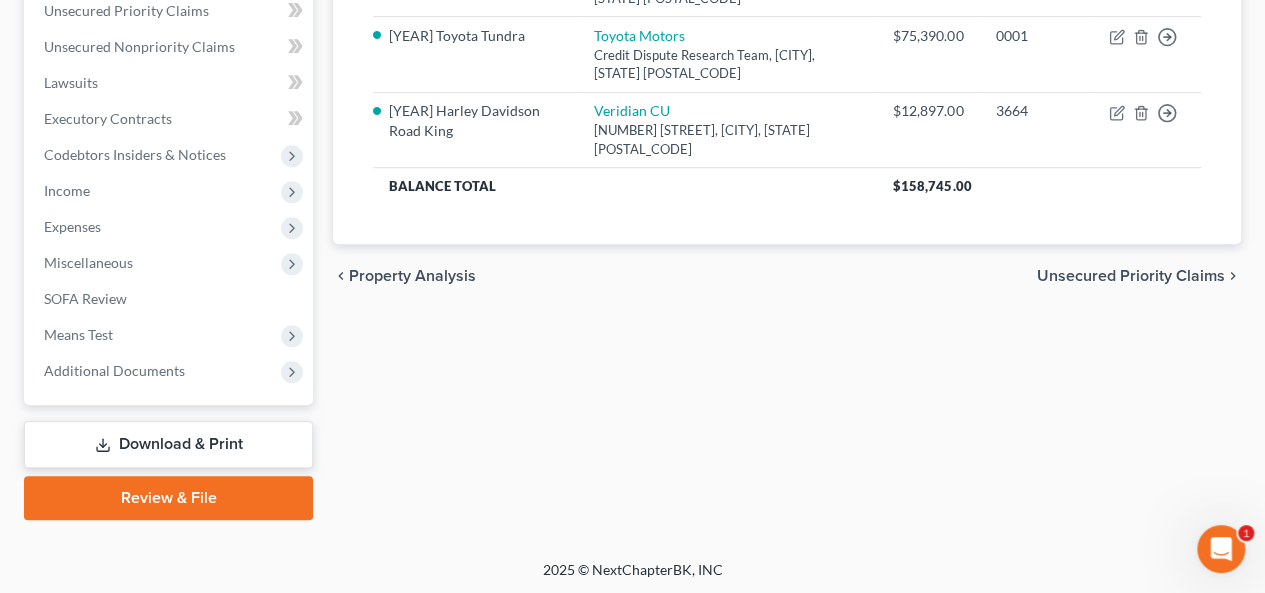 click on "Unsecured Priority Claims" at bounding box center (1131, 276) 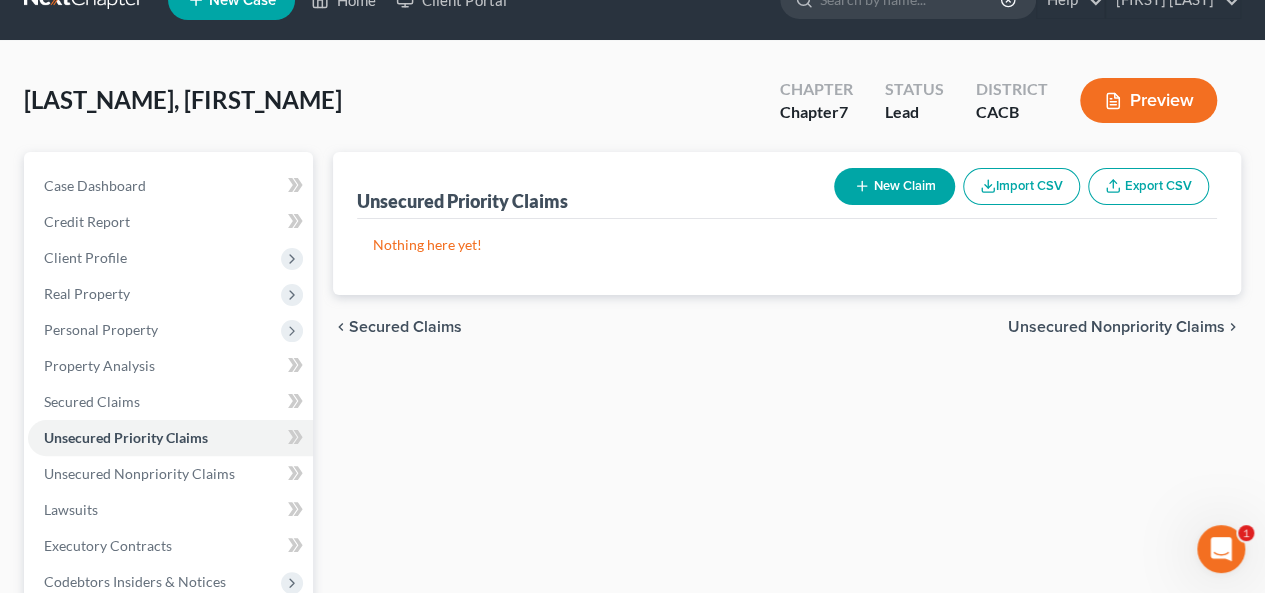 scroll, scrollTop: 0, scrollLeft: 0, axis: both 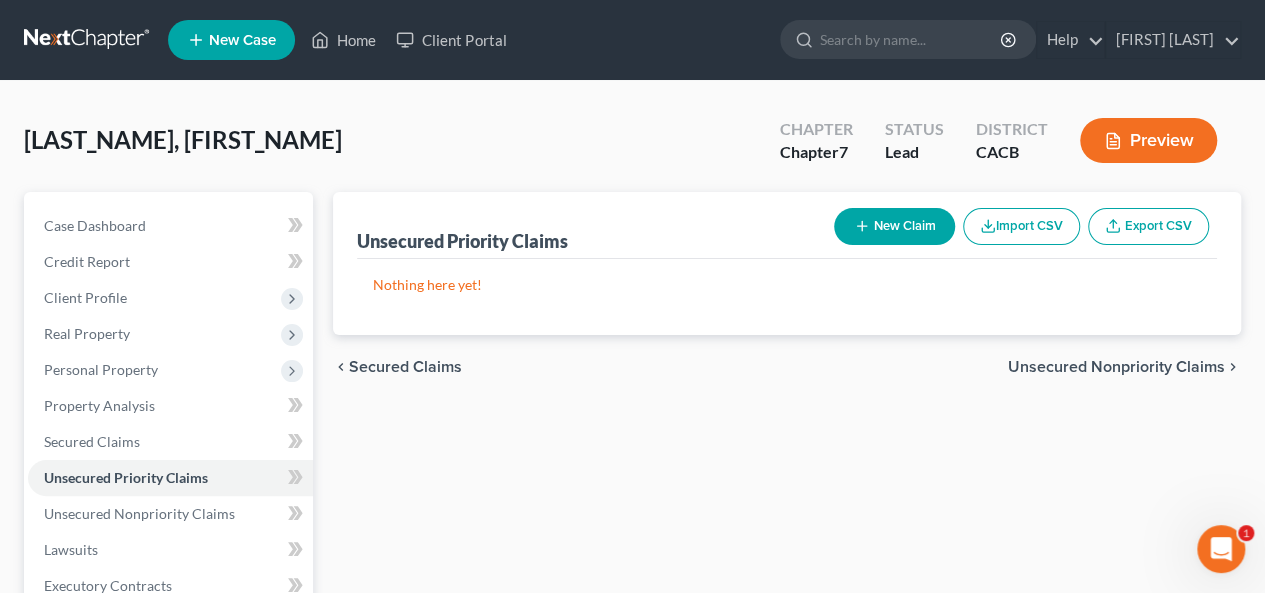 click on "Unsecured Nonpriority Claims" at bounding box center (1116, 367) 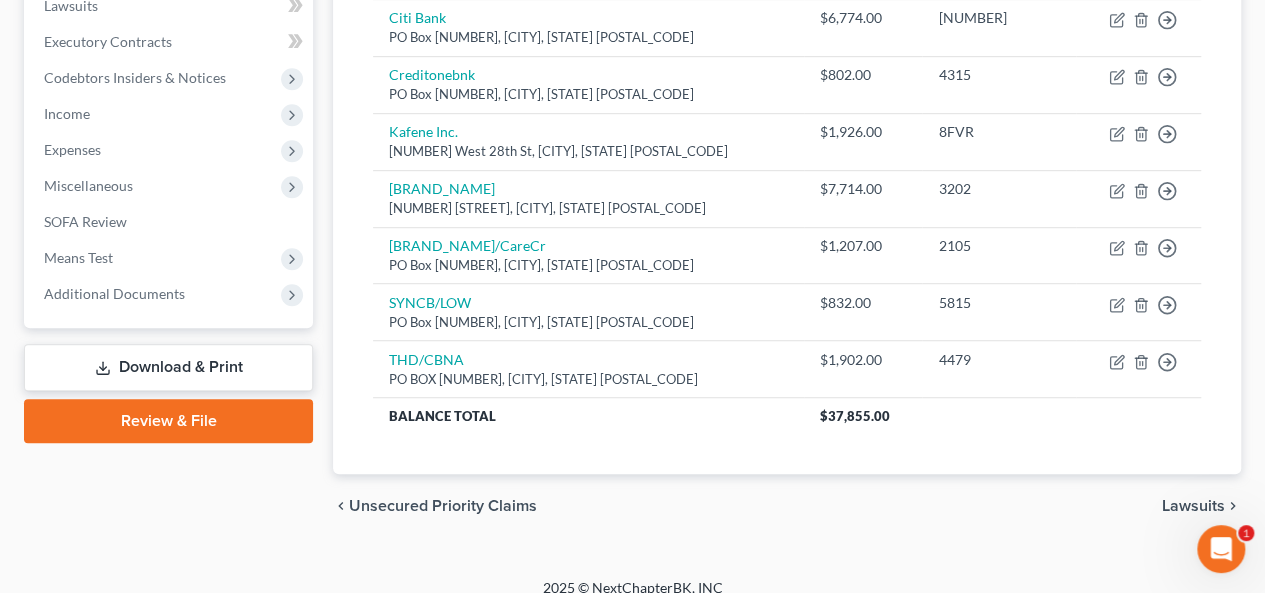 scroll, scrollTop: 560, scrollLeft: 0, axis: vertical 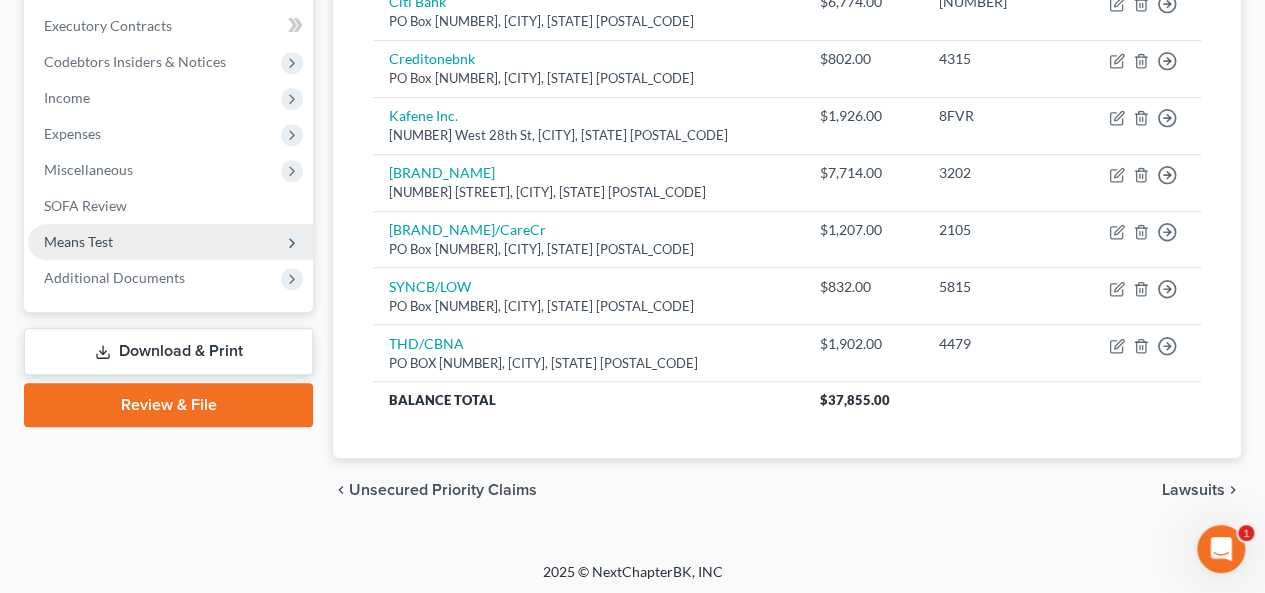 drag, startPoint x: 122, startPoint y: 241, endPoint x: 111, endPoint y: 235, distance: 12.529964 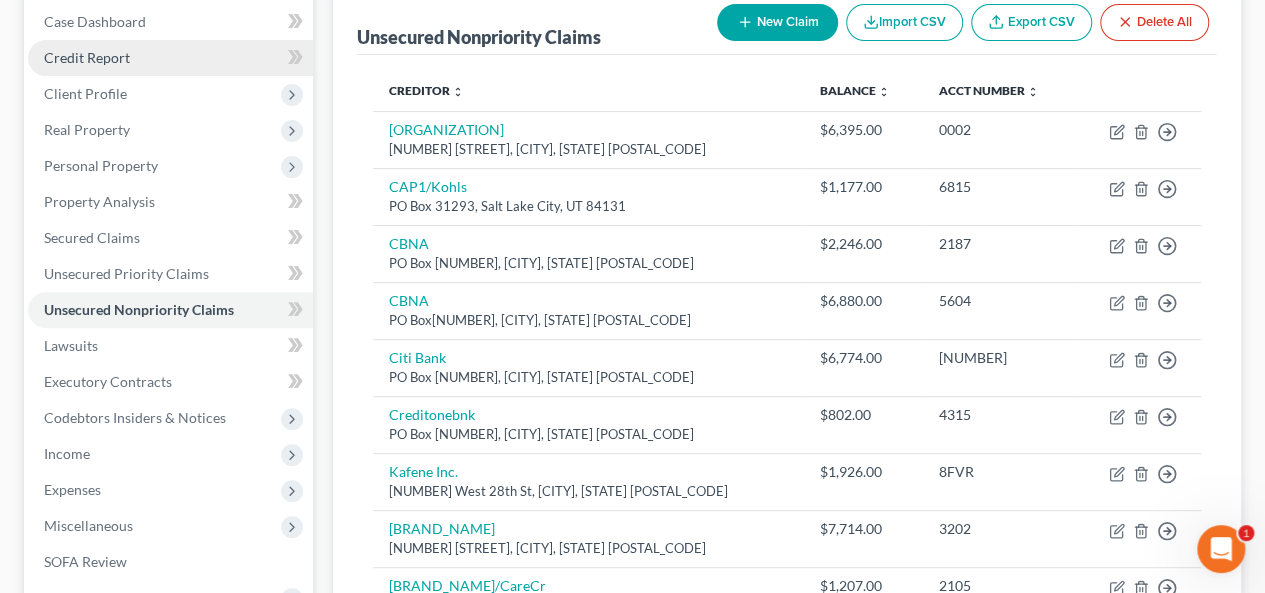 scroll, scrollTop: 160, scrollLeft: 0, axis: vertical 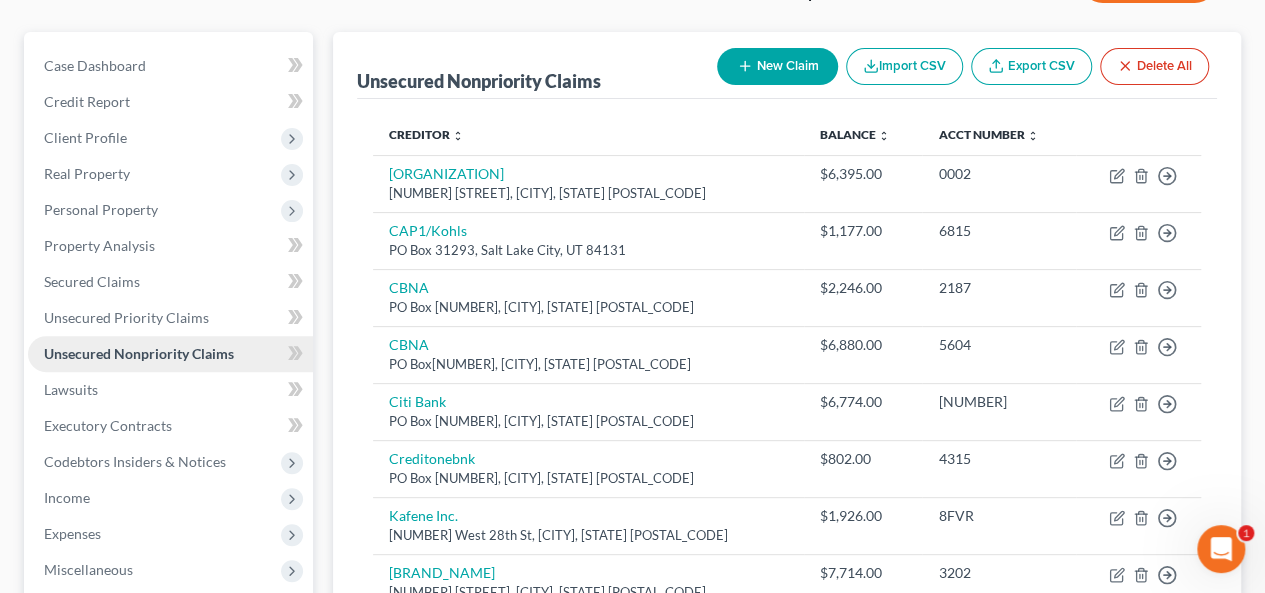 click on "Unsecured Nonpriority Claims" at bounding box center [139, 353] 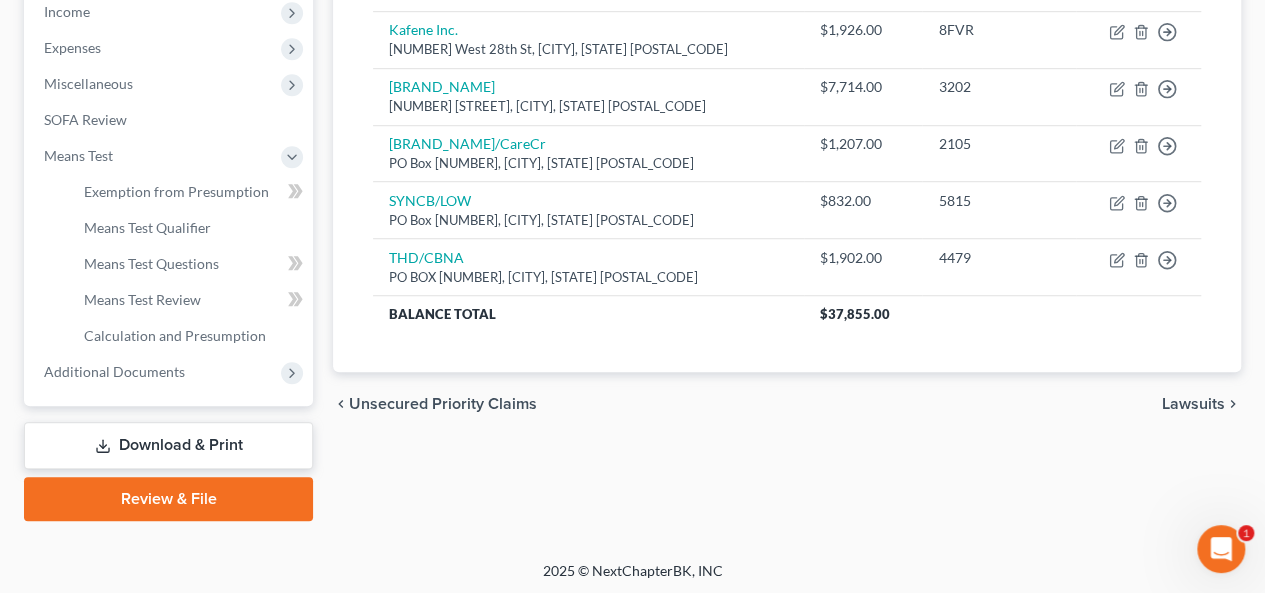 scroll, scrollTop: 647, scrollLeft: 0, axis: vertical 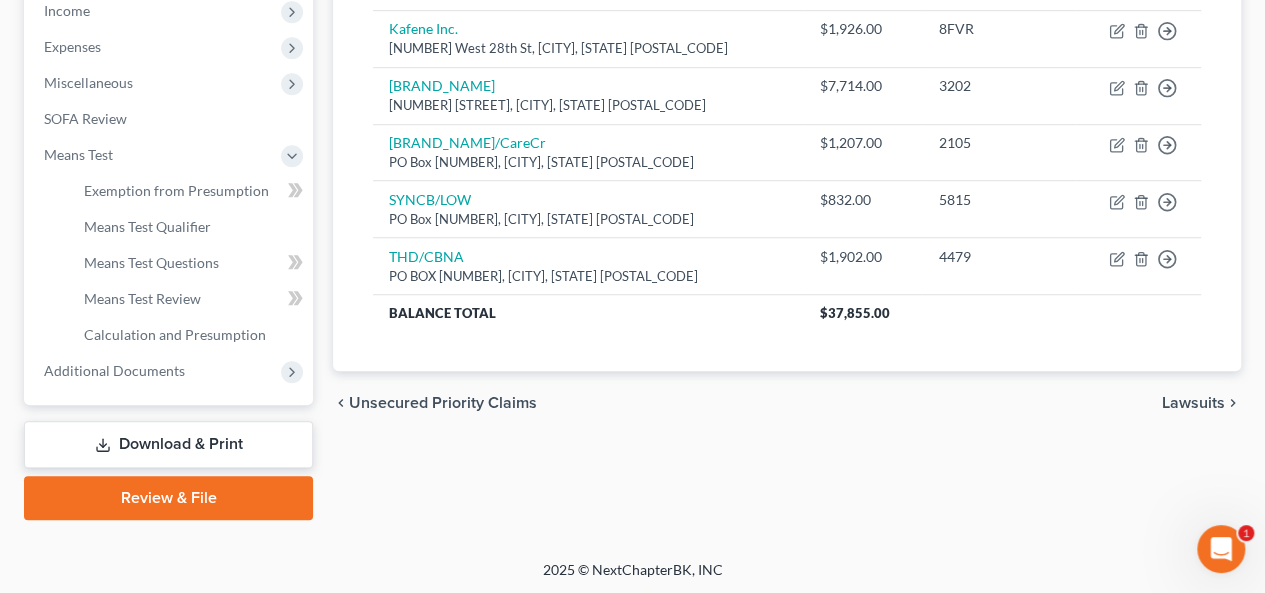 click on "Lawsuits" at bounding box center [1193, 403] 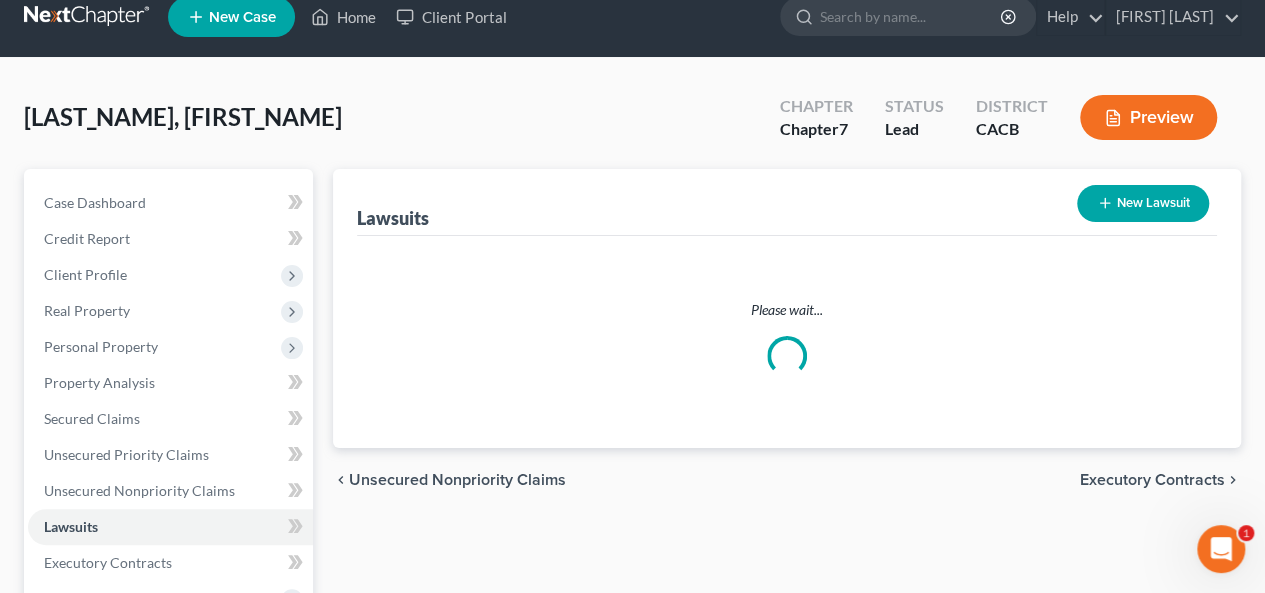 scroll, scrollTop: 0, scrollLeft: 0, axis: both 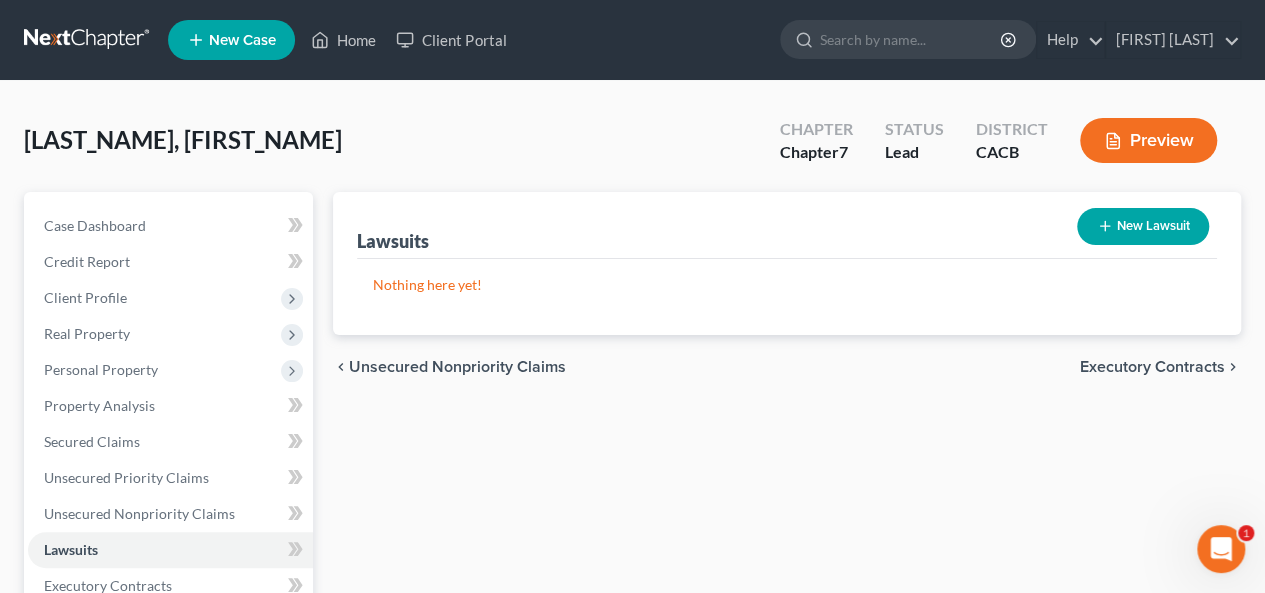 drag, startPoint x: 1186, startPoint y: 366, endPoint x: 1186, endPoint y: 355, distance: 11 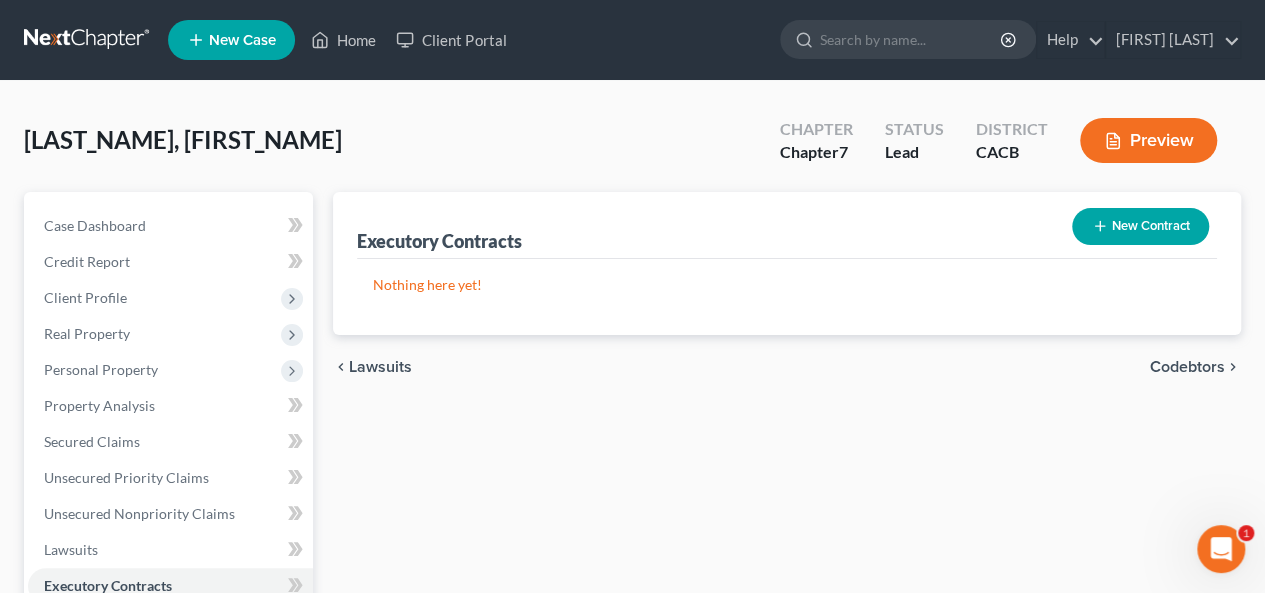 click on "Codebtors" at bounding box center [1187, 367] 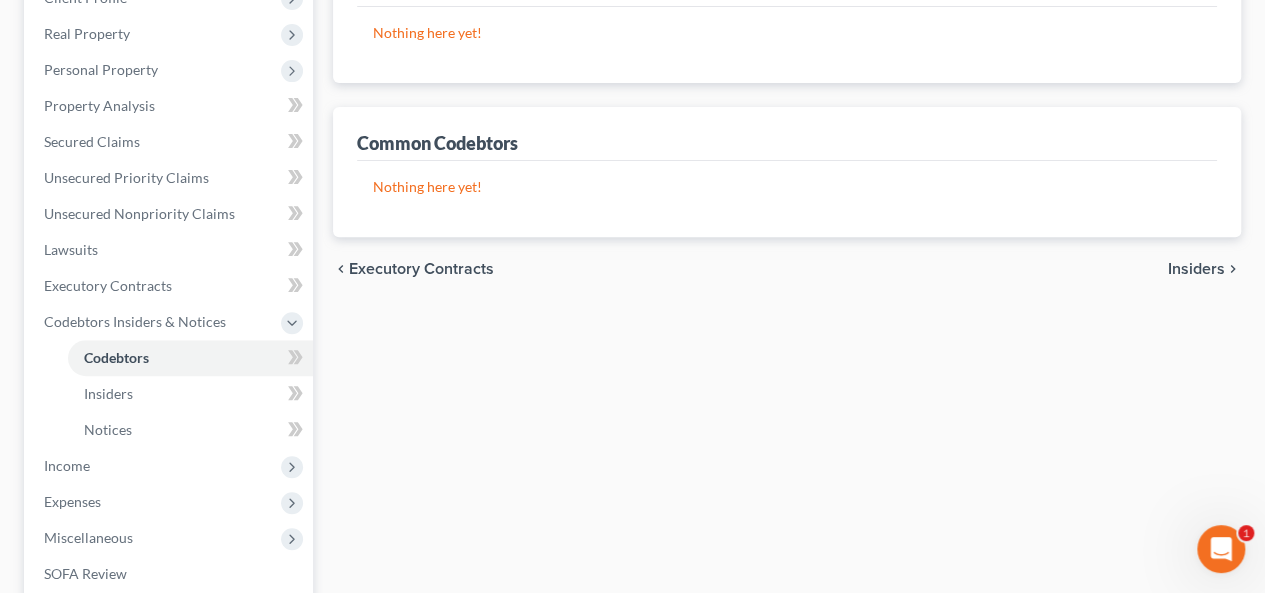 click on "Codebtors
Insiders
Notices
Codebtors New Codebtor
Nothing here yet!
Name
Creditor
Balance
Common Codebtors
Nothing here yet!
Name
chevron_left
Executory Contracts
Insiders
chevron_right" at bounding box center (787, 343) 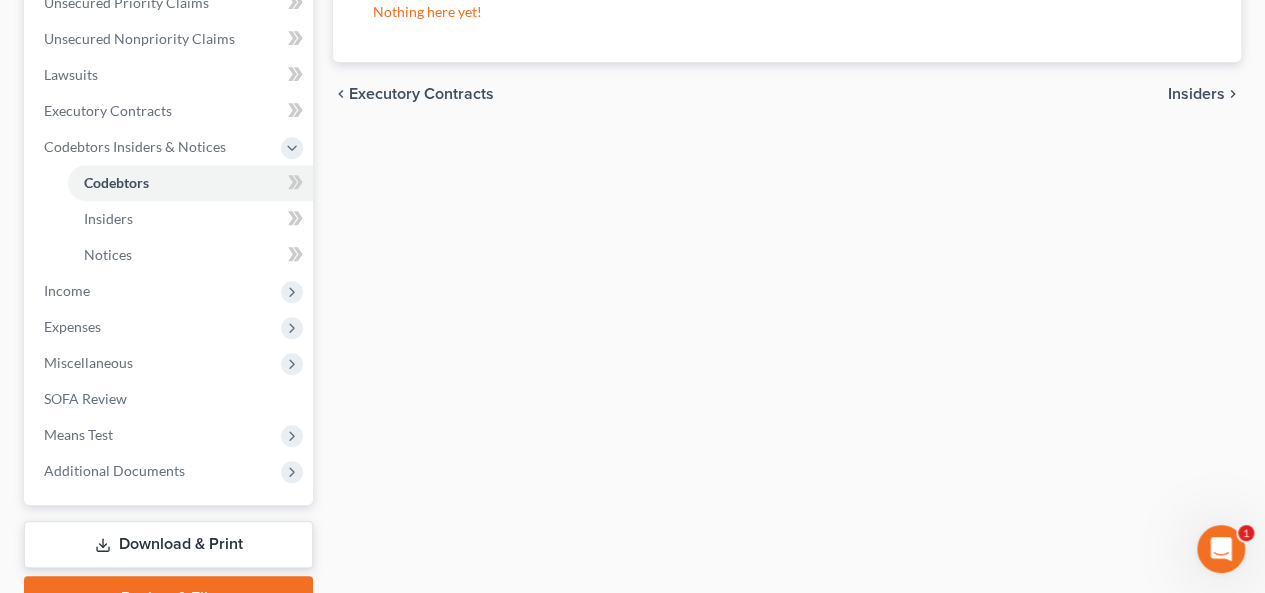 scroll, scrollTop: 575, scrollLeft: 0, axis: vertical 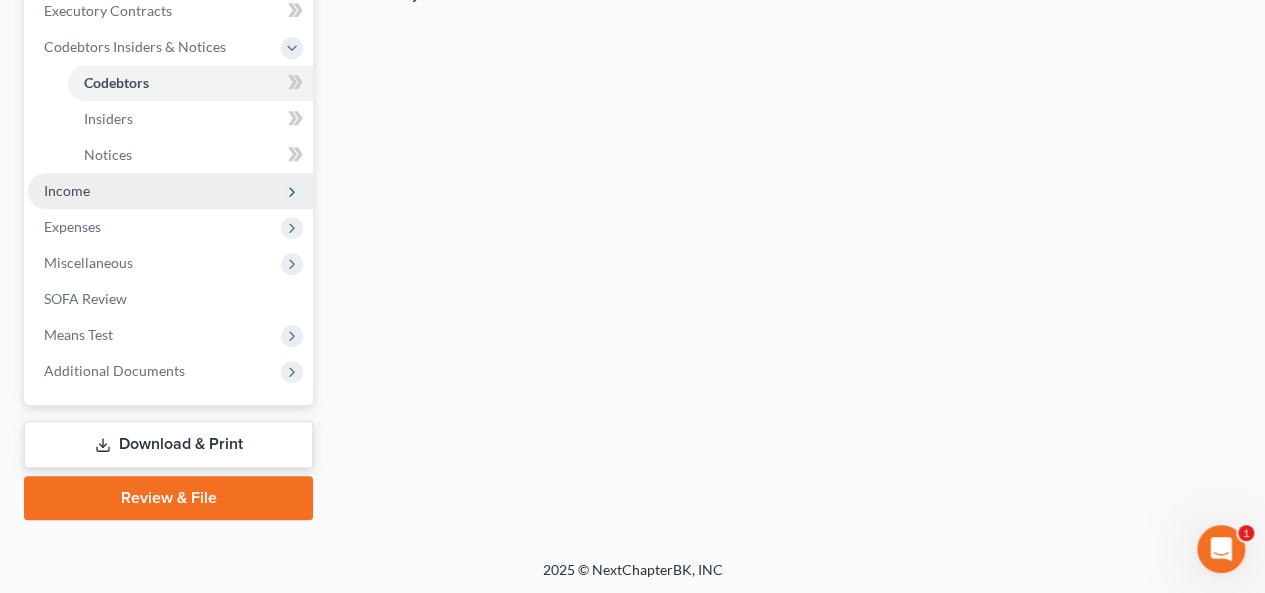 drag, startPoint x: 275, startPoint y: 191, endPoint x: 294, endPoint y: 198, distance: 20.248457 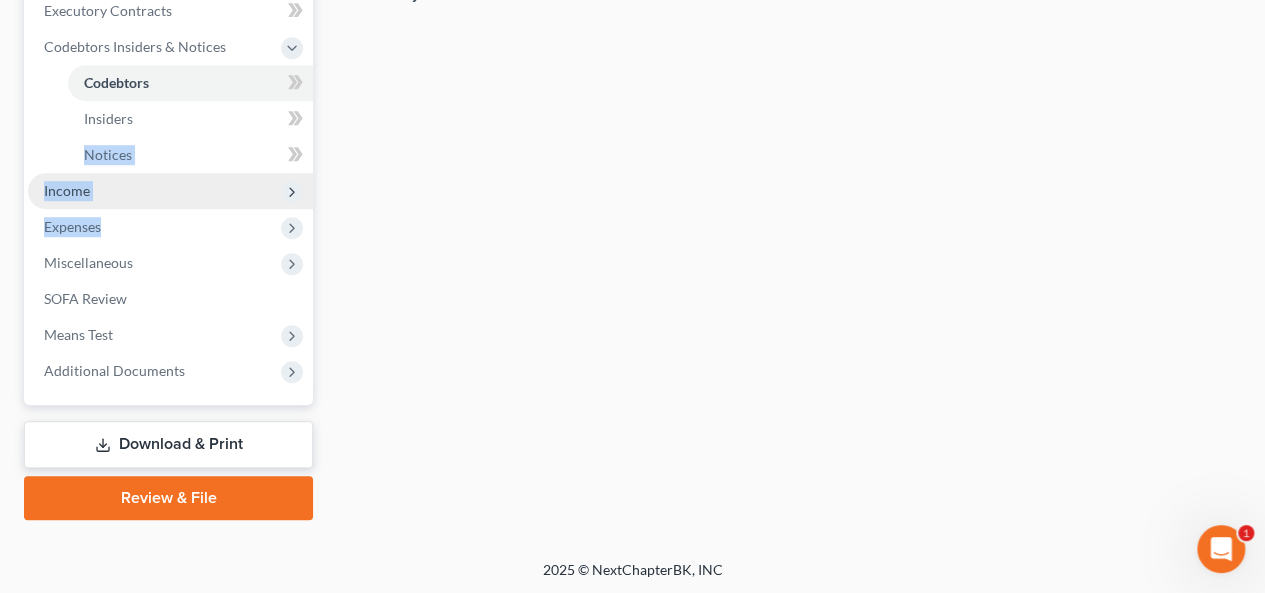 drag, startPoint x: 302, startPoint y: 165, endPoint x: 288, endPoint y: 171, distance: 15.231546 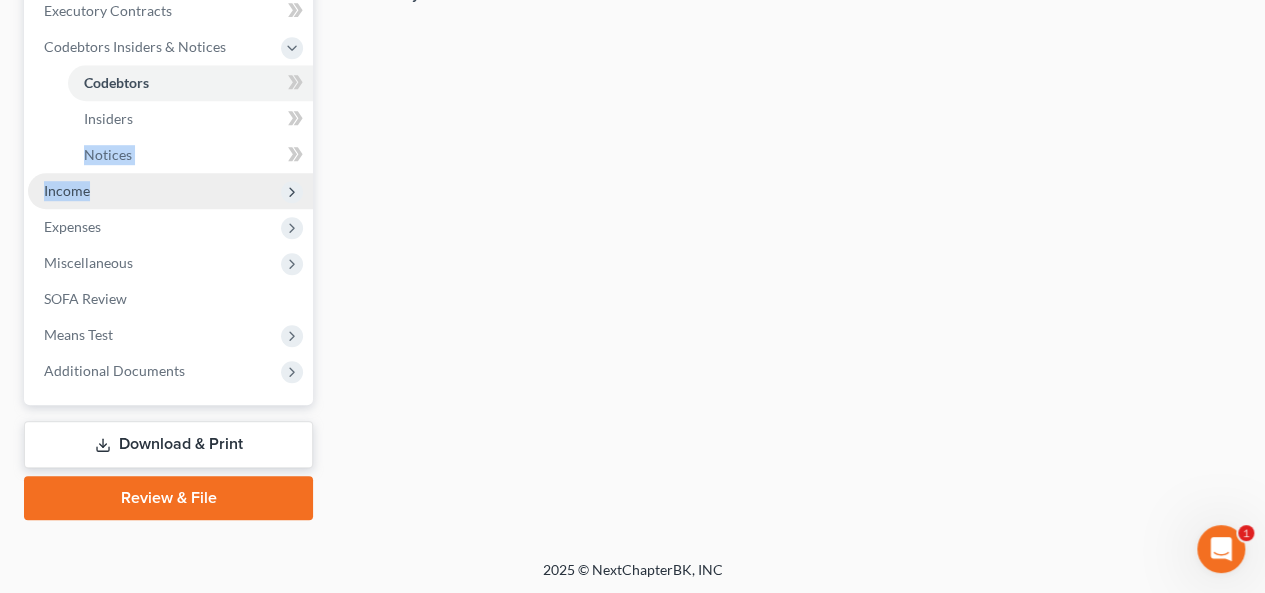 click 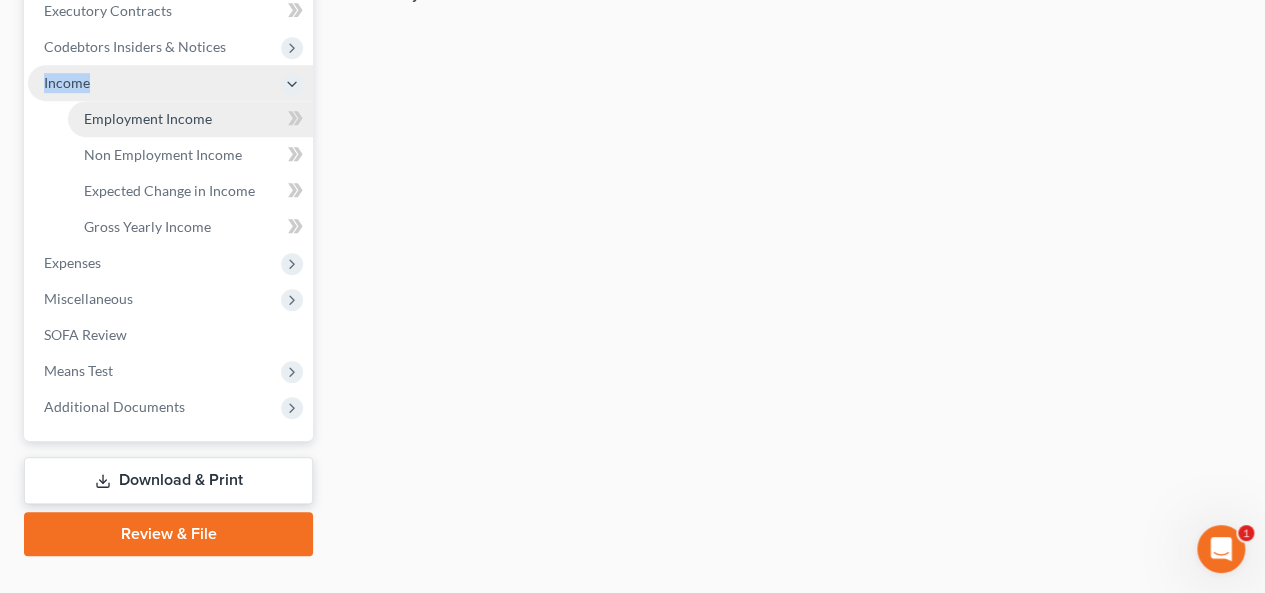 click on "Employment Income" at bounding box center (148, 118) 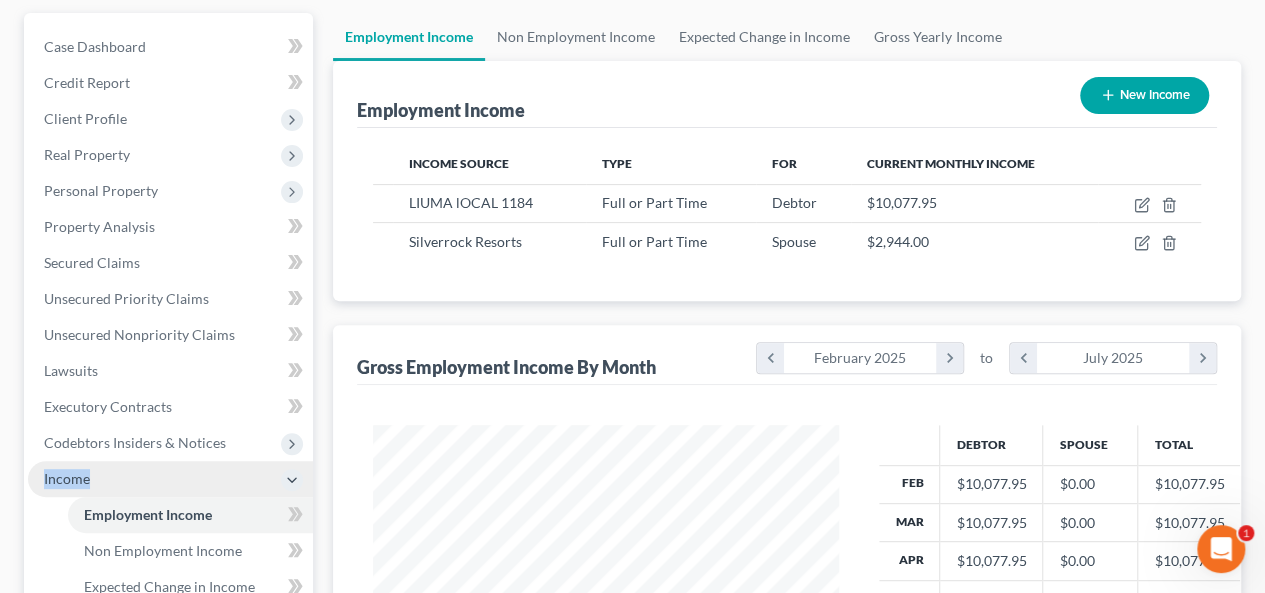 scroll, scrollTop: 25, scrollLeft: 0, axis: vertical 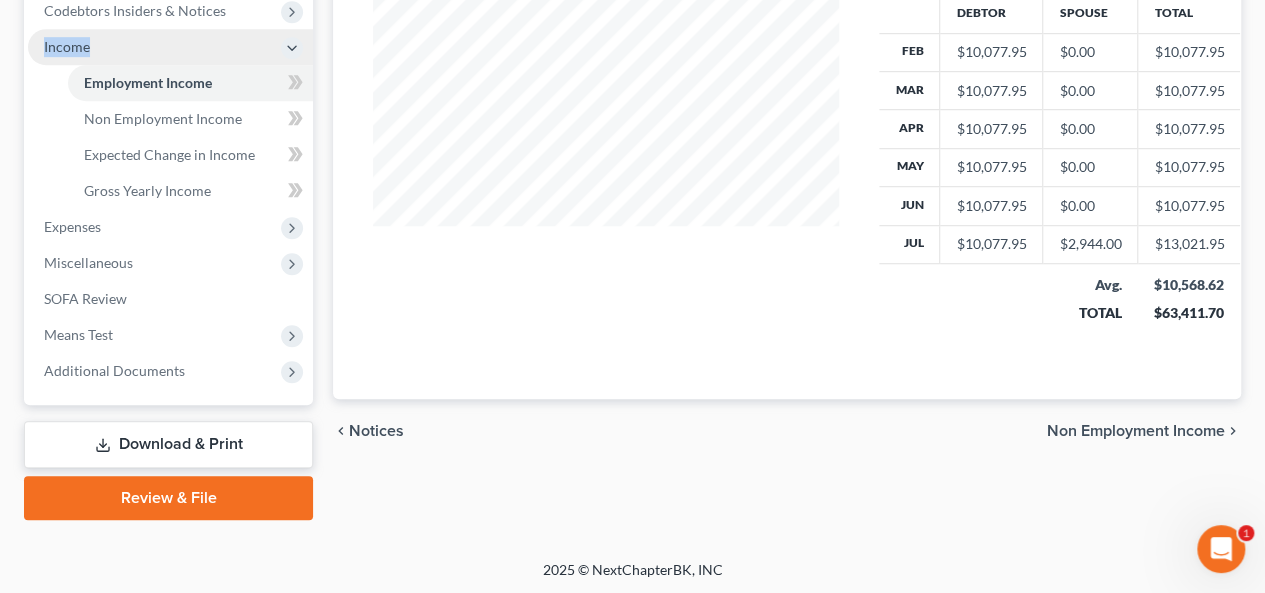 click on "Non Employment Income" at bounding box center [1136, 431] 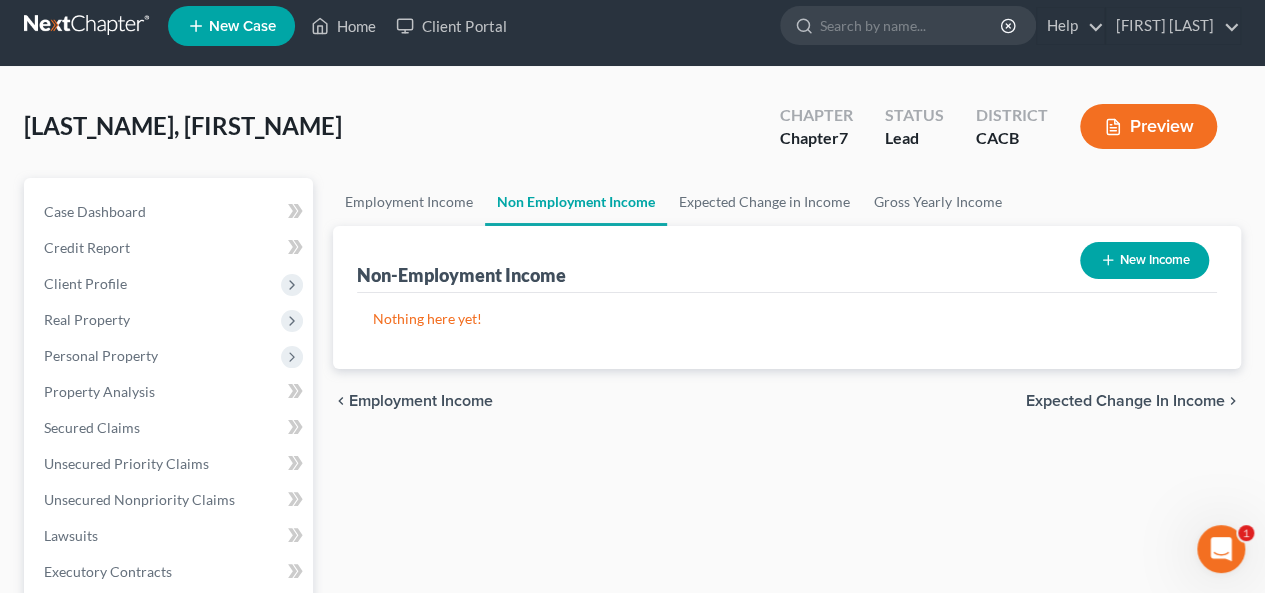 scroll, scrollTop: 0, scrollLeft: 0, axis: both 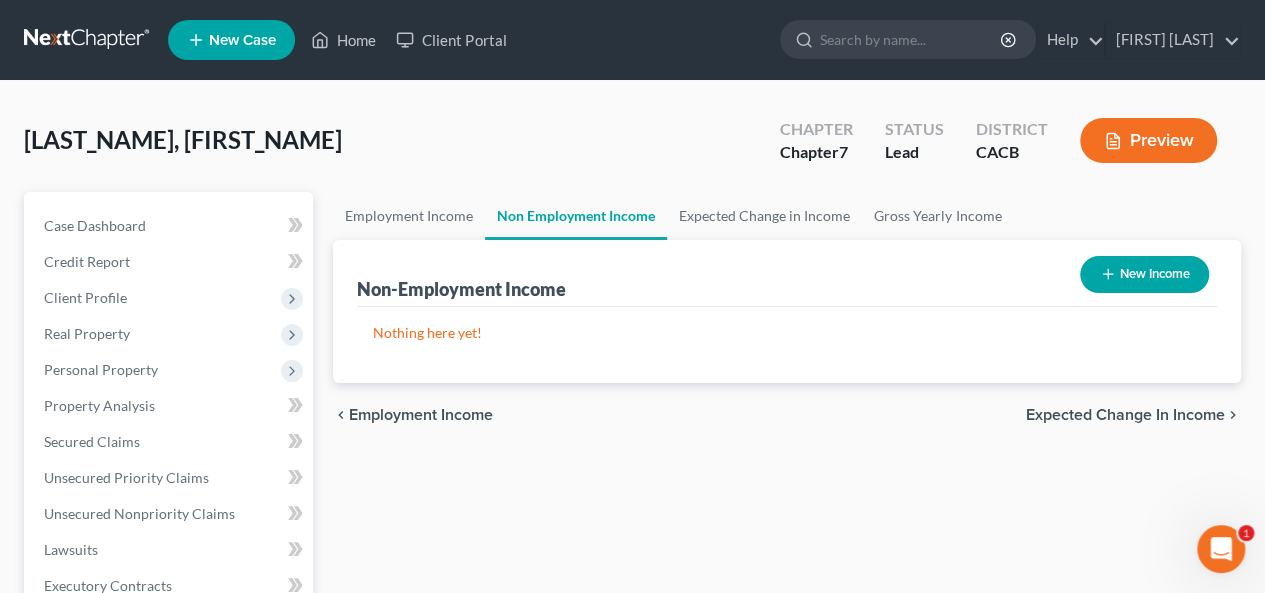 click on "Expected Change in Income" at bounding box center [1125, 415] 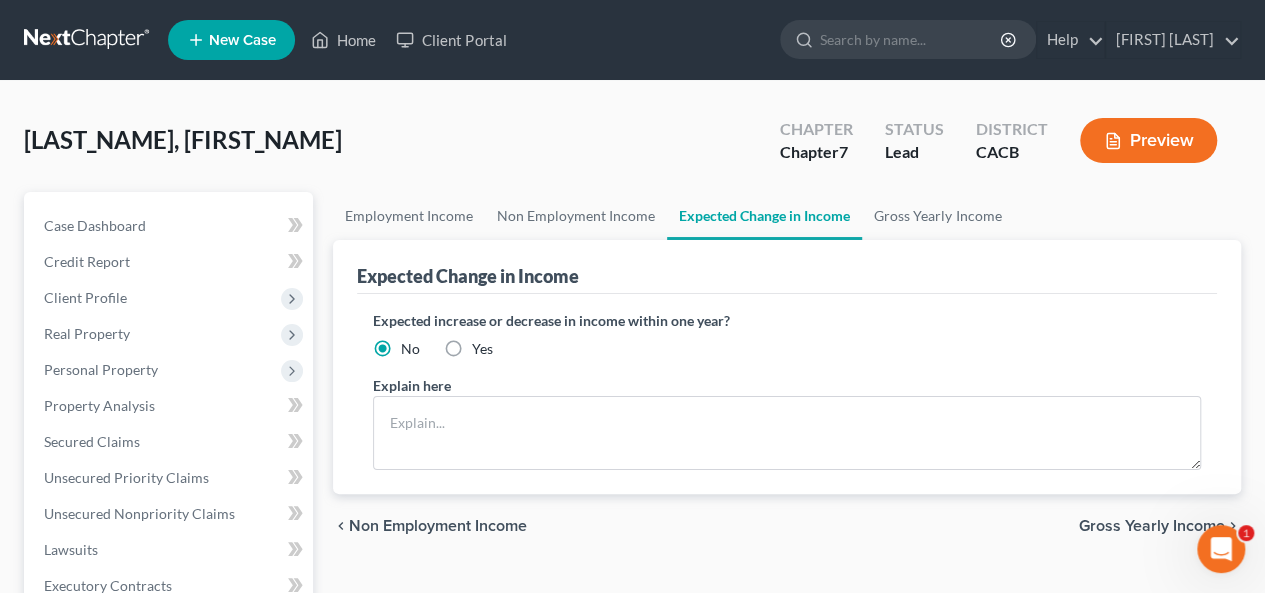 click on "Gross Yearly Income" at bounding box center (1152, 526) 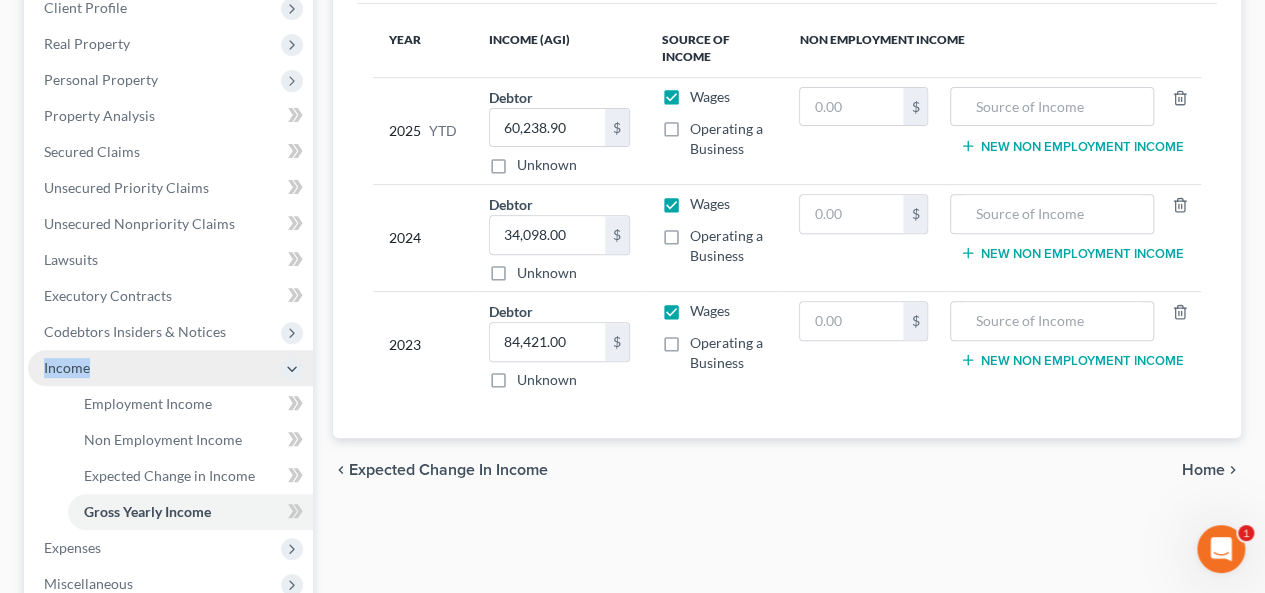 scroll, scrollTop: 300, scrollLeft: 0, axis: vertical 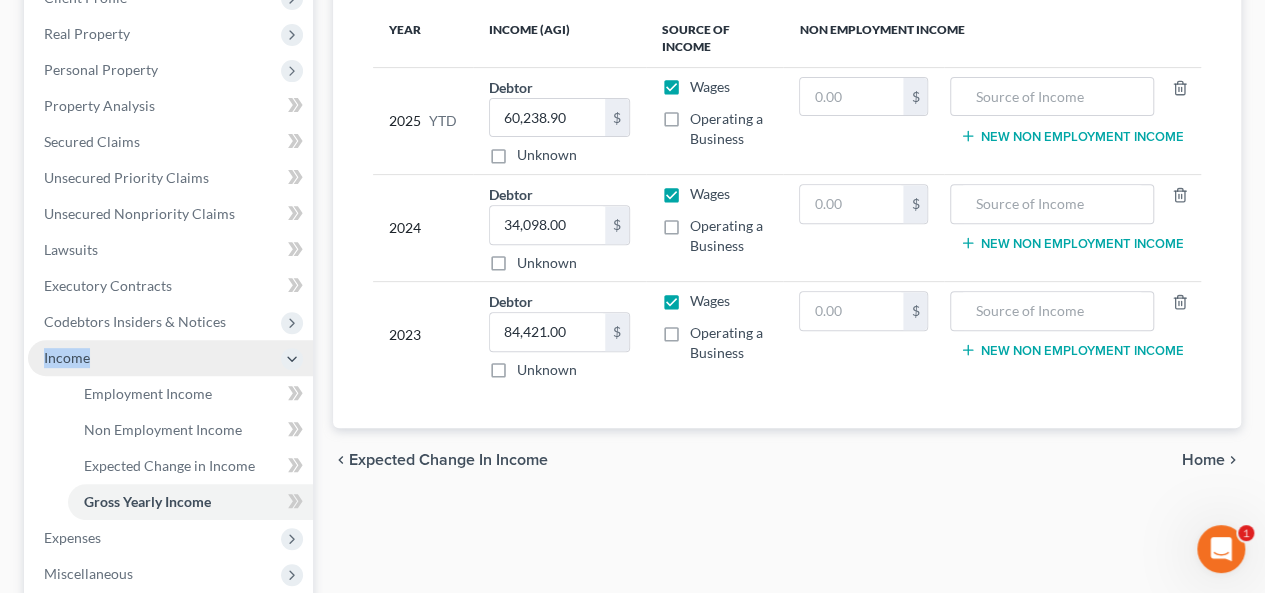 click on "Home" at bounding box center [1203, 460] 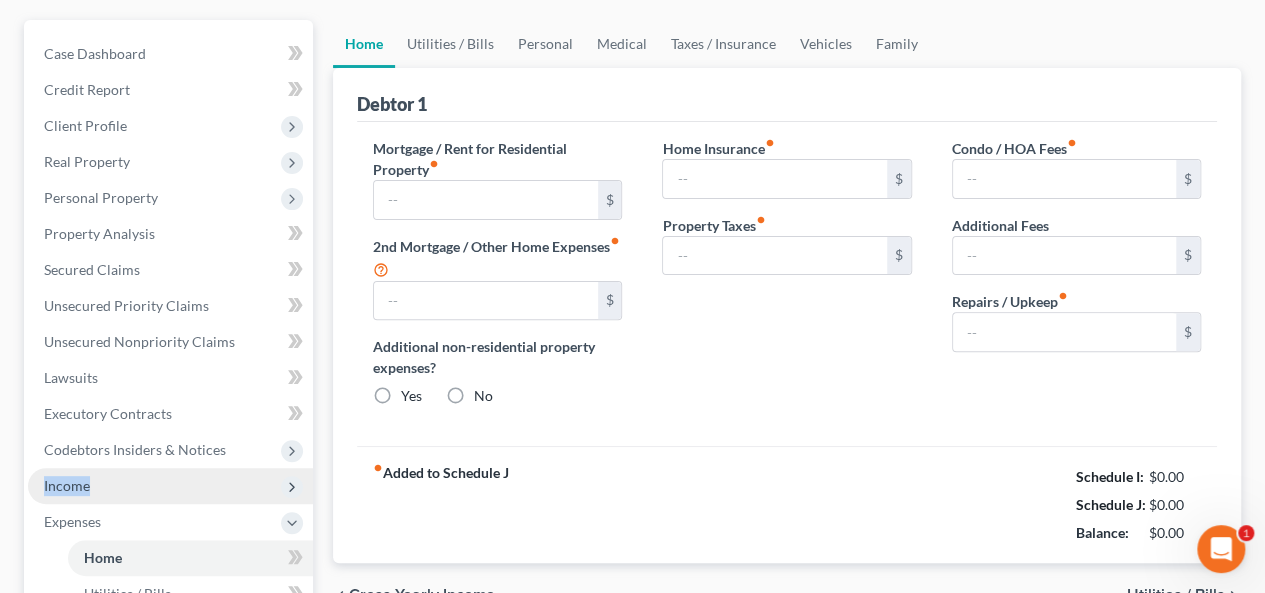 type on "2,400.00" 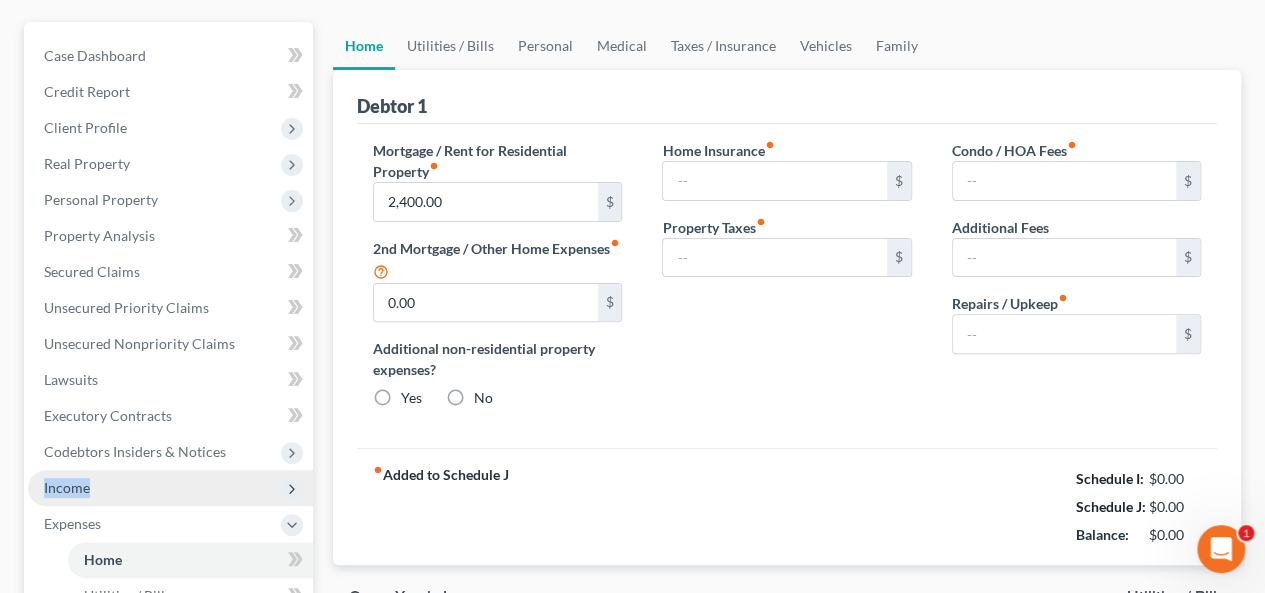 radio on "true" 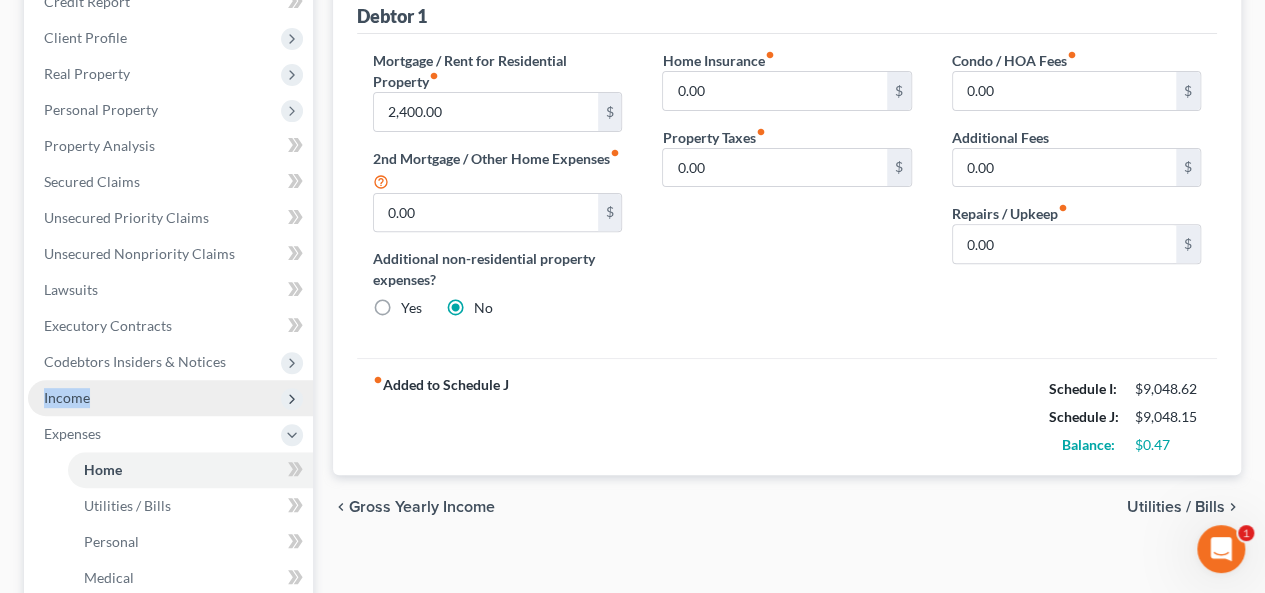 scroll, scrollTop: 300, scrollLeft: 0, axis: vertical 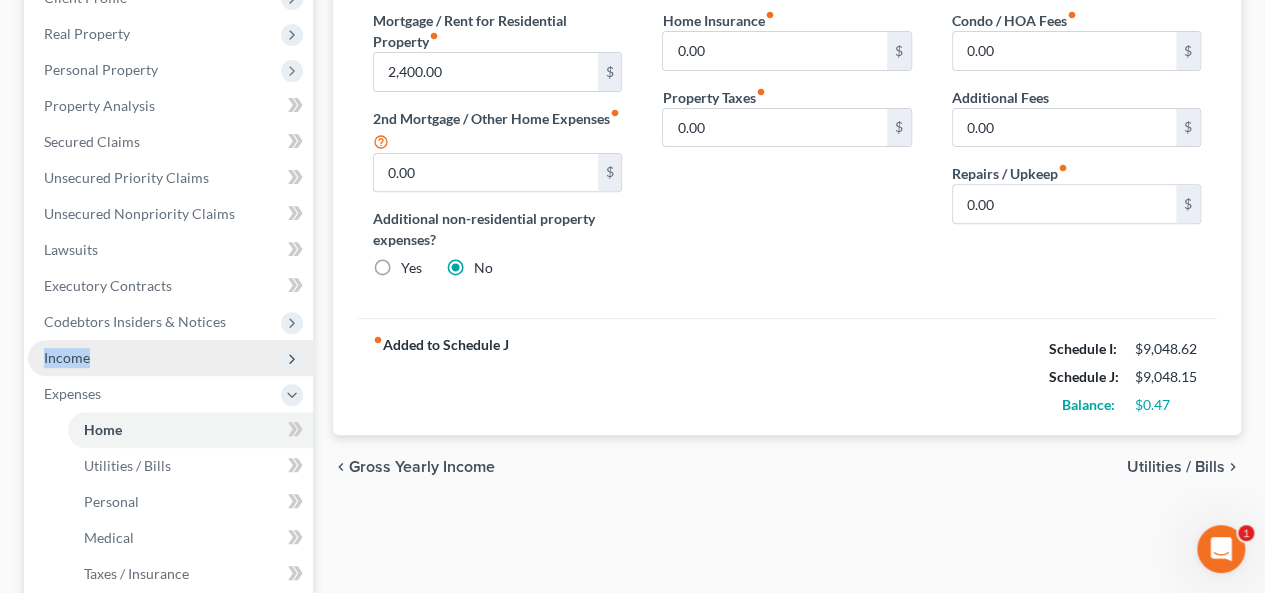 click on "Utilities / Bills" at bounding box center (1176, 467) 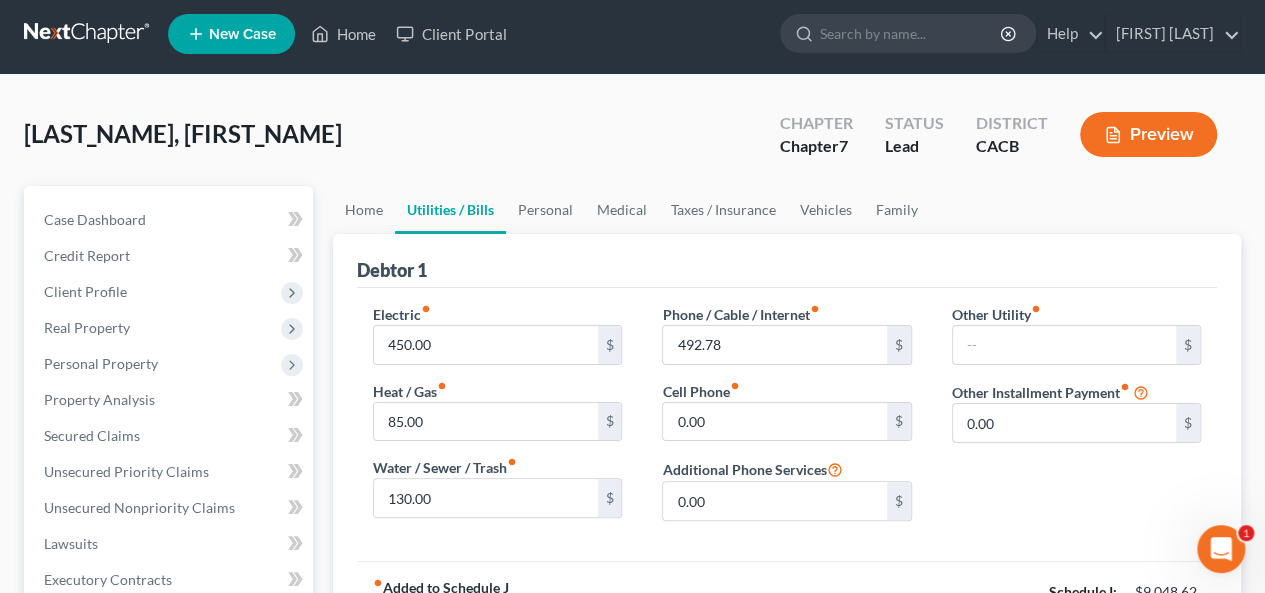 scroll, scrollTop: 0, scrollLeft: 0, axis: both 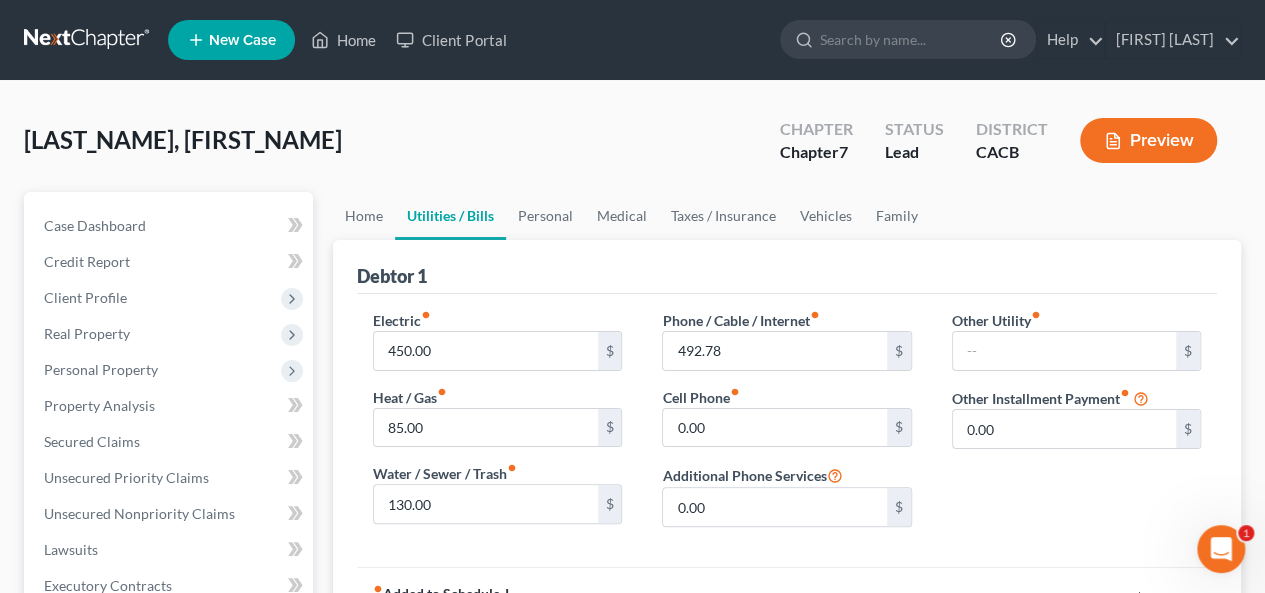 click on "Other Utility  fiber_manual_record $ Other Installment Payment  fiber_manual_record   0.00 $" at bounding box center [1076, 426] 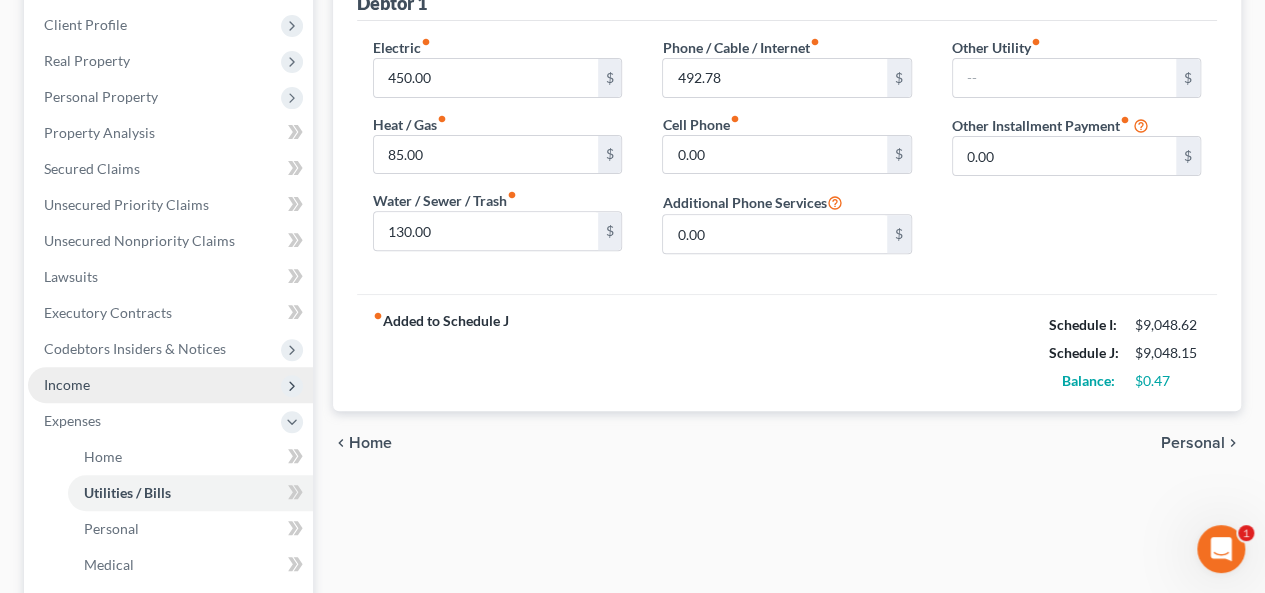 scroll, scrollTop: 300, scrollLeft: 0, axis: vertical 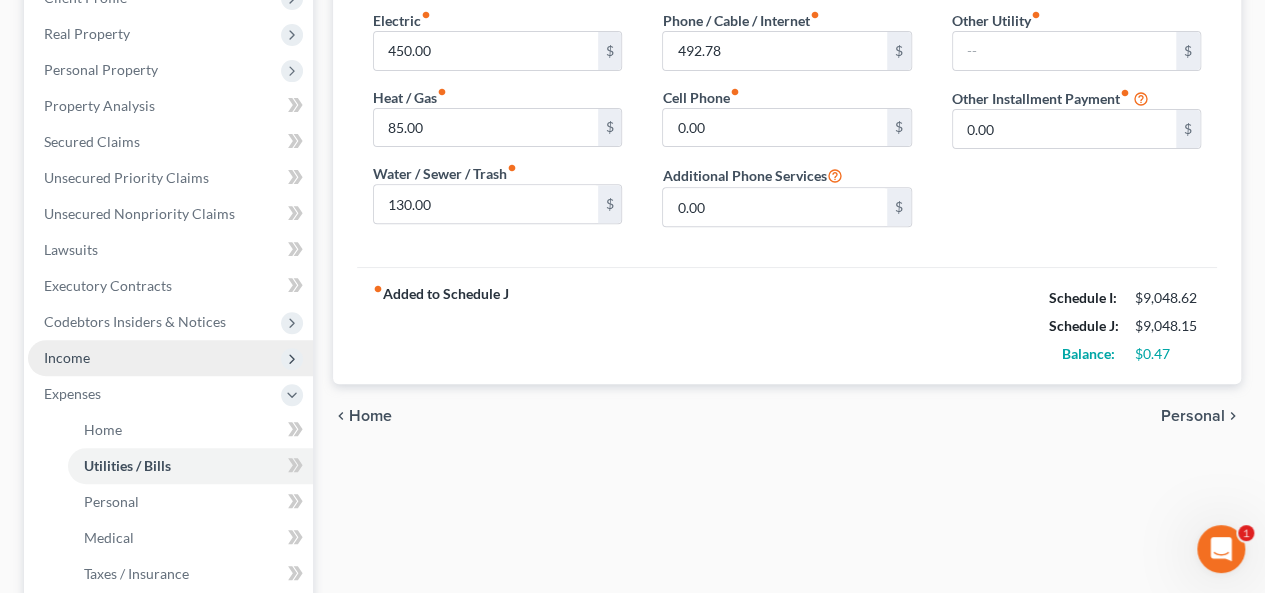 drag, startPoint x: 1148, startPoint y: 473, endPoint x: 1194, endPoint y: 415, distance: 74.02702 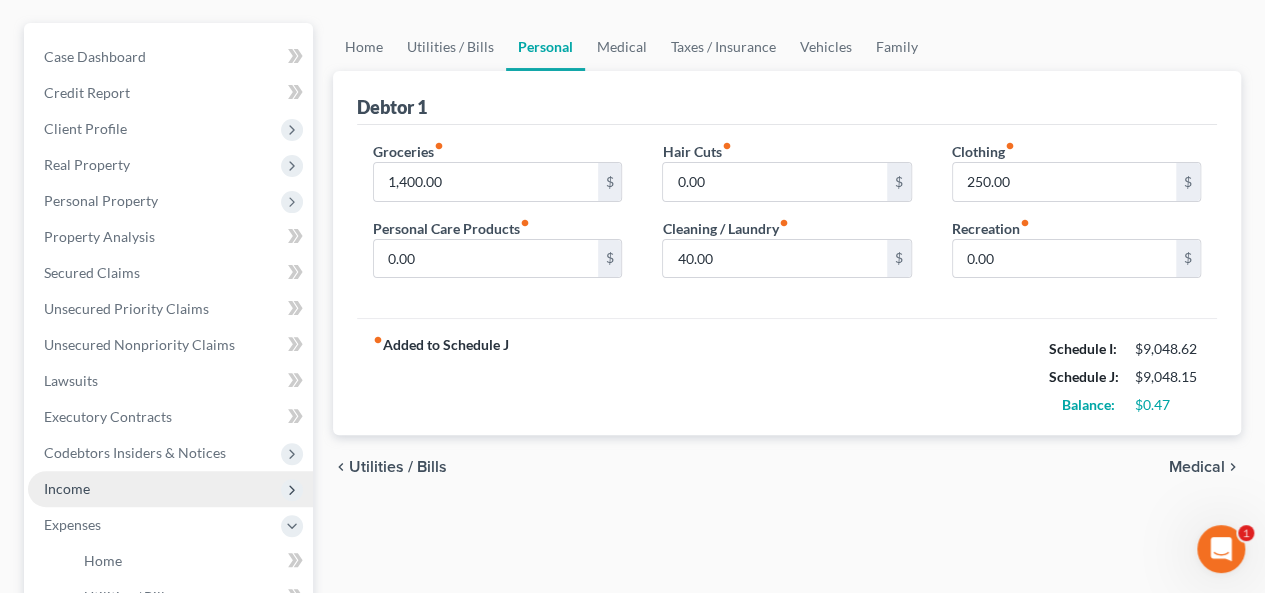 scroll, scrollTop: 200, scrollLeft: 0, axis: vertical 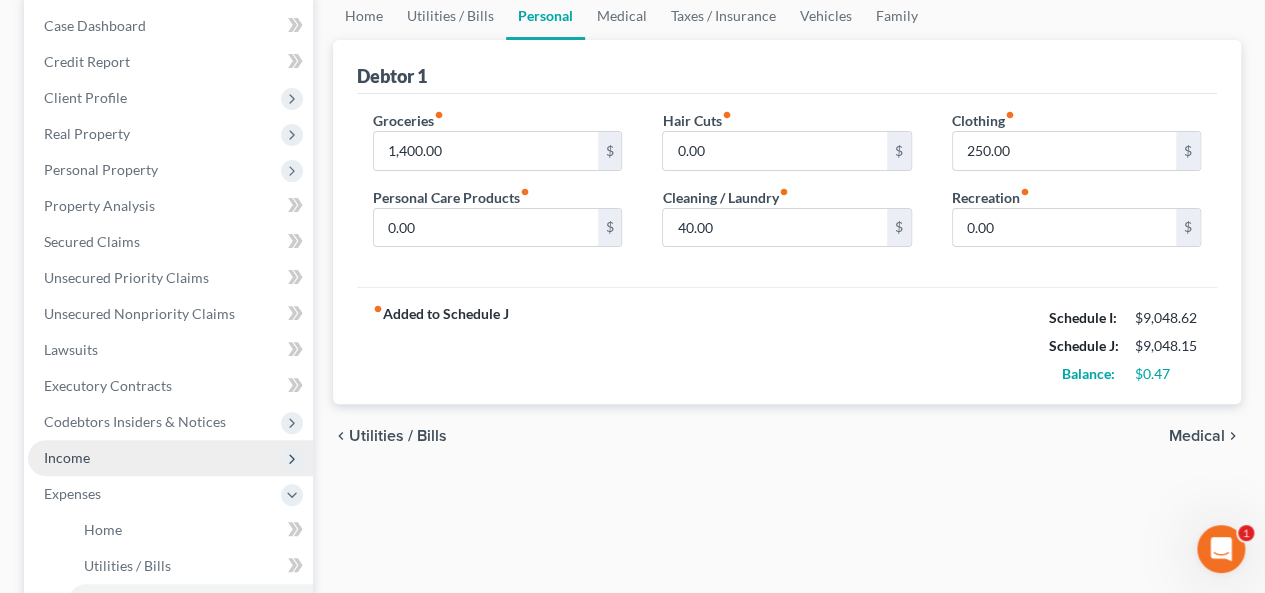 drag, startPoint x: 1184, startPoint y: 435, endPoint x: 1160, endPoint y: 431, distance: 24.33105 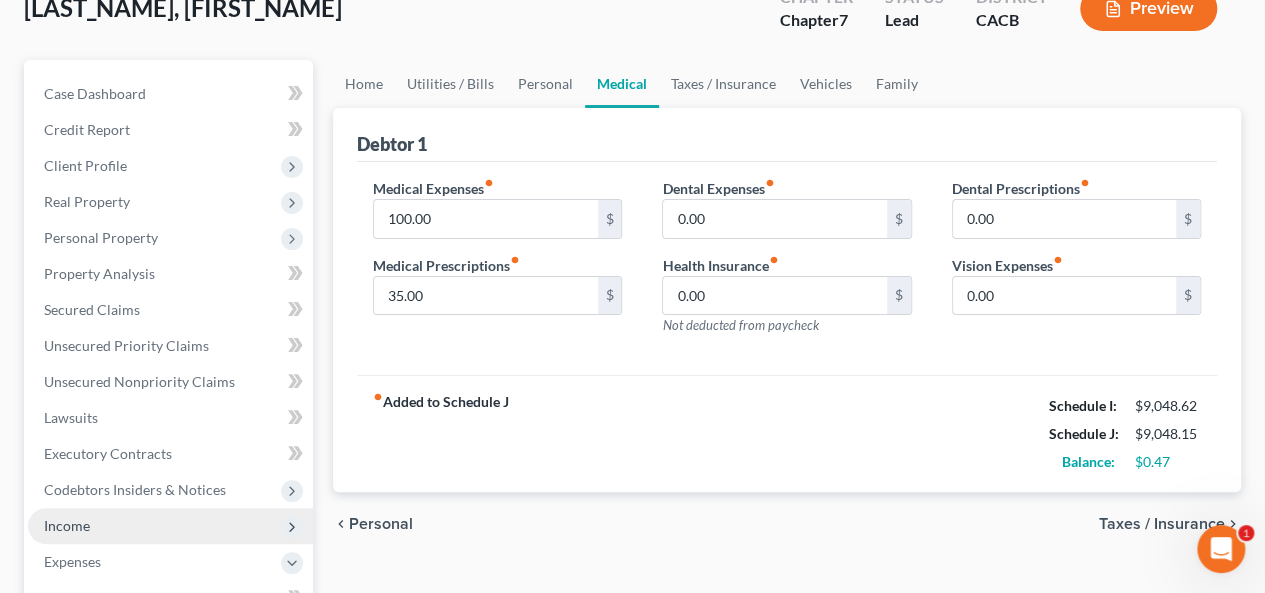 scroll, scrollTop: 0, scrollLeft: 0, axis: both 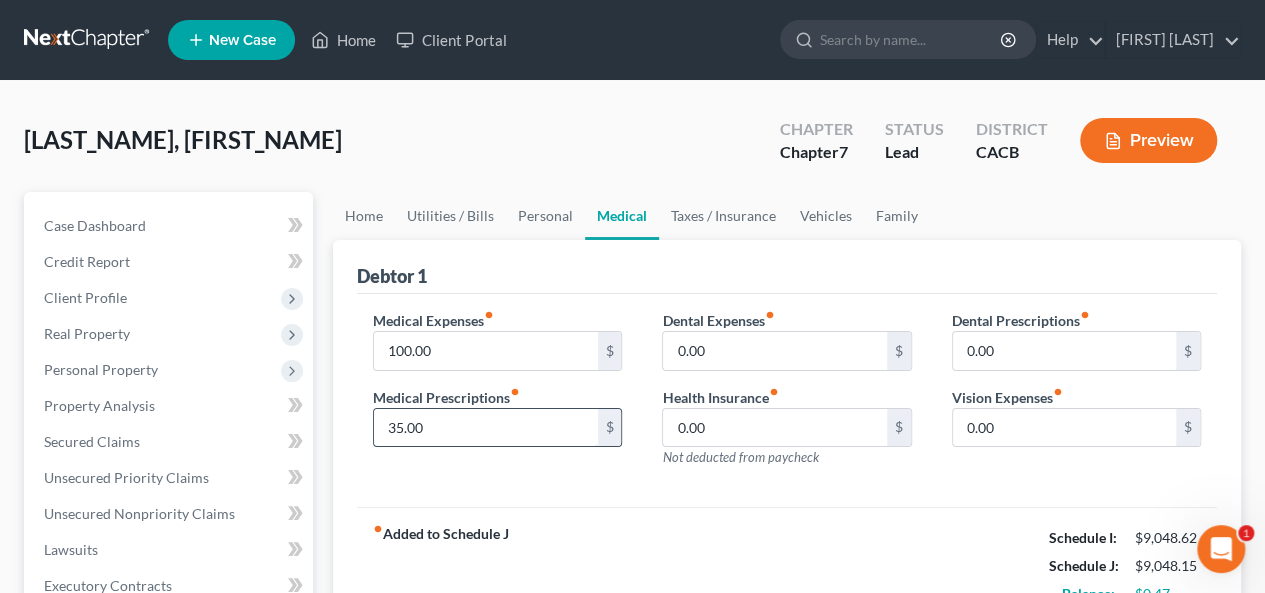 click on "35.00" at bounding box center [485, 428] 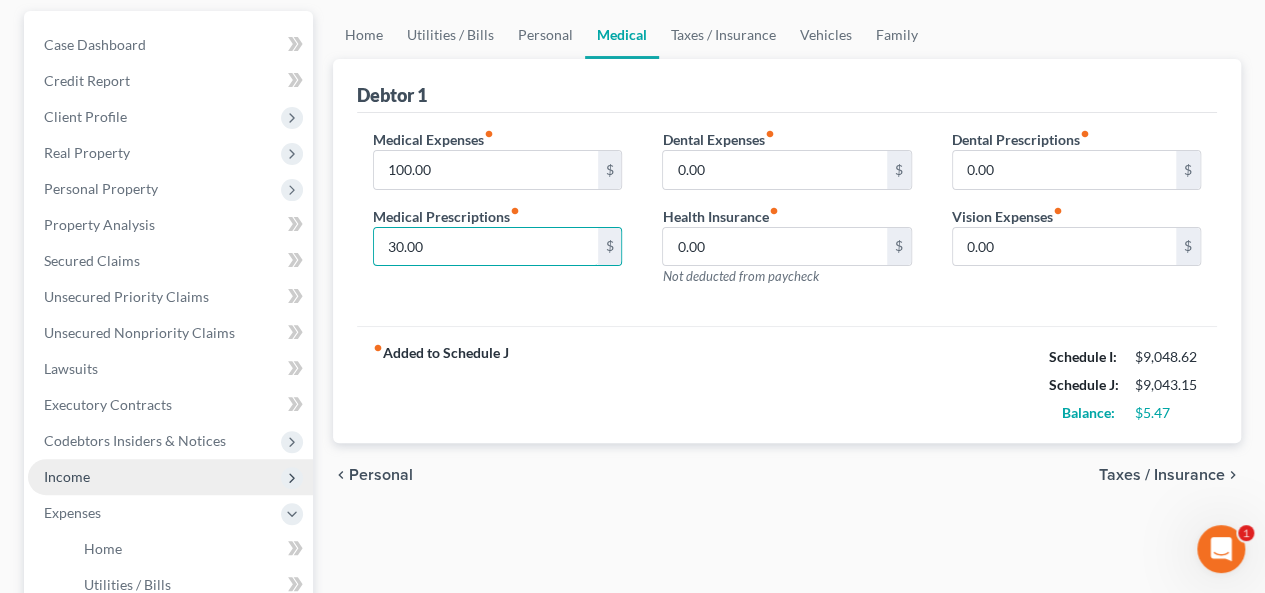 scroll, scrollTop: 200, scrollLeft: 0, axis: vertical 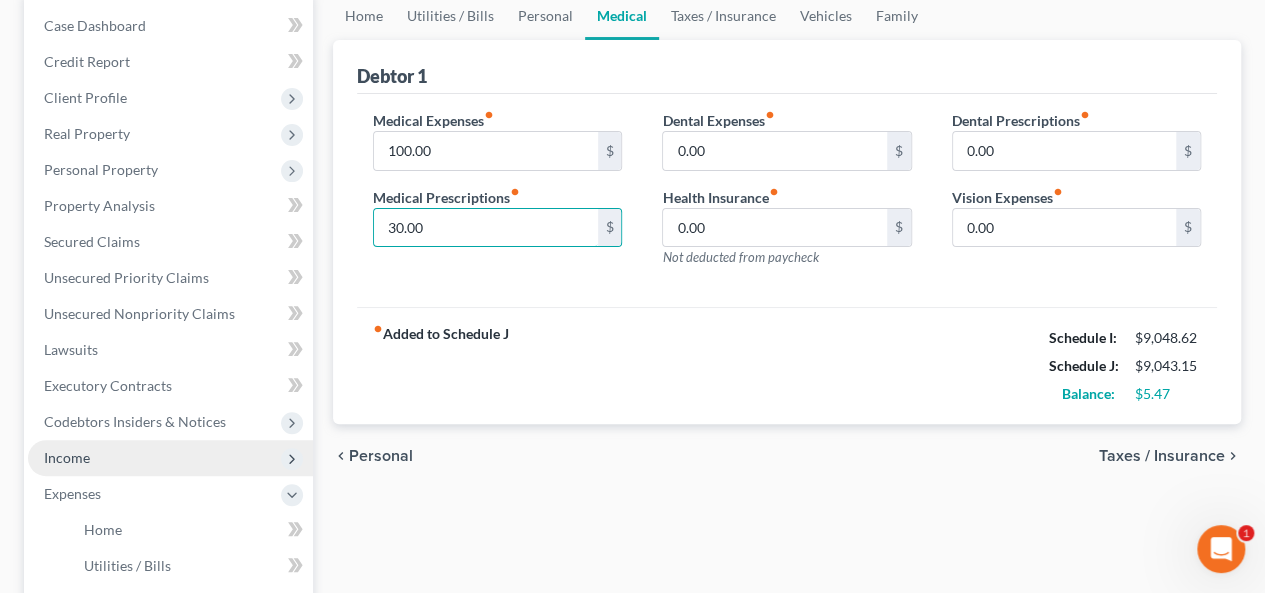 type on "30.00" 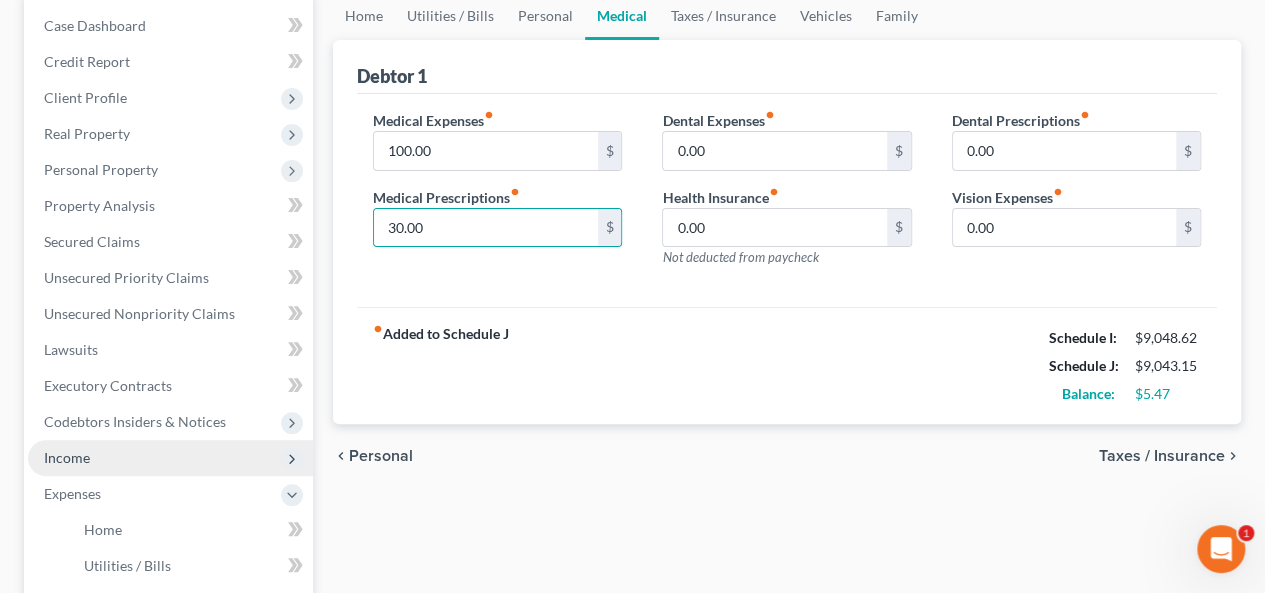 click on "Taxes / Insurance" at bounding box center (1162, 456) 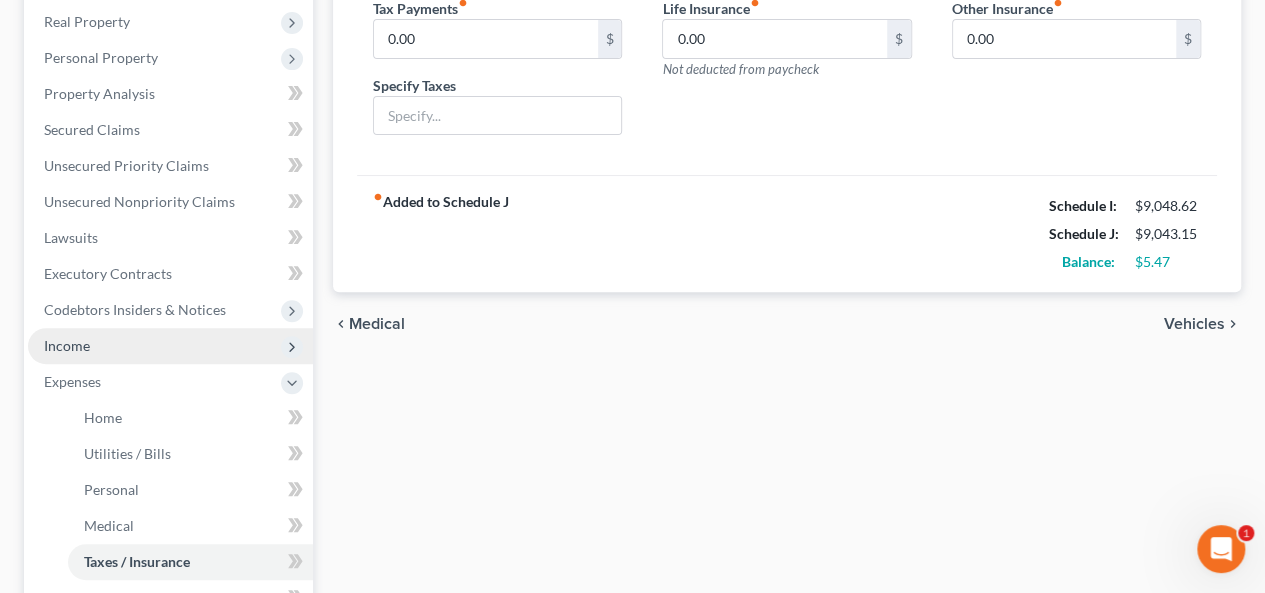scroll, scrollTop: 400, scrollLeft: 0, axis: vertical 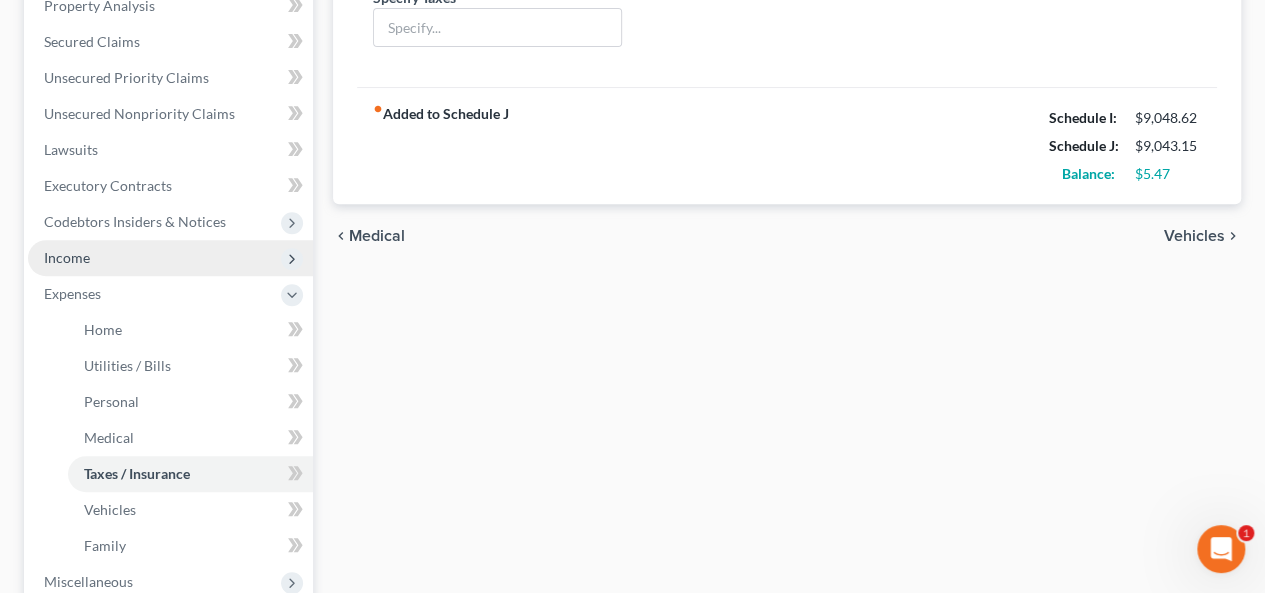 click on "Vehicles" at bounding box center (1194, 236) 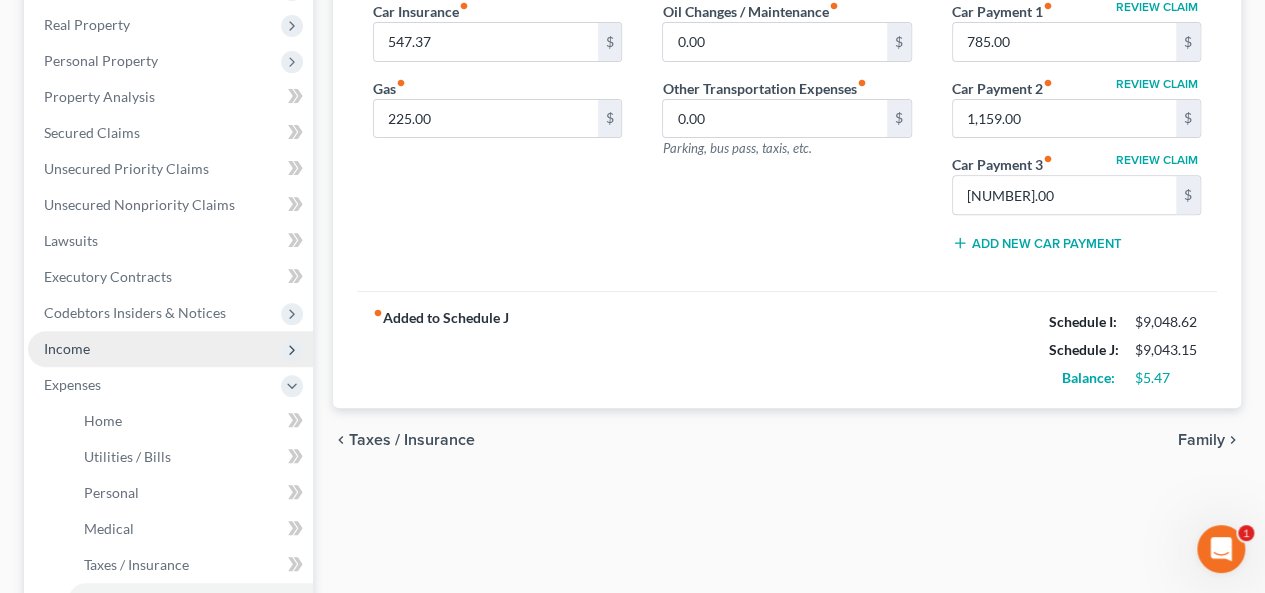 scroll, scrollTop: 400, scrollLeft: 0, axis: vertical 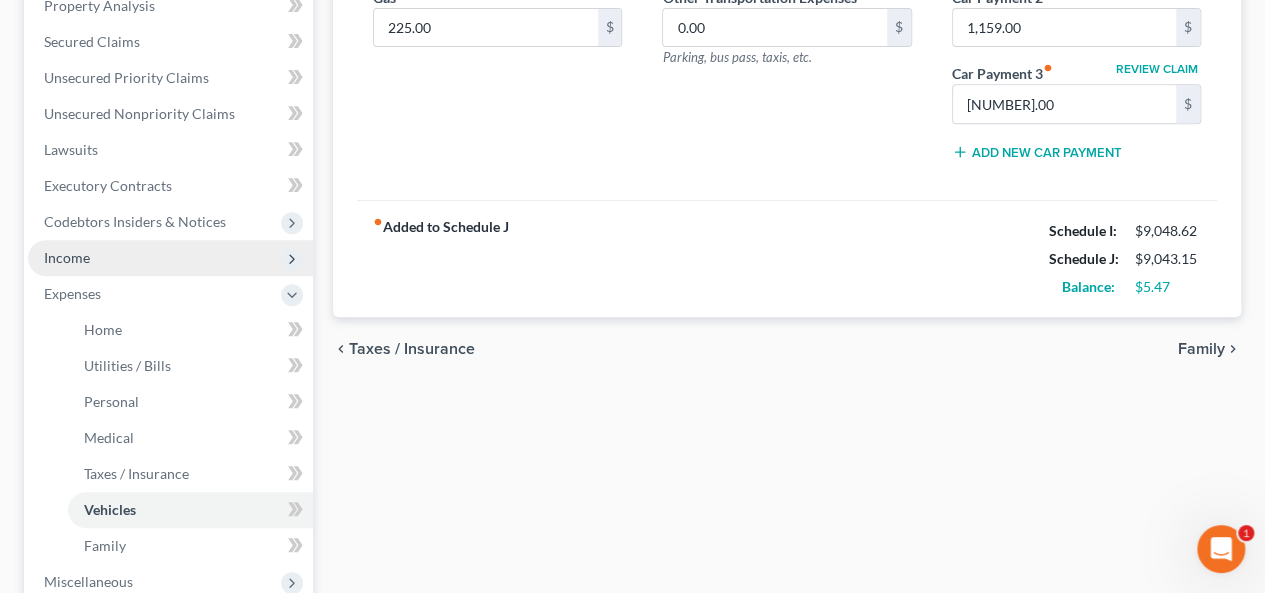 click on "Family" at bounding box center [1201, 349] 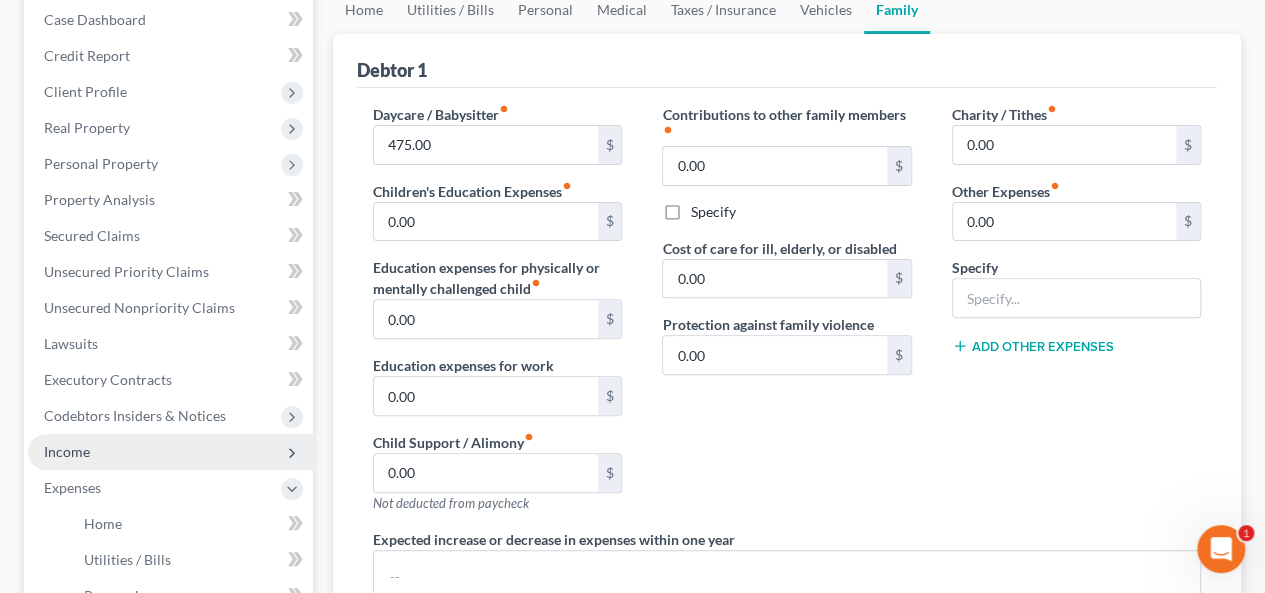 scroll 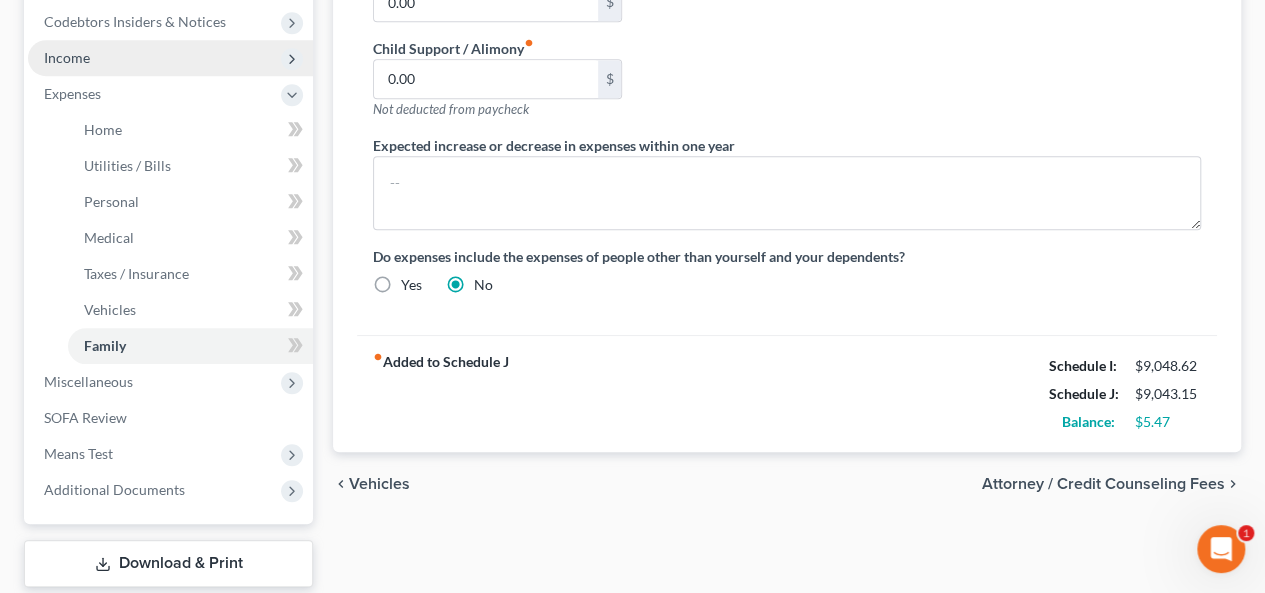 click on "Attorney / Credit Counseling Fees" at bounding box center [1103, 484] 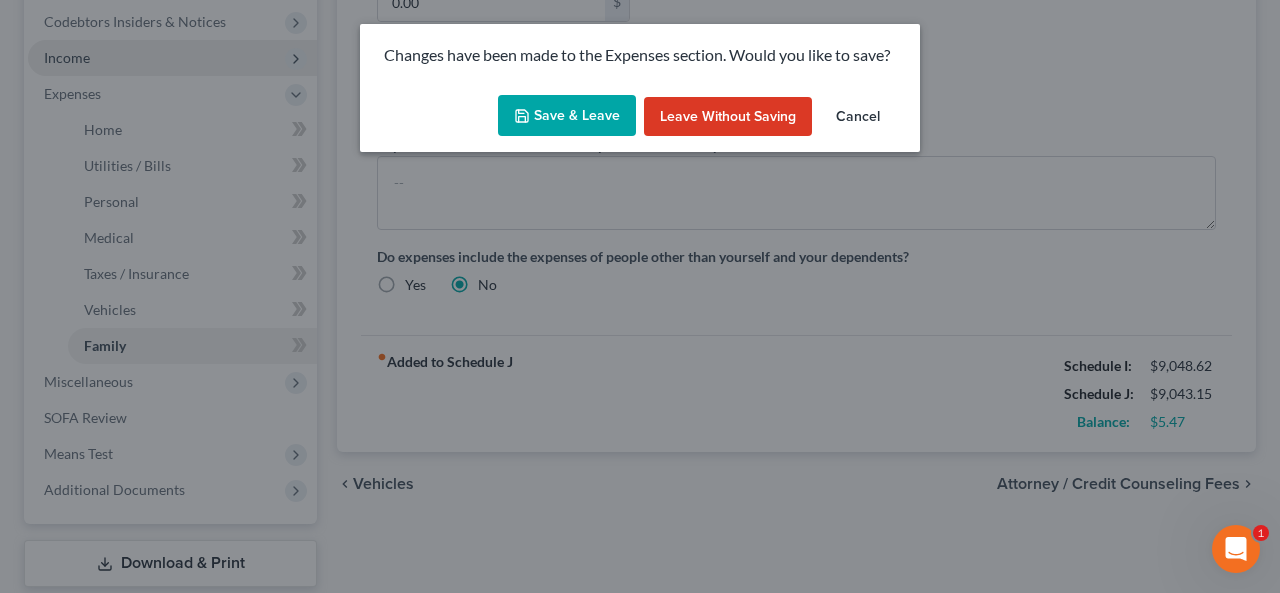 click on "Save & Leave" at bounding box center (567, 116) 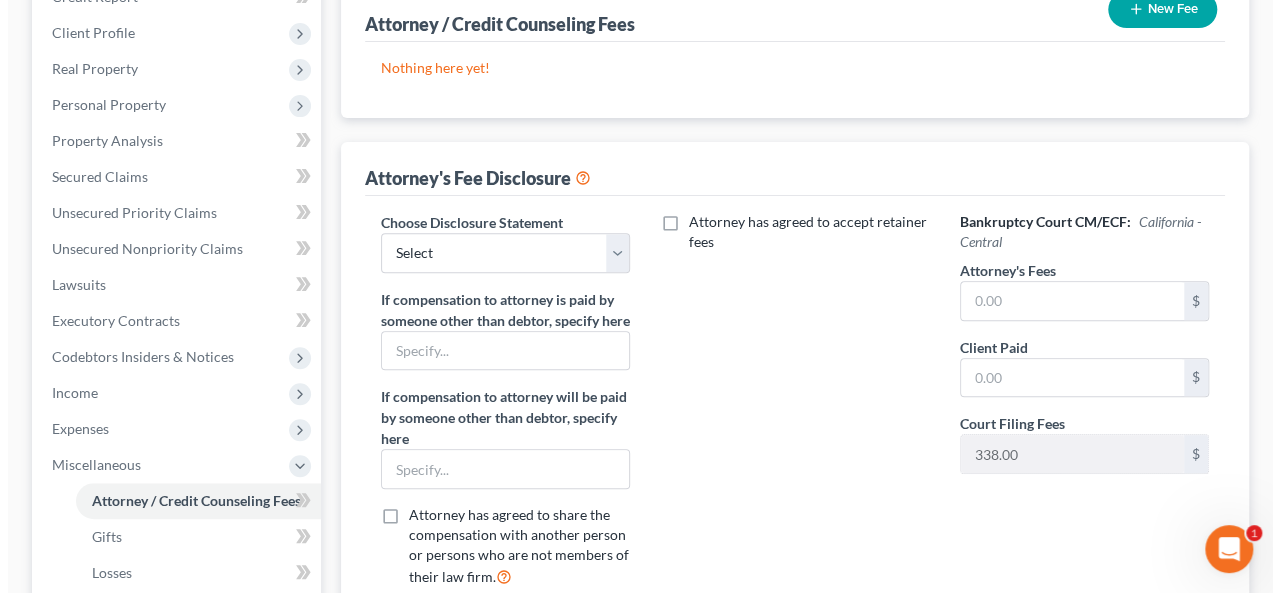 scroll, scrollTop: 0, scrollLeft: 0, axis: both 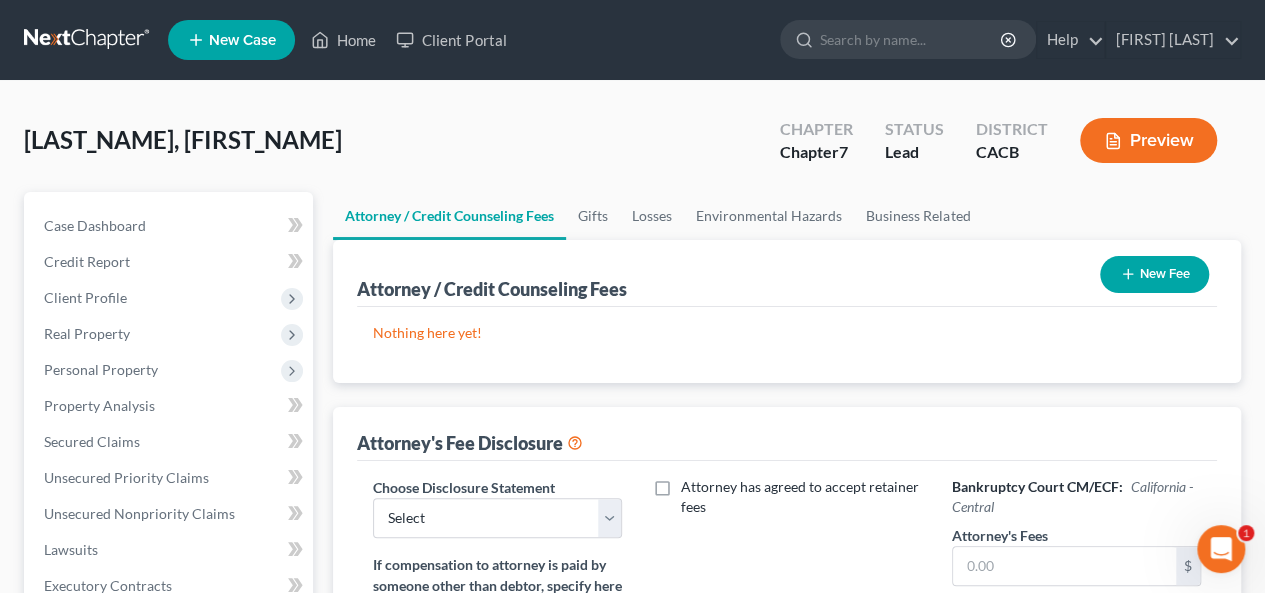 click on "New Fee" at bounding box center [1154, 274] 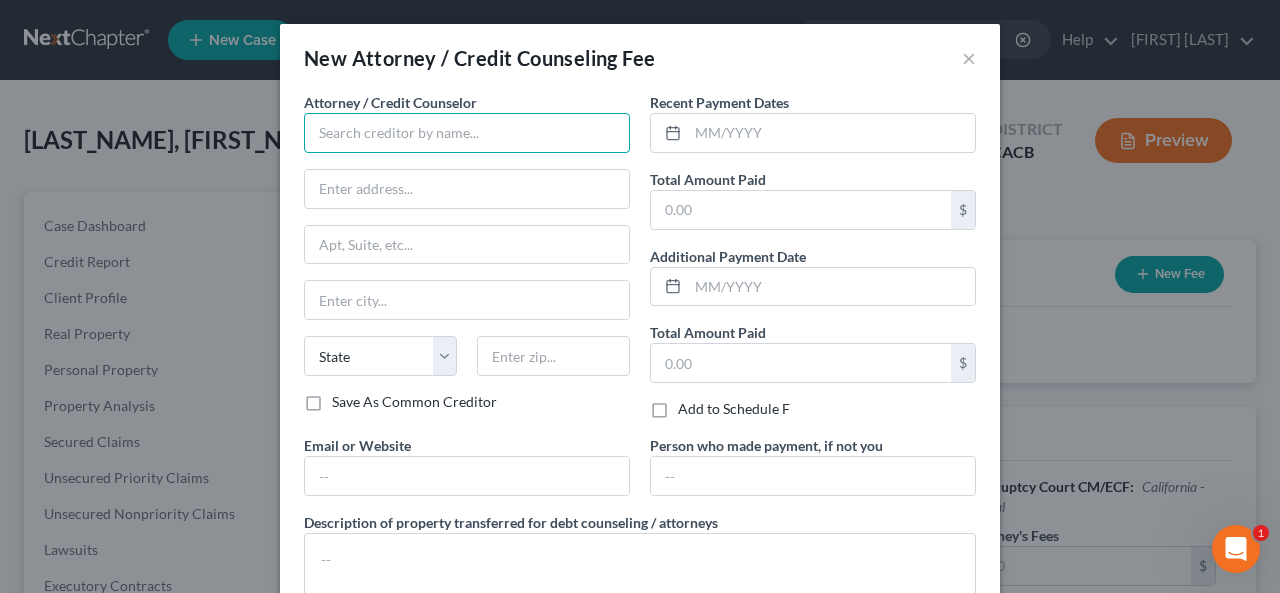 drag, startPoint x: 360, startPoint y: 149, endPoint x: 398, endPoint y: 118, distance: 49.0408 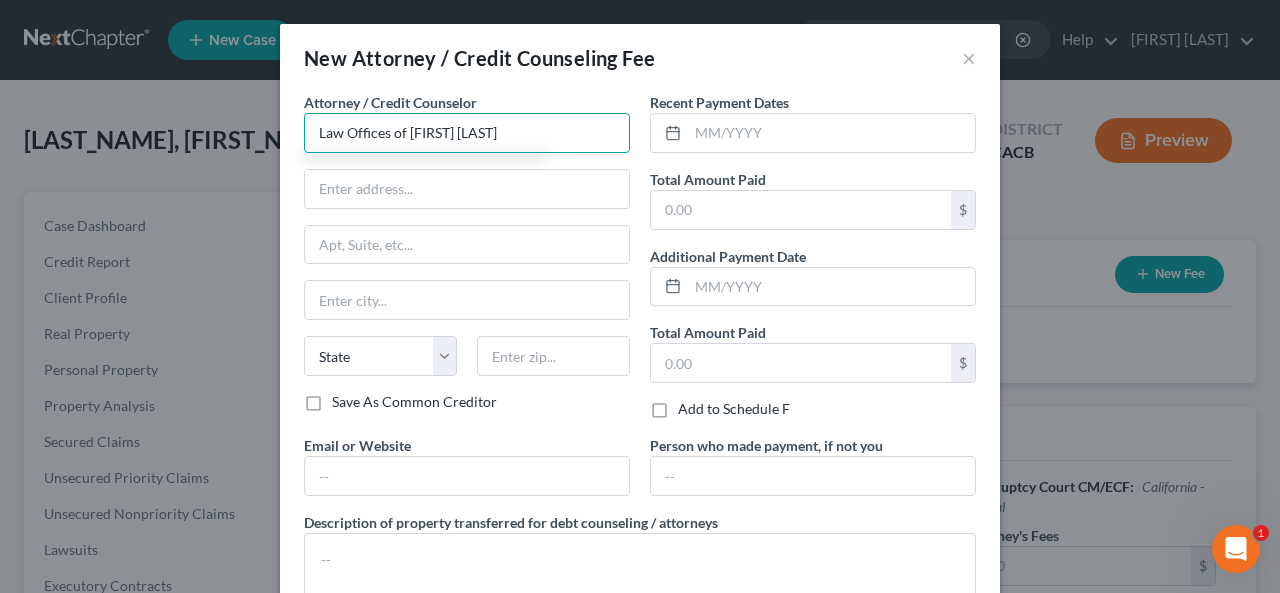 type on "Law Offices of [FIRST] [LAST]" 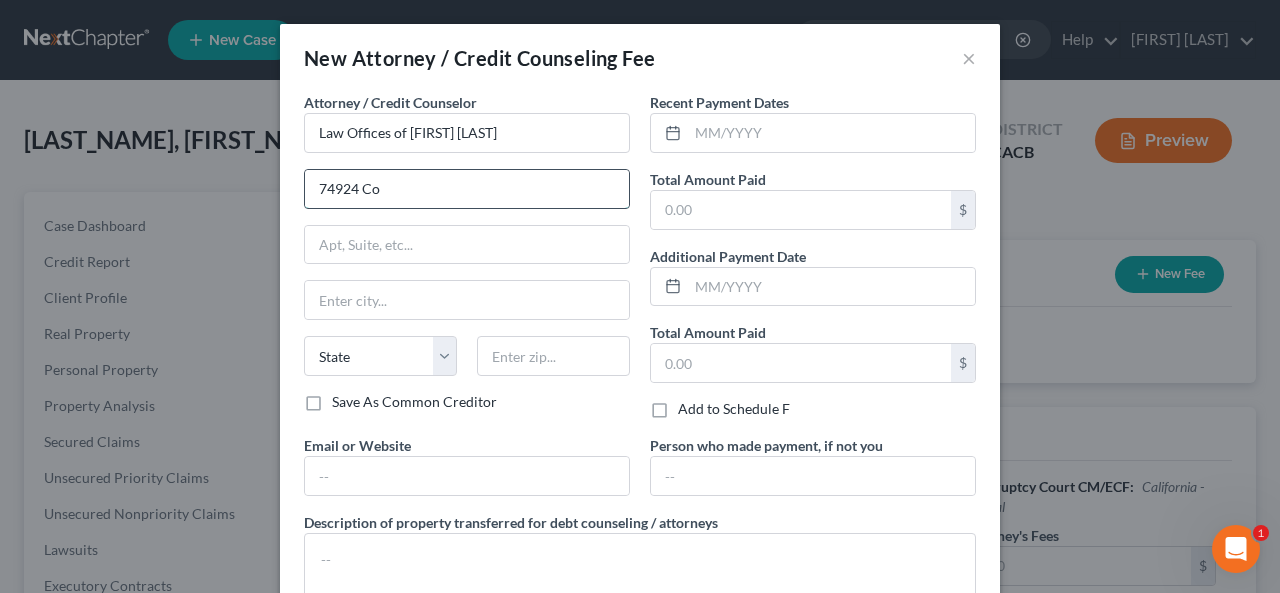 type on "[NUMBER] Country club dr suite [NUMBER]" 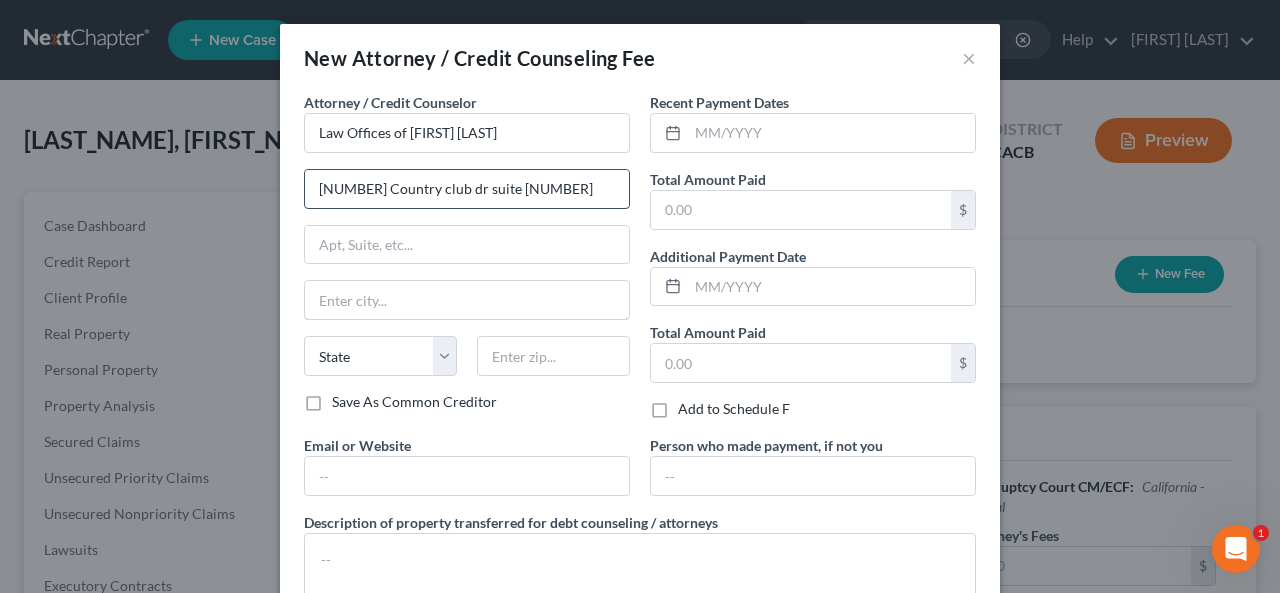 type on "Palm Desert" 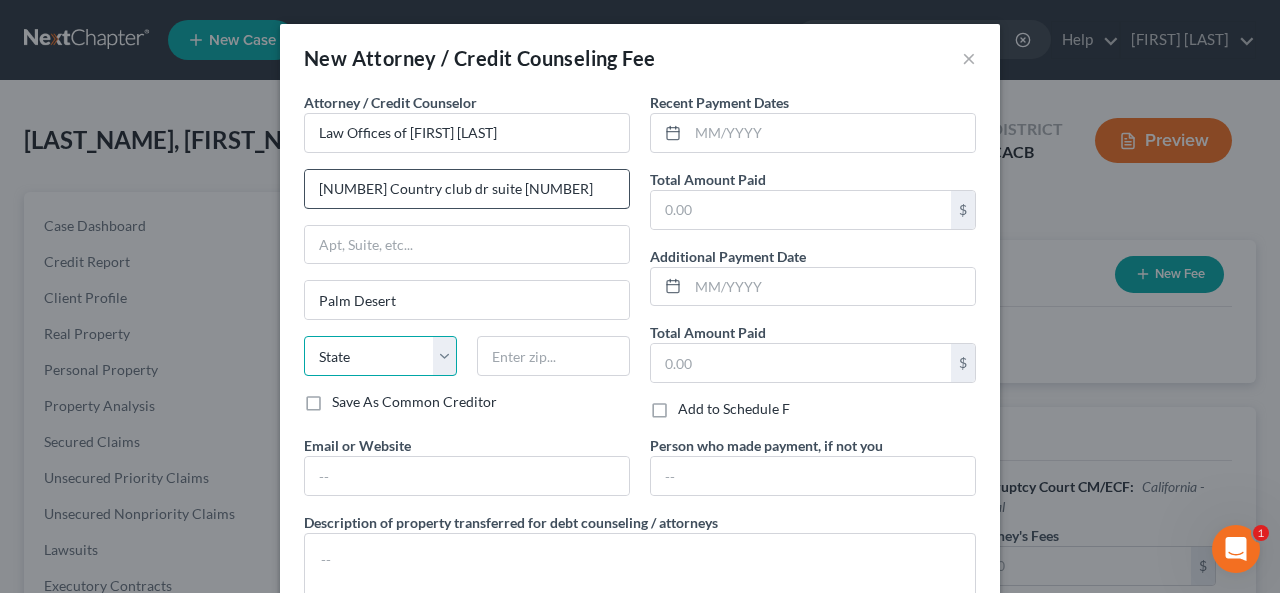 select on "4" 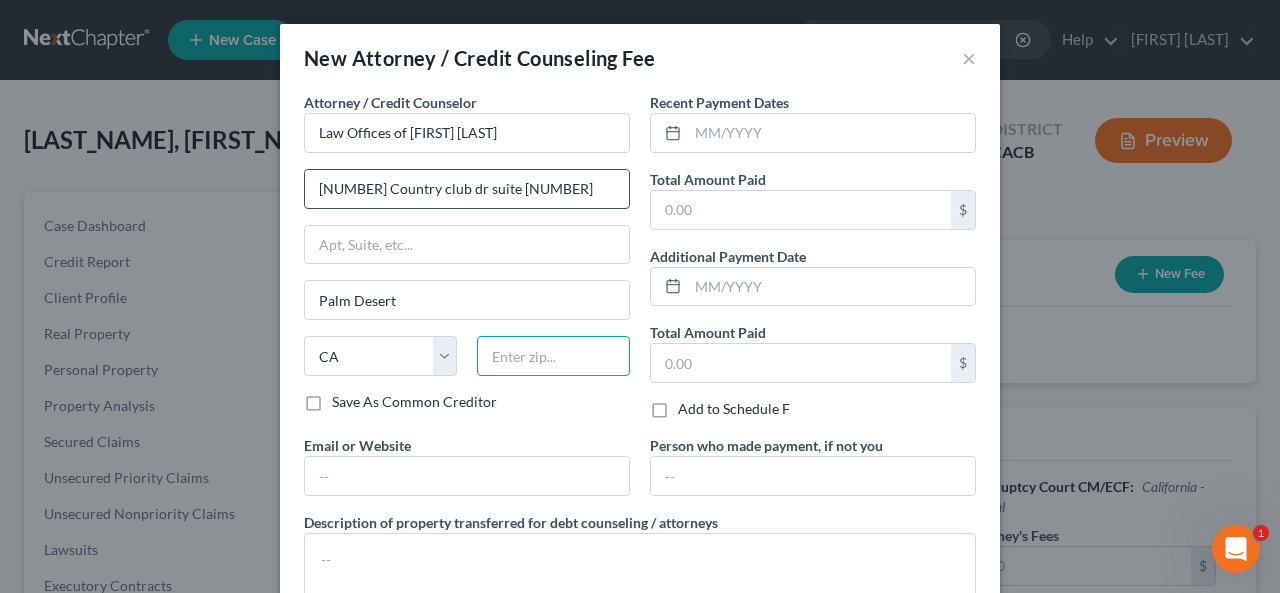type on "92260" 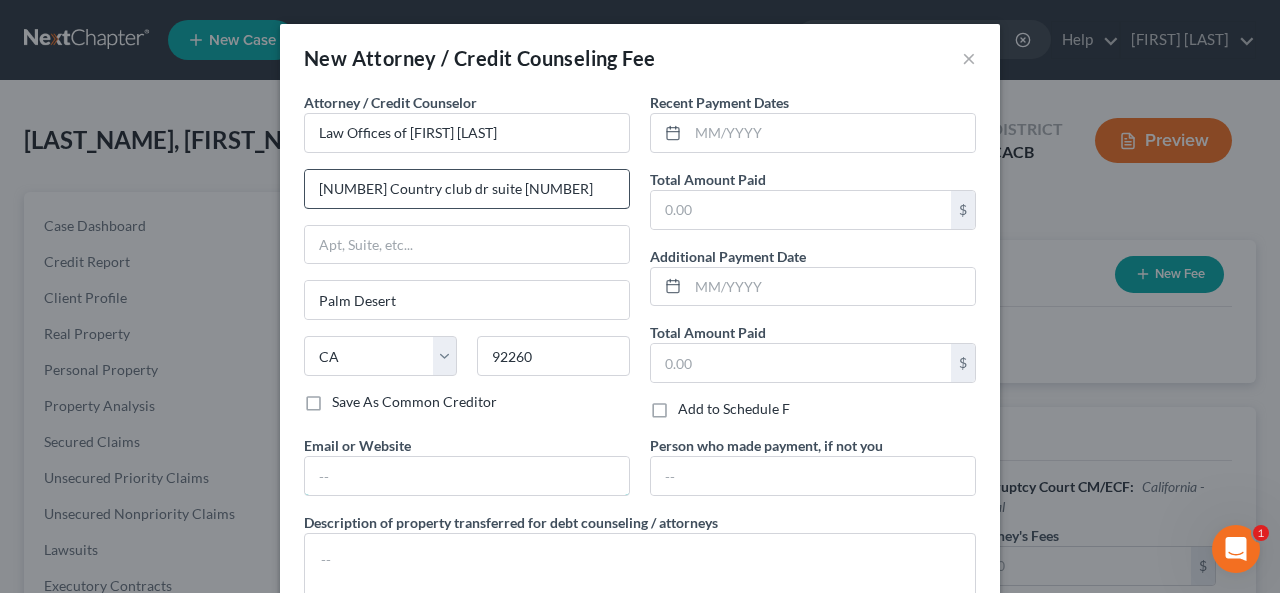 type on "[EMAIL]" 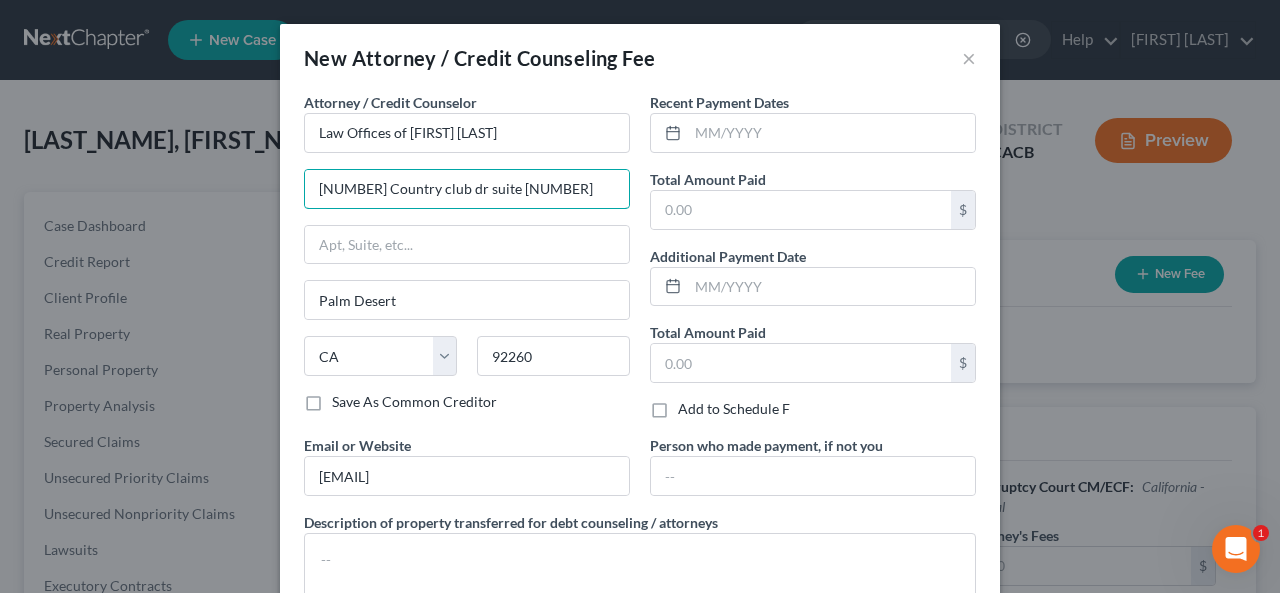 drag, startPoint x: 408, startPoint y: 185, endPoint x: 448, endPoint y: 162, distance: 46.141087 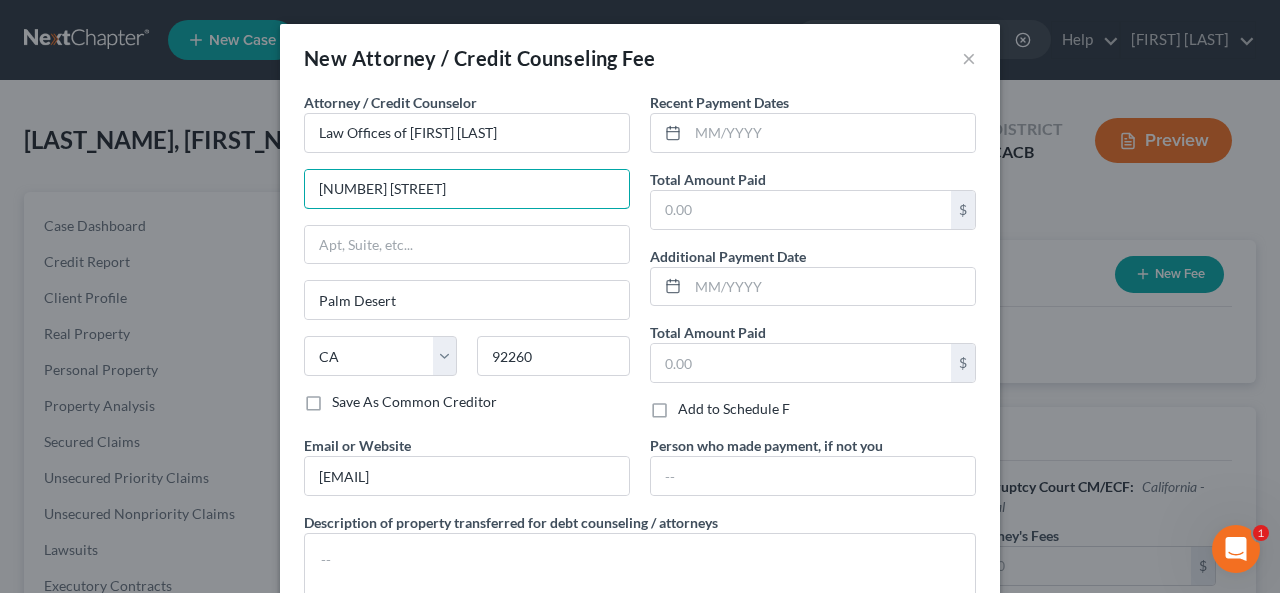 type on "[NUMBER] [STREET]" 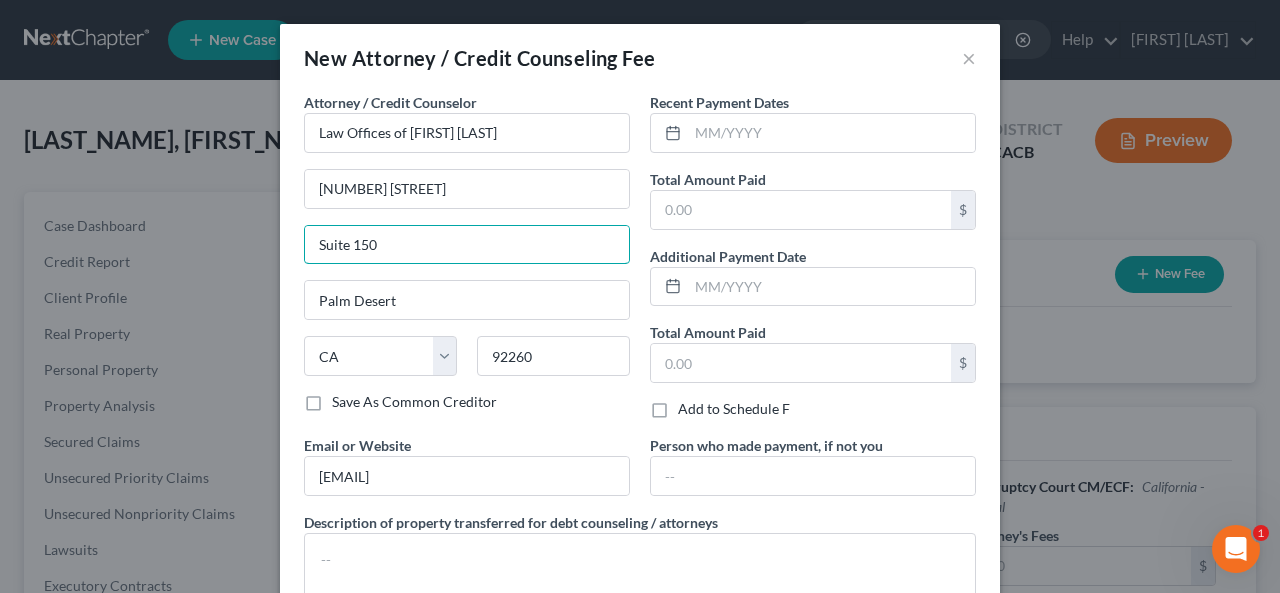 type on "Suite 150" 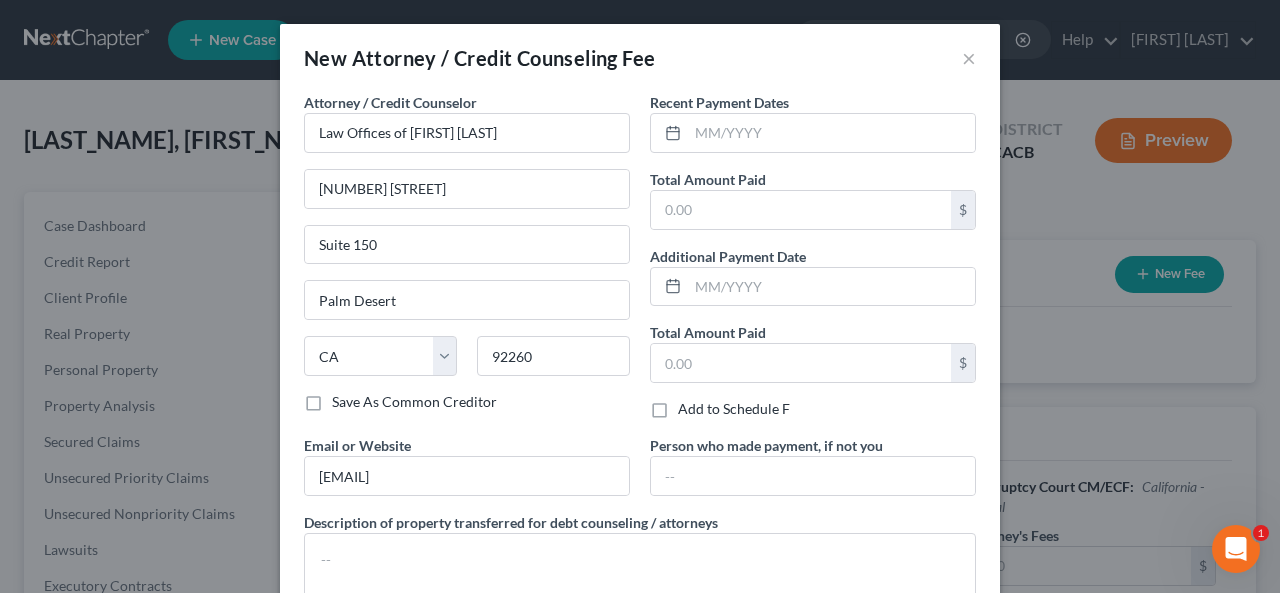 click on "Save As Common Creditor" at bounding box center [414, 402] 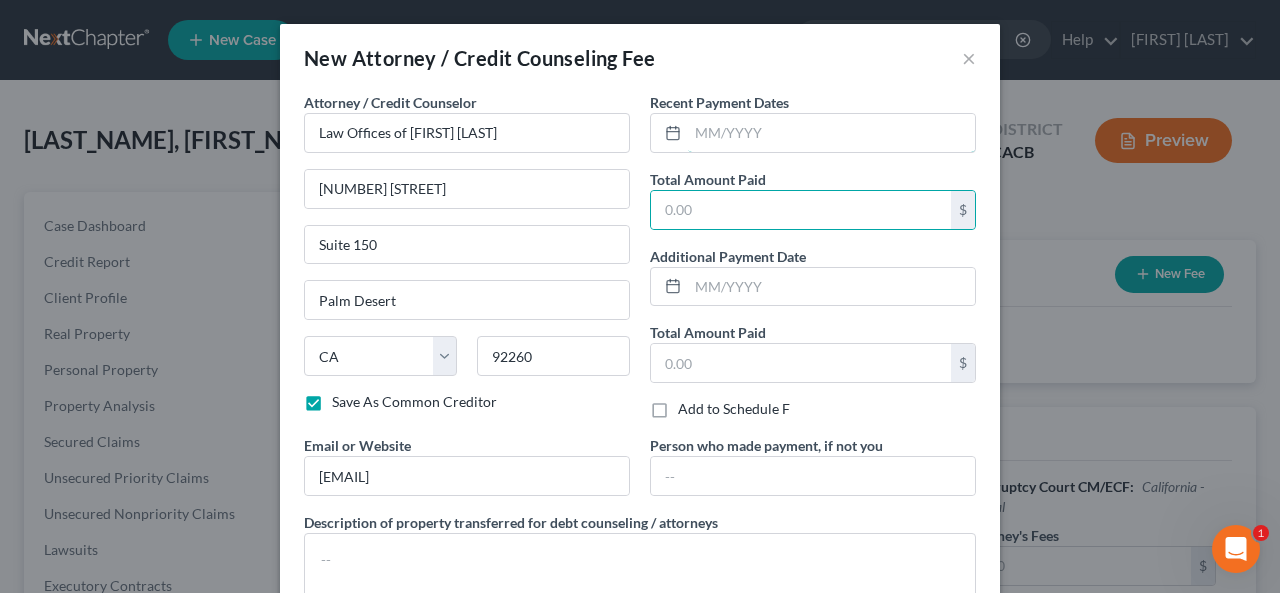 drag, startPoint x: 684, startPoint y: 129, endPoint x: 714, endPoint y: 111, distance: 34.98571 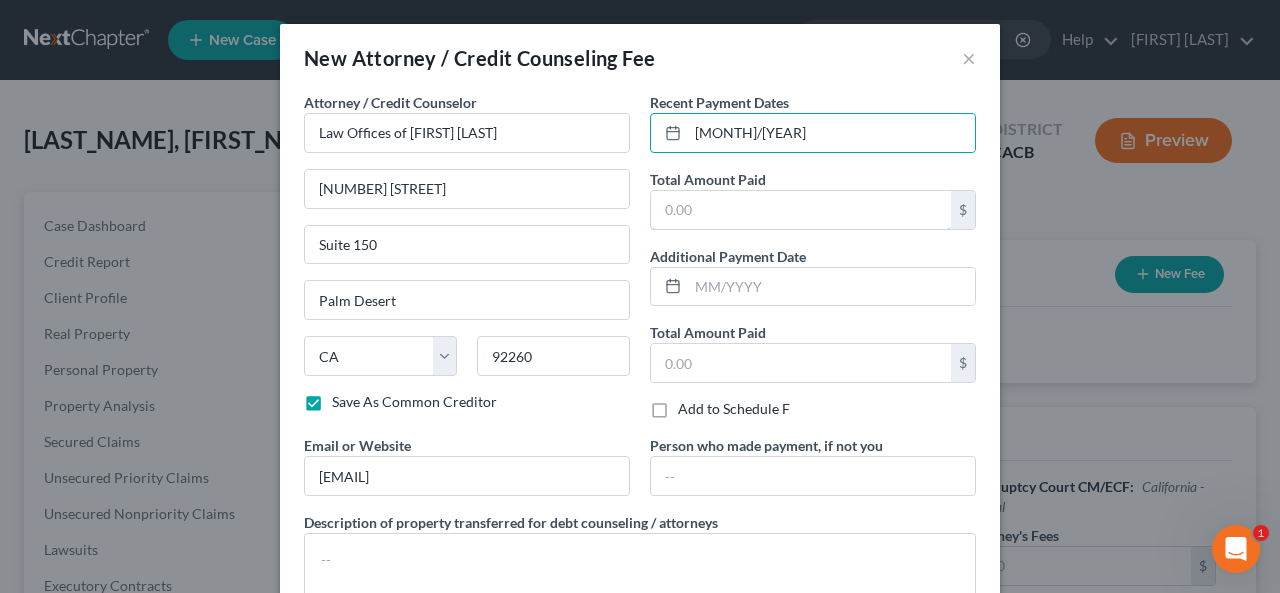 drag, startPoint x: 655, startPoint y: 208, endPoint x: 666, endPoint y: 159, distance: 50.219517 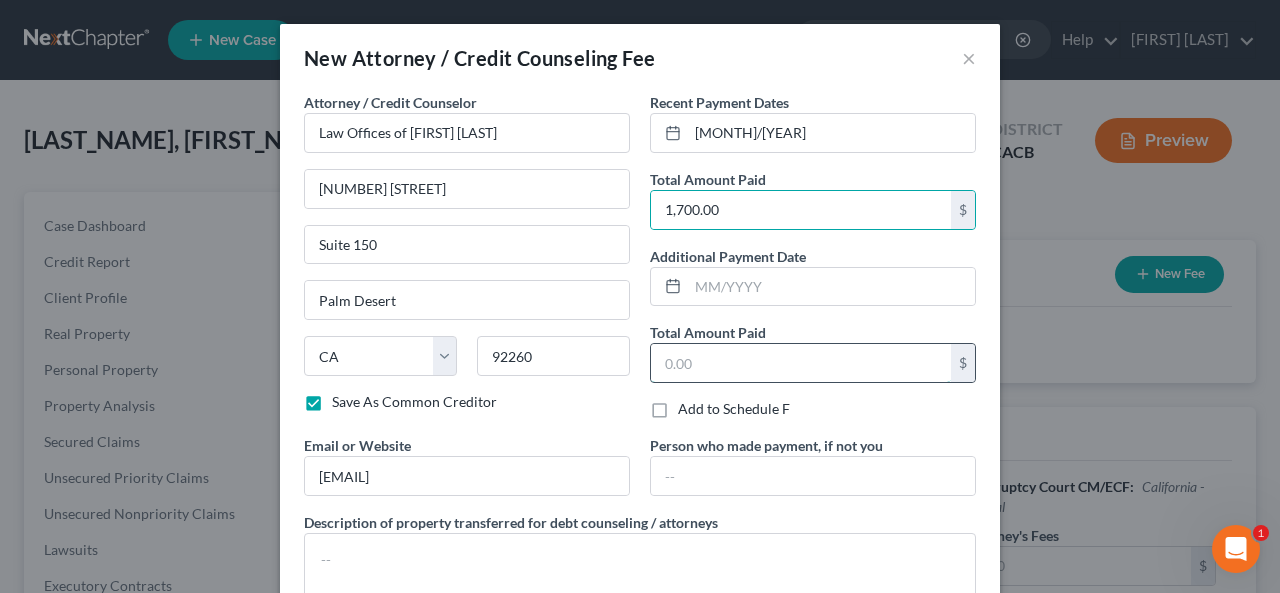 drag, startPoint x: 654, startPoint y: 374, endPoint x: 688, endPoint y: 351, distance: 41.04875 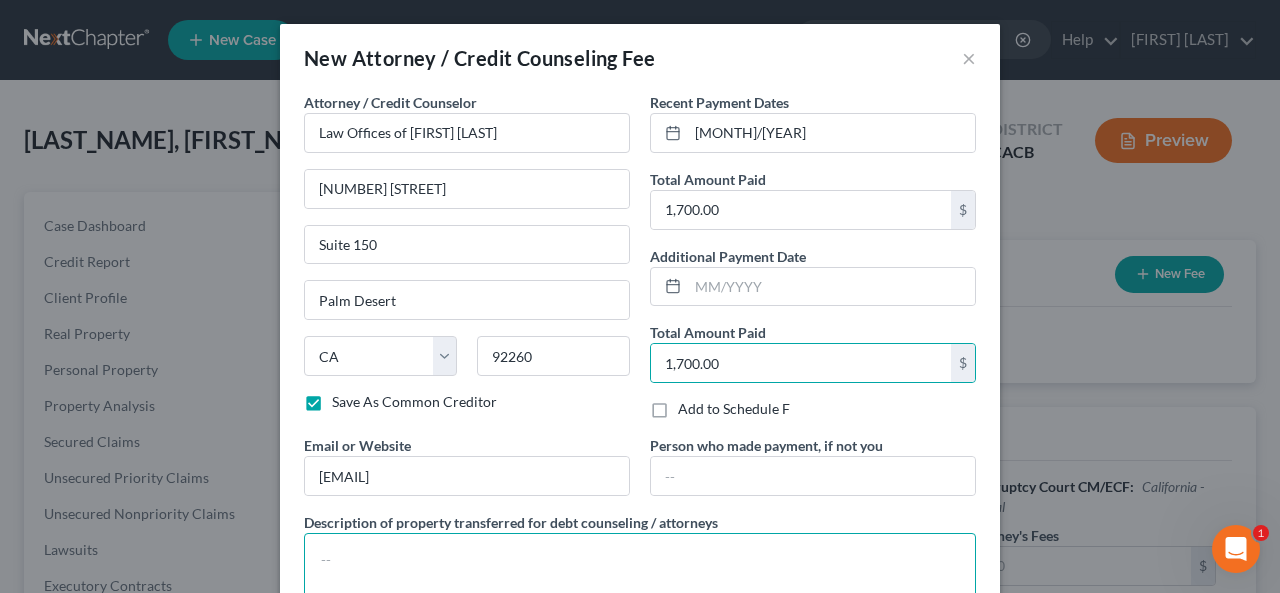 click at bounding box center [640, 570] 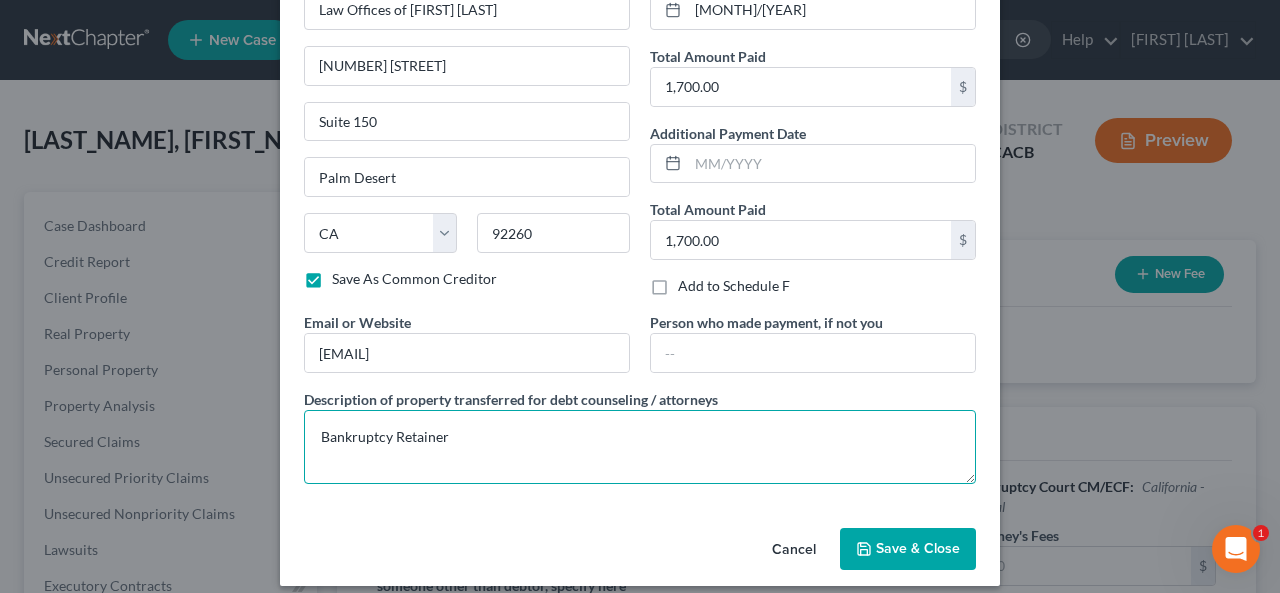 scroll, scrollTop: 135, scrollLeft: 0, axis: vertical 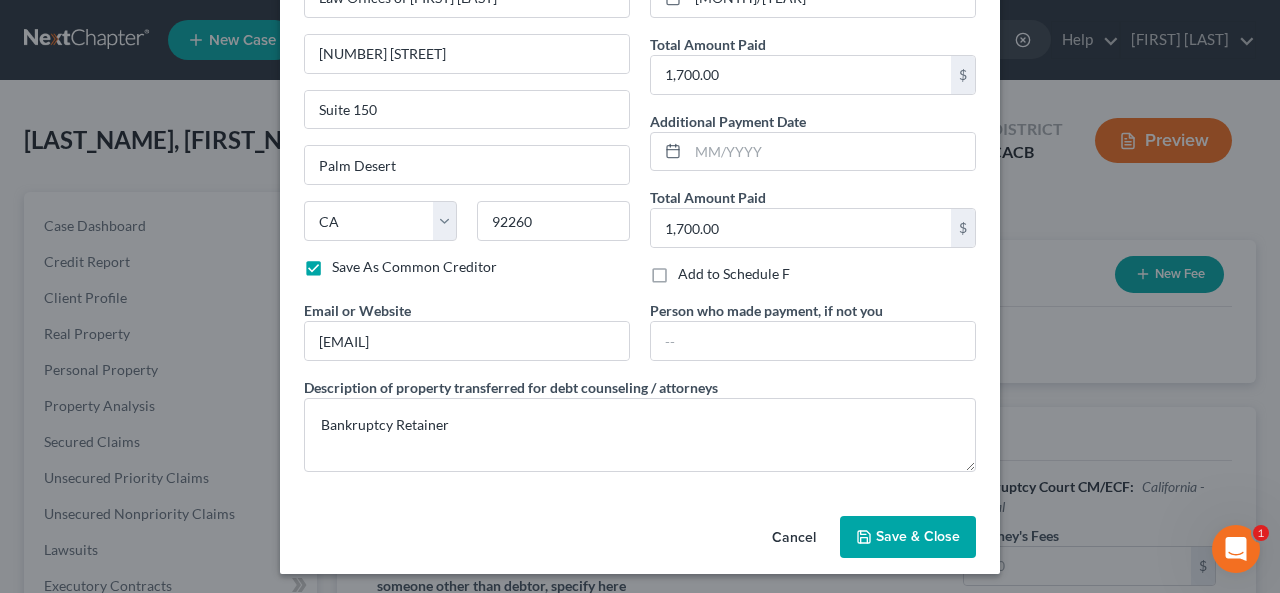 click on "Save & Close" at bounding box center [918, 536] 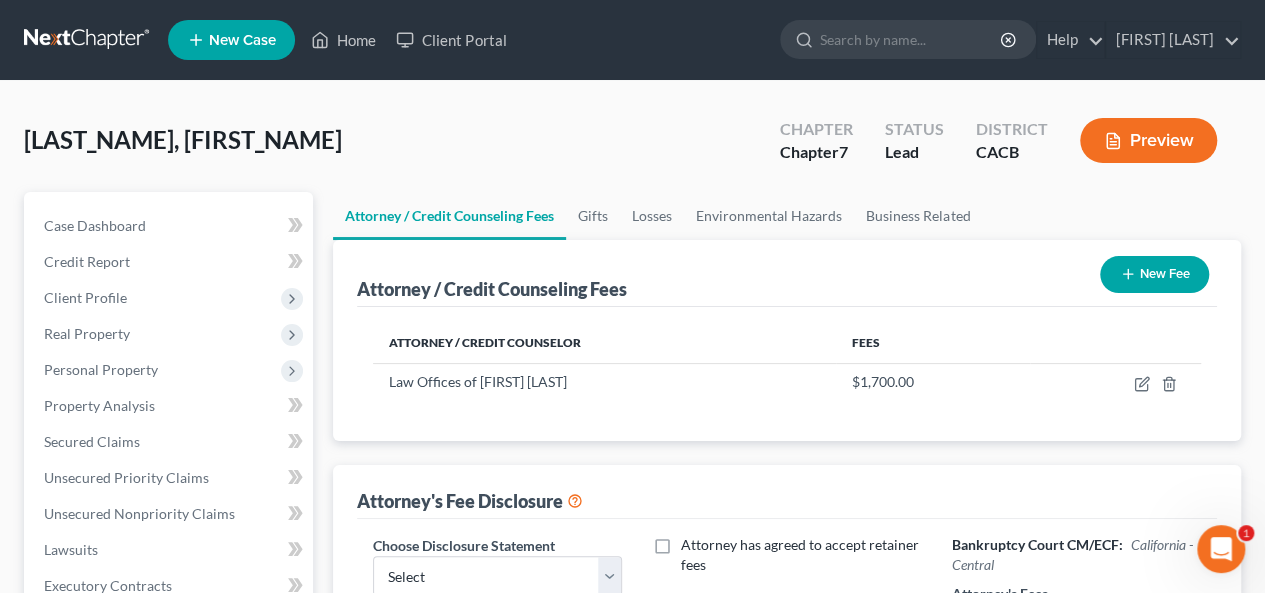 click on "New Fee" at bounding box center (1154, 274) 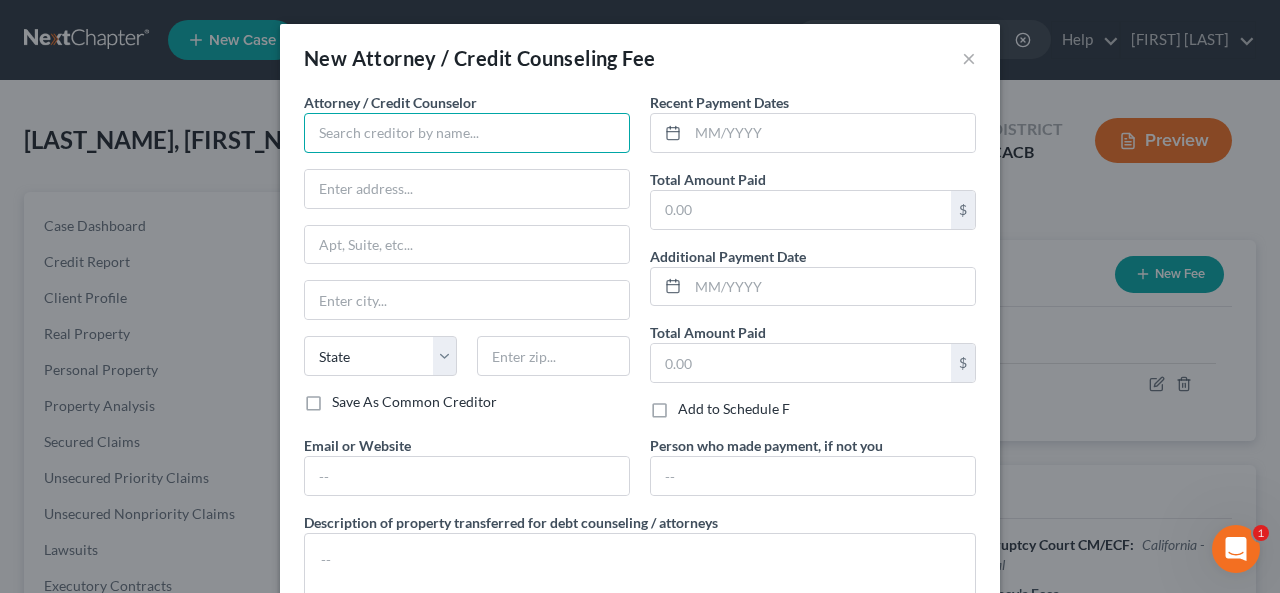 click at bounding box center [467, 133] 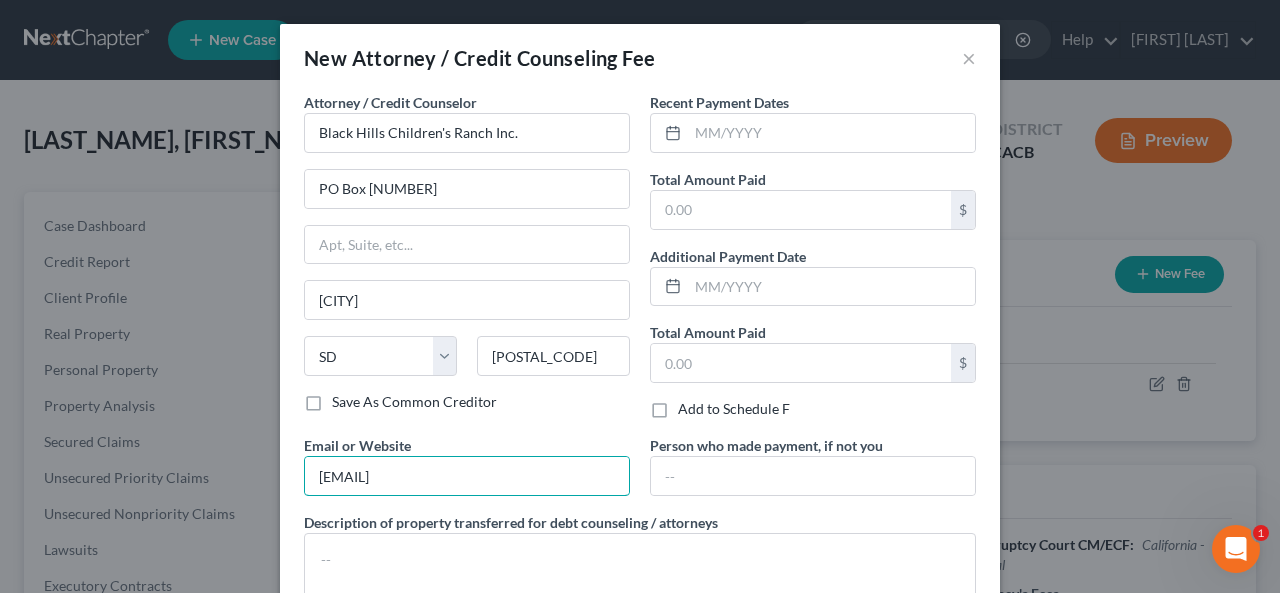 drag, startPoint x: 454, startPoint y: 469, endPoint x: 224, endPoint y: 429, distance: 233.45235 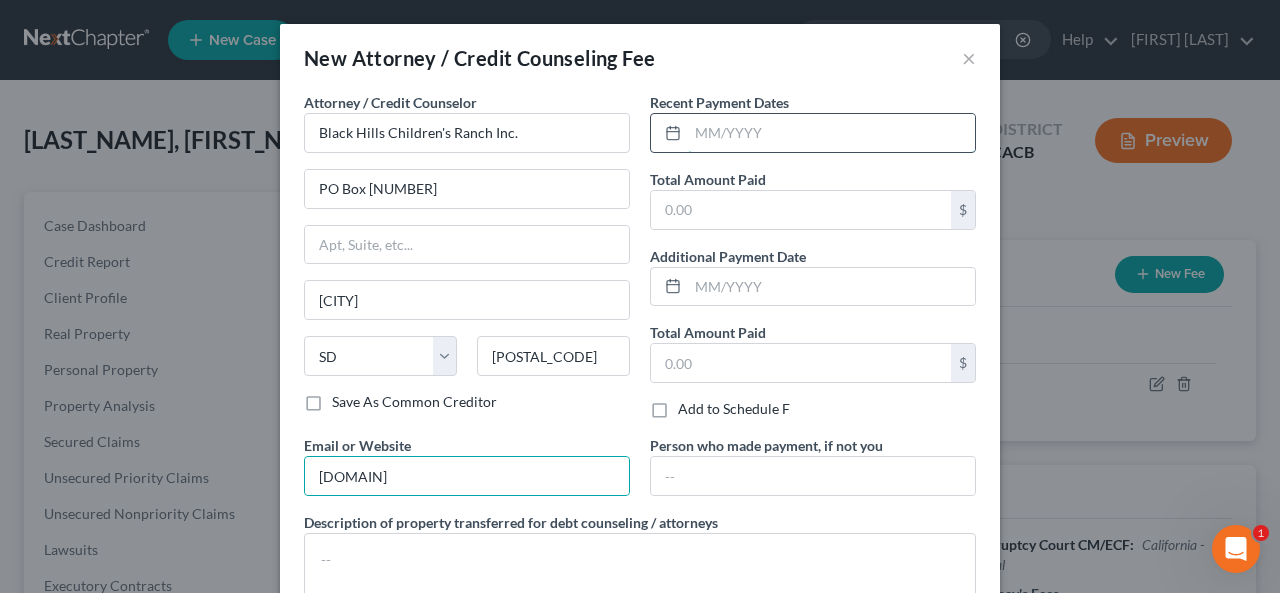 click at bounding box center (831, 133) 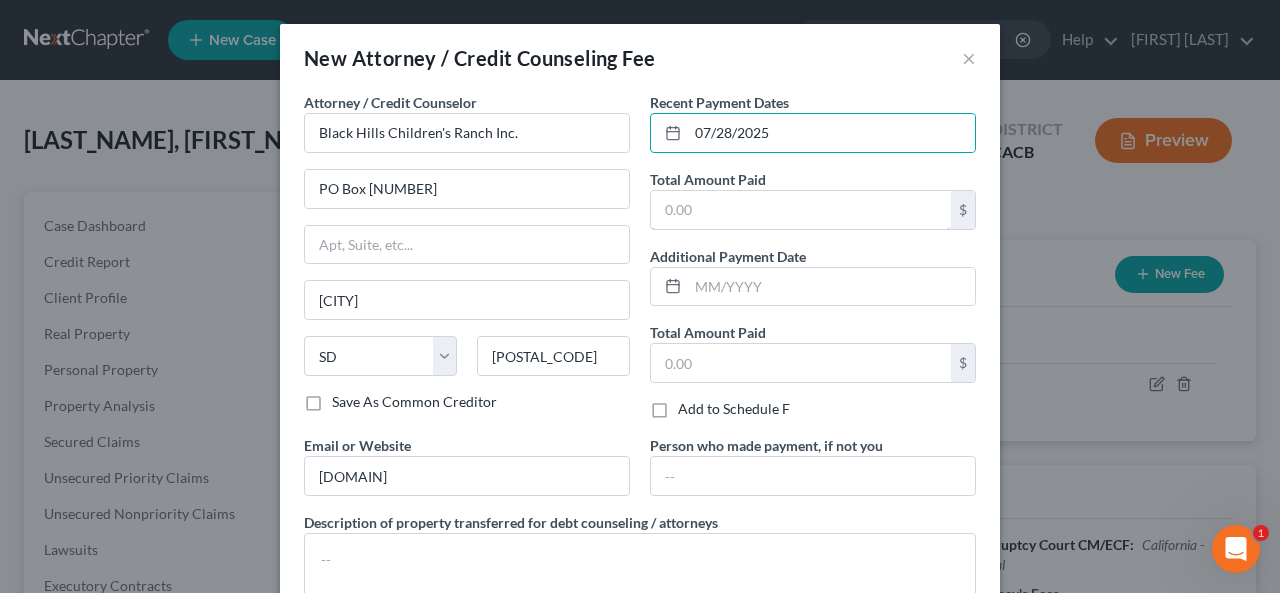drag, startPoint x: 659, startPoint y: 207, endPoint x: 671, endPoint y: 185, distance: 25.059929 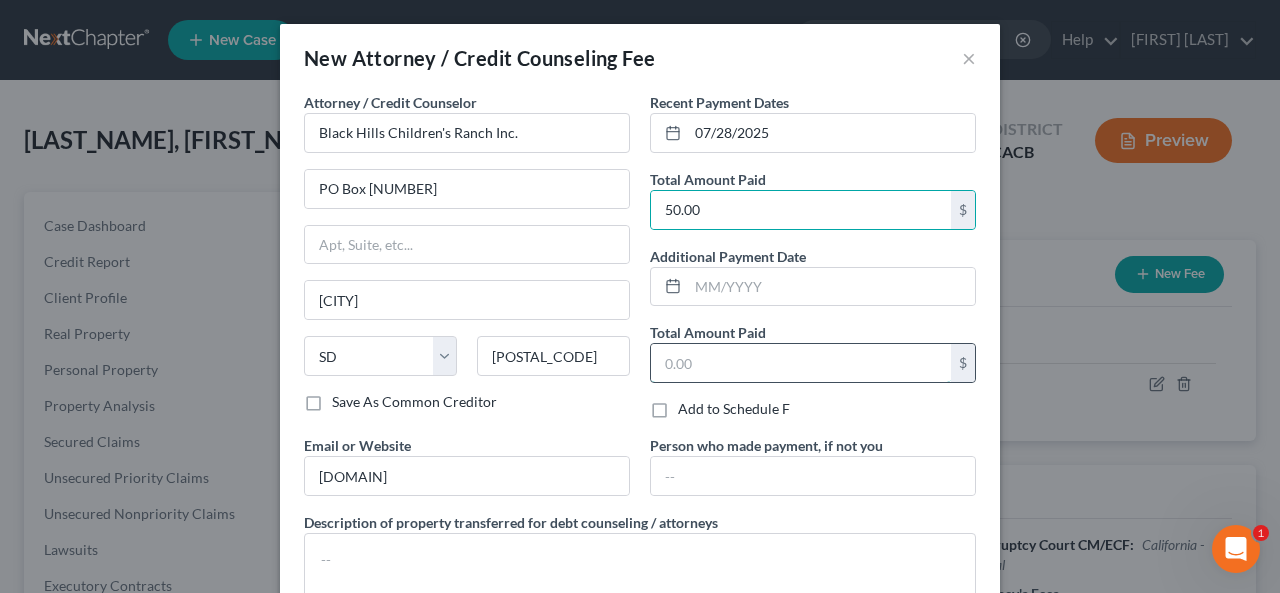 drag, startPoint x: 655, startPoint y: 359, endPoint x: 645, endPoint y: 353, distance: 11.661903 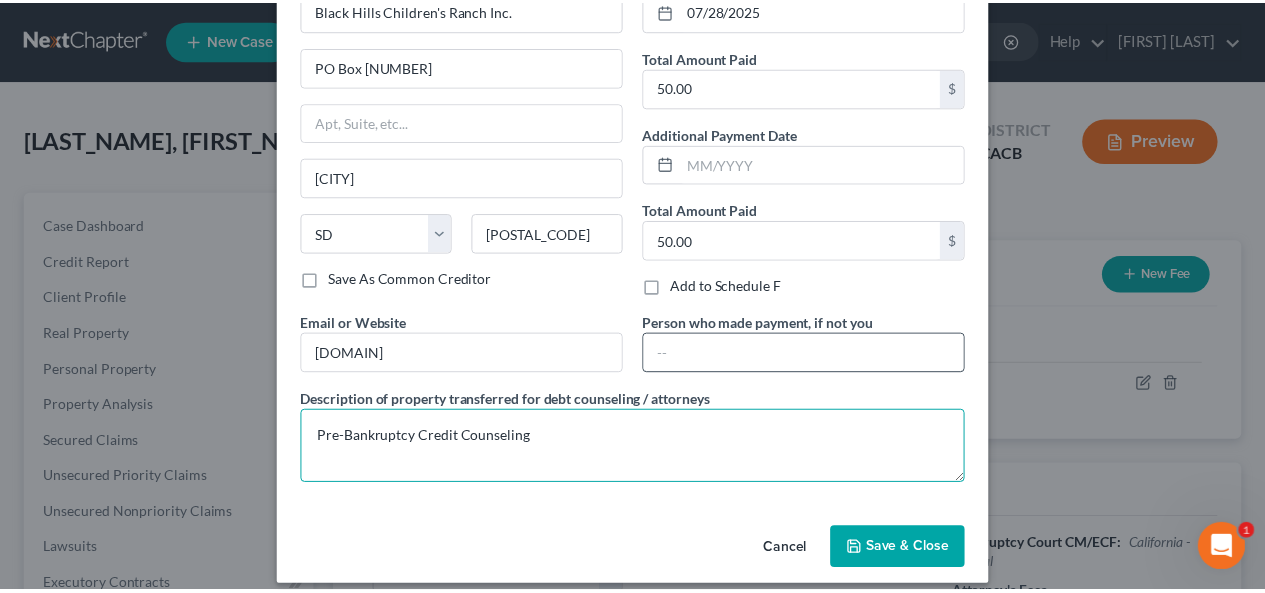 scroll, scrollTop: 135, scrollLeft: 0, axis: vertical 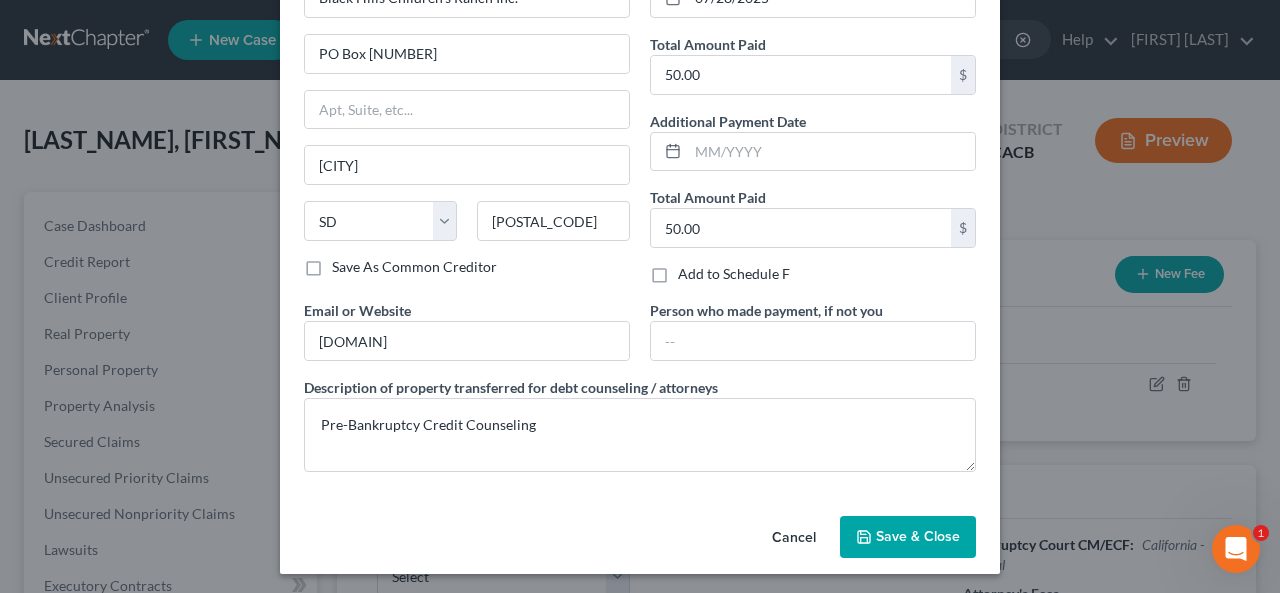 click on "Save & Close" at bounding box center [908, 537] 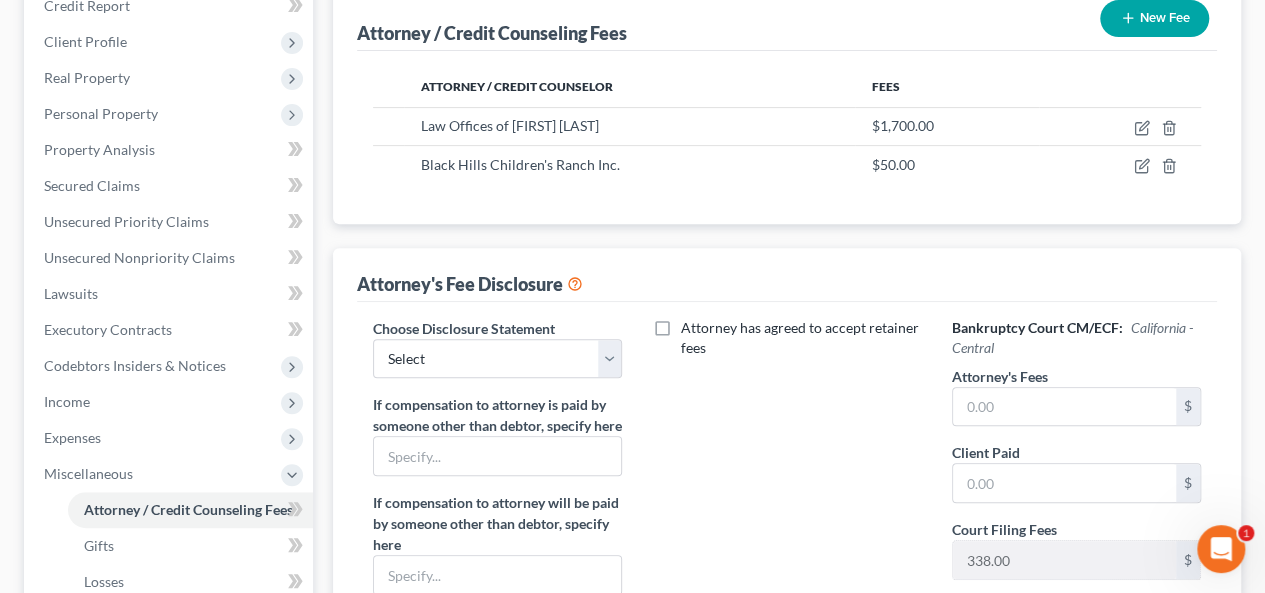 scroll, scrollTop: 400, scrollLeft: 0, axis: vertical 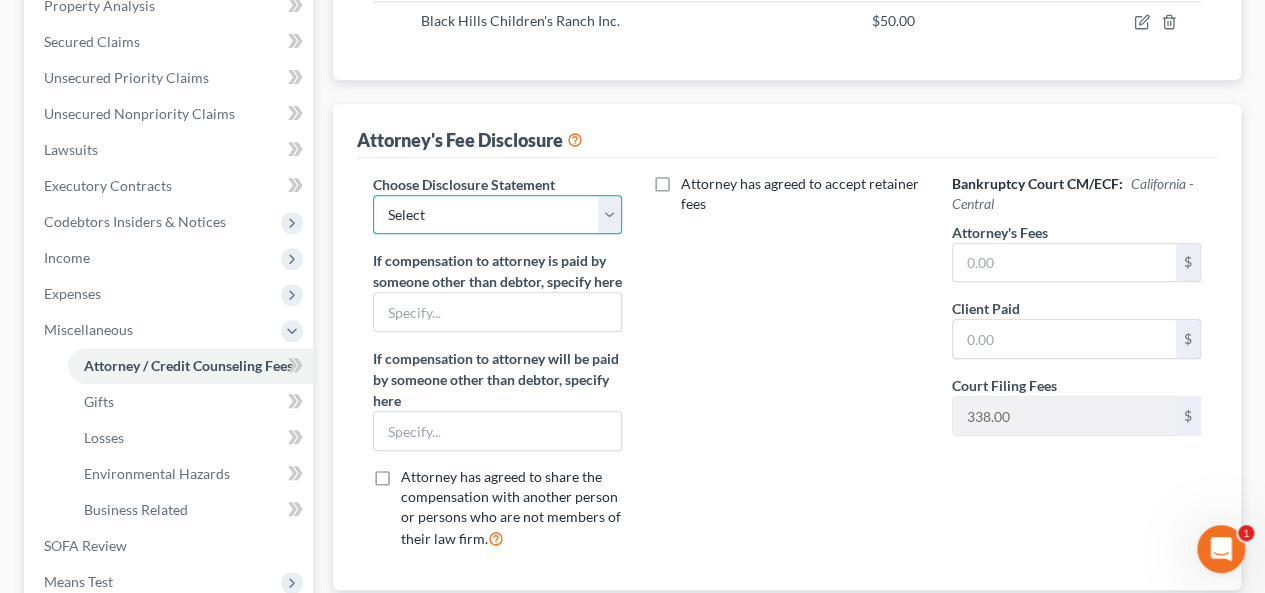 click on "Select Declaration re: Limited Scope of Appearance Pursuant to LBR 2090-1" at bounding box center [497, 215] 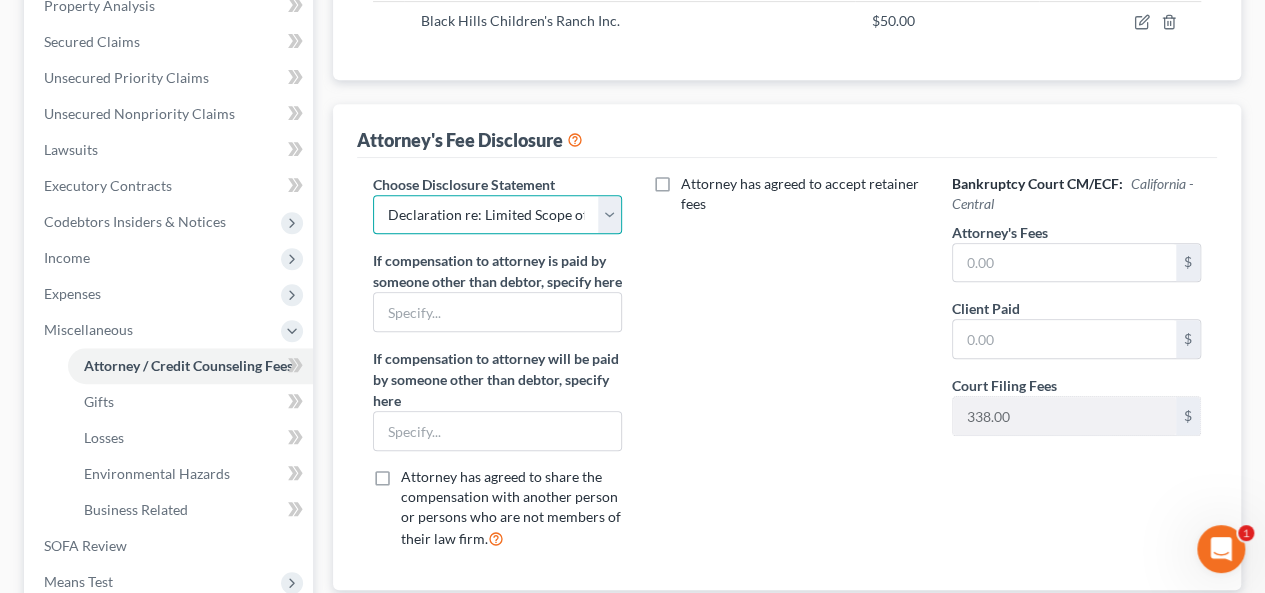 click on "Select Declaration re: Limited Scope of Appearance Pursuant to LBR 2090-1" at bounding box center (497, 215) 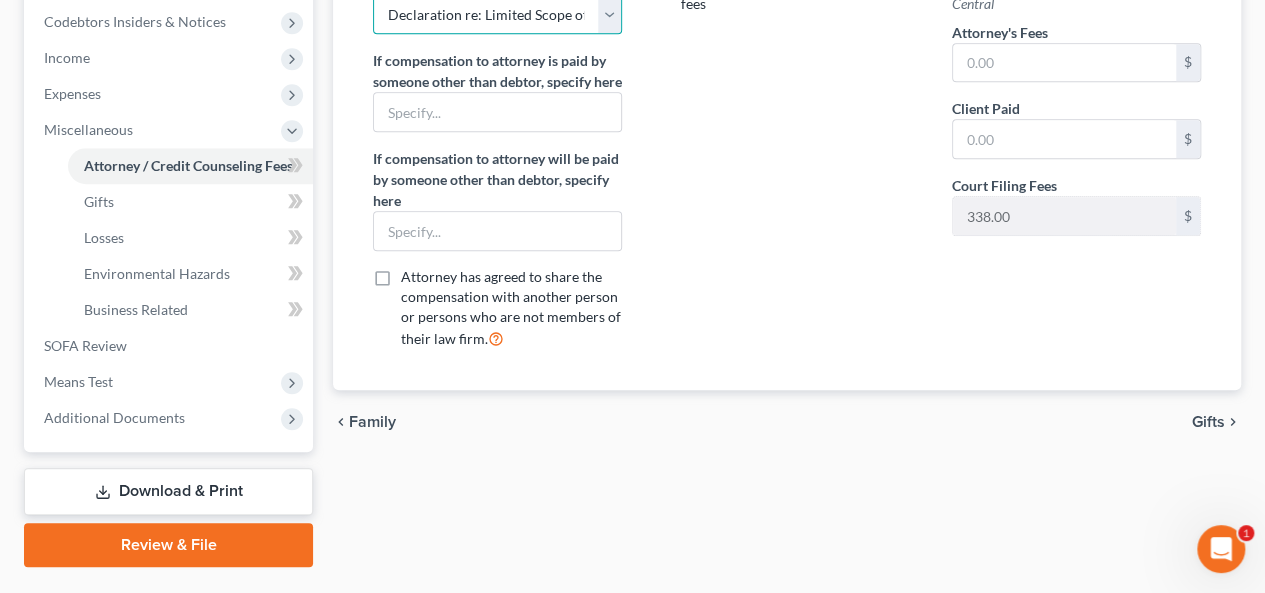 scroll, scrollTop: 500, scrollLeft: 0, axis: vertical 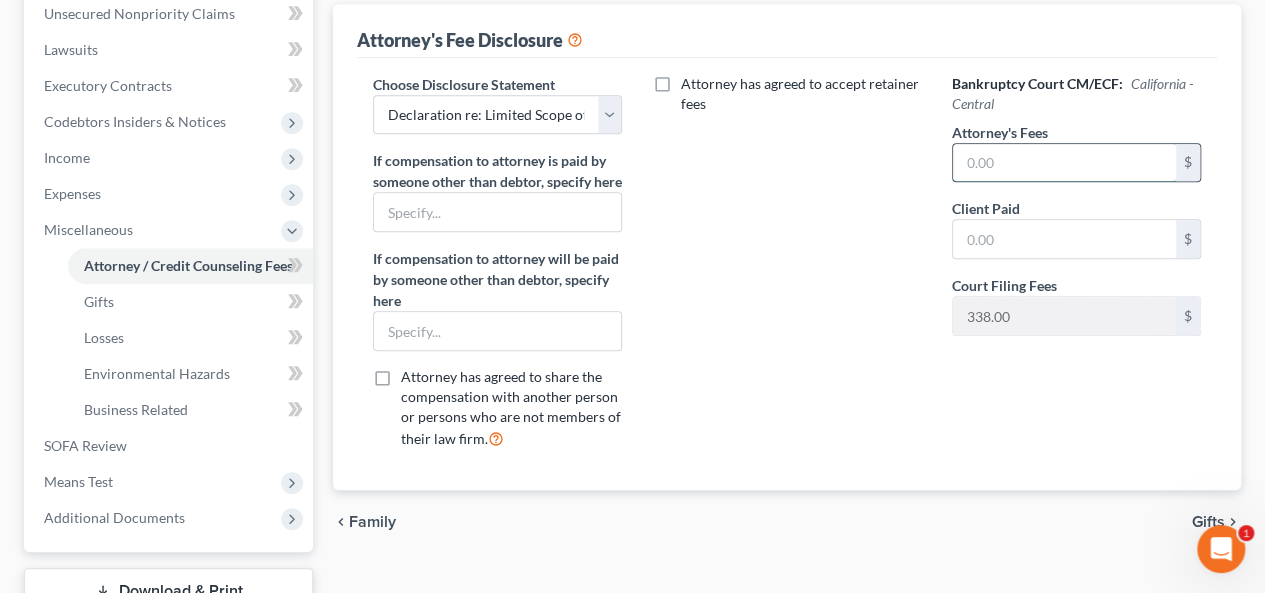 click at bounding box center [1064, 163] 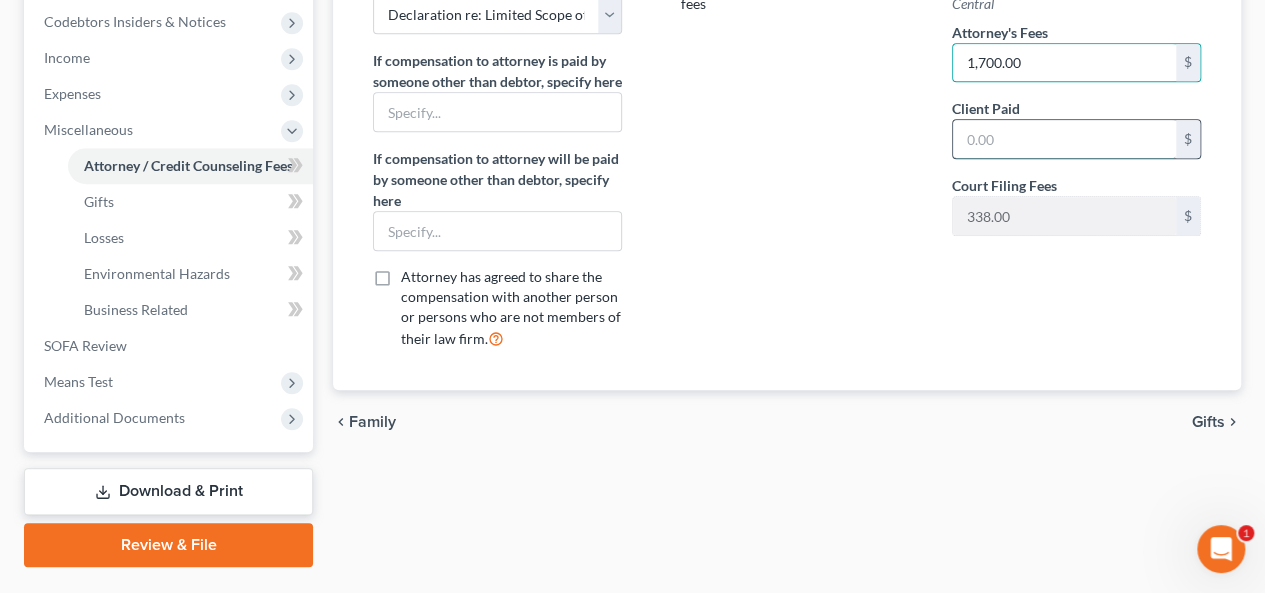 drag, startPoint x: 970, startPoint y: 136, endPoint x: 976, endPoint y: 125, distance: 12.529964 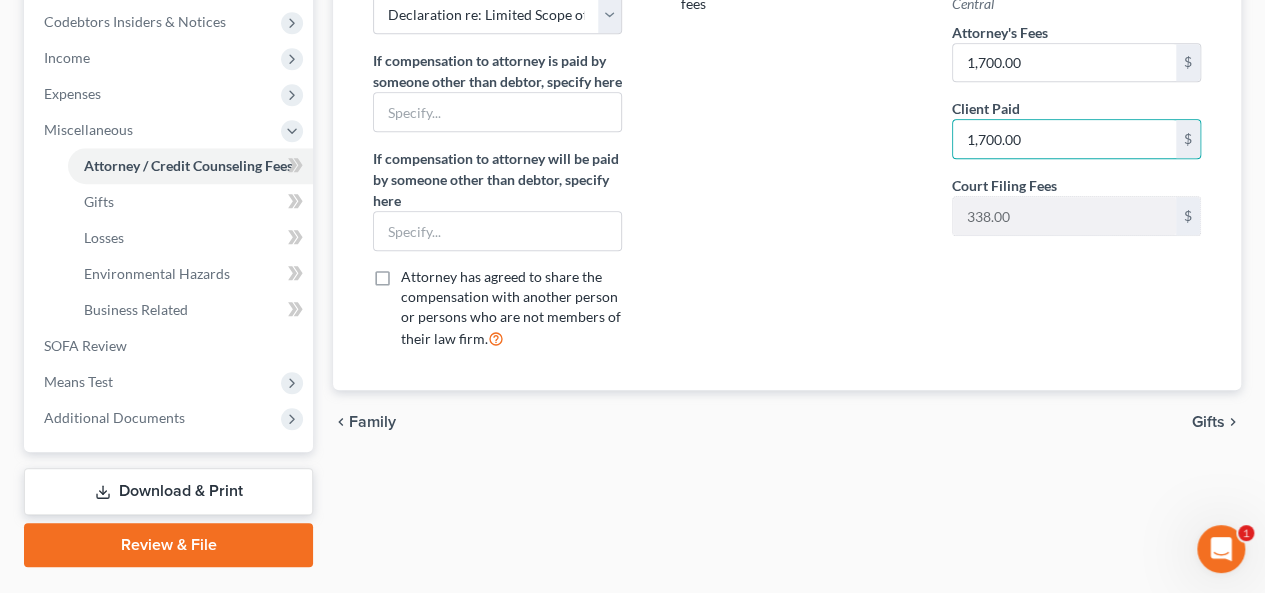 click on "chevron_left
Family
Gifts
chevron_right" at bounding box center [787, 422] 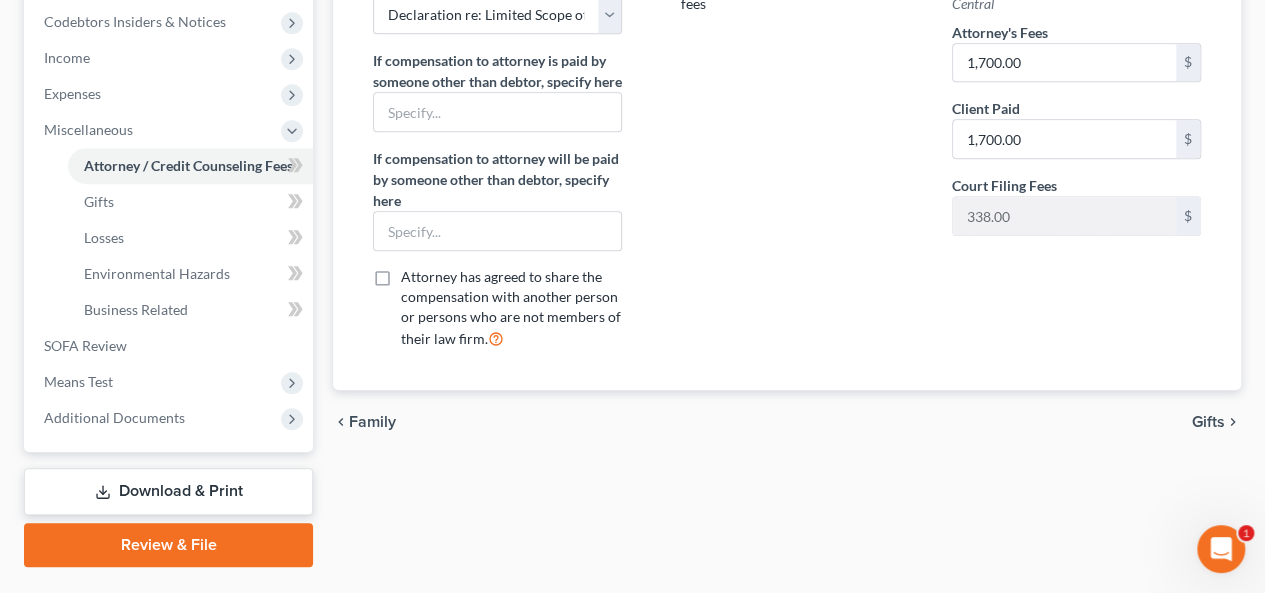 click on "Gifts" at bounding box center (1208, 422) 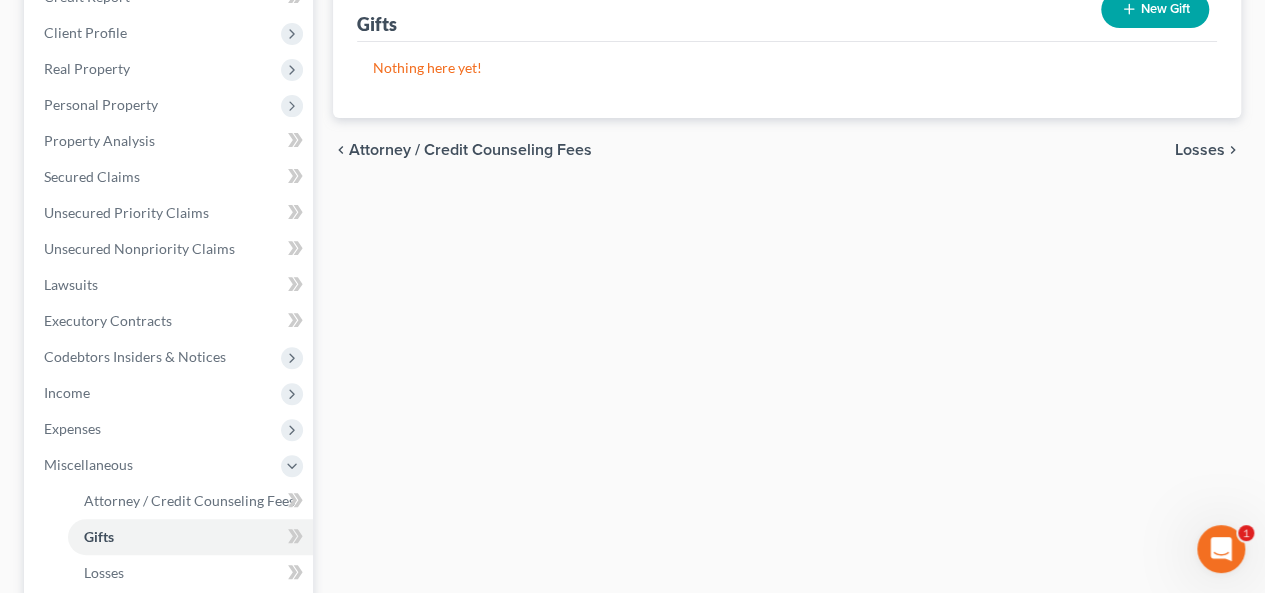 scroll, scrollTop: 0, scrollLeft: 0, axis: both 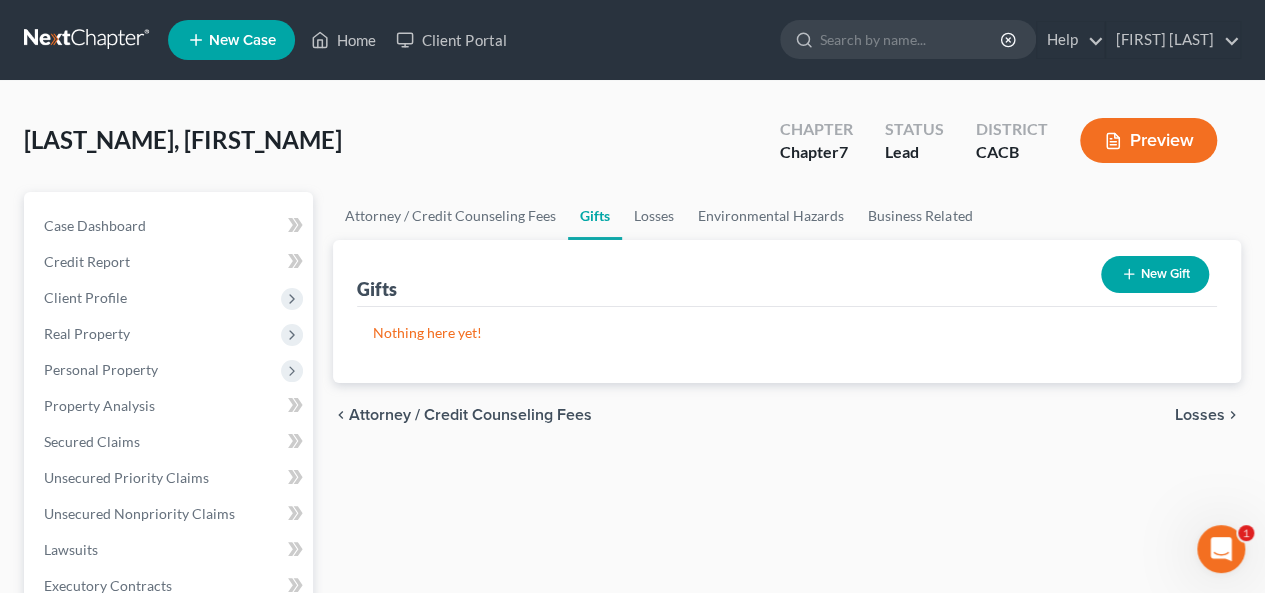 click on "Losses" at bounding box center (1200, 415) 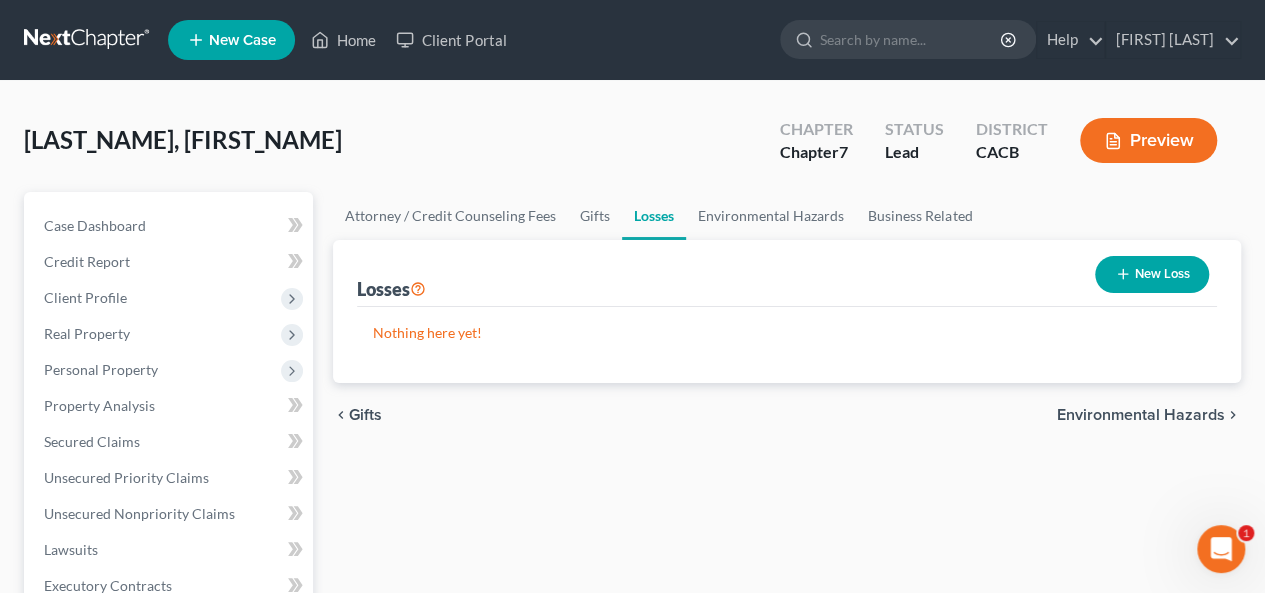 click on "Environmental Hazards" at bounding box center (1141, 415) 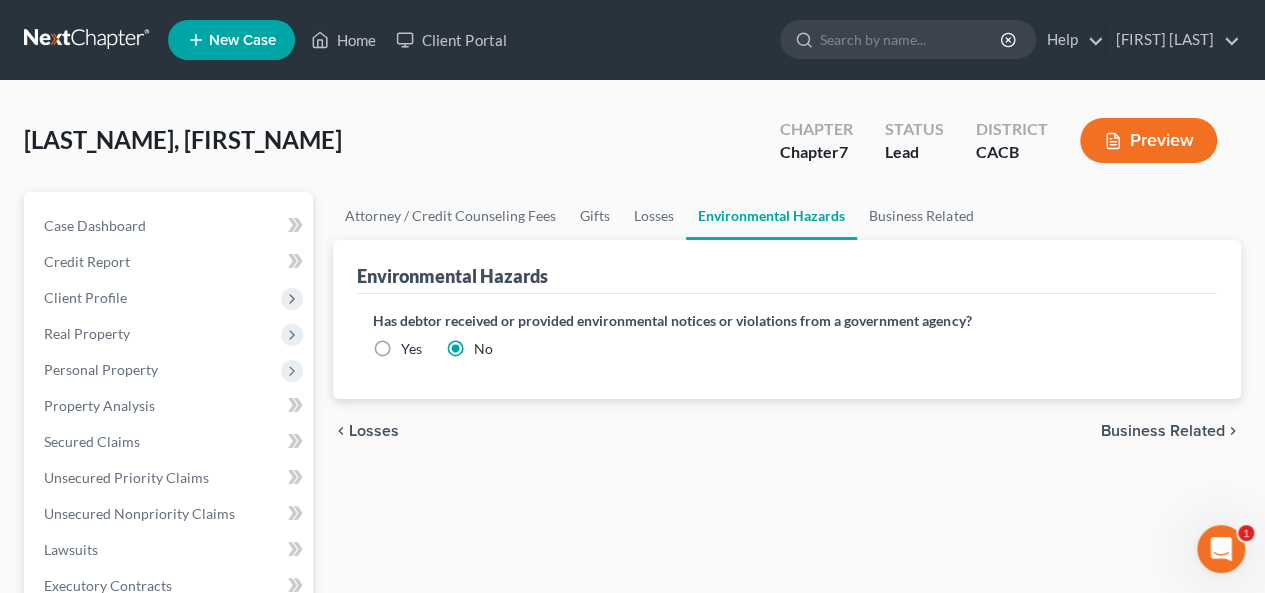 click on "Business Related" at bounding box center [1163, 431] 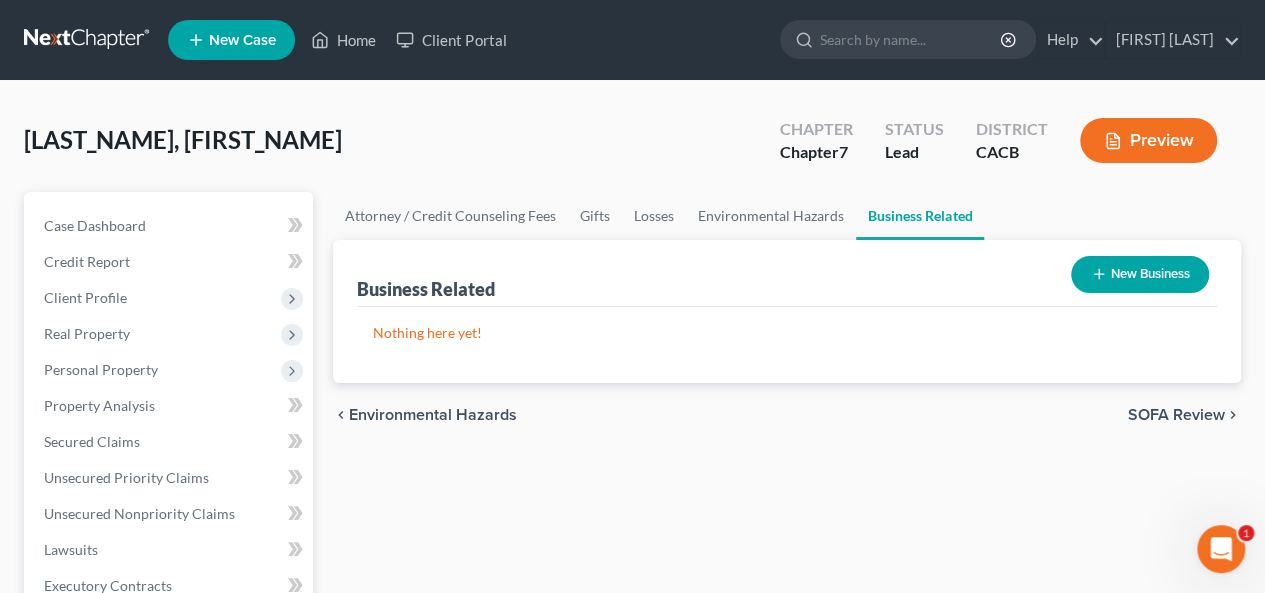 click on "SOFA Review" at bounding box center (1176, 415) 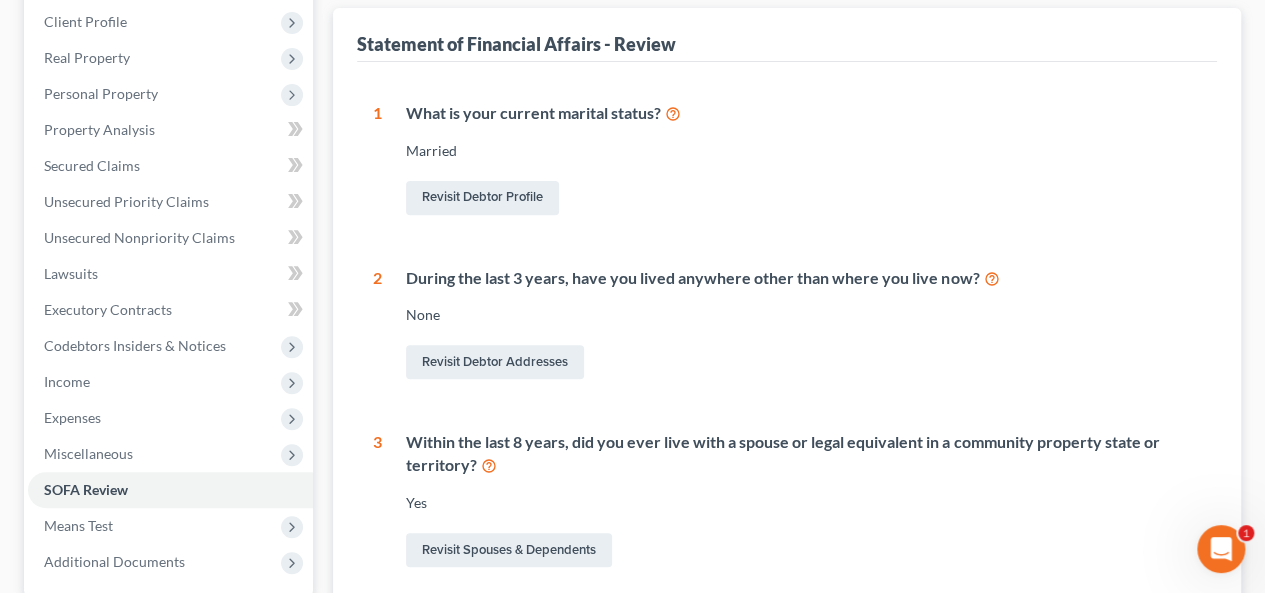 scroll, scrollTop: 300, scrollLeft: 0, axis: vertical 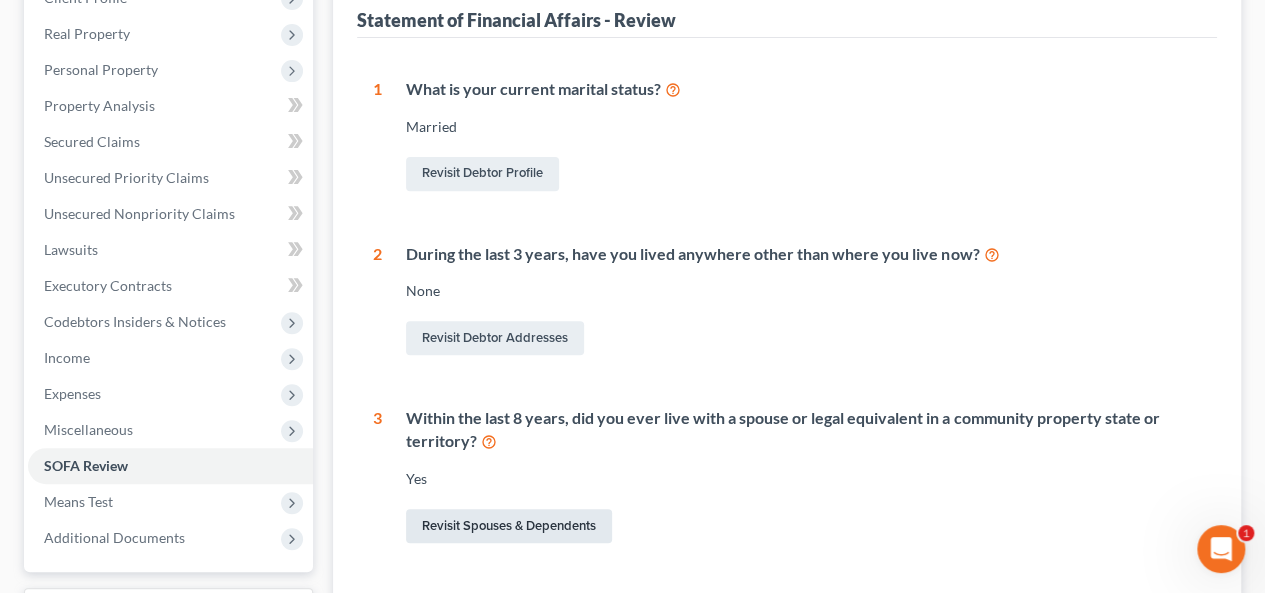 click on "Revisit Spouses & Dependents" at bounding box center [509, 526] 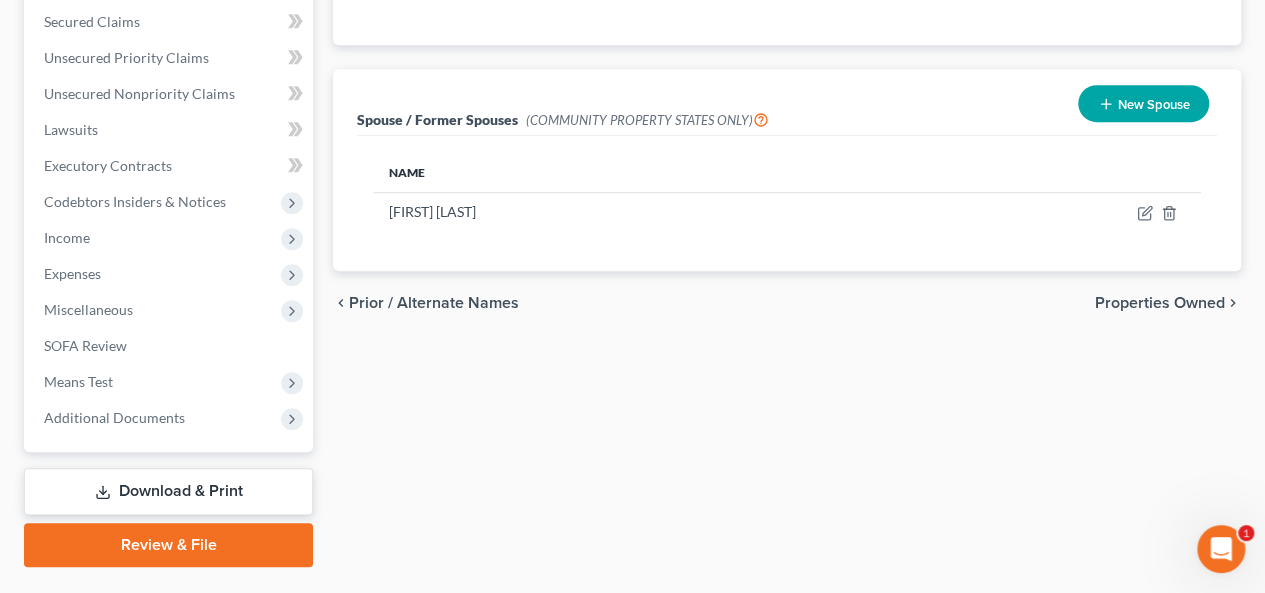 scroll, scrollTop: 683, scrollLeft: 0, axis: vertical 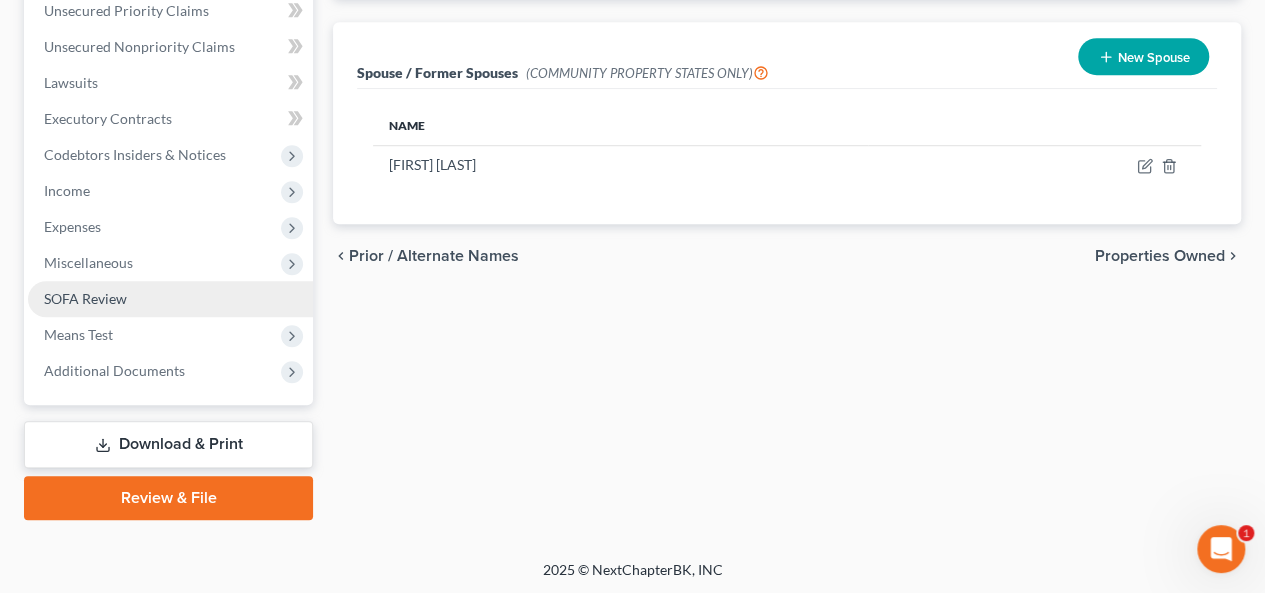 click on "SOFA Review" at bounding box center (170, 299) 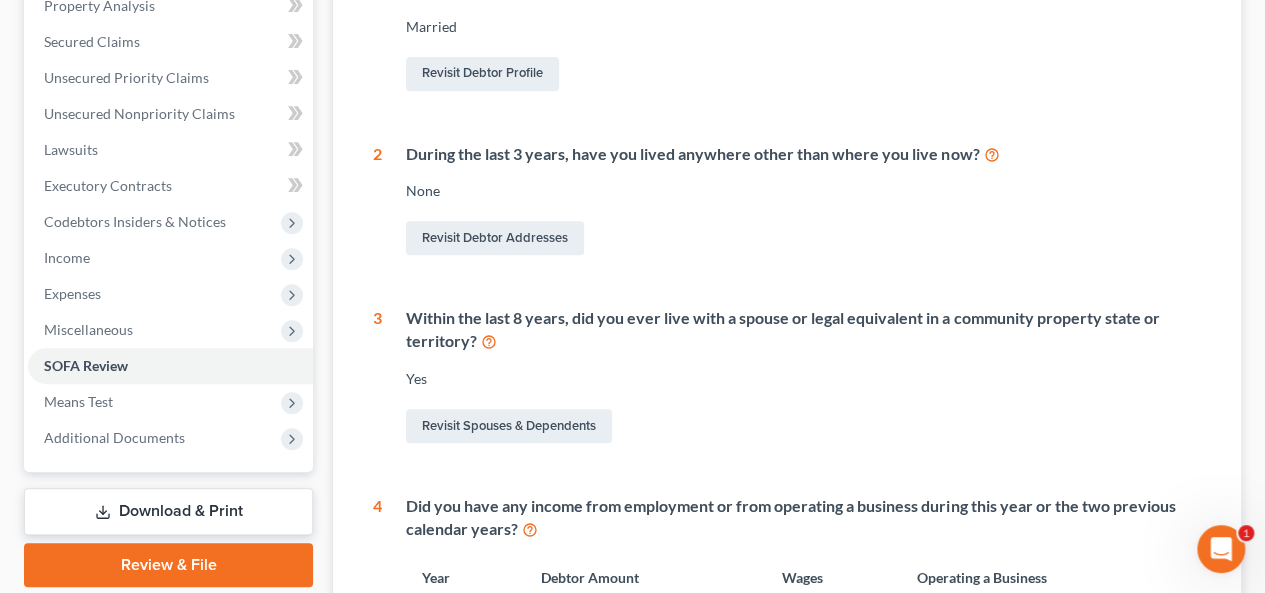 scroll, scrollTop: 0, scrollLeft: 0, axis: both 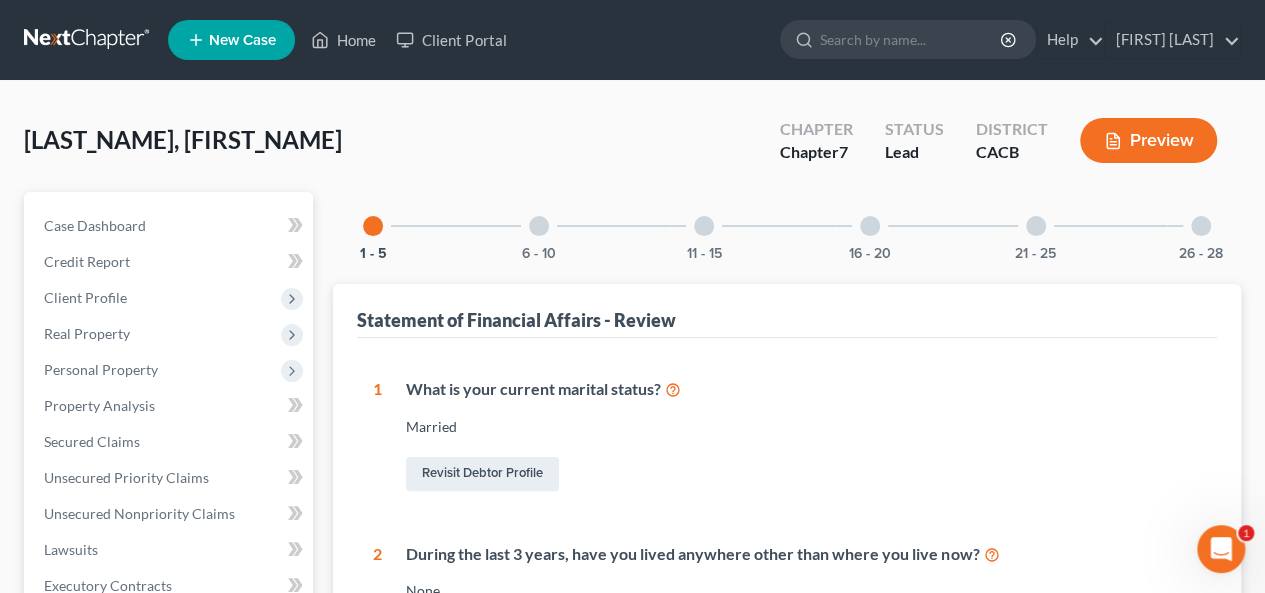 click at bounding box center [539, 226] 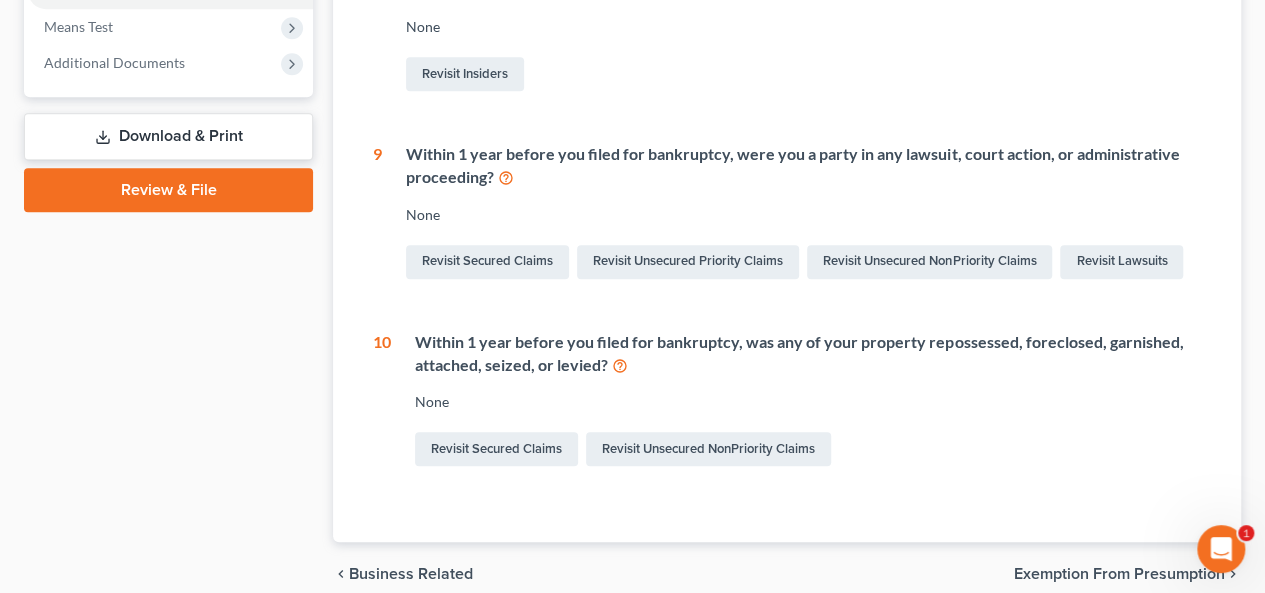 scroll, scrollTop: 800, scrollLeft: 0, axis: vertical 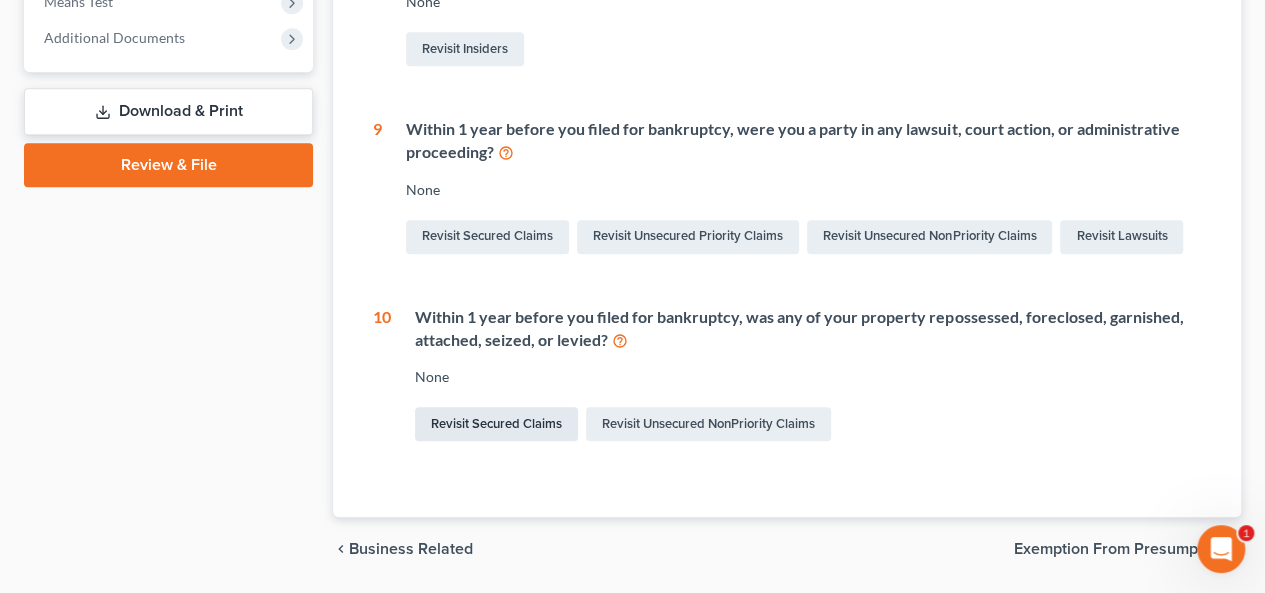 click on "Revisit Secured Claims" at bounding box center (496, 424) 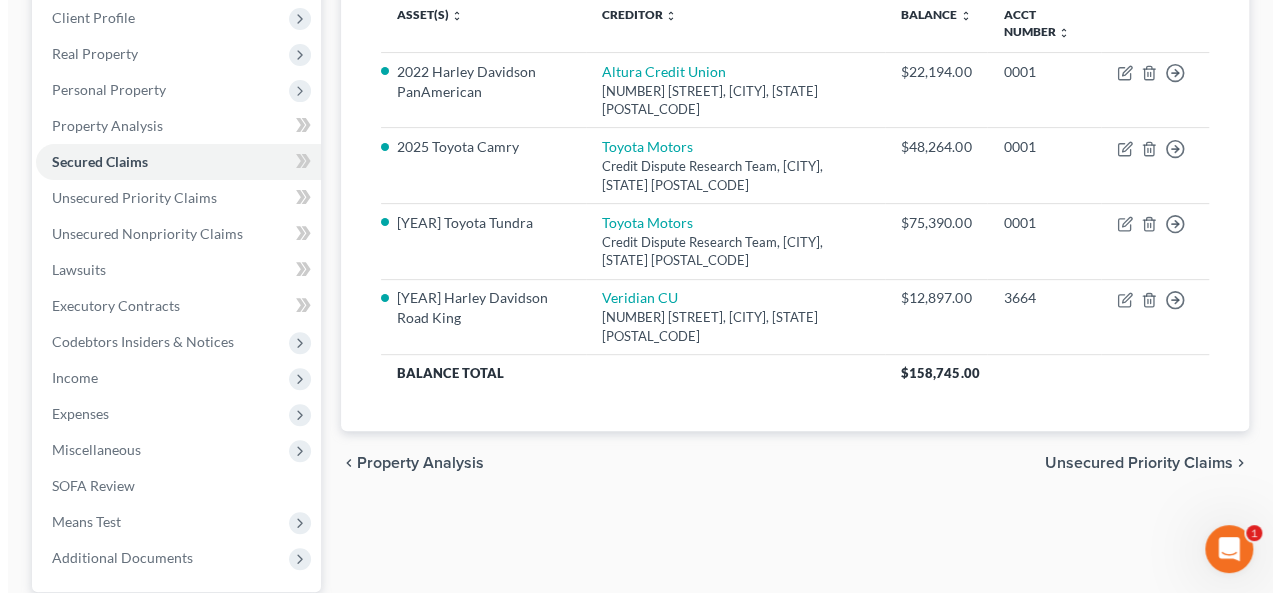 scroll, scrollTop: 300, scrollLeft: 0, axis: vertical 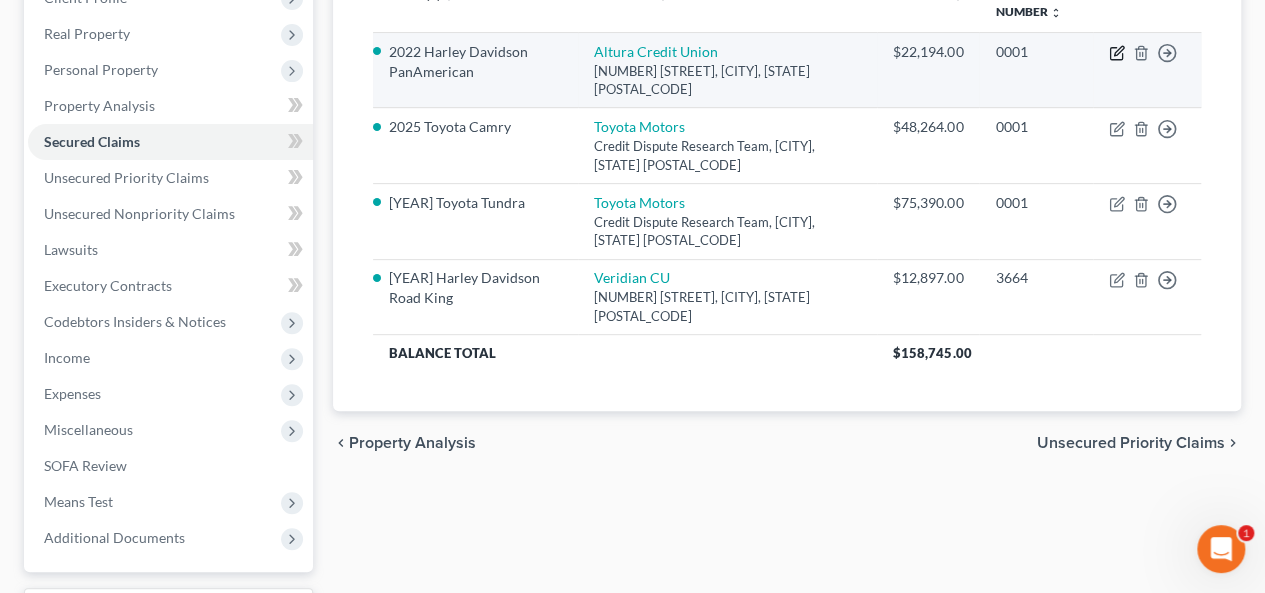 click 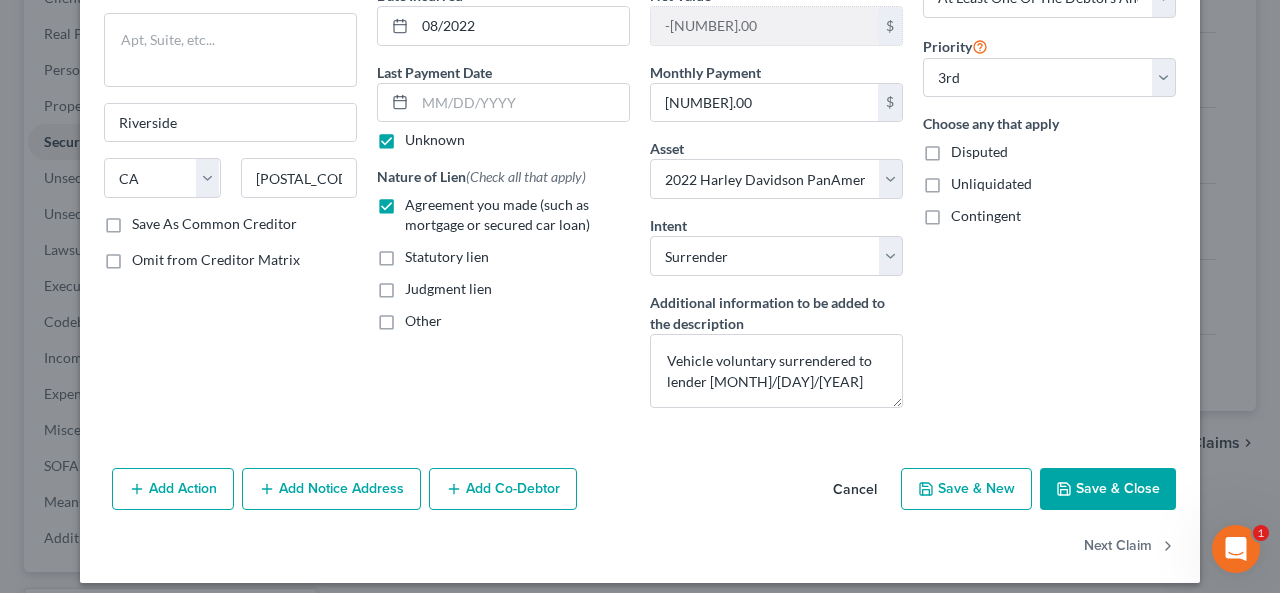 scroll, scrollTop: 222, scrollLeft: 0, axis: vertical 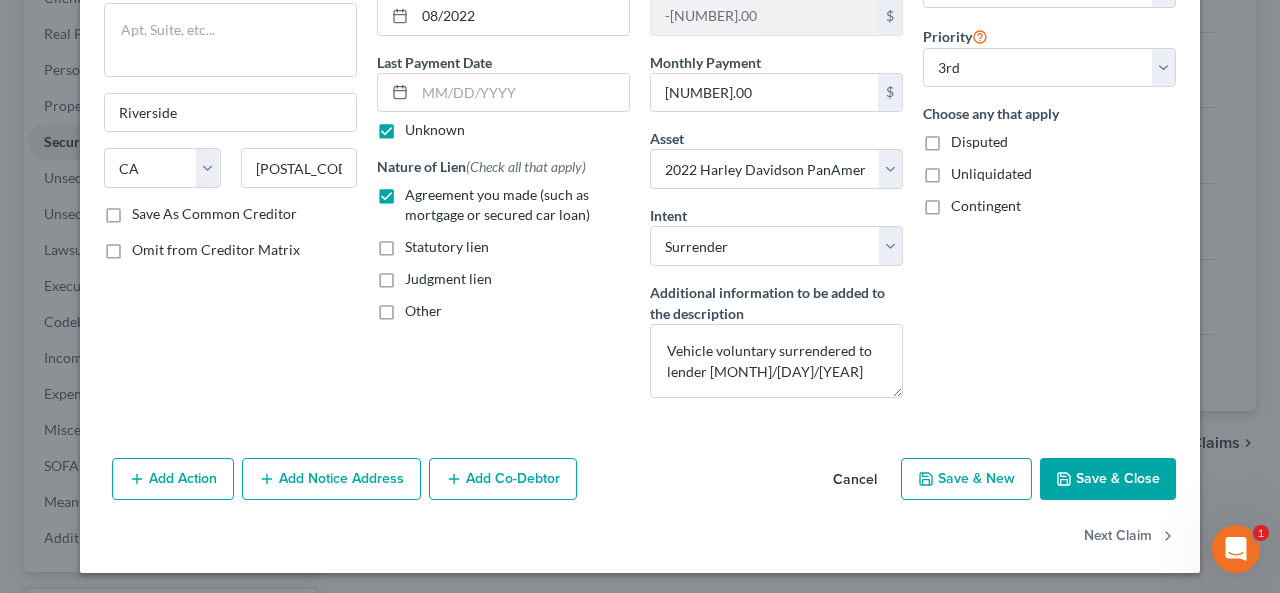 click on "Add Action" at bounding box center (173, 479) 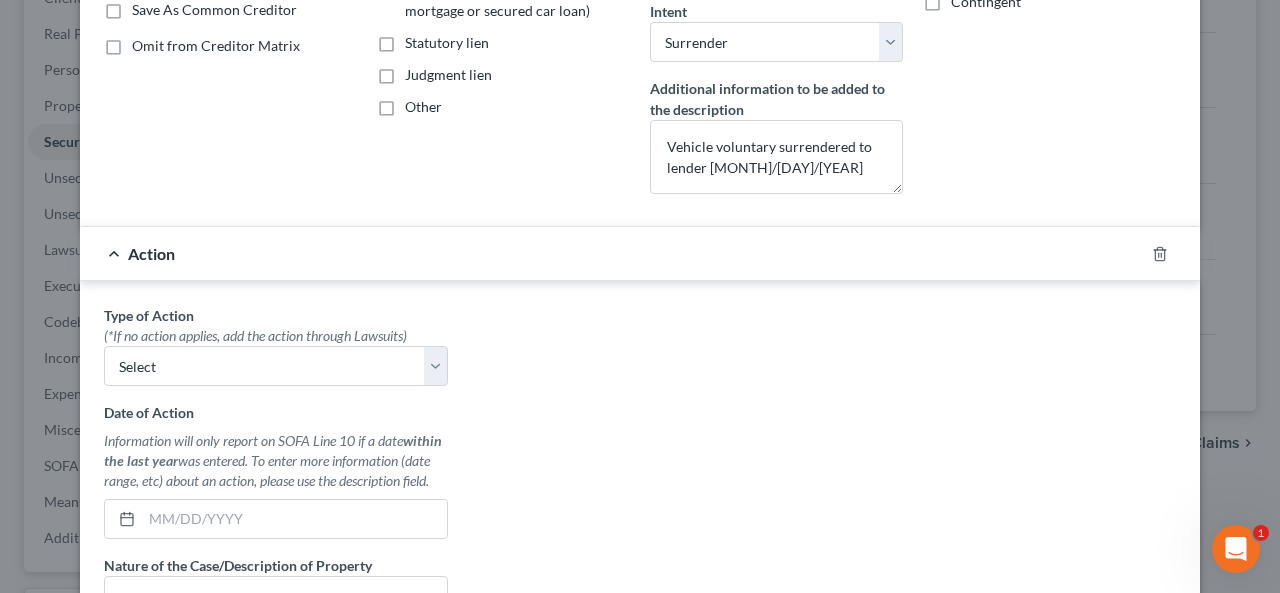 scroll, scrollTop: 522, scrollLeft: 0, axis: vertical 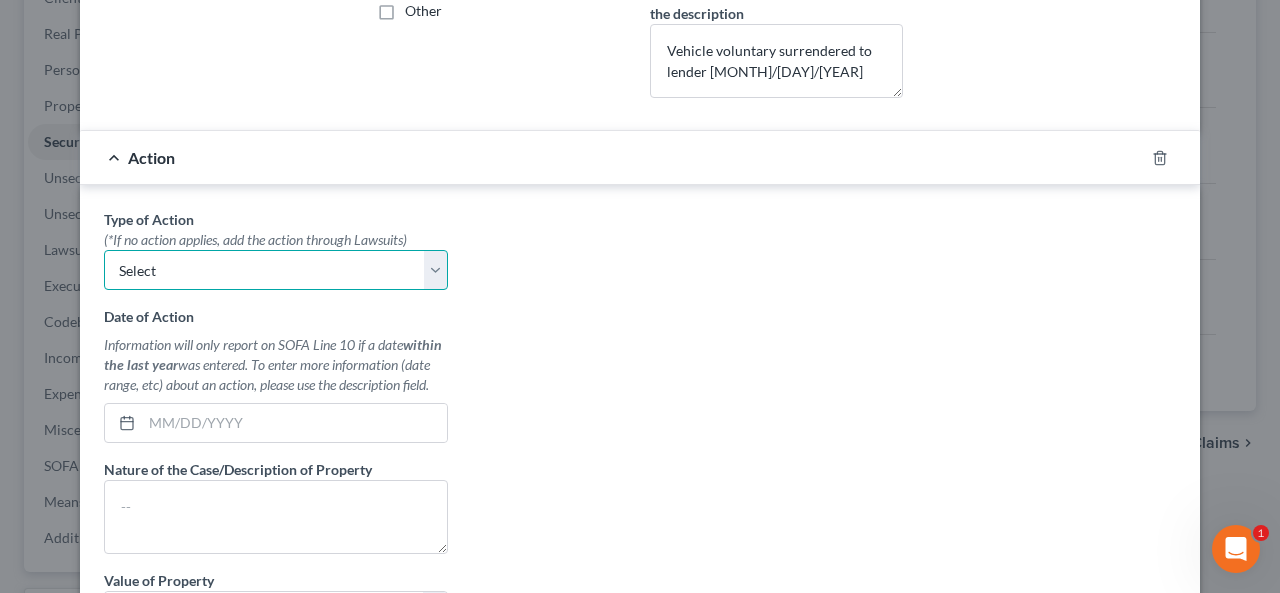 click on "Select Repossession Garnishment Foreclosure Personal Injury Attached, Seized, Or Levied" at bounding box center (276, 270) 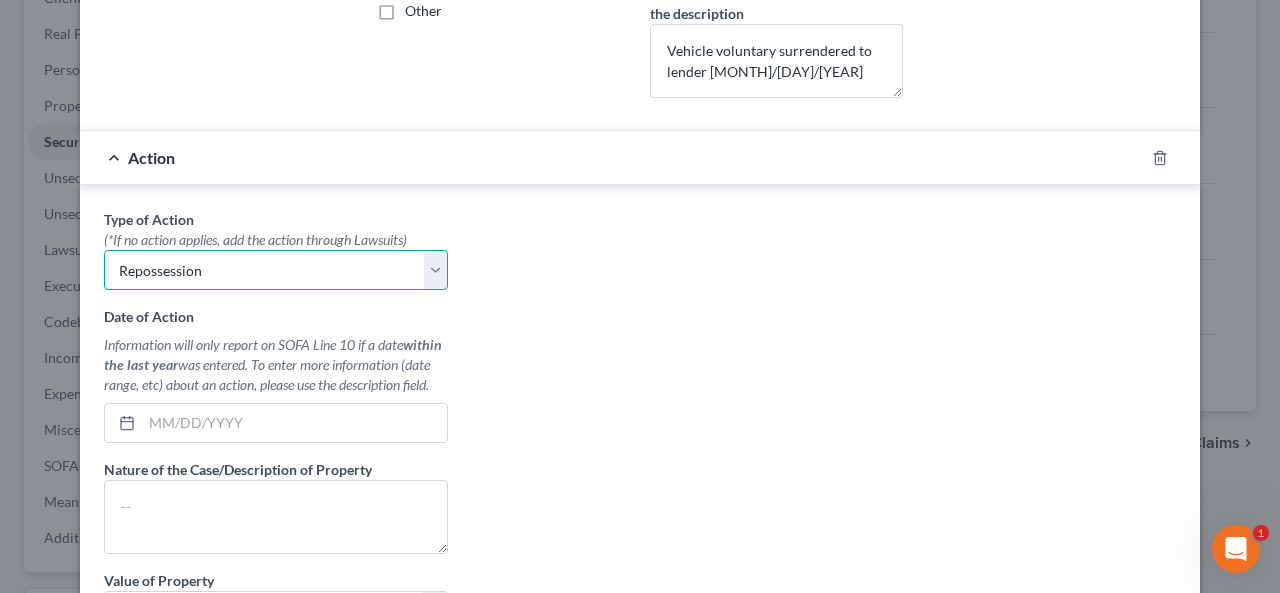 click on "Select Repossession Garnishment Foreclosure Personal Injury Attached, Seized, Or Levied" at bounding box center [276, 270] 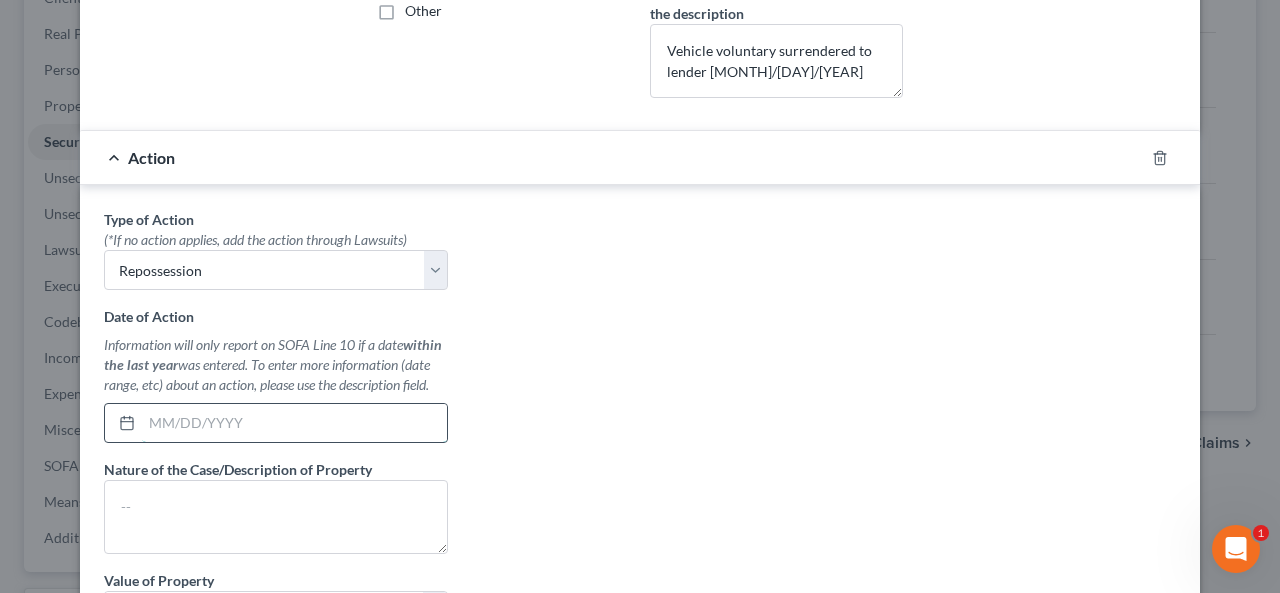 click at bounding box center [294, 423] 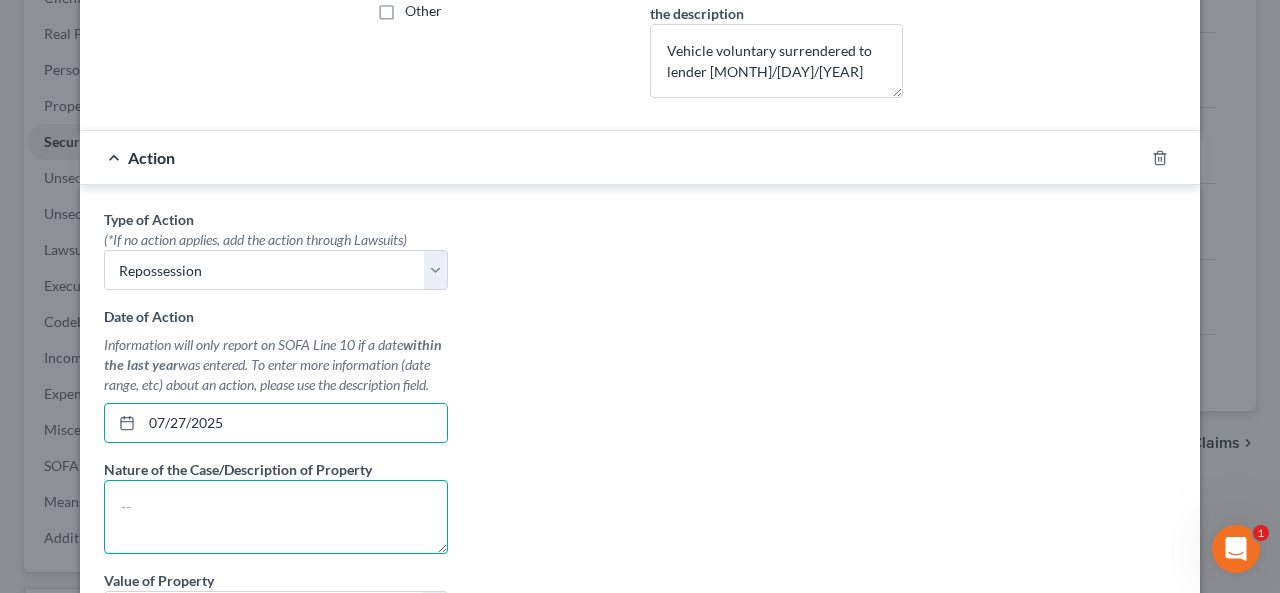 drag, startPoint x: 144, startPoint y: 523, endPoint x: 190, endPoint y: 496, distance: 53.338543 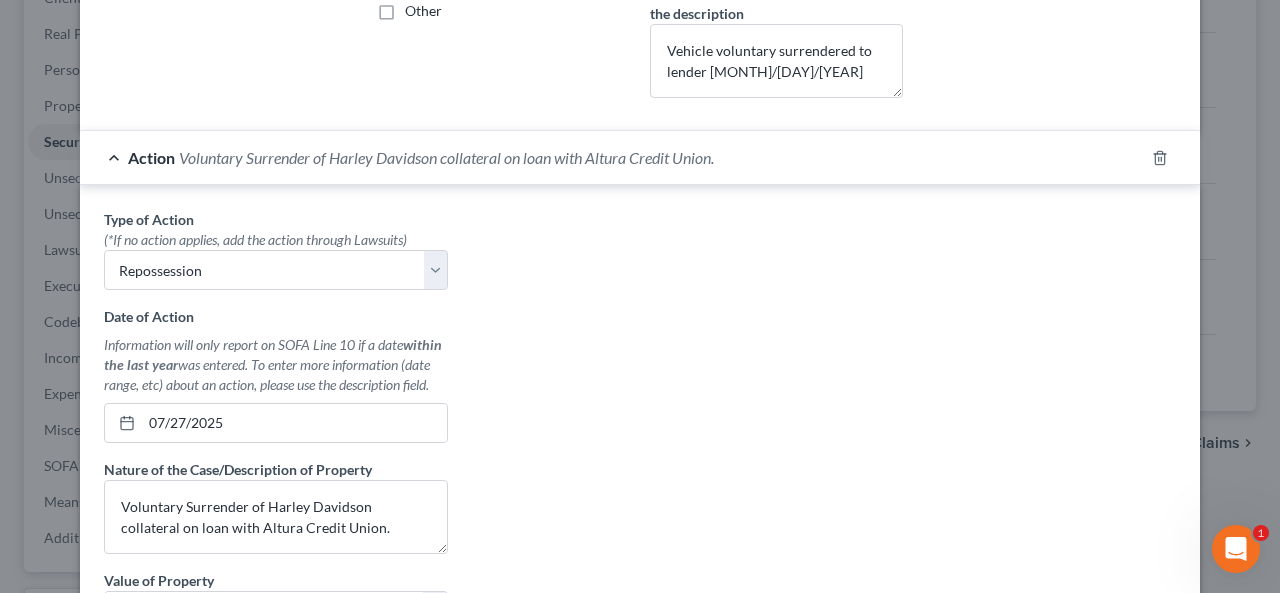 drag, startPoint x: 336, startPoint y: 319, endPoint x: 381, endPoint y: 335, distance: 47.759815 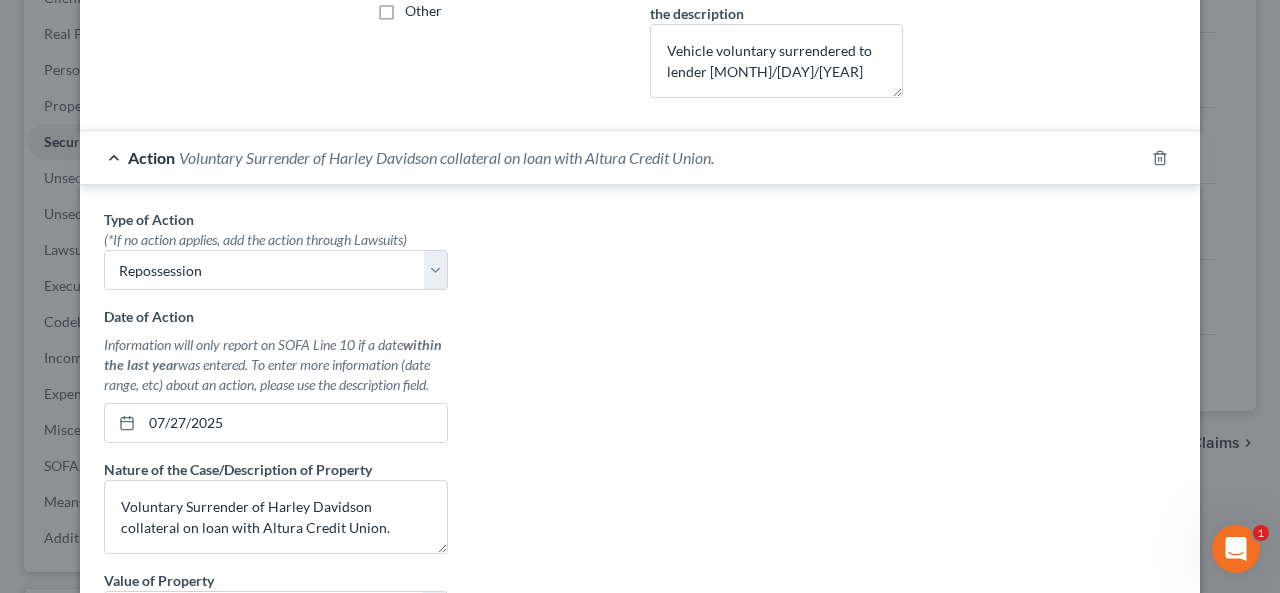 drag, startPoint x: 381, startPoint y: 335, endPoint x: 908, endPoint y: 339, distance: 527.0152 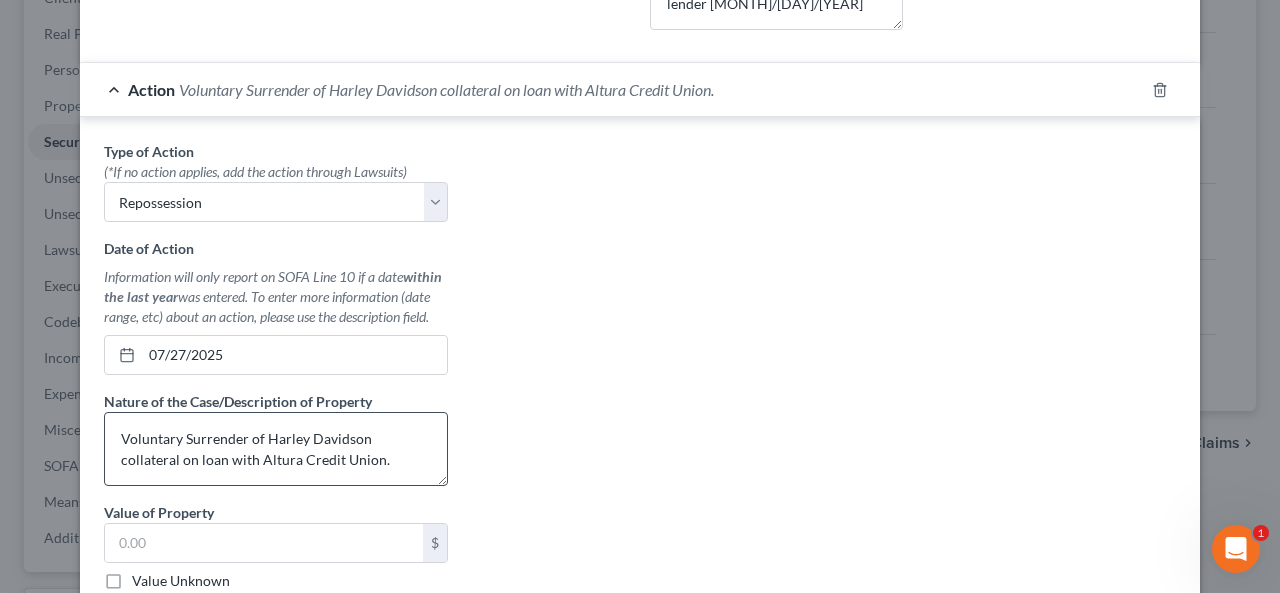 scroll, scrollTop: 622, scrollLeft: 0, axis: vertical 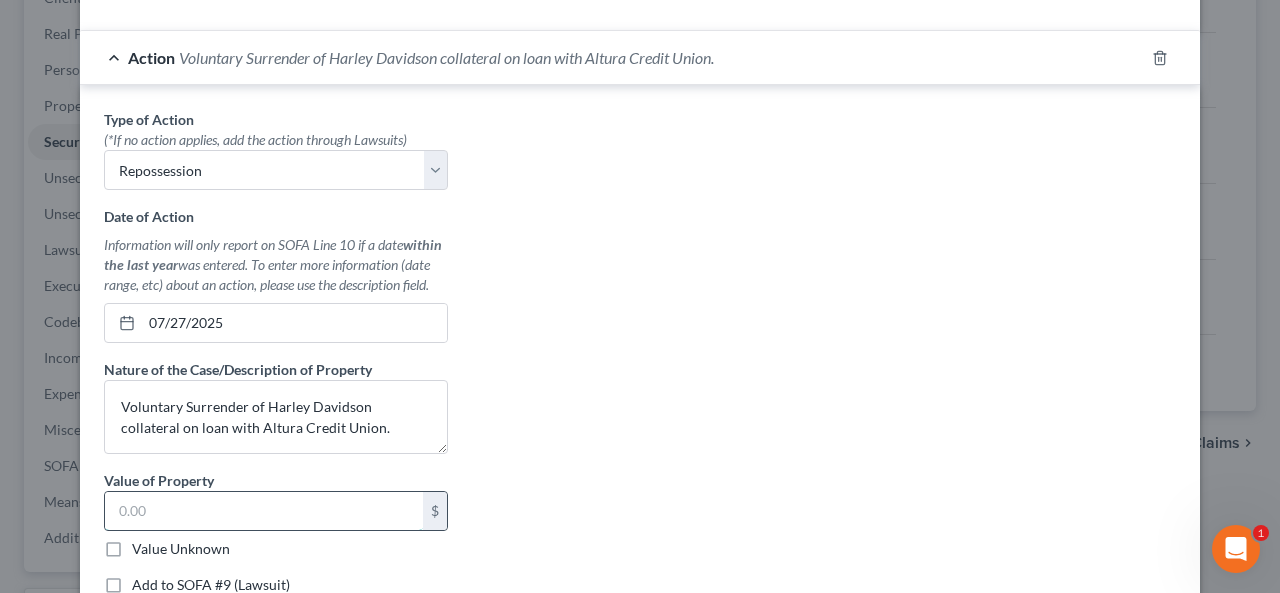 drag, startPoint x: 110, startPoint y: 505, endPoint x: 136, endPoint y: 489, distance: 30.528675 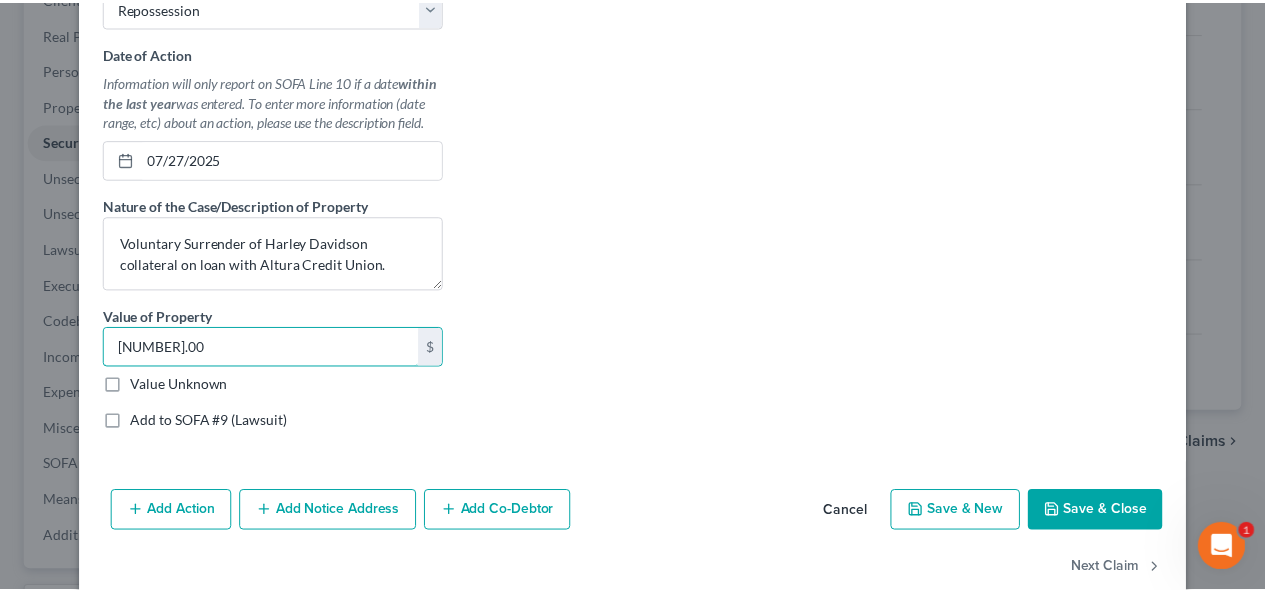 scroll, scrollTop: 815, scrollLeft: 0, axis: vertical 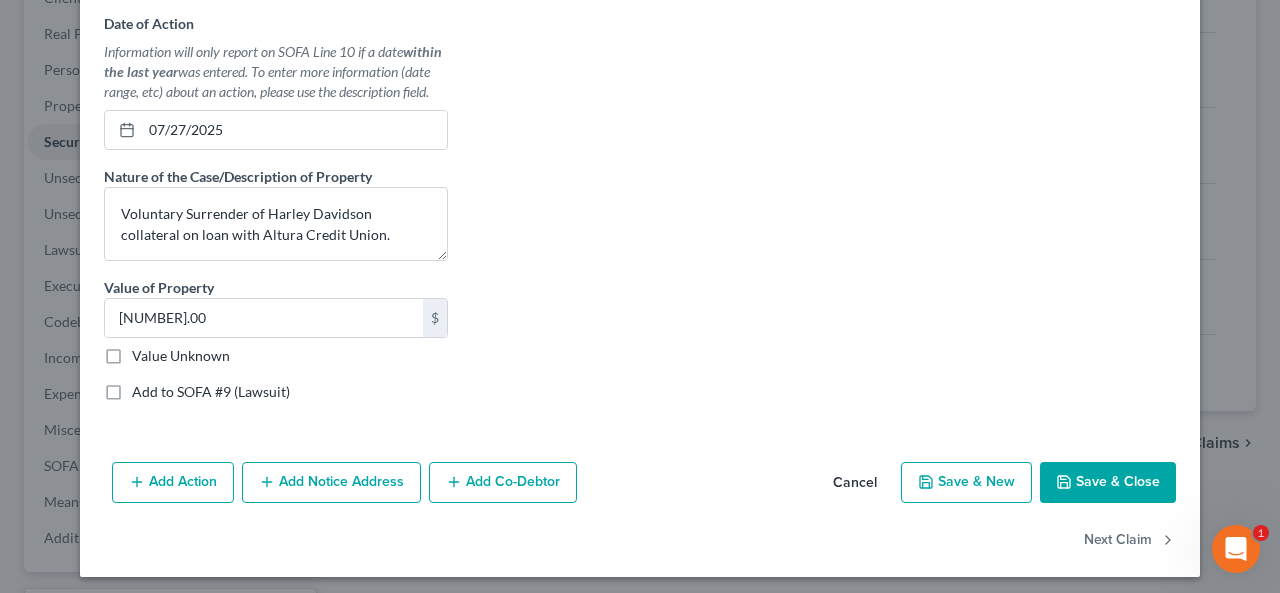 drag, startPoint x: 1098, startPoint y: 475, endPoint x: 1107, endPoint y: 465, distance: 13.453624 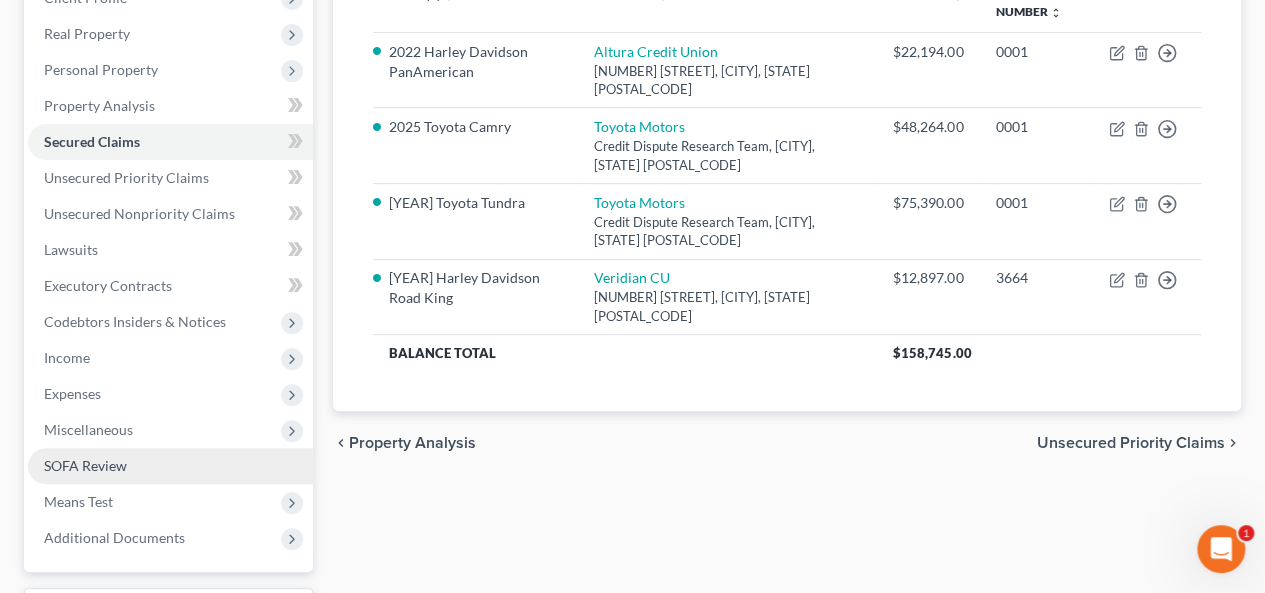 click on "SOFA Review" at bounding box center [170, 466] 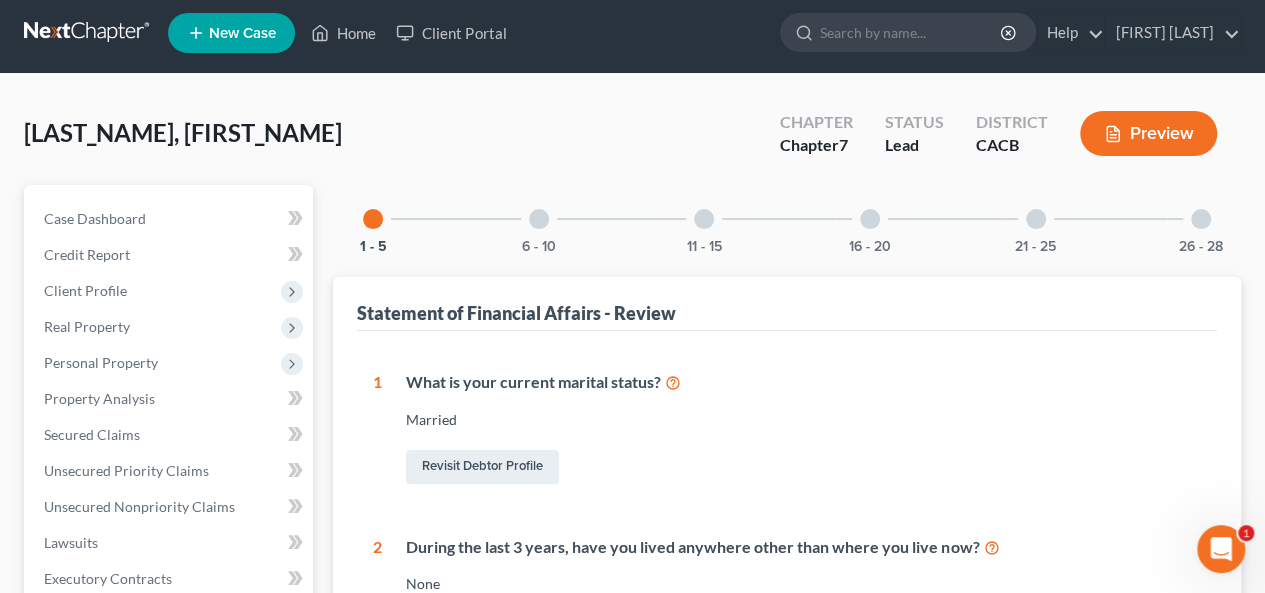 scroll, scrollTop: 0, scrollLeft: 0, axis: both 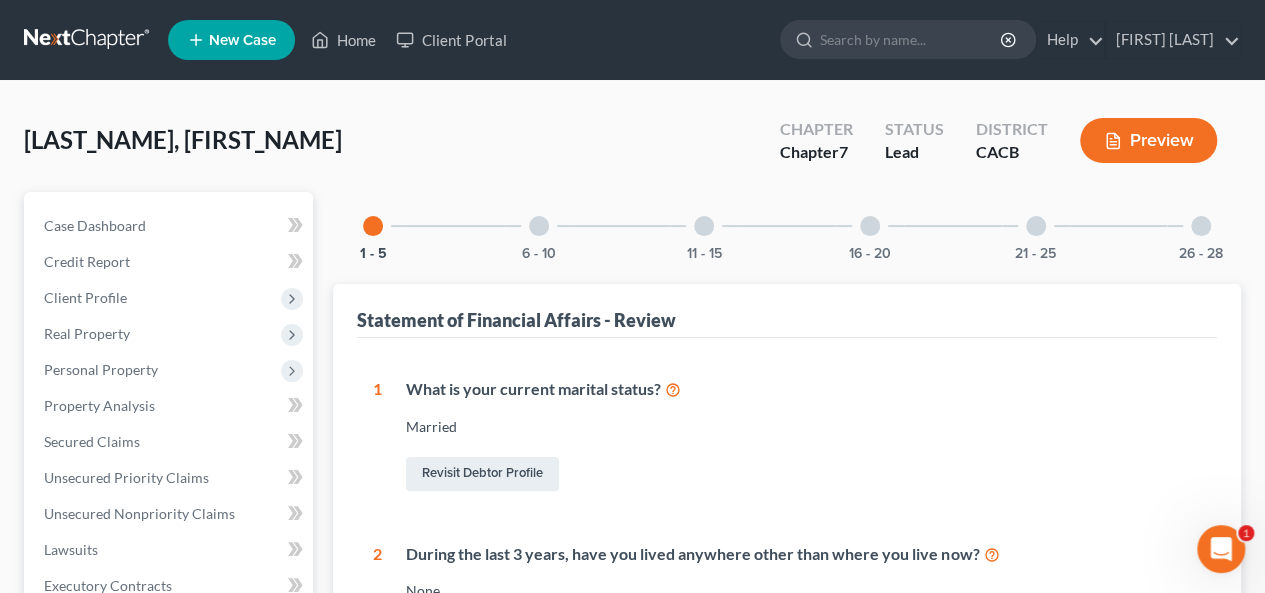 click on "6 - 10" at bounding box center (539, 226) 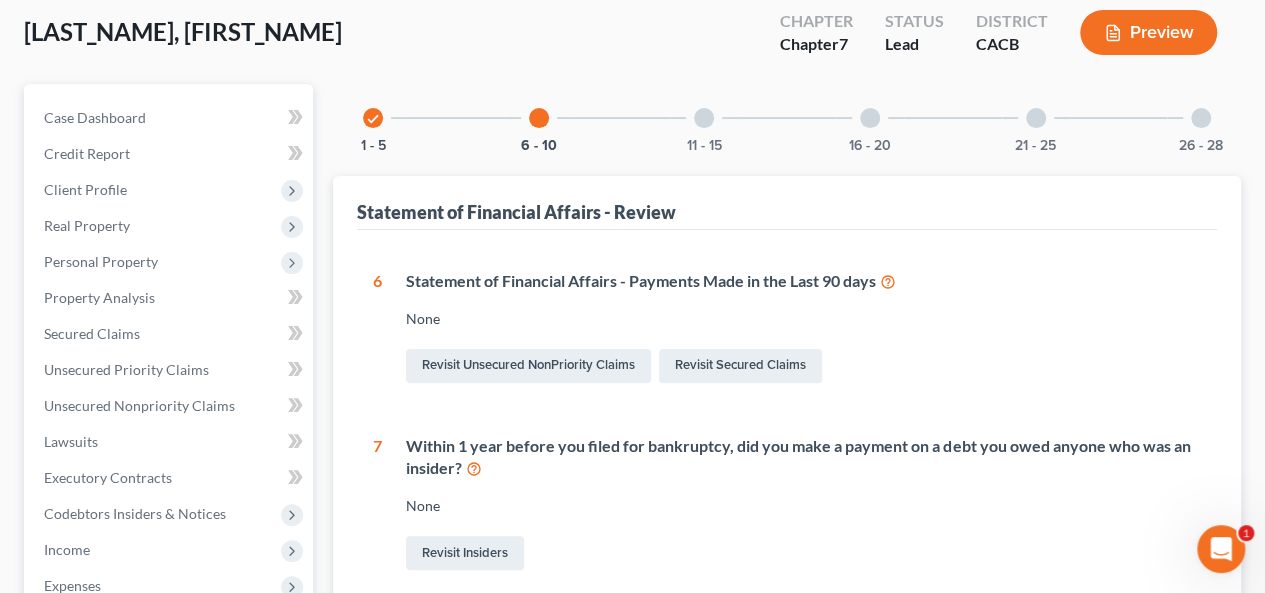 scroll, scrollTop: 0, scrollLeft: 0, axis: both 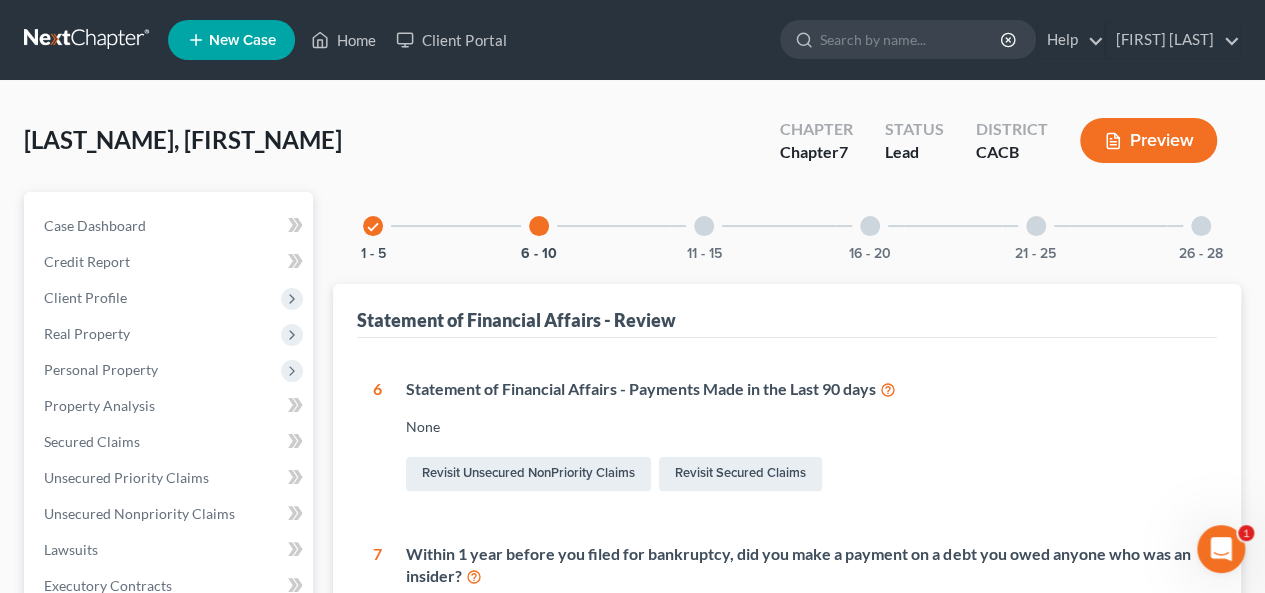 click at bounding box center (704, 226) 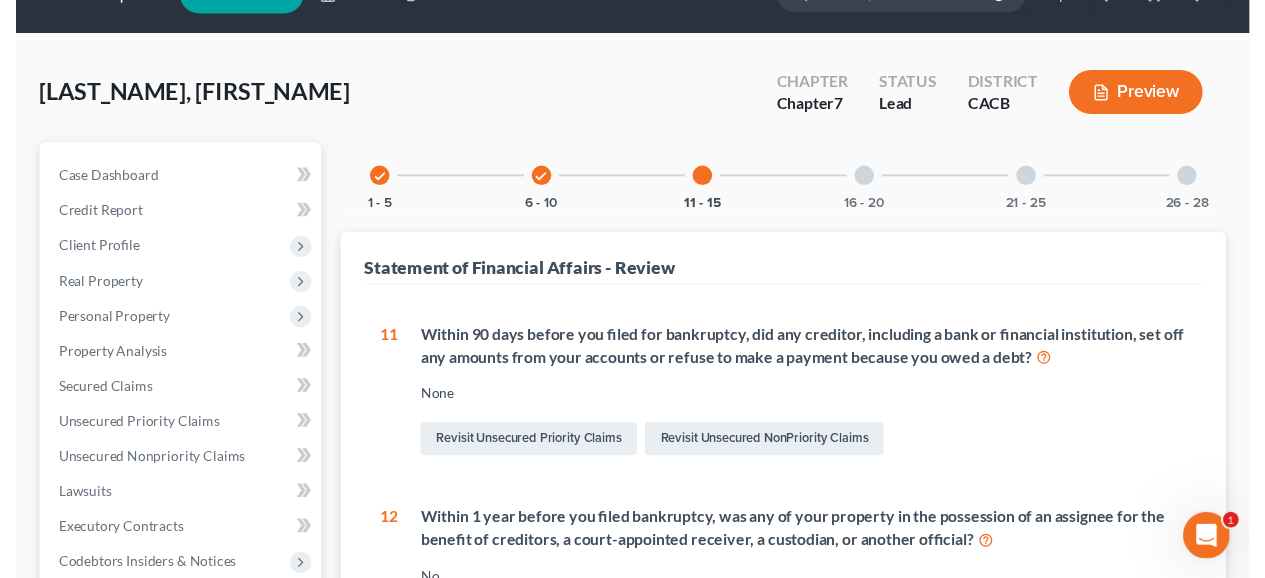 scroll, scrollTop: 0, scrollLeft: 0, axis: both 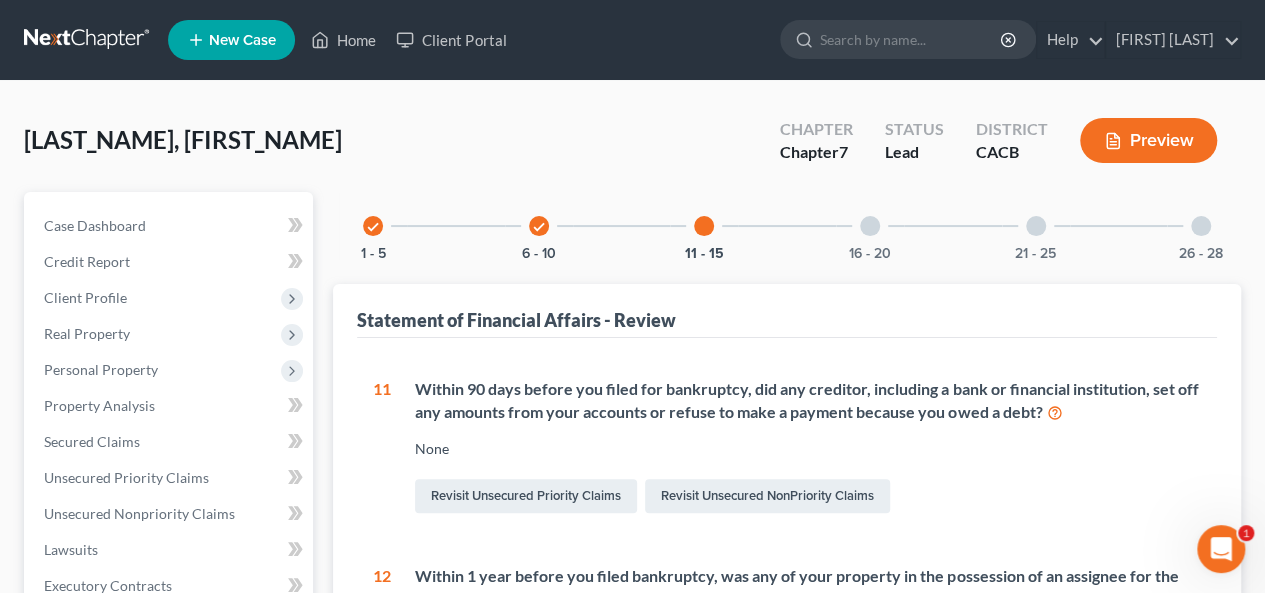 click at bounding box center [870, 226] 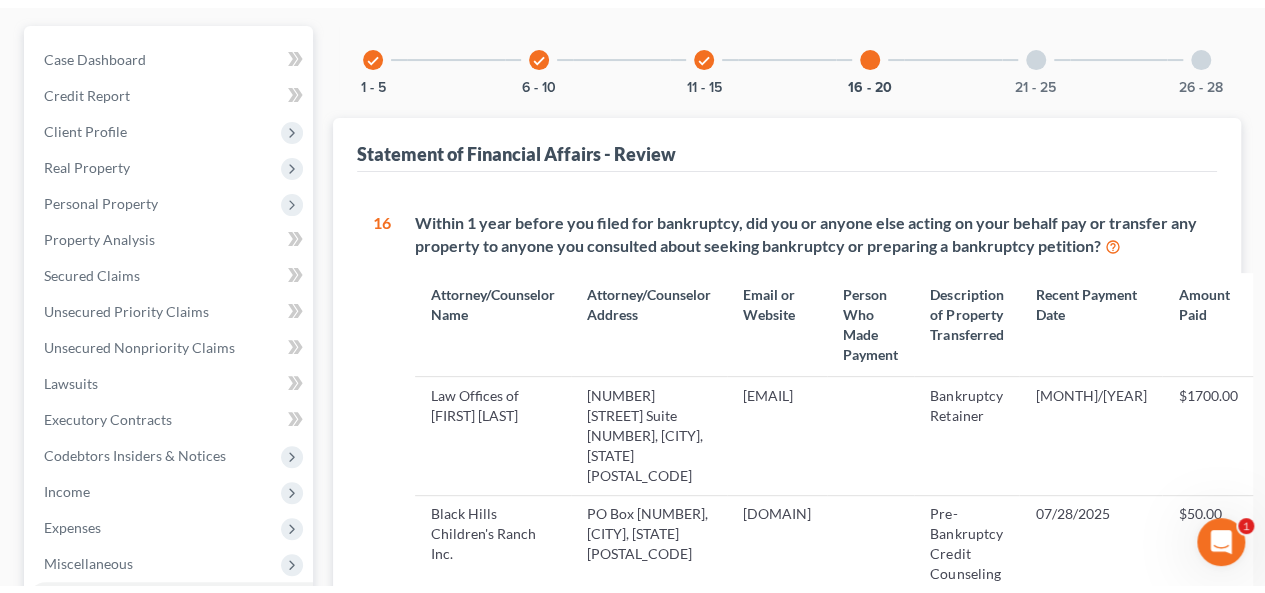 scroll, scrollTop: 100, scrollLeft: 0, axis: vertical 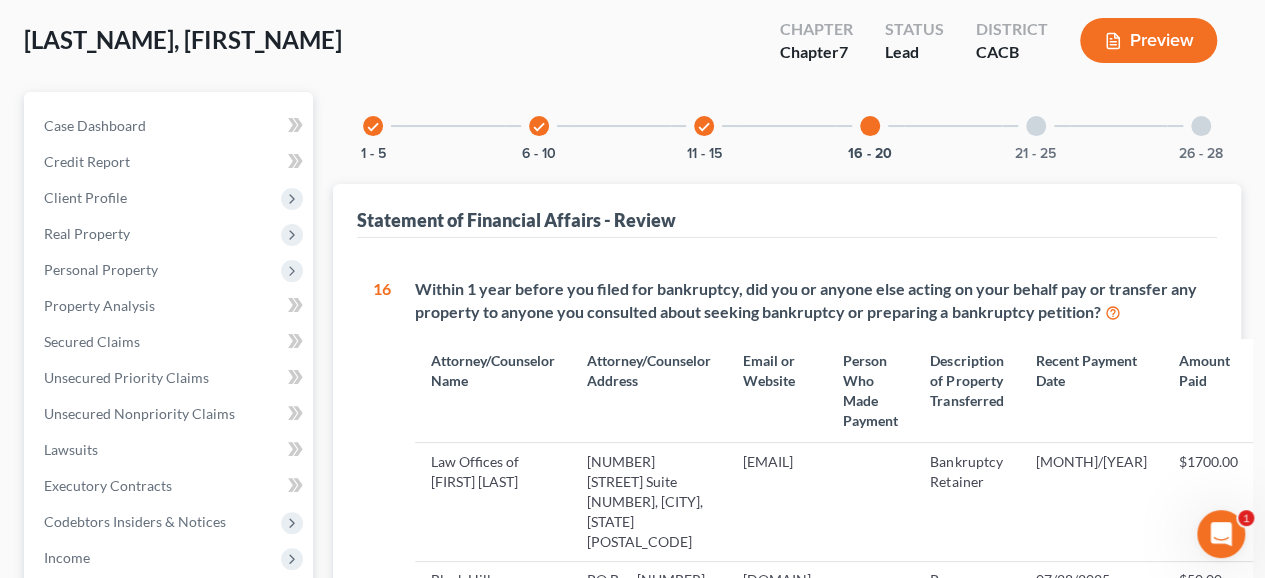 click at bounding box center [1036, 126] 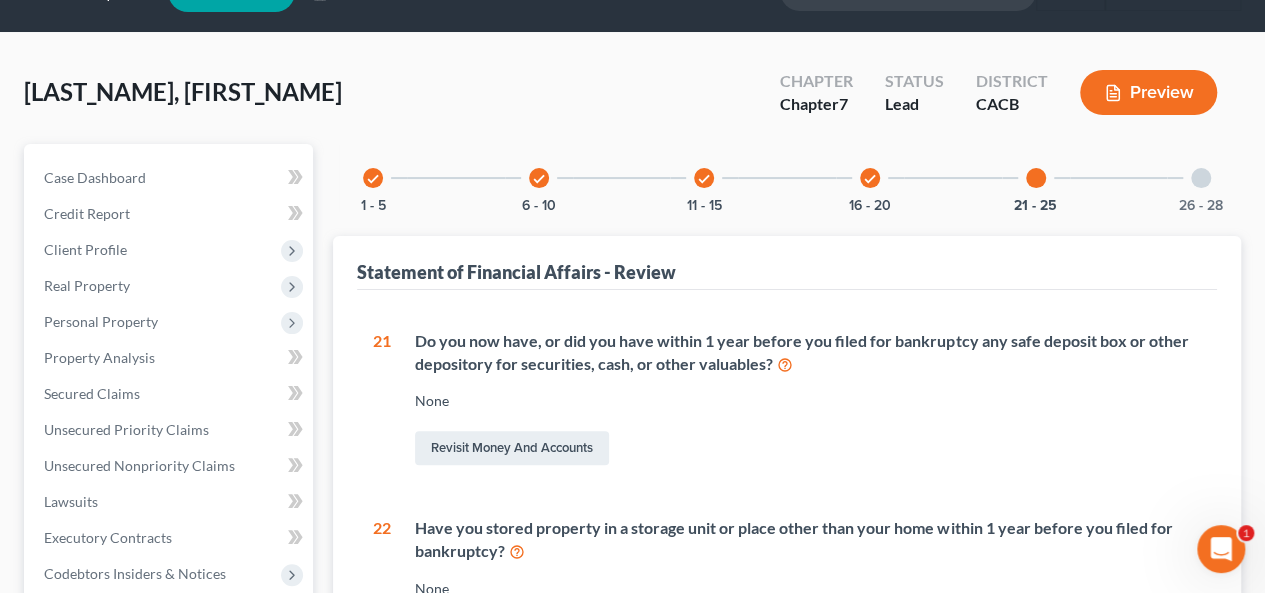 scroll, scrollTop: 0, scrollLeft: 0, axis: both 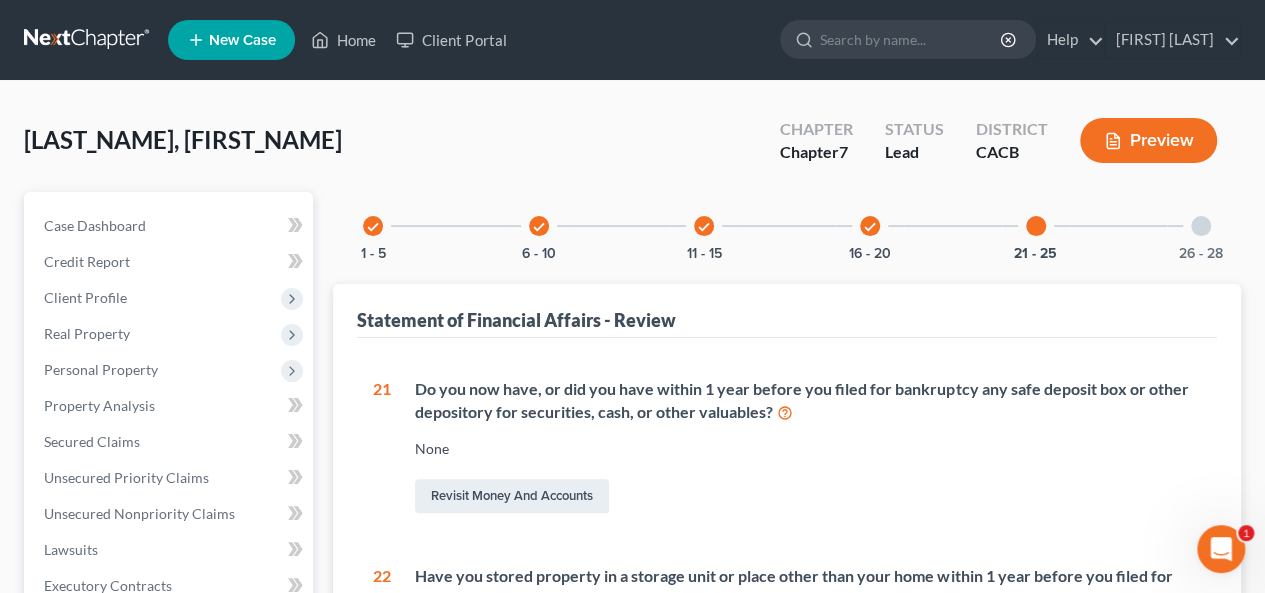 click at bounding box center (1201, 226) 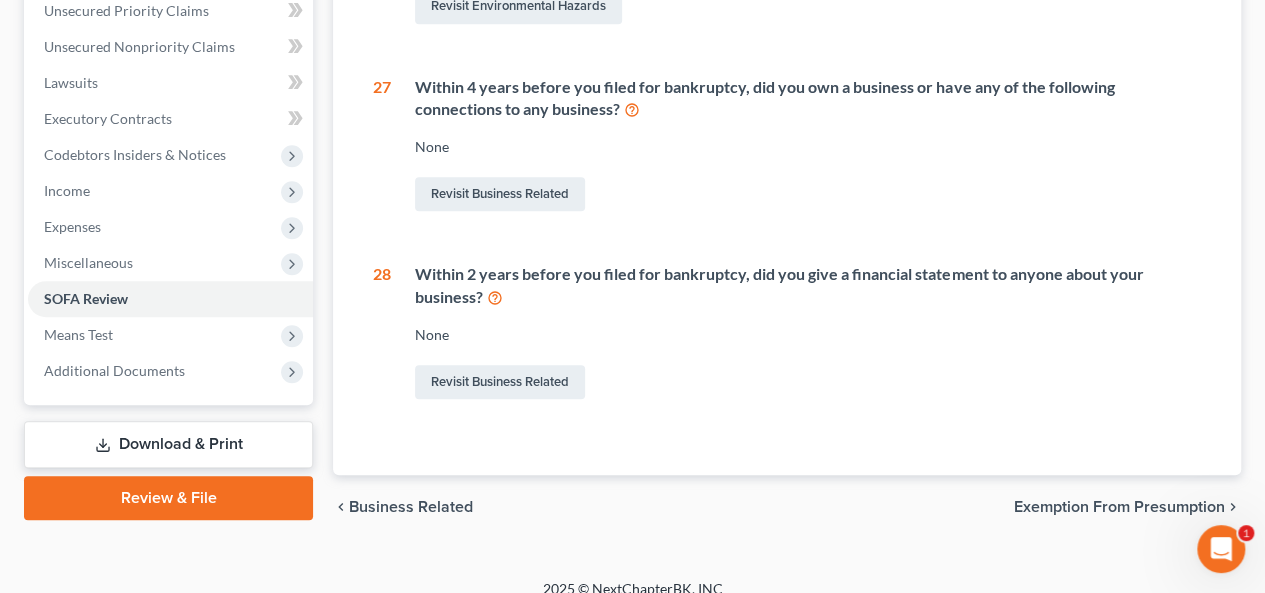 scroll, scrollTop: 488, scrollLeft: 0, axis: vertical 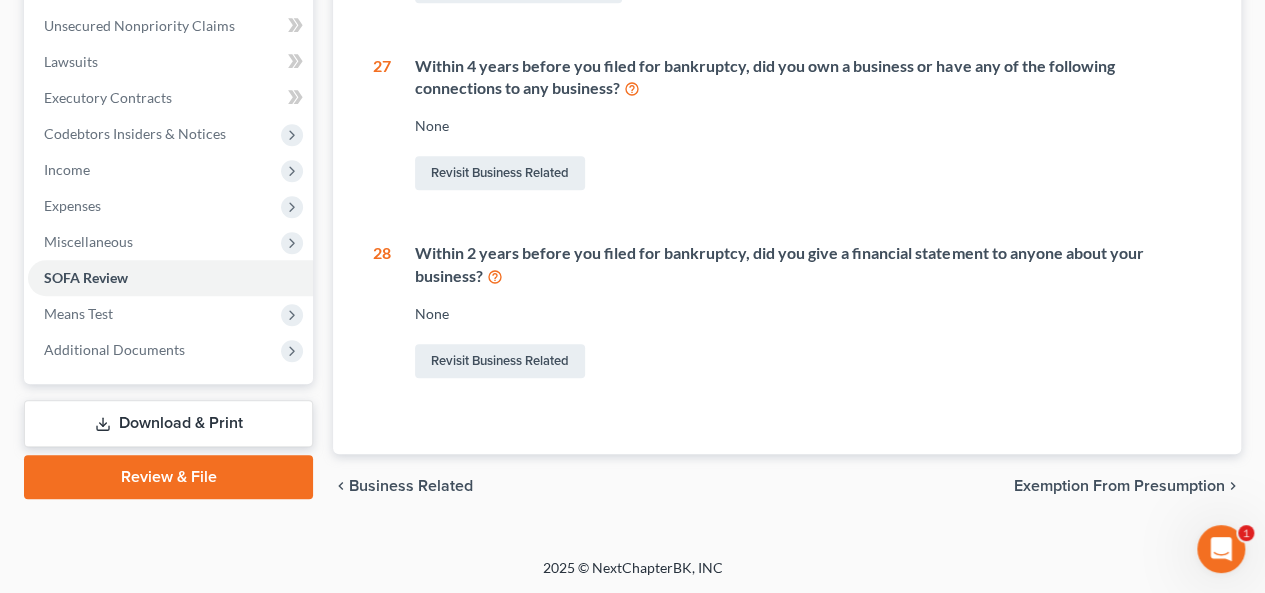 click on "Exemption from Presumption" at bounding box center (1119, 486) 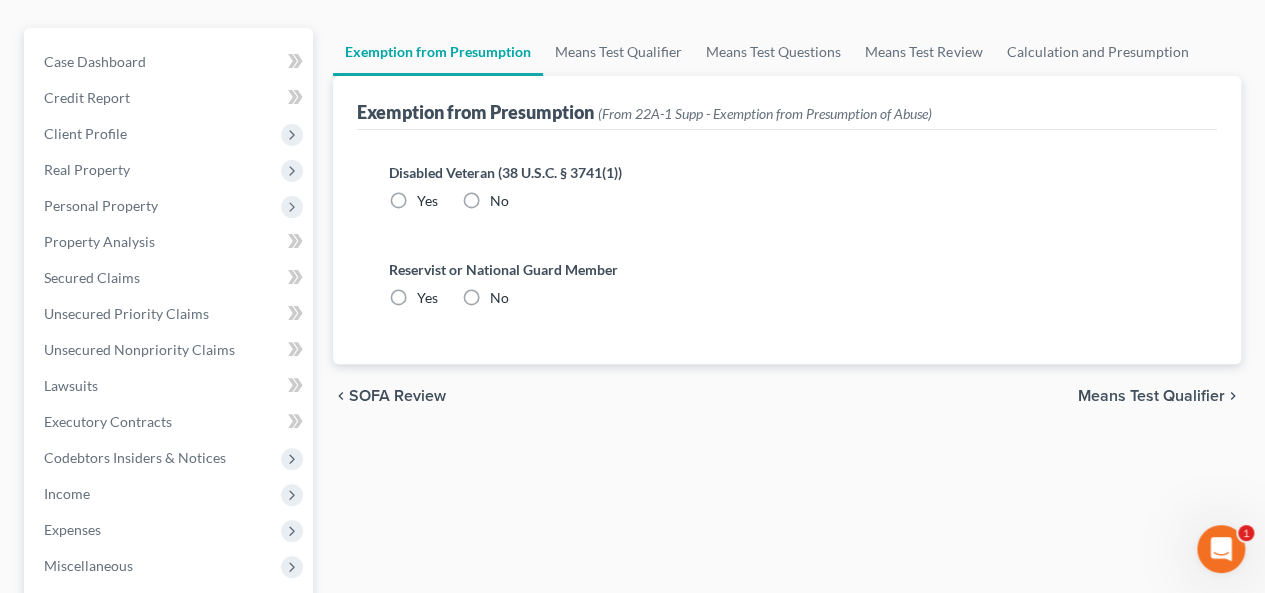 scroll, scrollTop: 300, scrollLeft: 0, axis: vertical 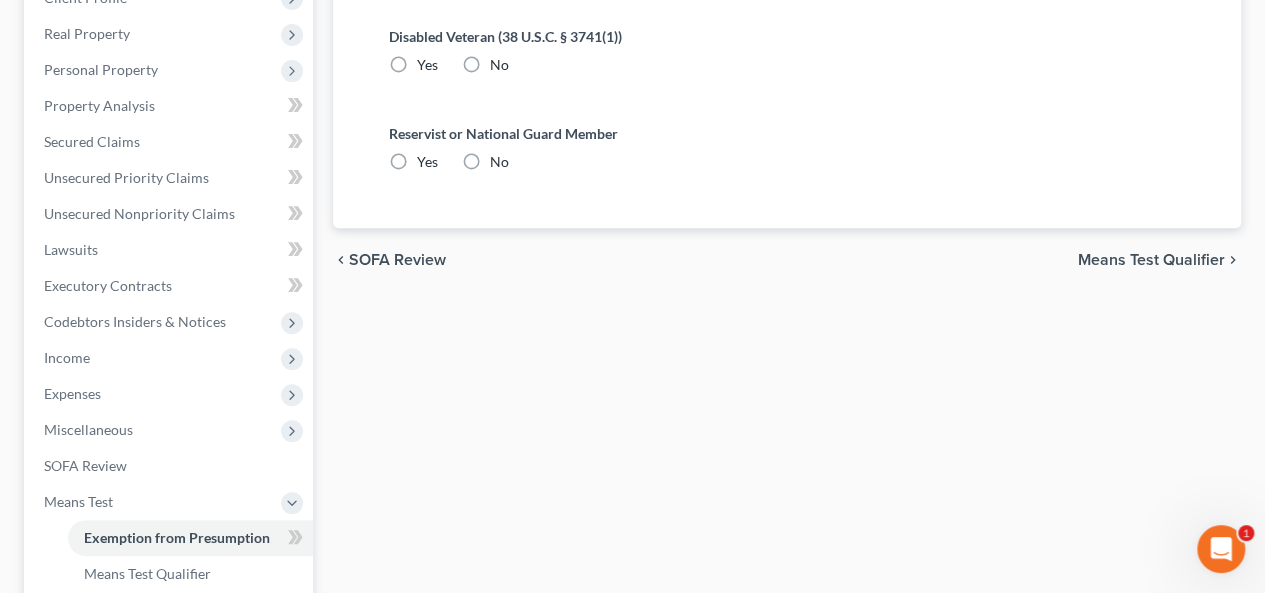 click on "No" at bounding box center [499, 65] 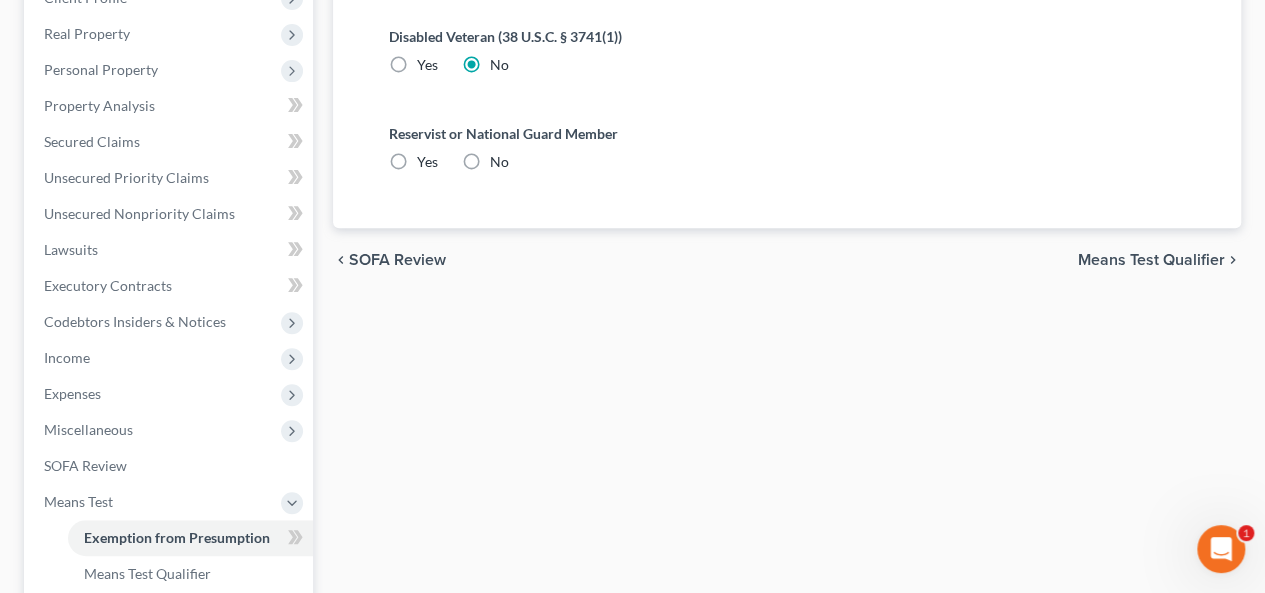 click on "No" at bounding box center [485, 162] 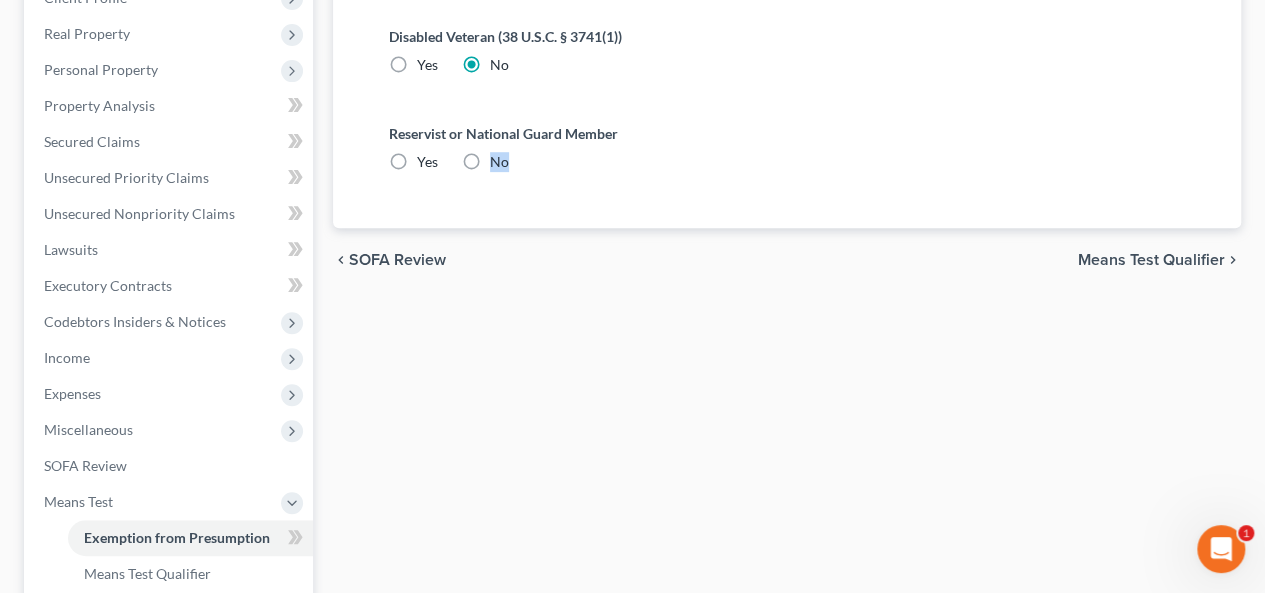 click on "No" at bounding box center (499, 162) 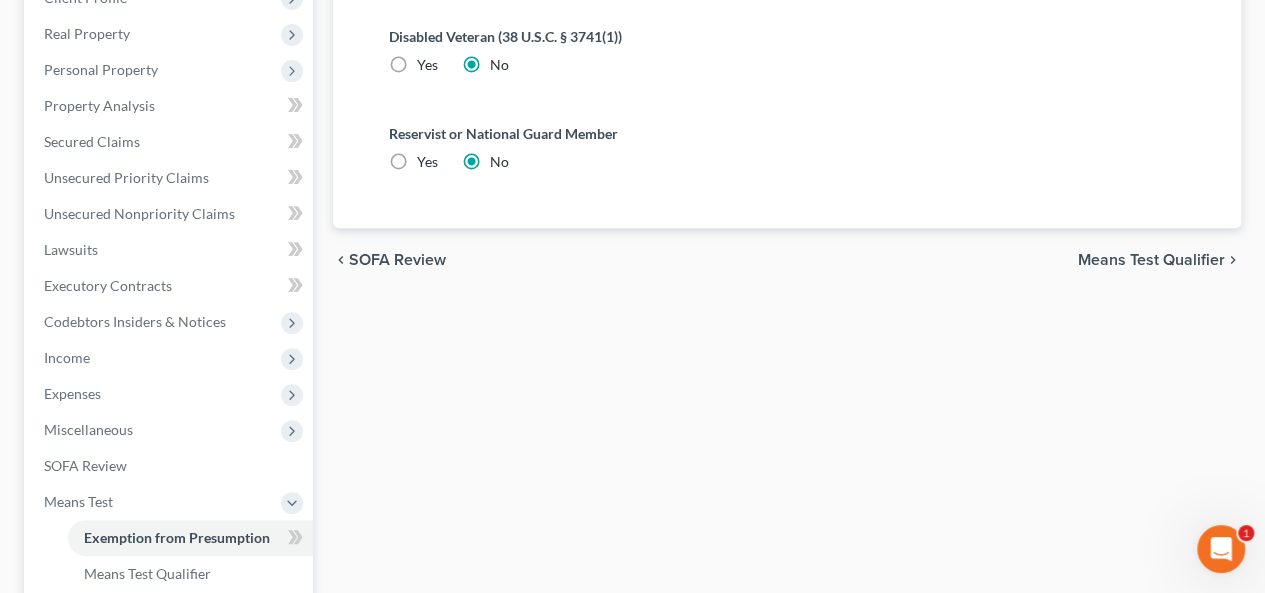 click on "Means Test Qualifier" at bounding box center (1151, 260) 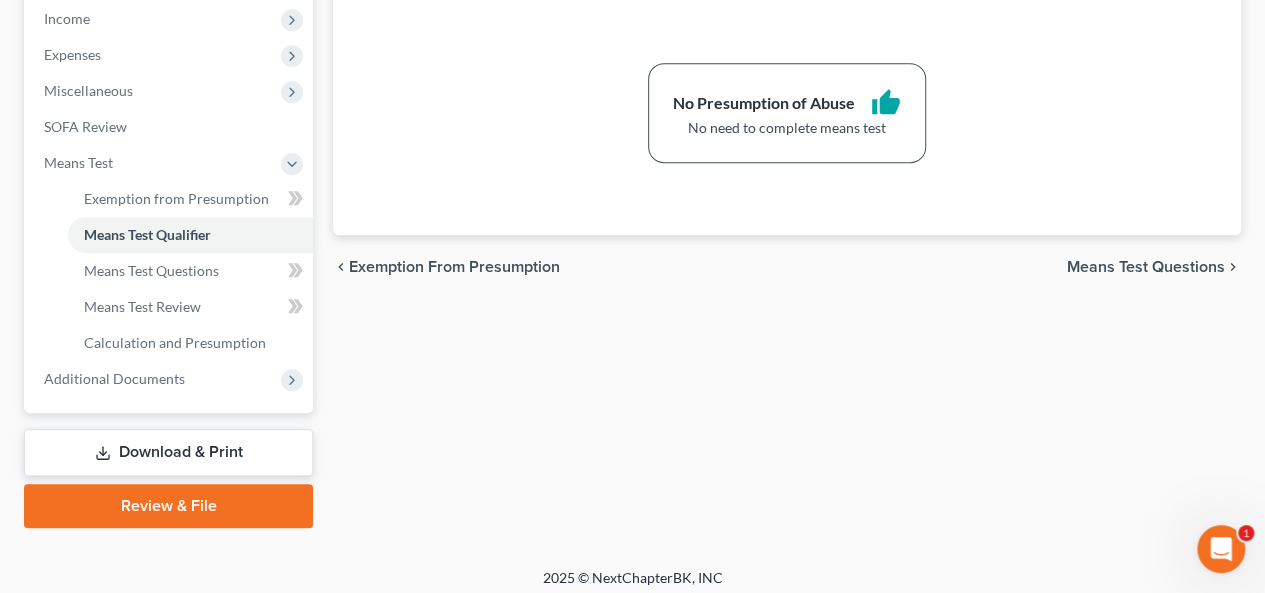 scroll, scrollTop: 647, scrollLeft: 0, axis: vertical 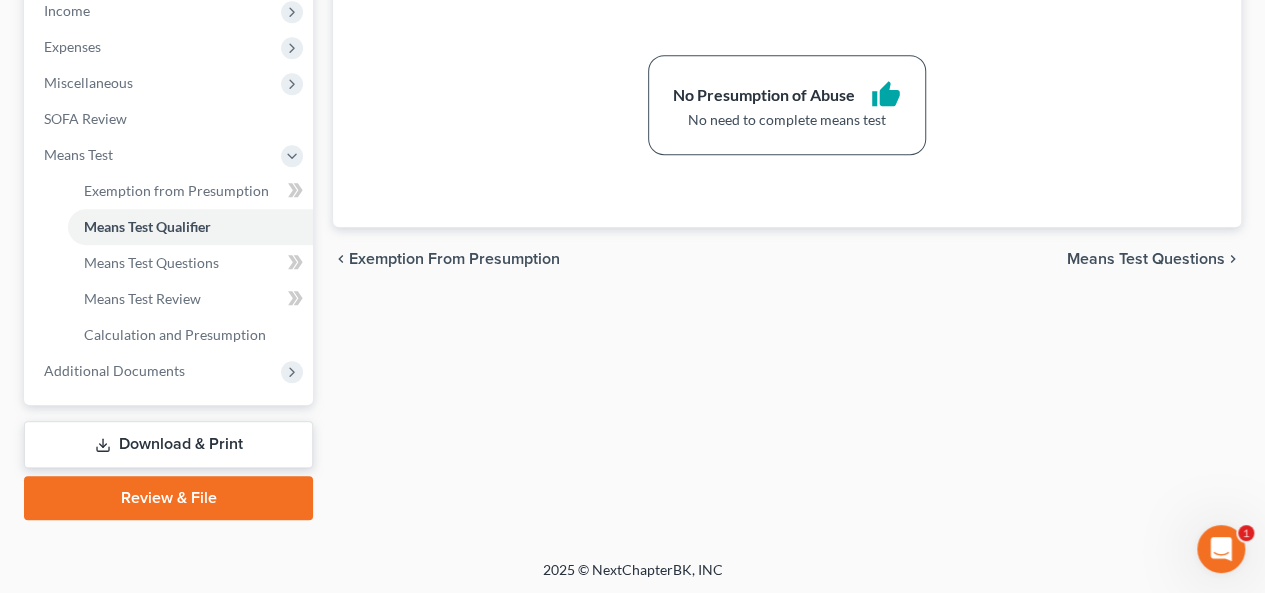 click on "Means Test Questions" at bounding box center (1146, 259) 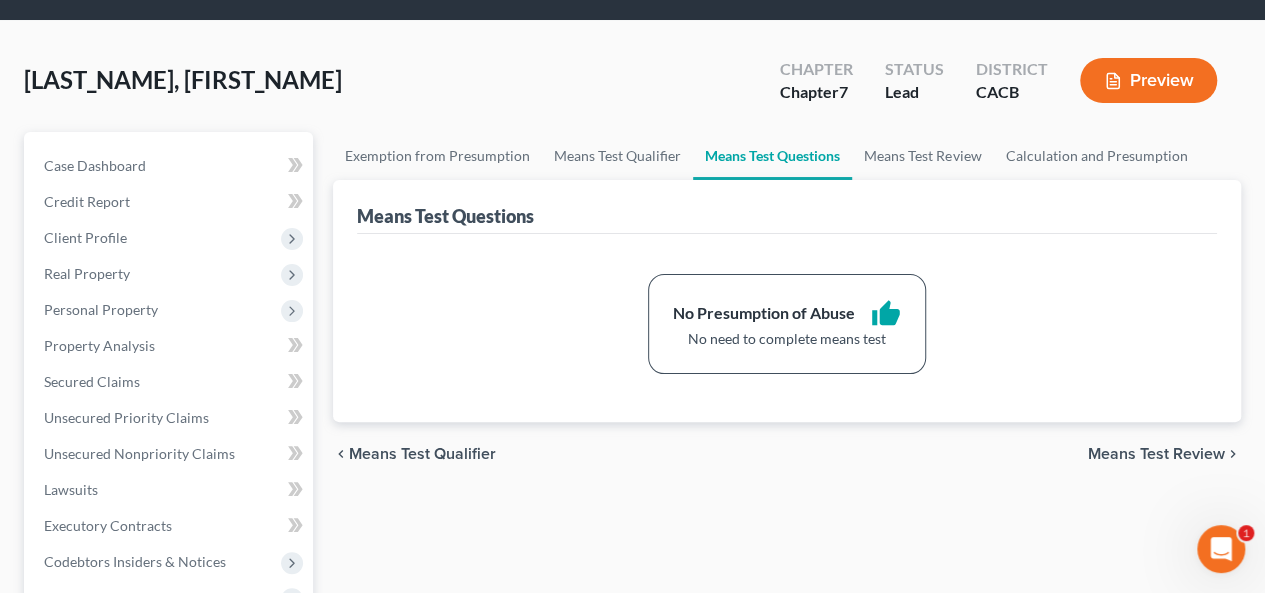 scroll, scrollTop: 300, scrollLeft: 0, axis: vertical 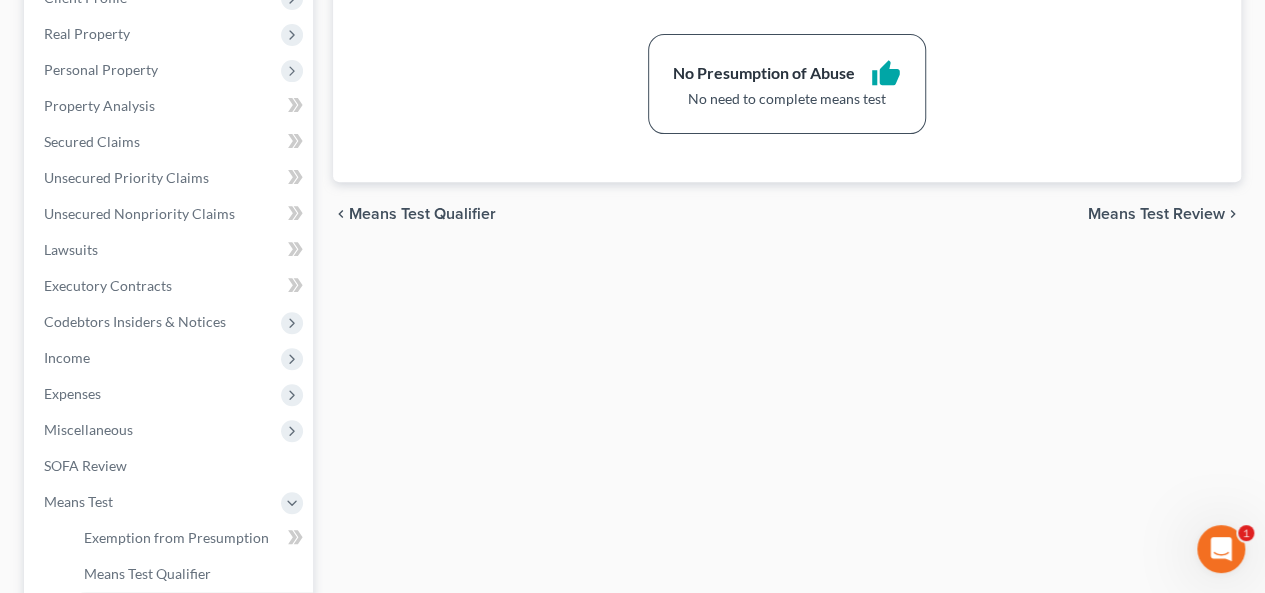 click on "Means Test Review" at bounding box center [1156, 214] 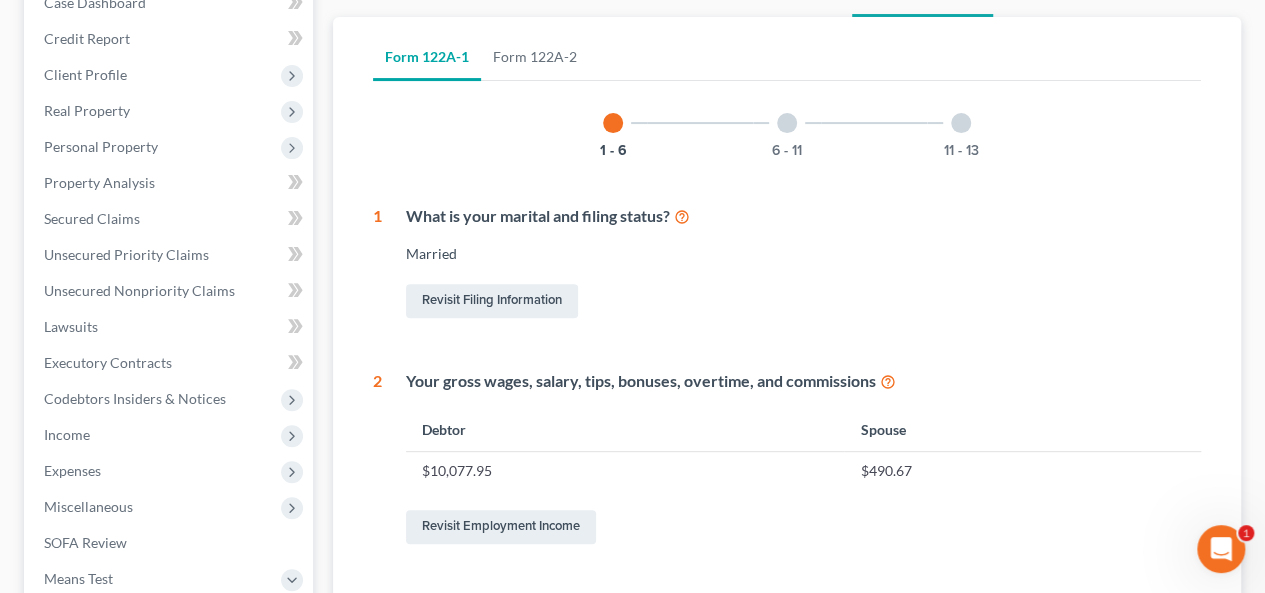 scroll, scrollTop: 200, scrollLeft: 0, axis: vertical 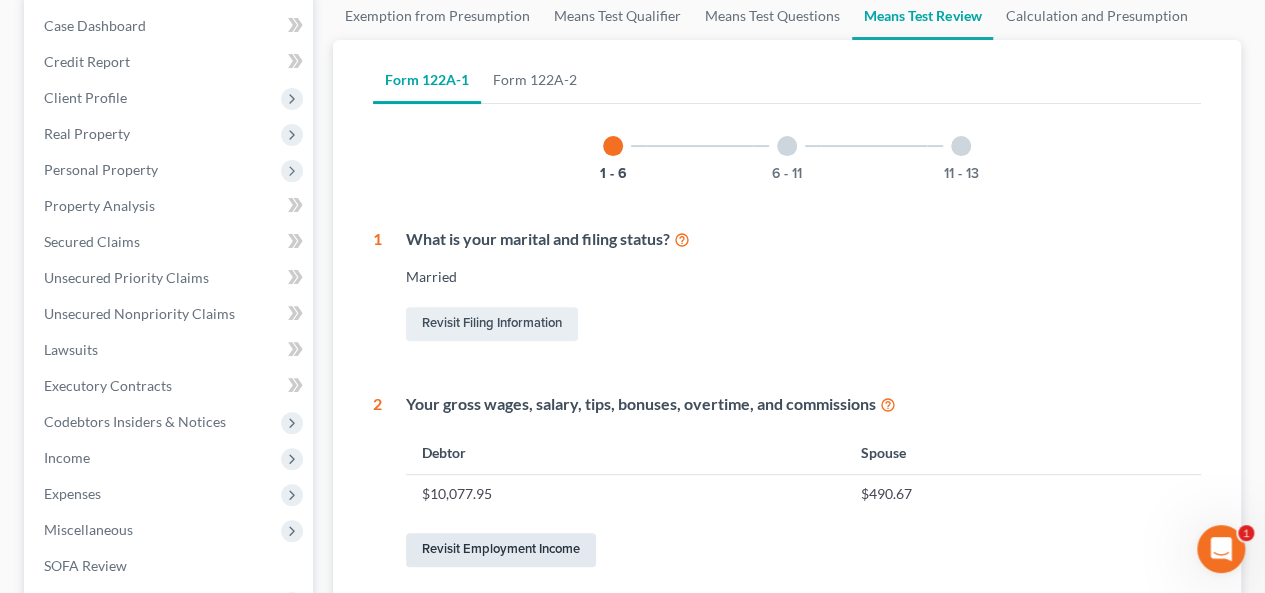 click on "Revisit Employment Income" at bounding box center [501, 550] 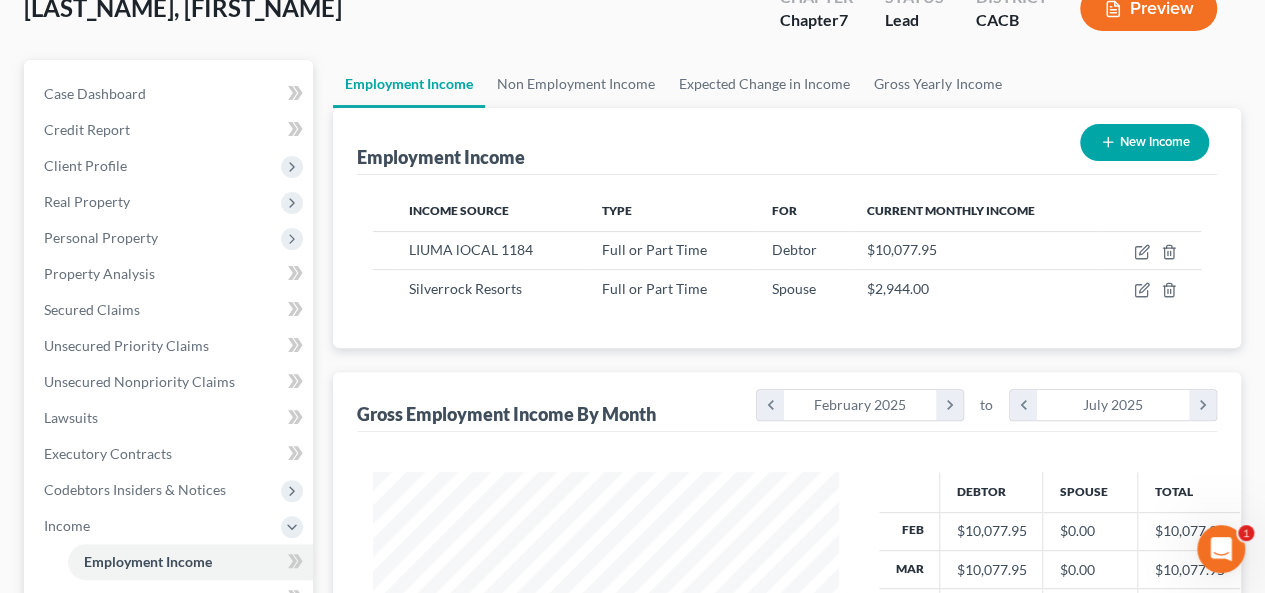 scroll, scrollTop: 0, scrollLeft: 0, axis: both 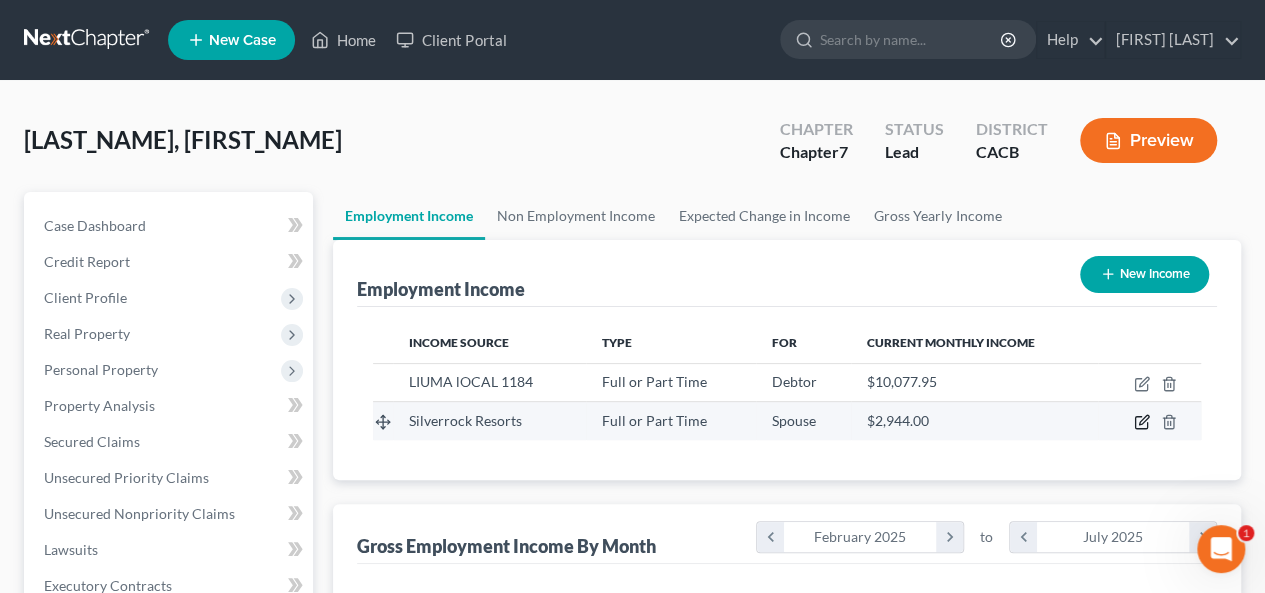 click 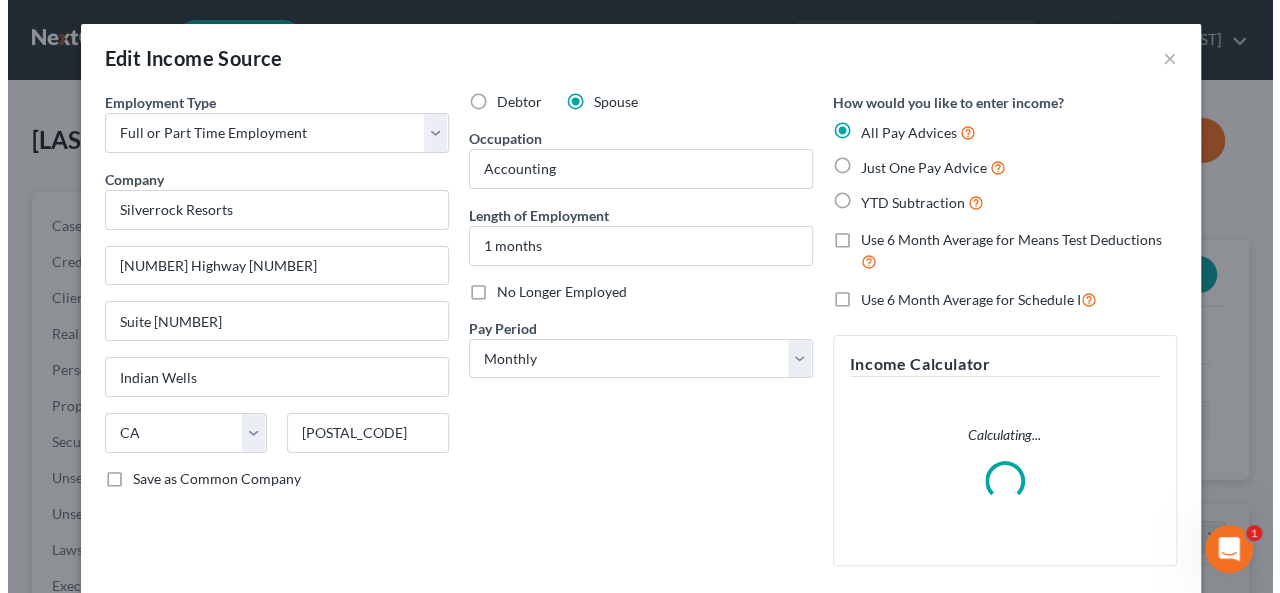 scroll, scrollTop: 999644, scrollLeft: 999487, axis: both 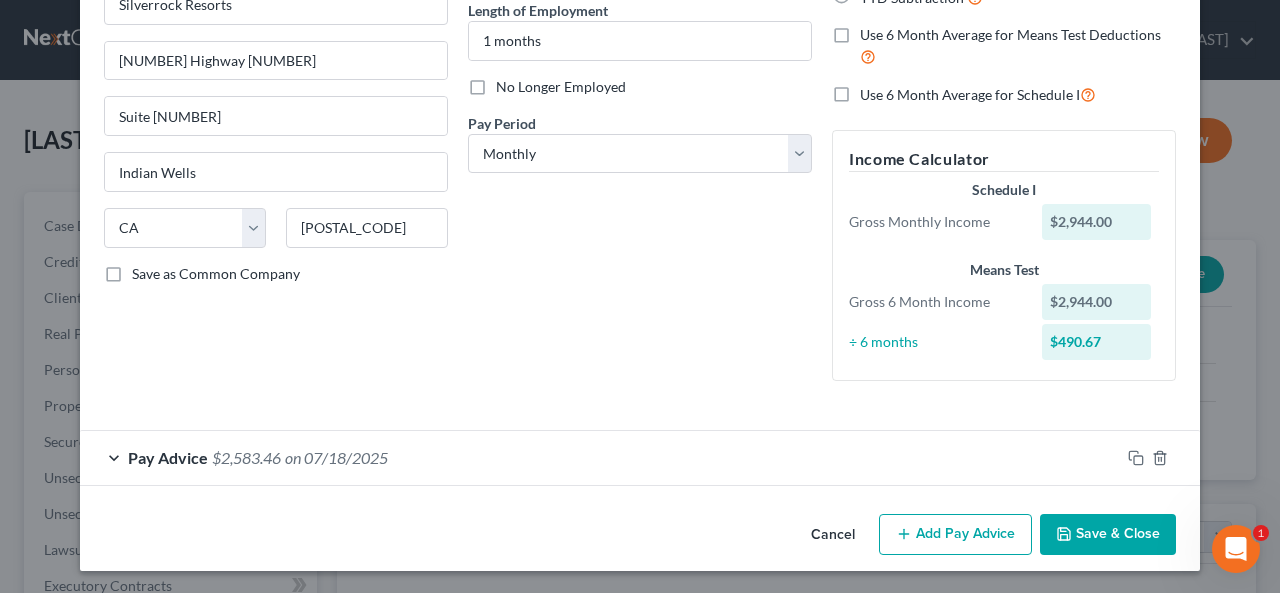 click on "Save & Close" at bounding box center [1108, 535] 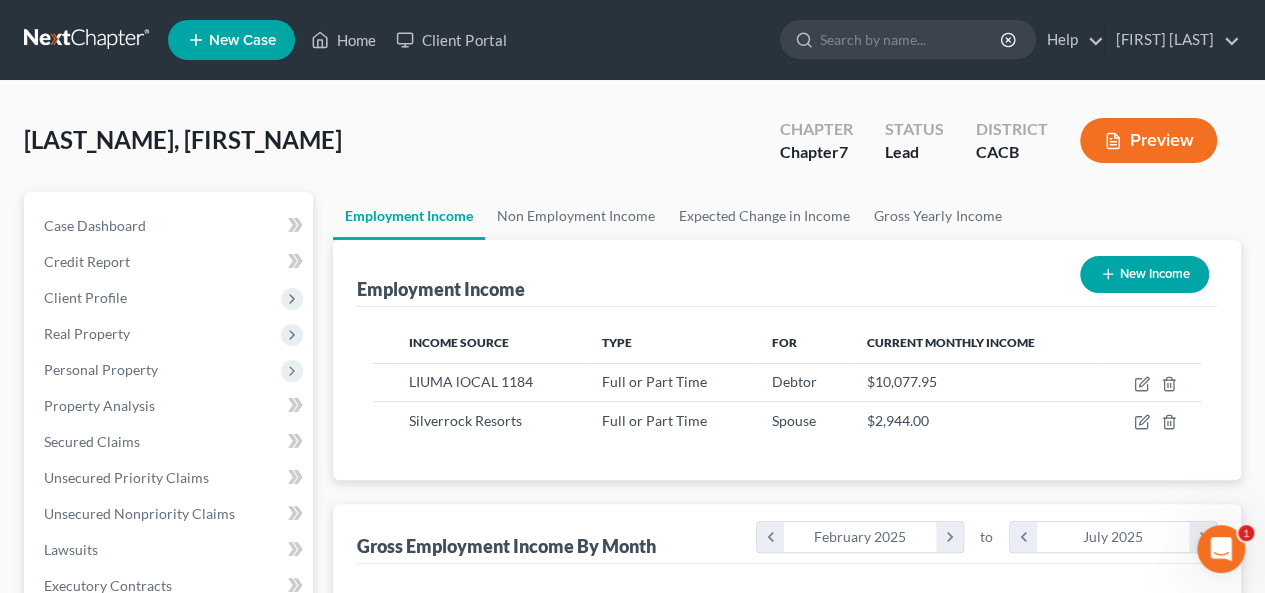 scroll, scrollTop: 356, scrollLeft: 506, axis: both 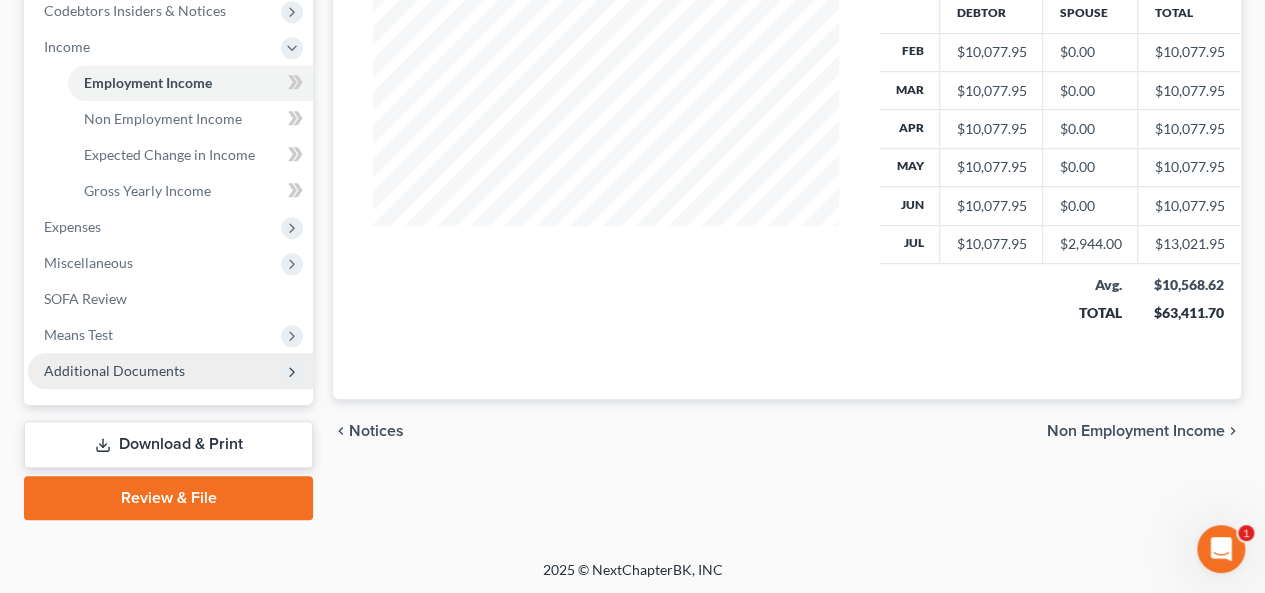 drag, startPoint x: 245, startPoint y: 335, endPoint x: 248, endPoint y: 353, distance: 18.248287 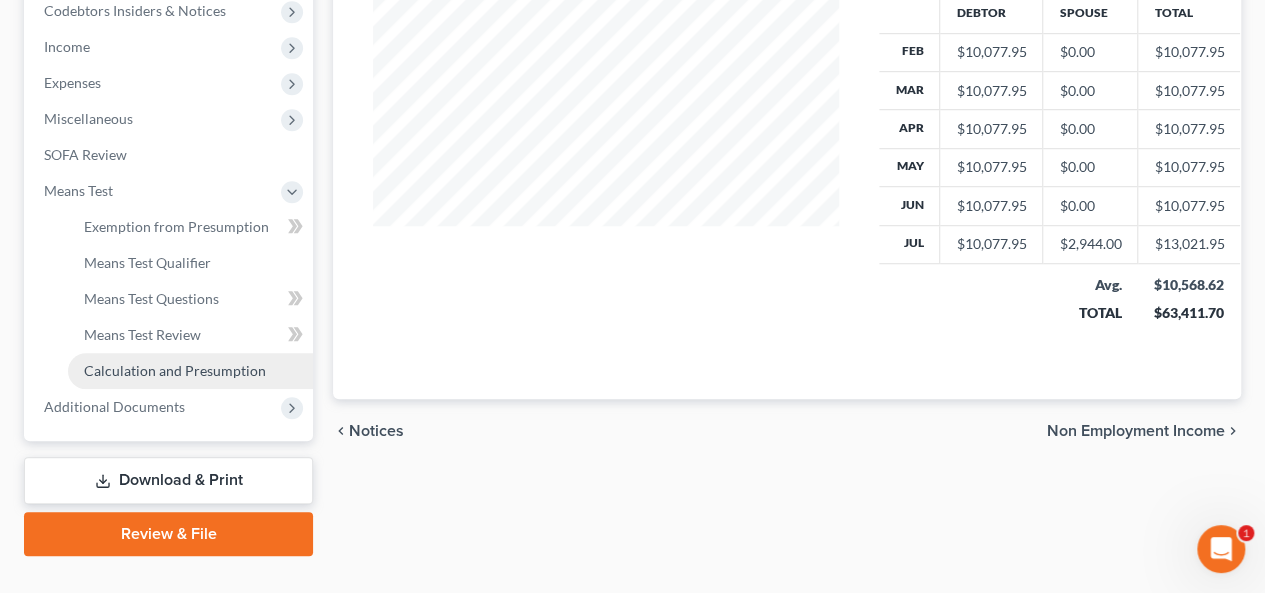 click on "Calculation and Presumption" at bounding box center (175, 370) 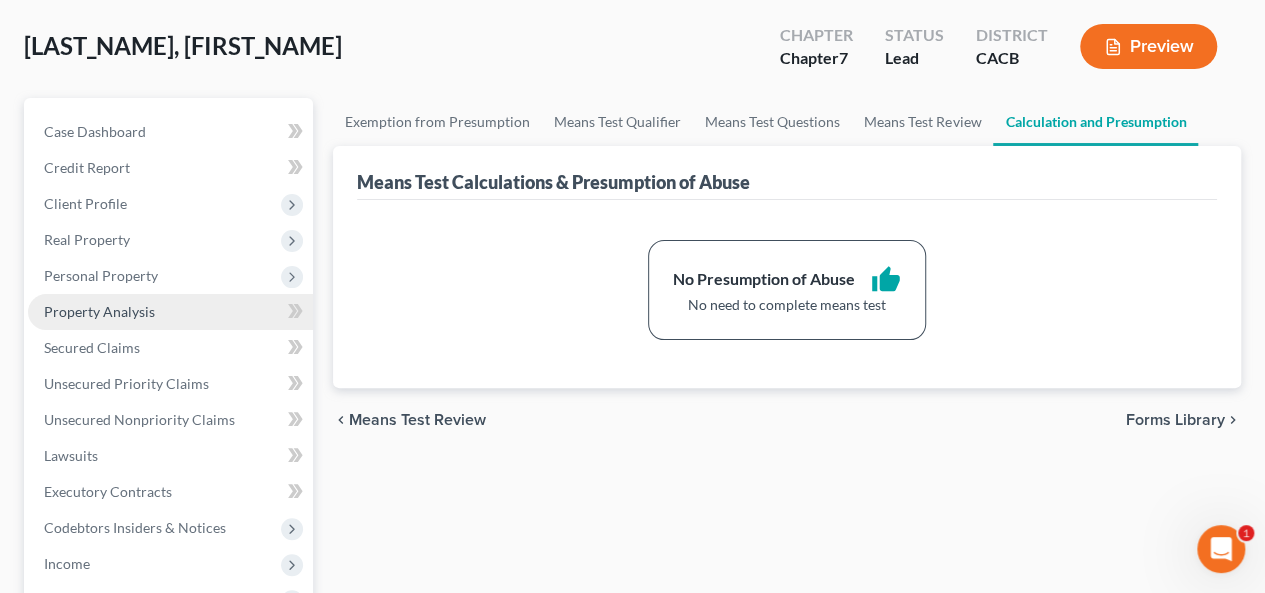 scroll, scrollTop: 0, scrollLeft: 0, axis: both 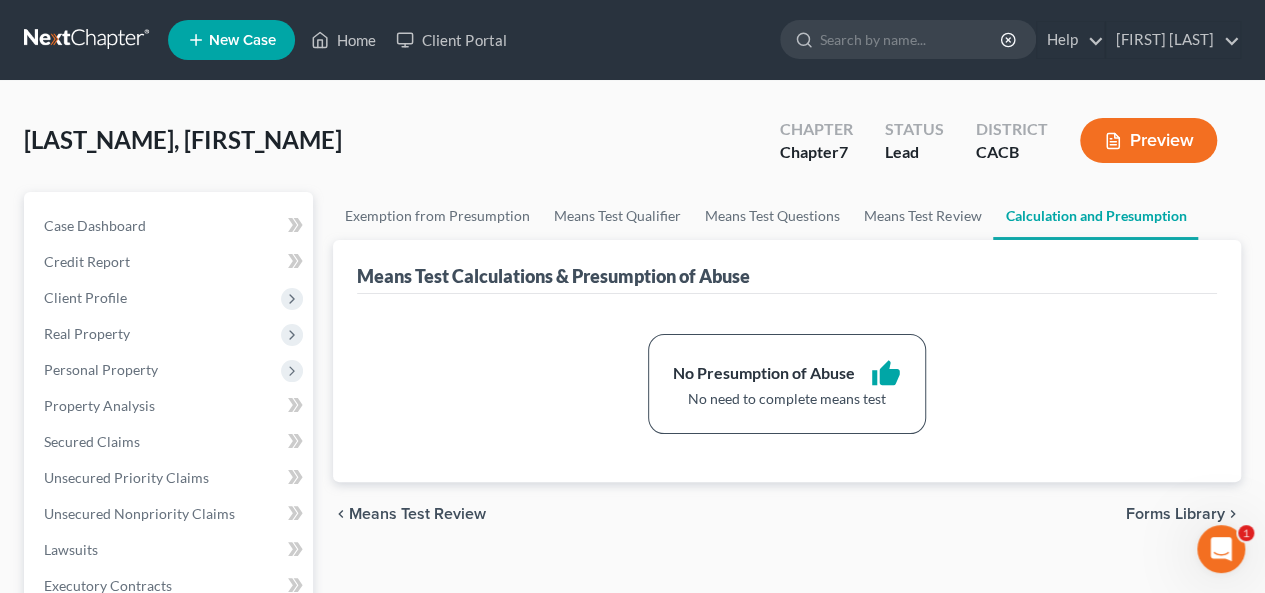 click on "Forms Library" at bounding box center [1175, 514] 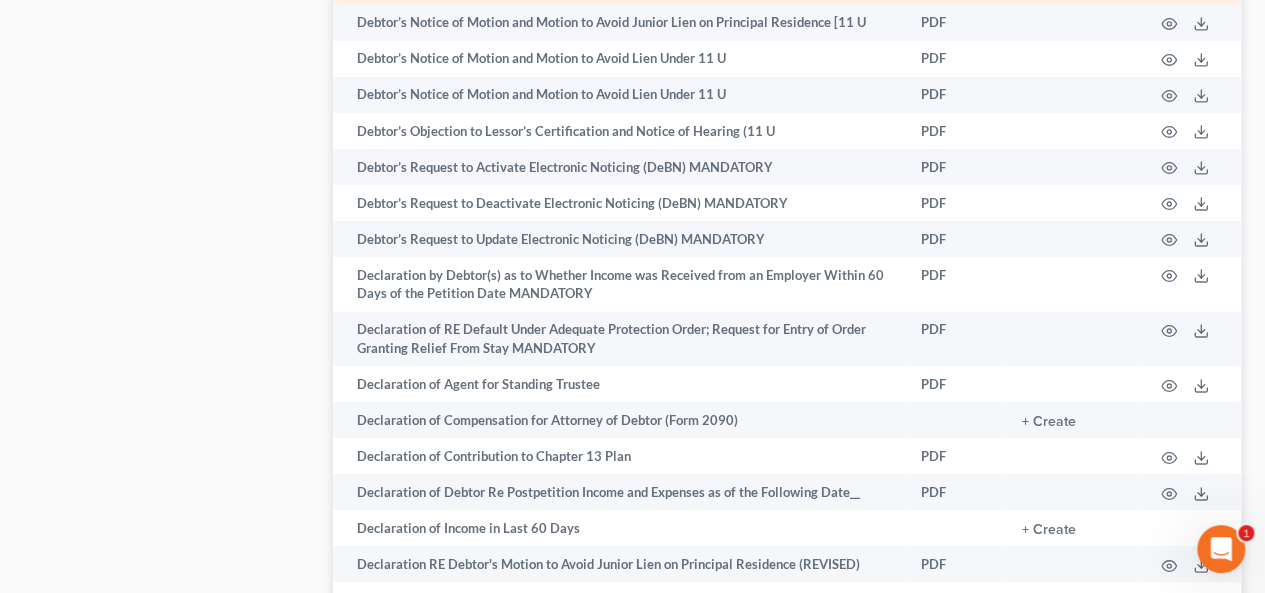 scroll, scrollTop: 3500, scrollLeft: 0, axis: vertical 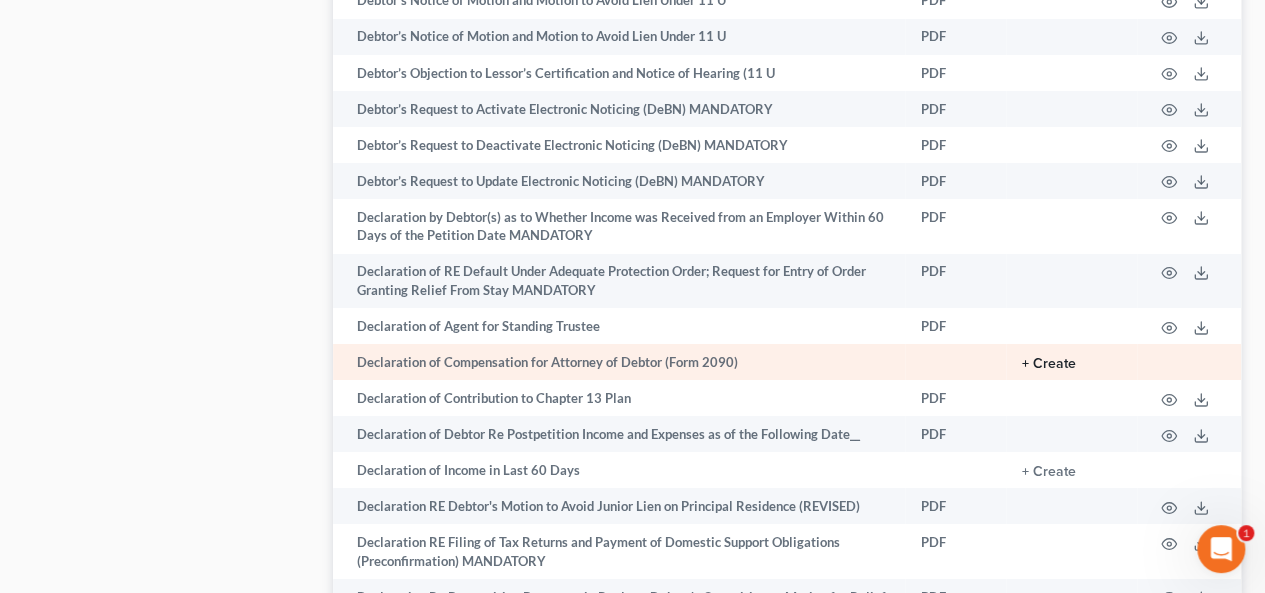 click on "+ Create" at bounding box center (1049, 364) 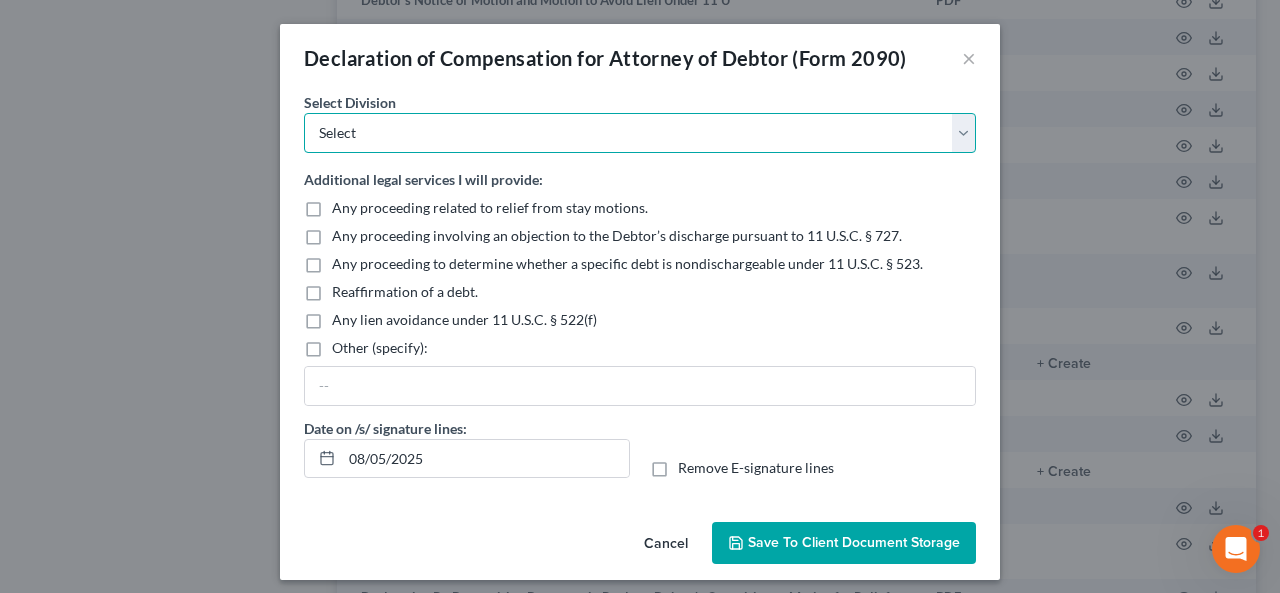 click on "Select Los Angeles Riverside Santa Ana Northern San Fernando Valley" at bounding box center (640, 133) 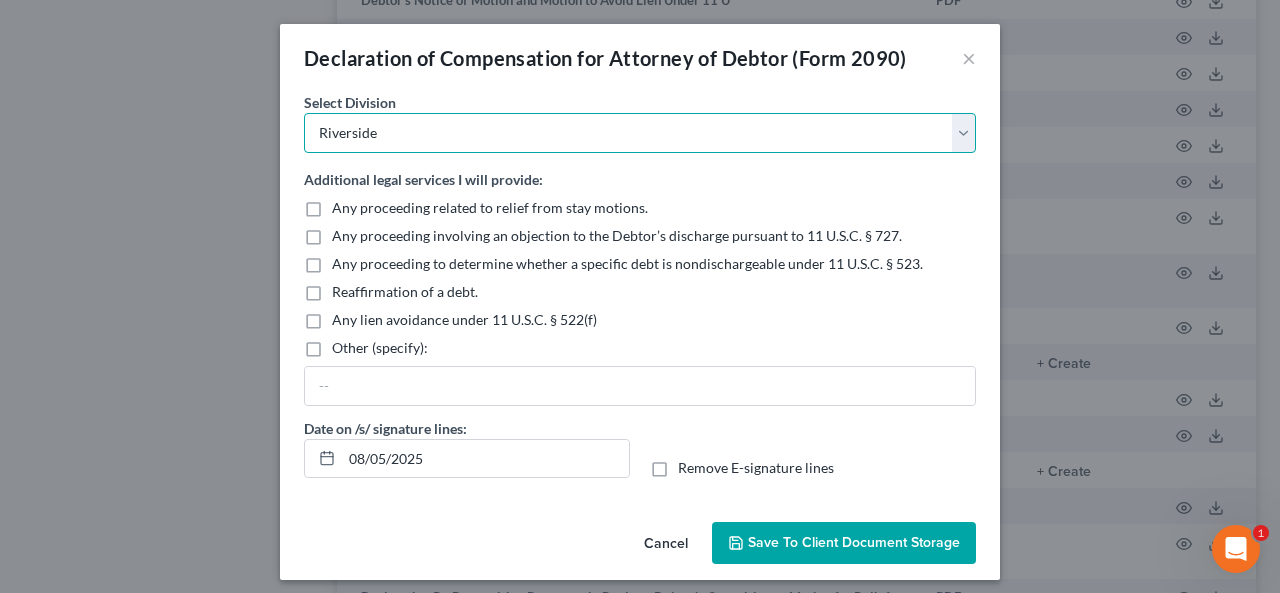 click on "Select Los Angeles Riverside Santa Ana Northern San Fernando Valley" at bounding box center (640, 133) 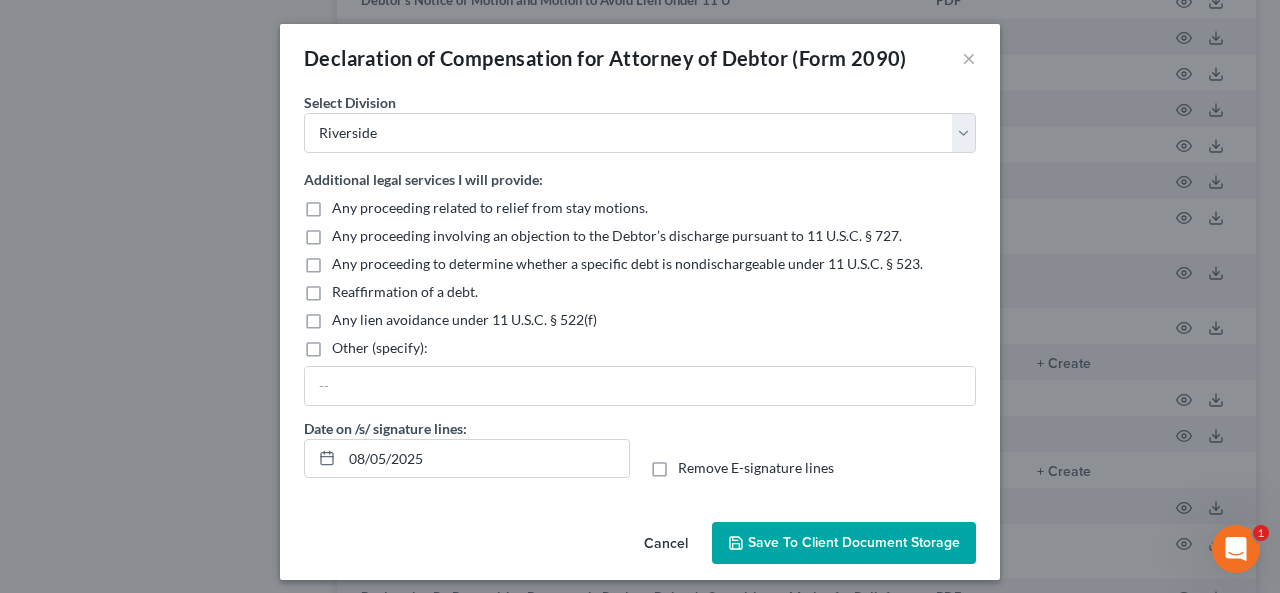 drag, startPoint x: 306, startPoint y: 344, endPoint x: 291, endPoint y: 353, distance: 17.492855 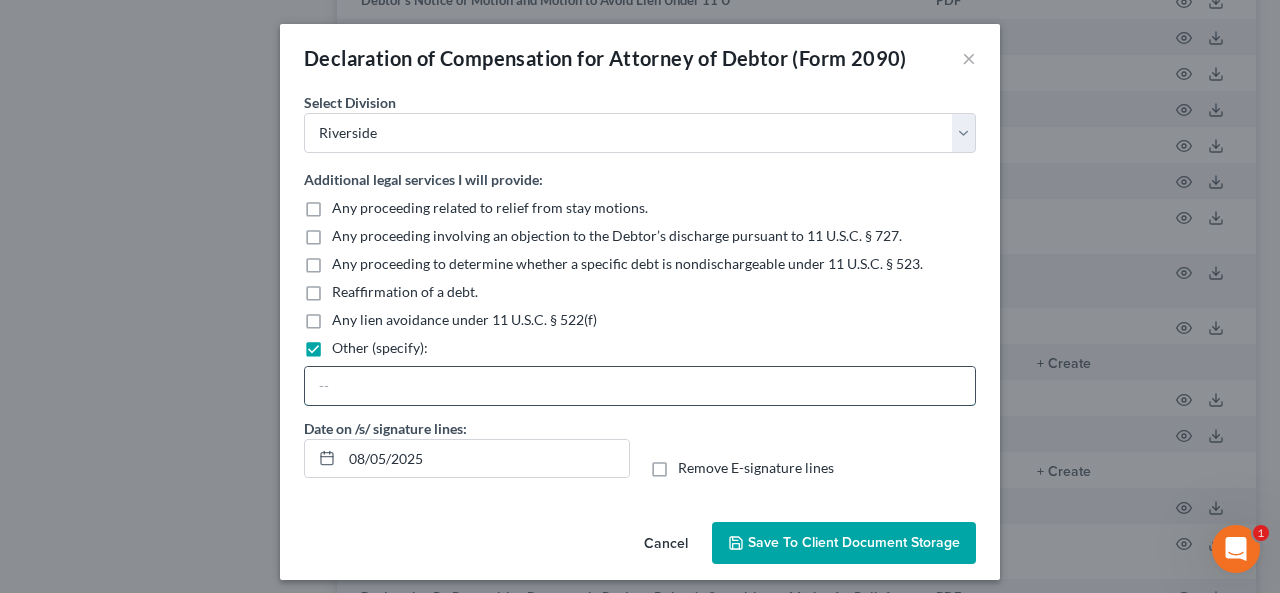drag, startPoint x: 325, startPoint y: 393, endPoint x: 349, endPoint y: 375, distance: 30 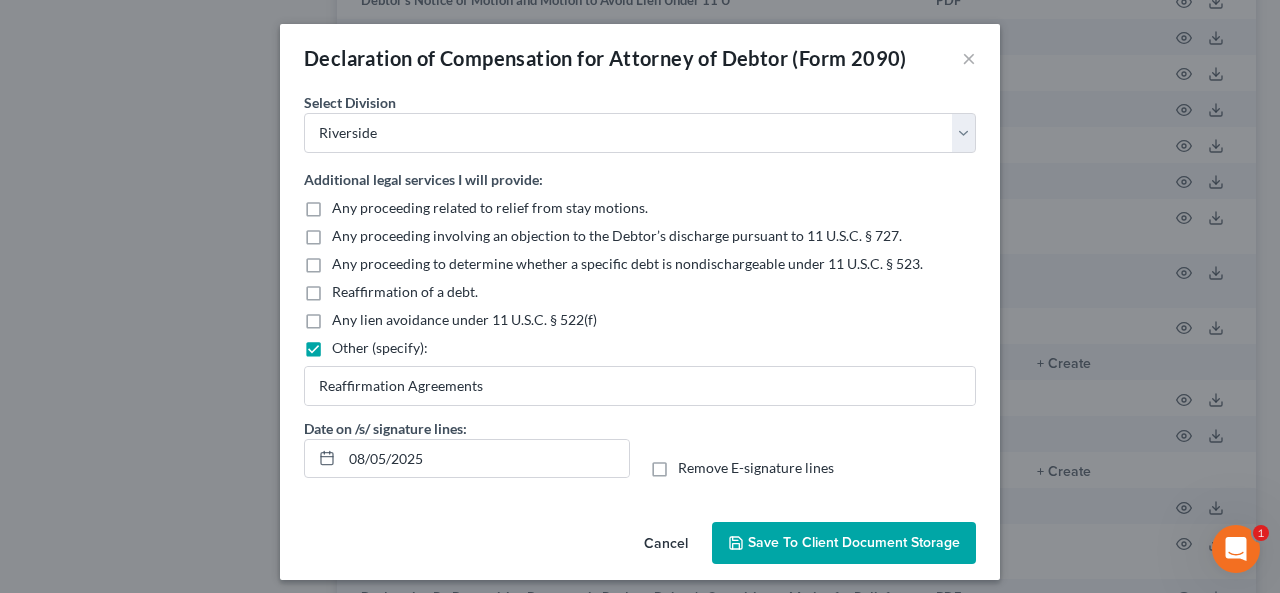 click on "Remove E-signature lines" at bounding box center [756, 468] 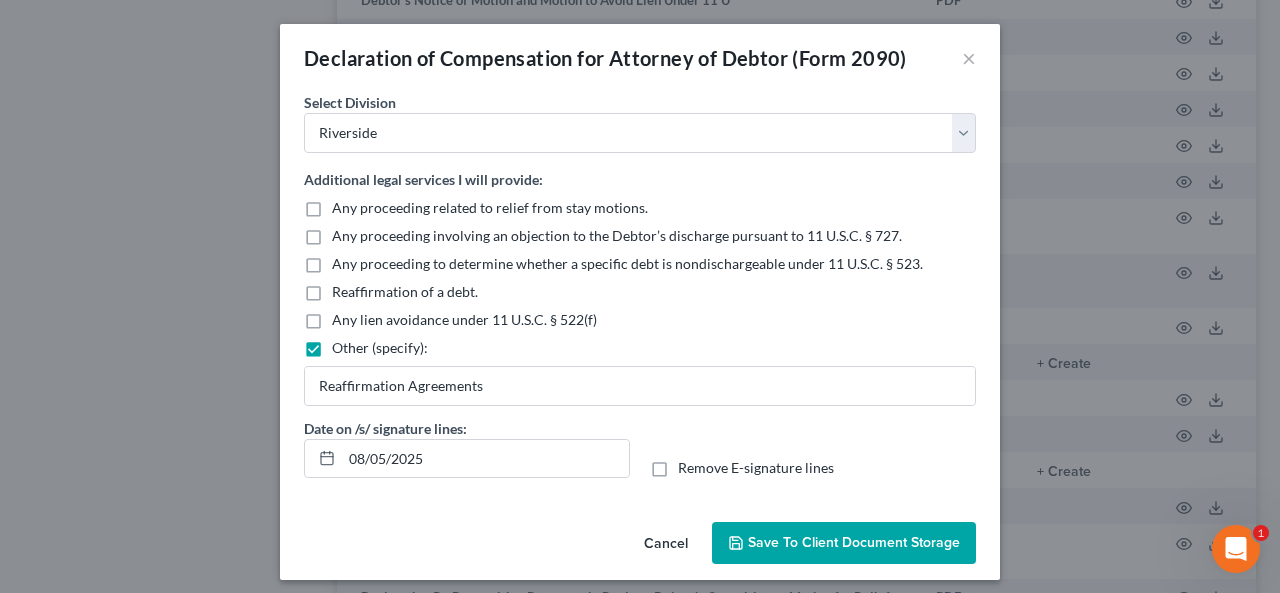 click on "Remove E-signature lines" at bounding box center (692, 464) 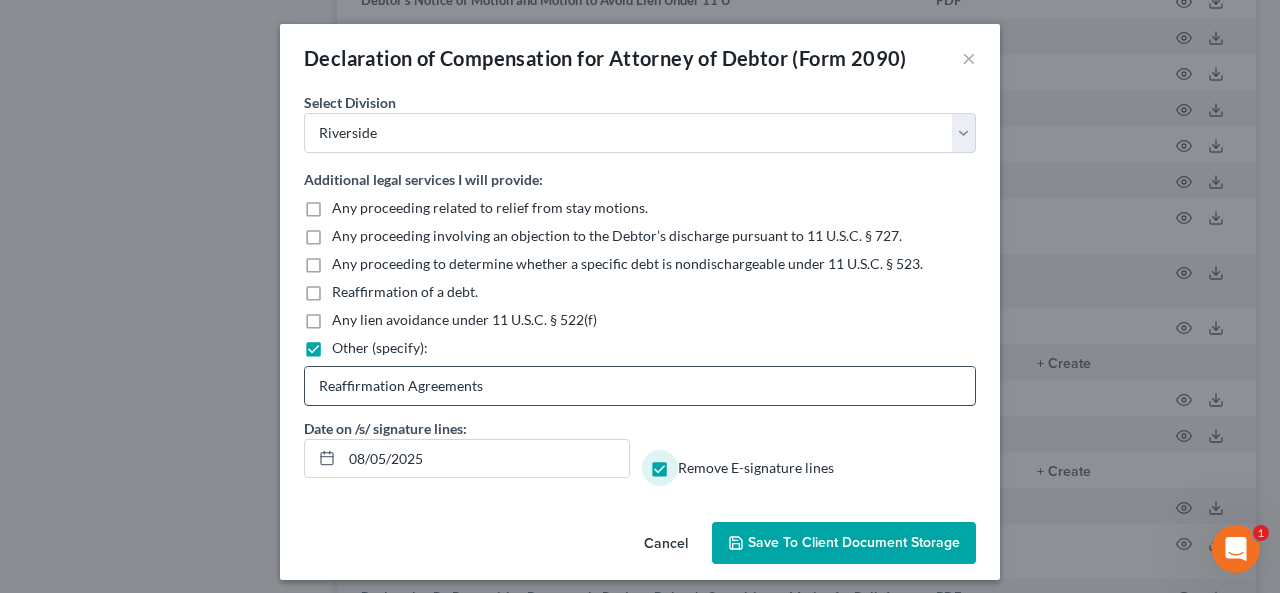 drag, startPoint x: 304, startPoint y: 346, endPoint x: 476, endPoint y: 380, distance: 175.32826 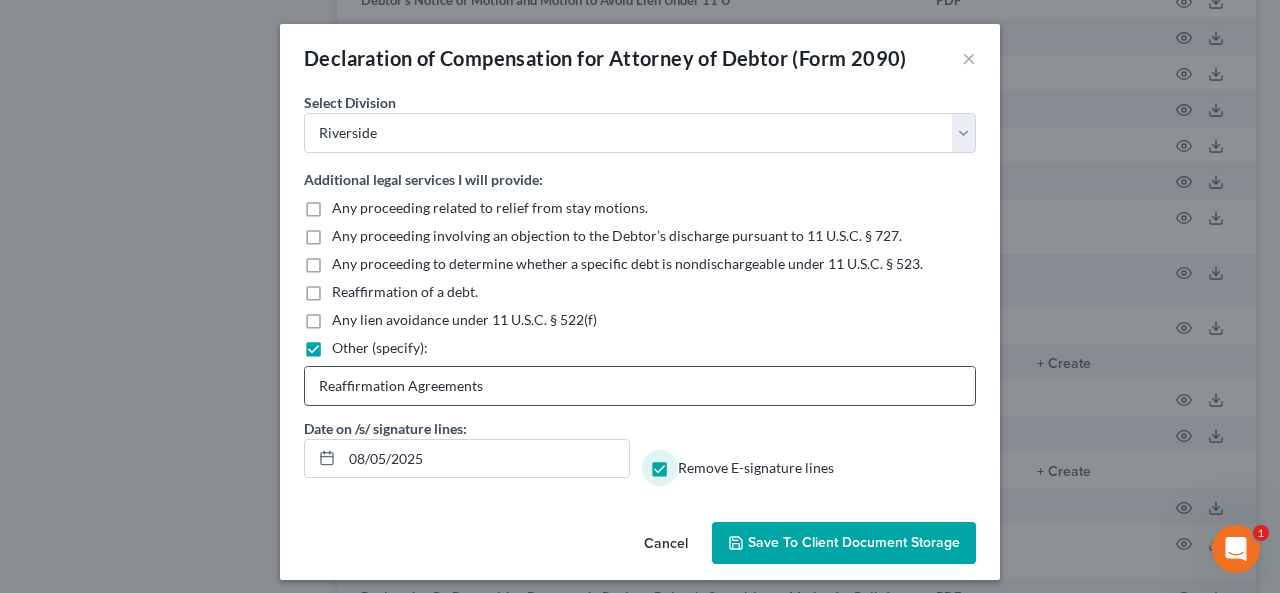 click on "Other (specify):" at bounding box center (346, 344) 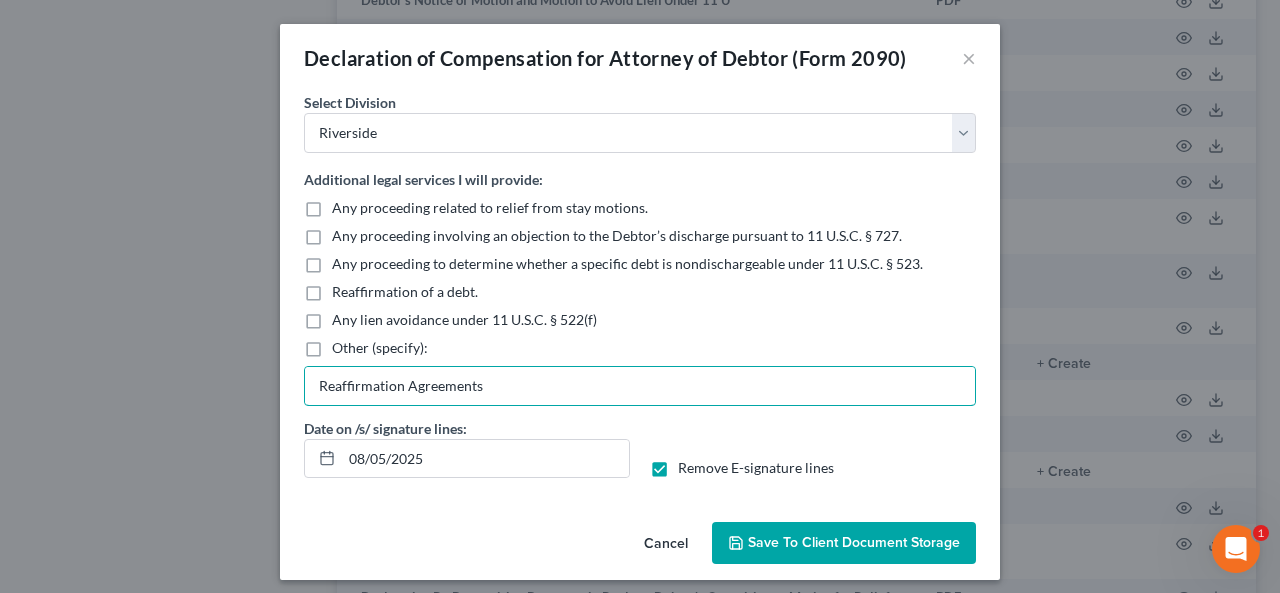 drag, startPoint x: 492, startPoint y: 386, endPoint x: 31, endPoint y: 373, distance: 461.18326 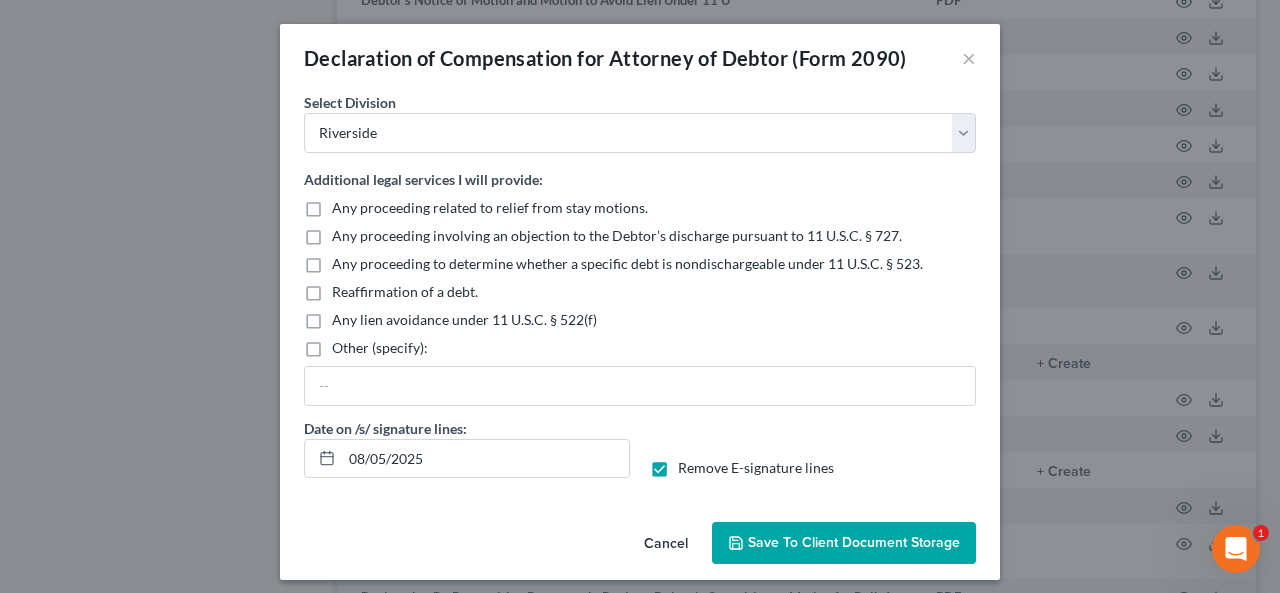drag, startPoint x: 309, startPoint y: 291, endPoint x: 329, endPoint y: 309, distance: 26.907248 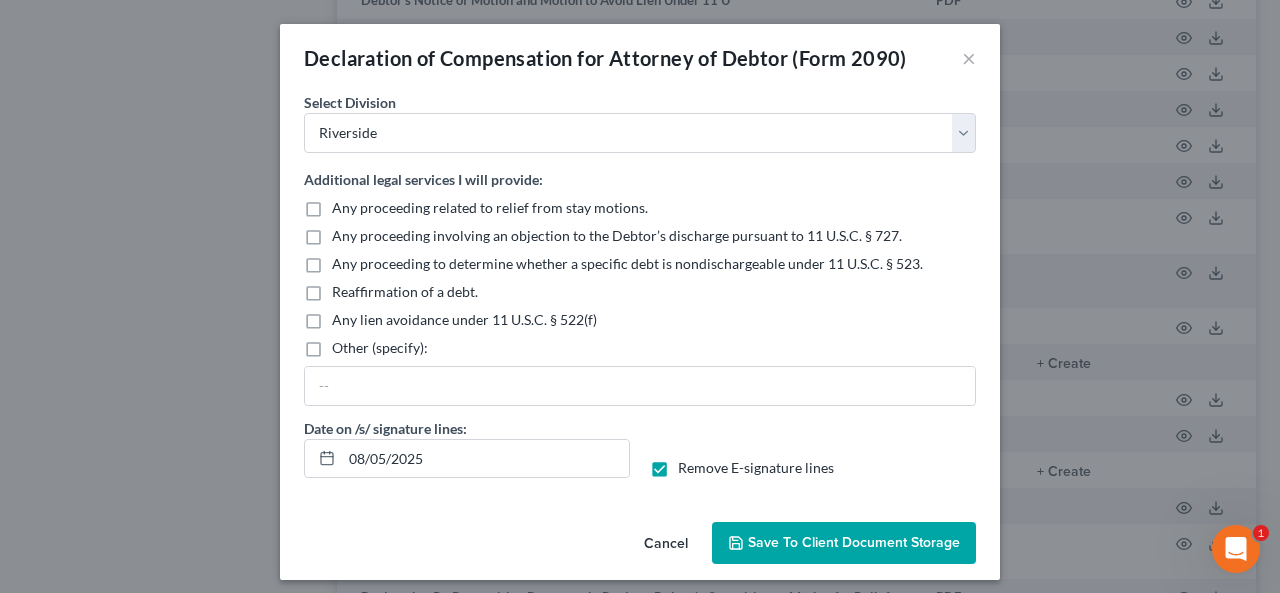 click on "Reaffirmation of a debt." at bounding box center [346, 288] 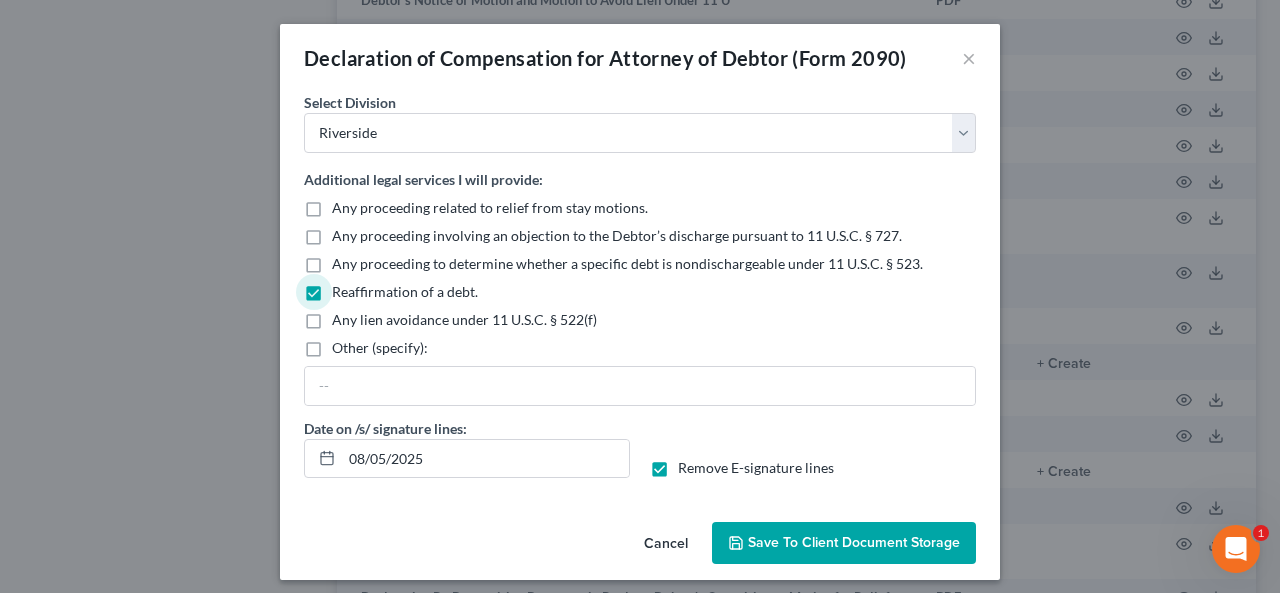 drag, startPoint x: 884, startPoint y: 543, endPoint x: 924, endPoint y: 508, distance: 53.15073 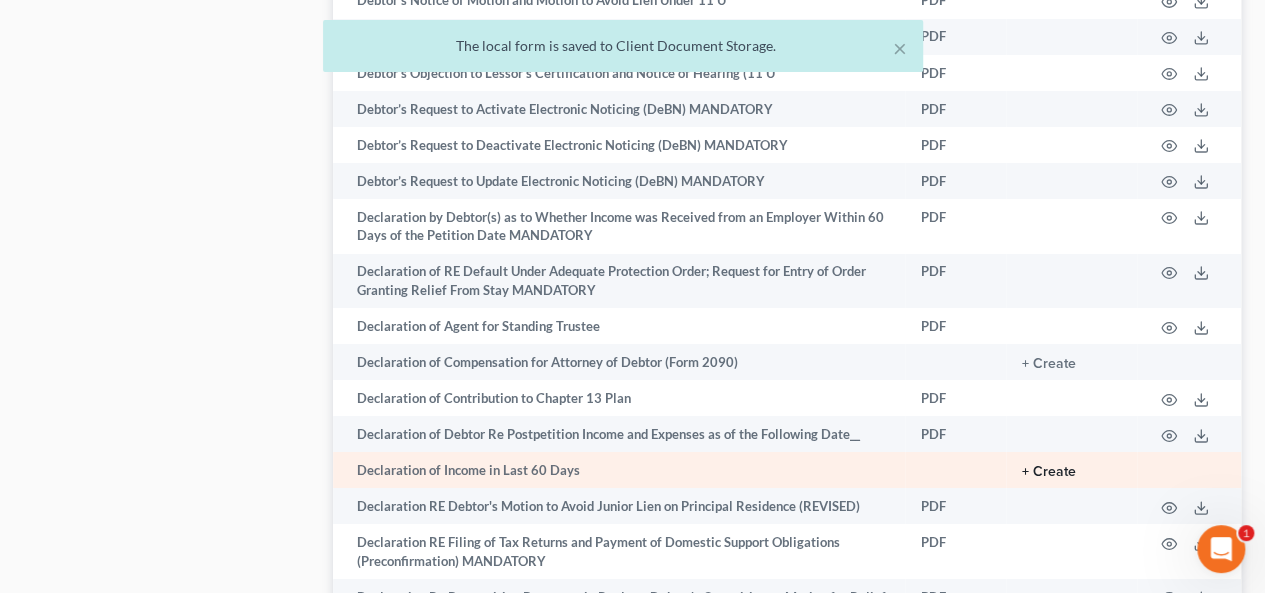 click on "+ Create" at bounding box center [1049, 472] 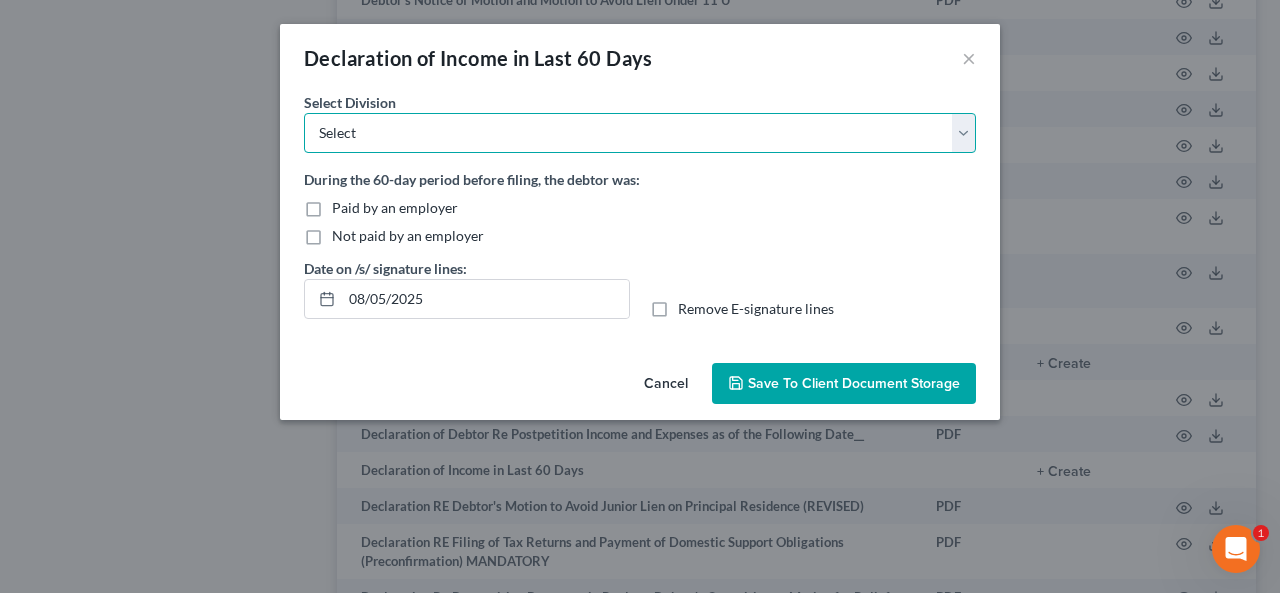 drag, startPoint x: 964, startPoint y: 135, endPoint x: 215, endPoint y: 116, distance: 749.24097 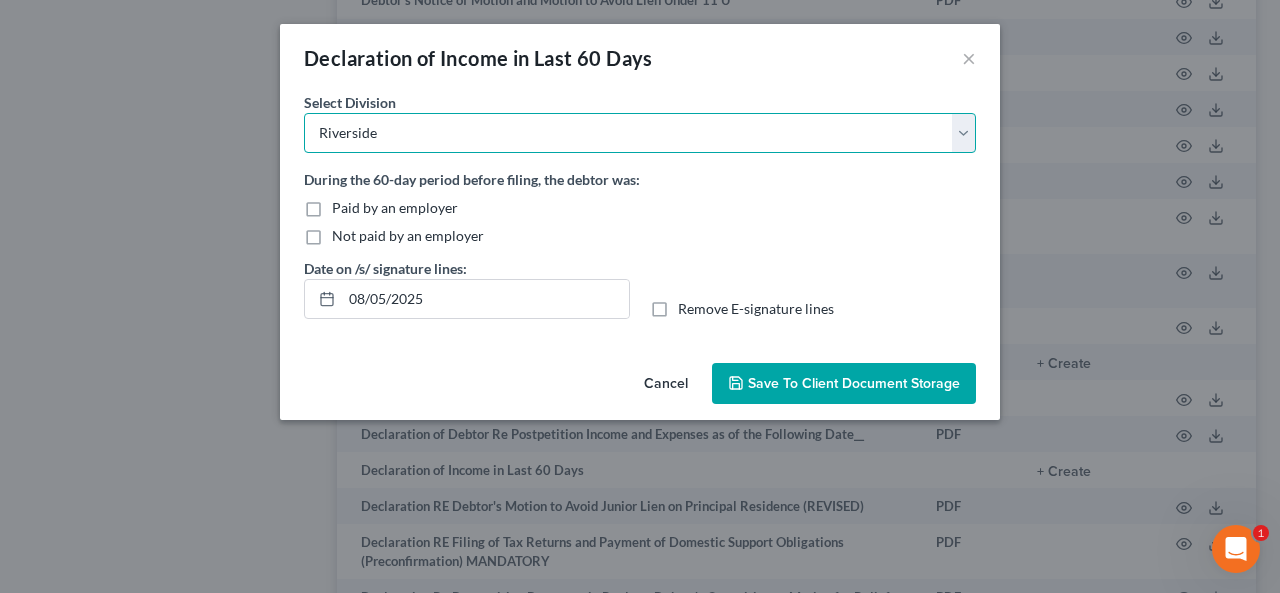click on "Select Los Angeles Riverside Santa Ana Northern San Fernando Valley" at bounding box center (640, 133) 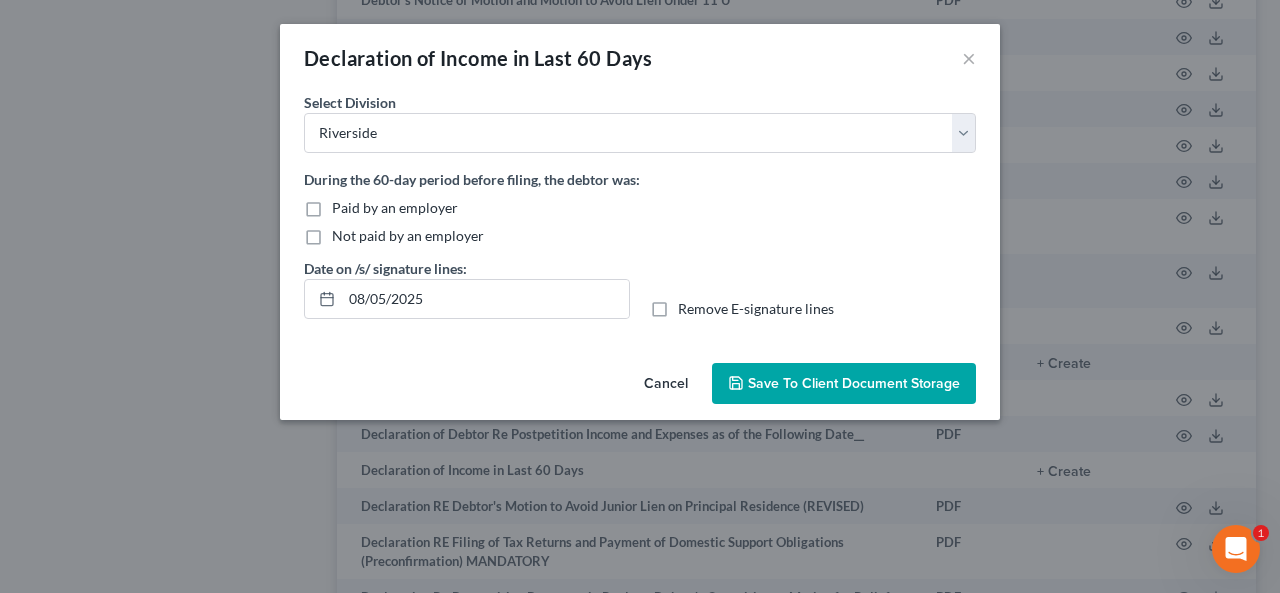 click on "Paid by an employer" at bounding box center [395, 208] 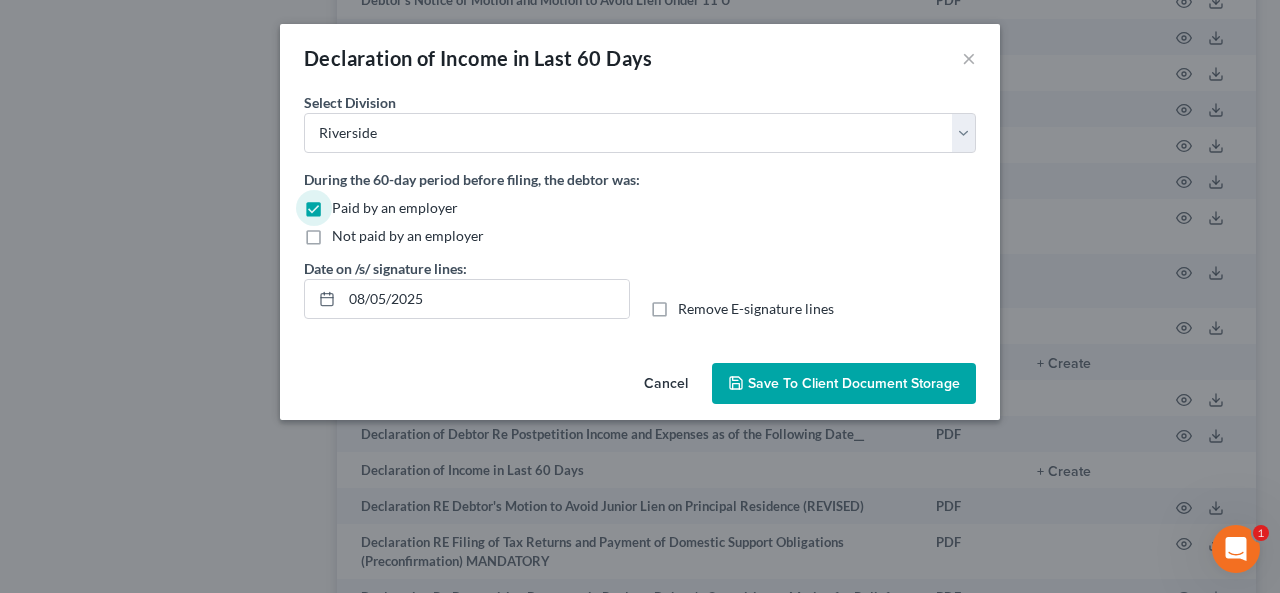 click on "Remove E-signature lines" at bounding box center [756, 309] 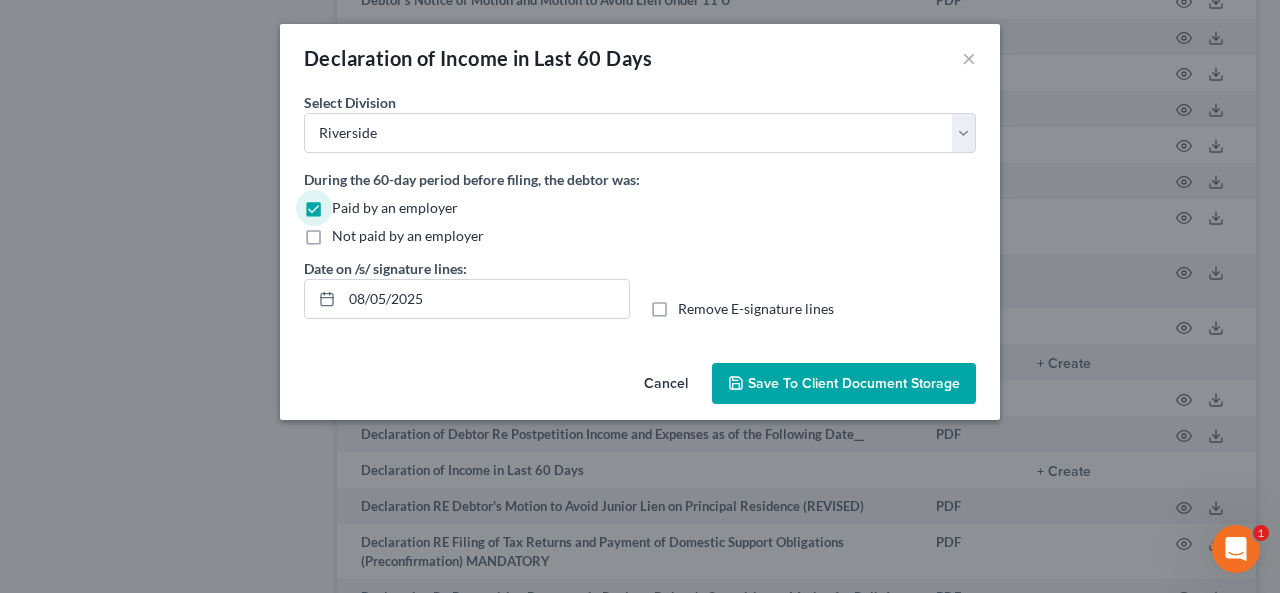click on "Remove E-signature lines" at bounding box center (692, 305) 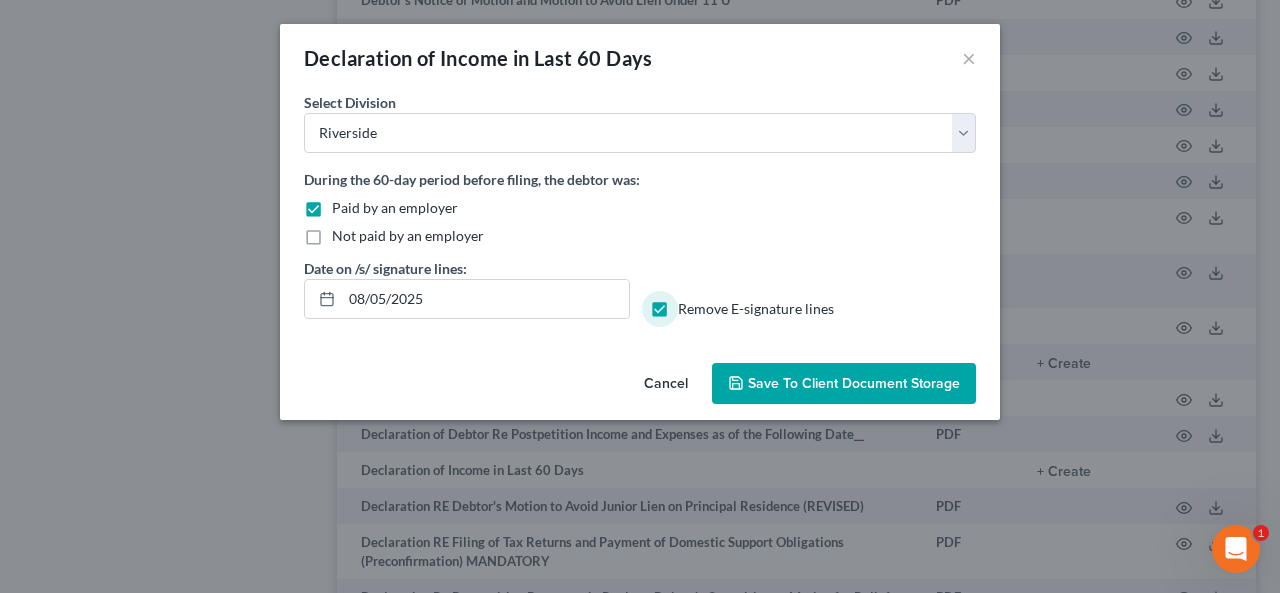 drag, startPoint x: 838, startPoint y: 387, endPoint x: 852, endPoint y: 381, distance: 15.231546 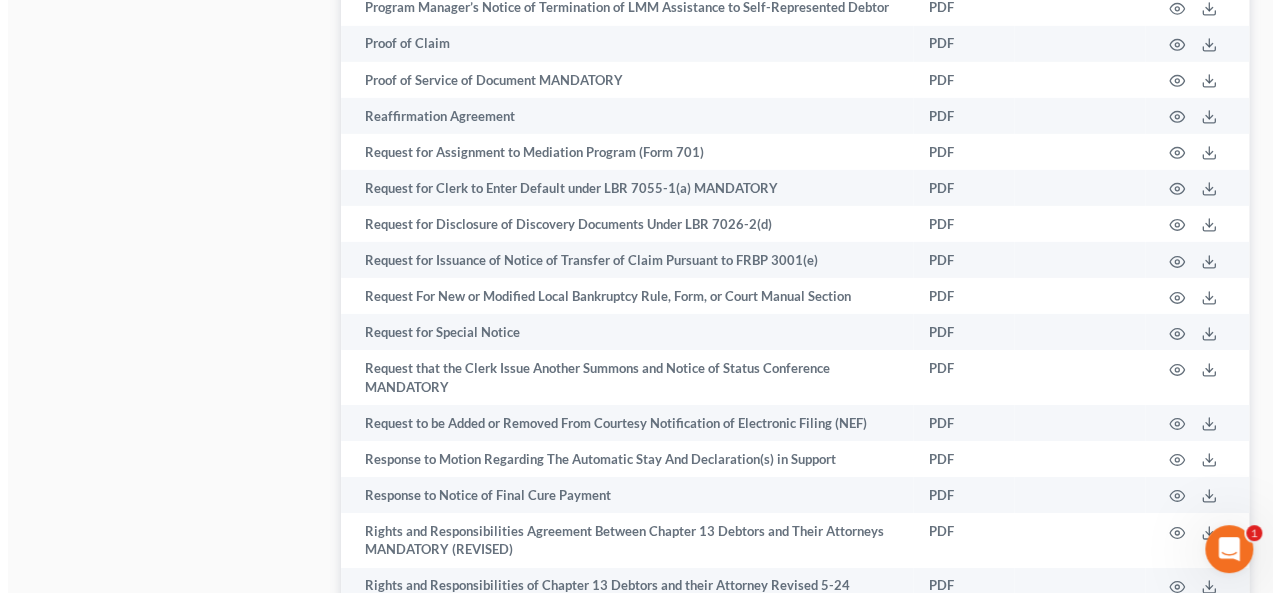 scroll, scrollTop: 11100, scrollLeft: 0, axis: vertical 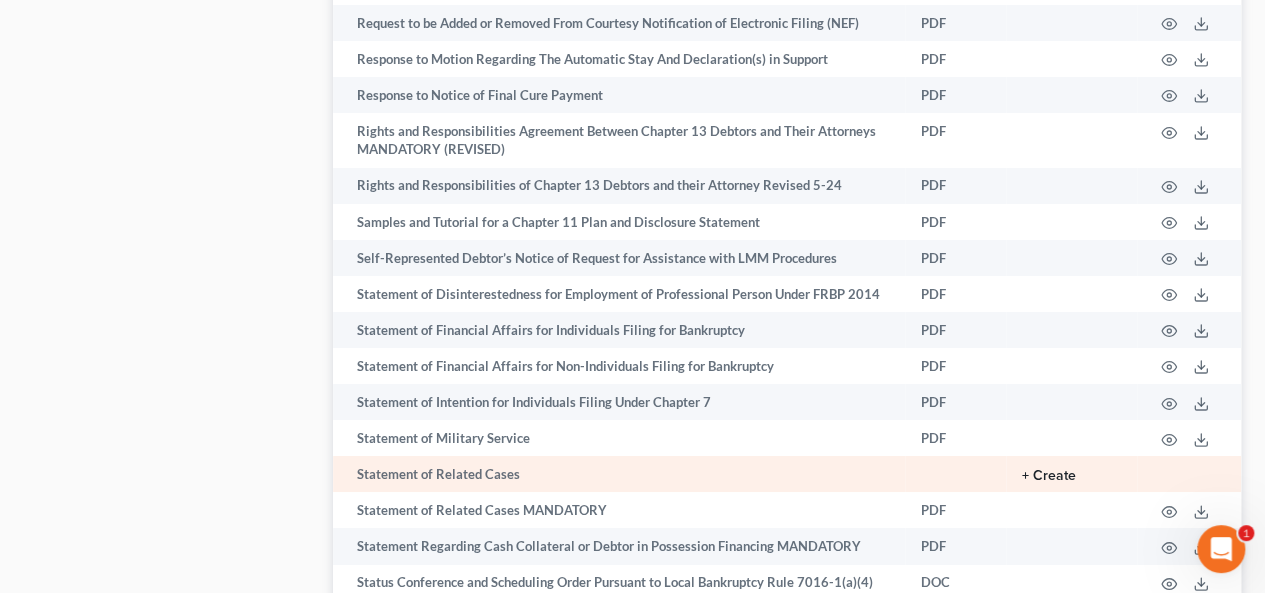 click on "+ Create" at bounding box center (1049, 476) 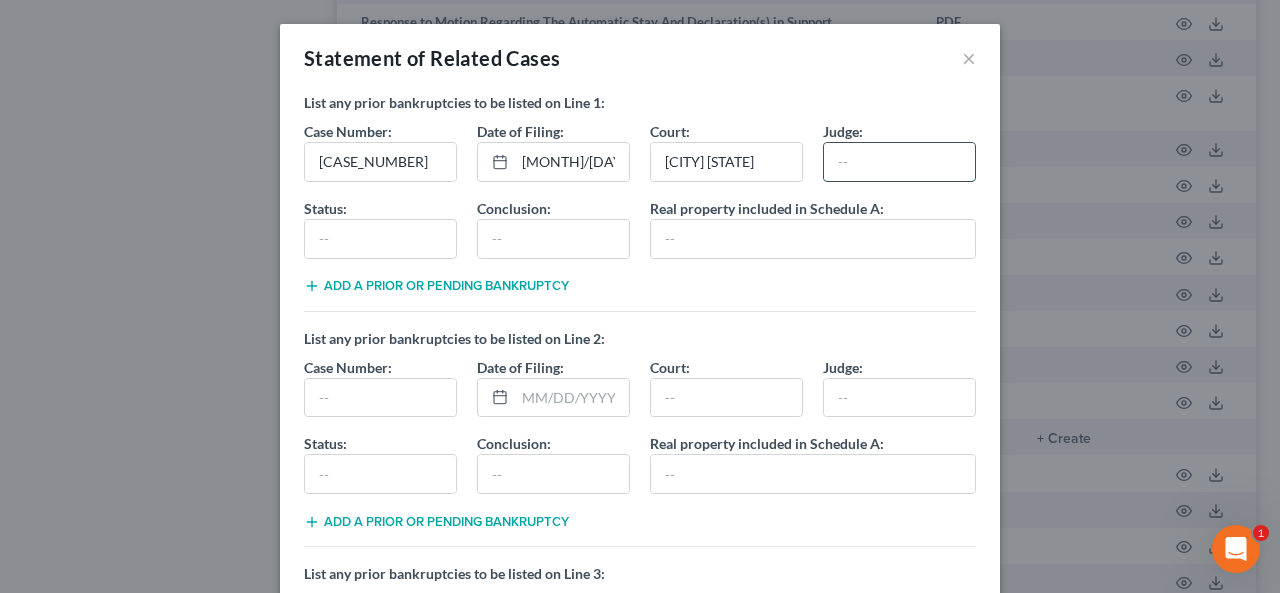 drag, startPoint x: 831, startPoint y: 157, endPoint x: 842, endPoint y: 151, distance: 12.529964 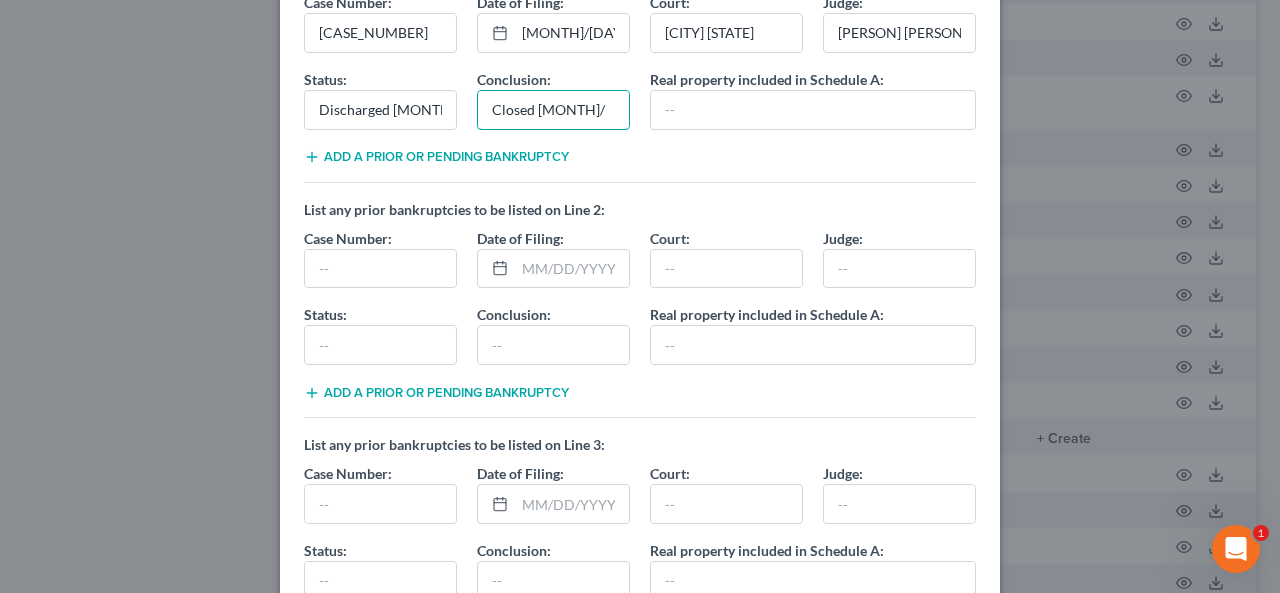 scroll, scrollTop: 0, scrollLeft: 0, axis: both 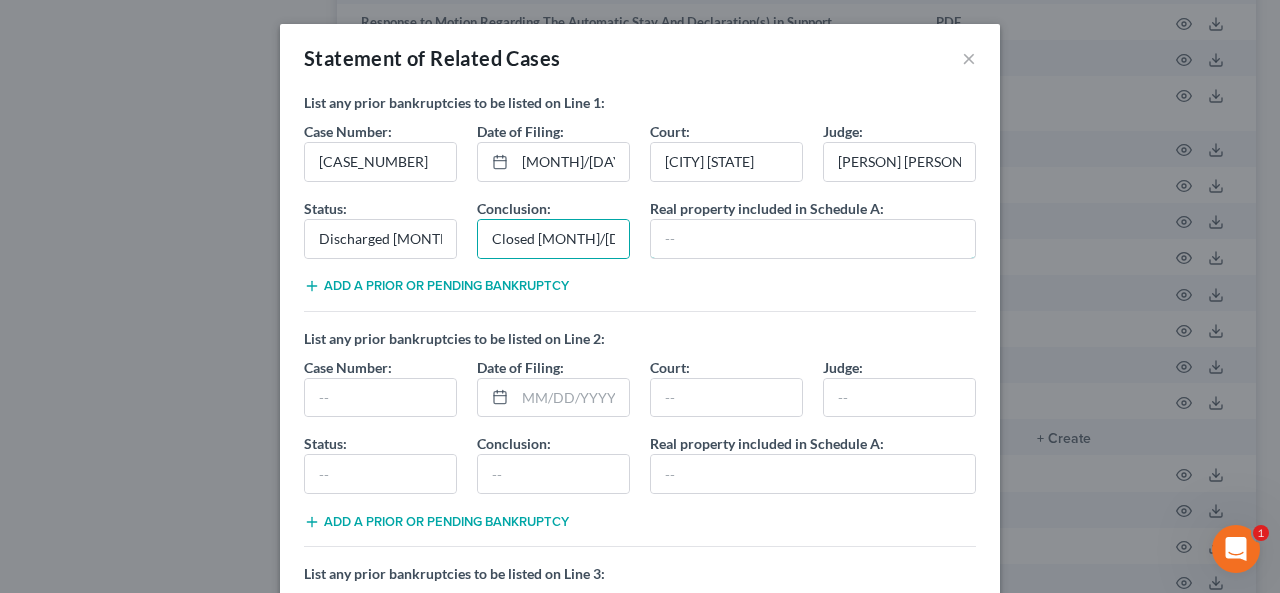 click at bounding box center (813, 239) 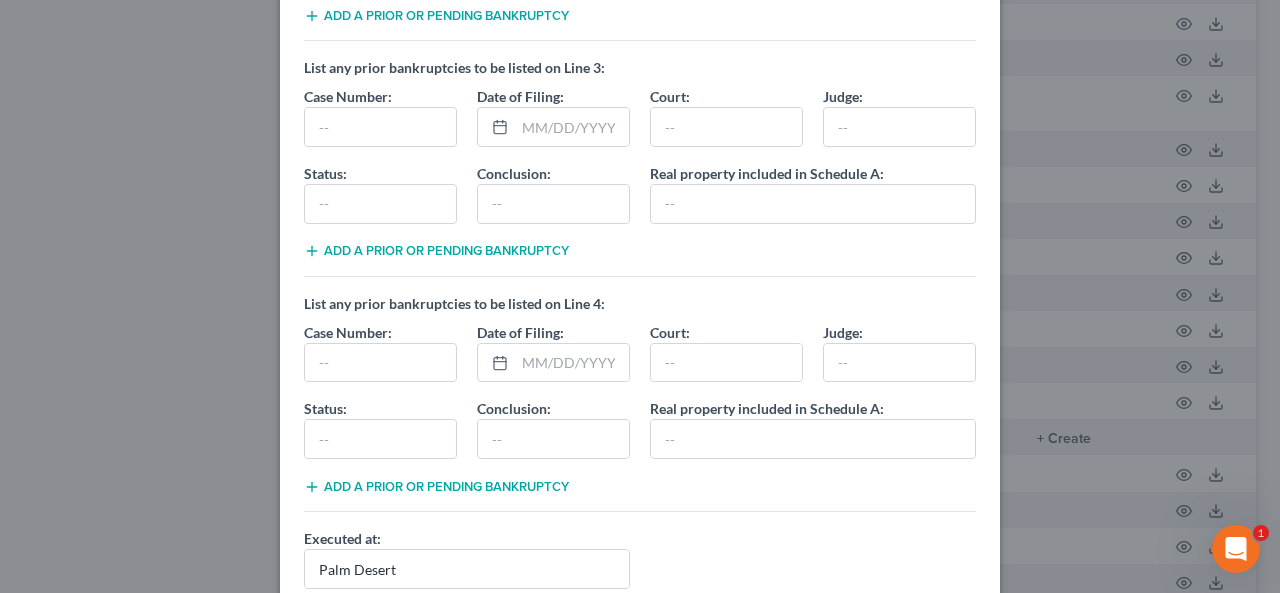 scroll, scrollTop: 696, scrollLeft: 0, axis: vertical 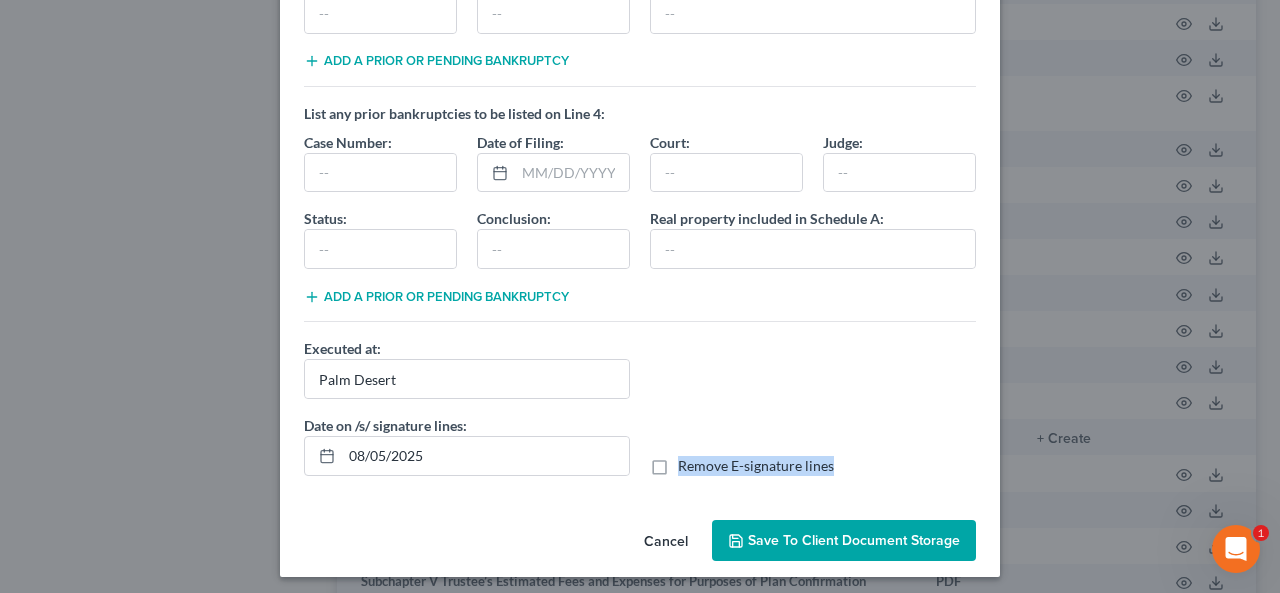 click on "Remove E-signature lines" at bounding box center (813, 466) 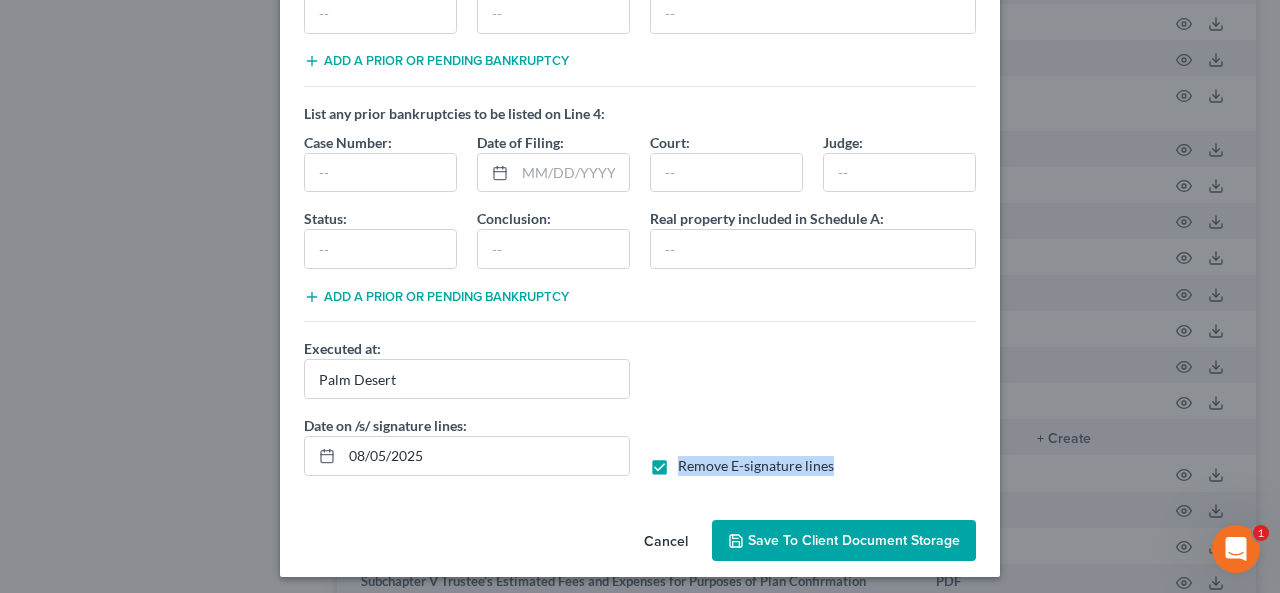 click on "List any prior bankruptcies to be listed on Line 1: Case Number: 6:13-bk-13569-MW Date of Filing: 02/28/2013 Court: Riverside [STATE] Judge: [FIRST] [LAST] Status: Discharged 6/10/13 Conclusion: Closed 7/19/13 Real property included in Schedule A: None Add a Prior or Pending Bankruptcy List any prior bankruptcies to be listed on Line 2: Case Number: Date of Filing: Court: Judge: Status: Conclusion: Real property included in Schedule A: Add a Prior or Pending Bankruptcy List any prior bankruptcies to be listed on Line 3: Case Number: Date of Filing: Court: Judge: Status: Conclusion: Real property included in Schedule A: Add a Prior or Pending Bankruptcy List any prior bankruptcies to be listed on Line 4: Case Number: Date of Filing: Court: Judge: Status: Conclusion: Real property included in Schedule A: Add a Prior or Pending Bankruptcy Executed at: Palm Desert Date on /s/ signature lines: 08/05/2025 Remove E-signature lines" at bounding box center (640, -46) 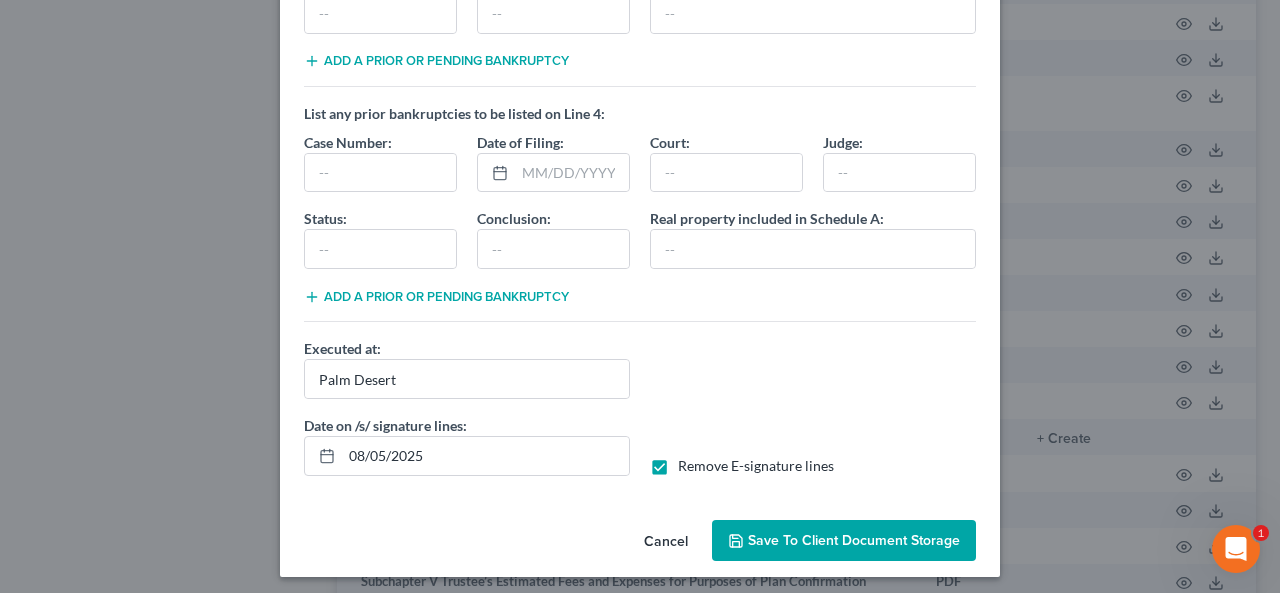 click on "Save to Client Document Storage" at bounding box center [844, 541] 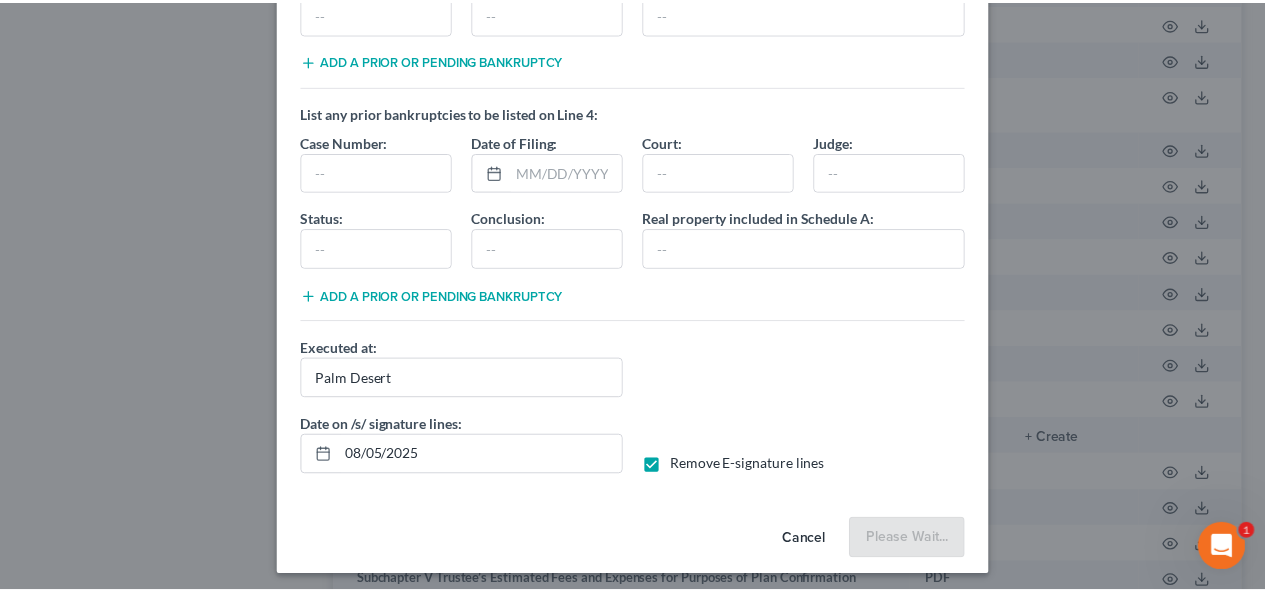 scroll, scrollTop: 695, scrollLeft: 0, axis: vertical 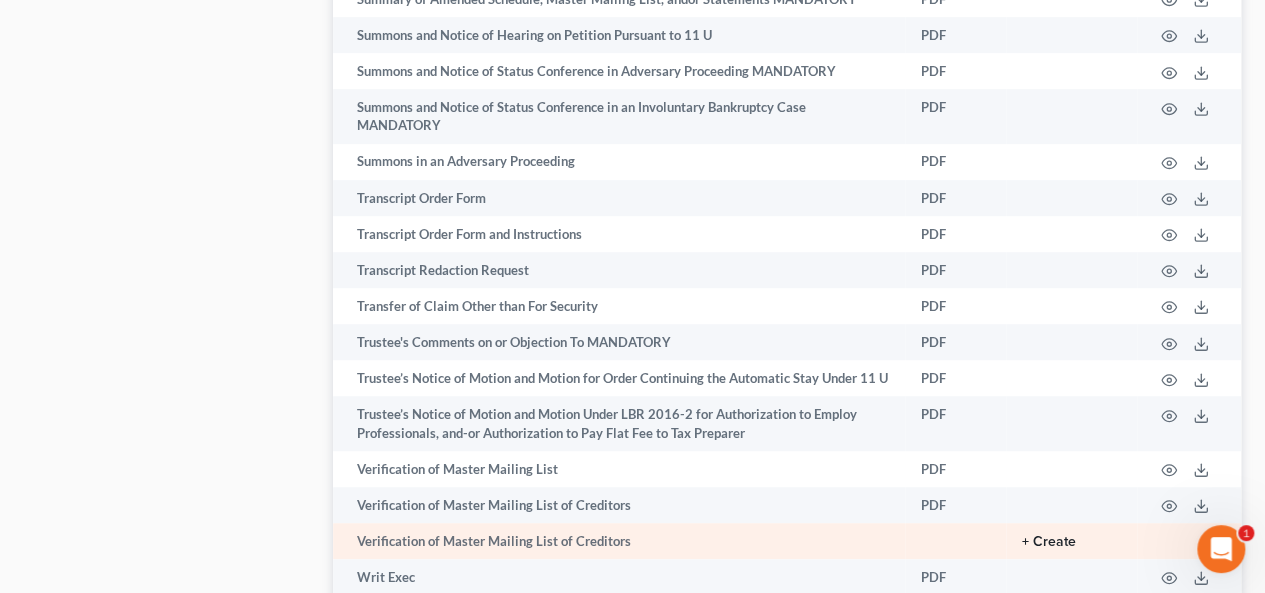 click on "+ Create" at bounding box center [1049, 542] 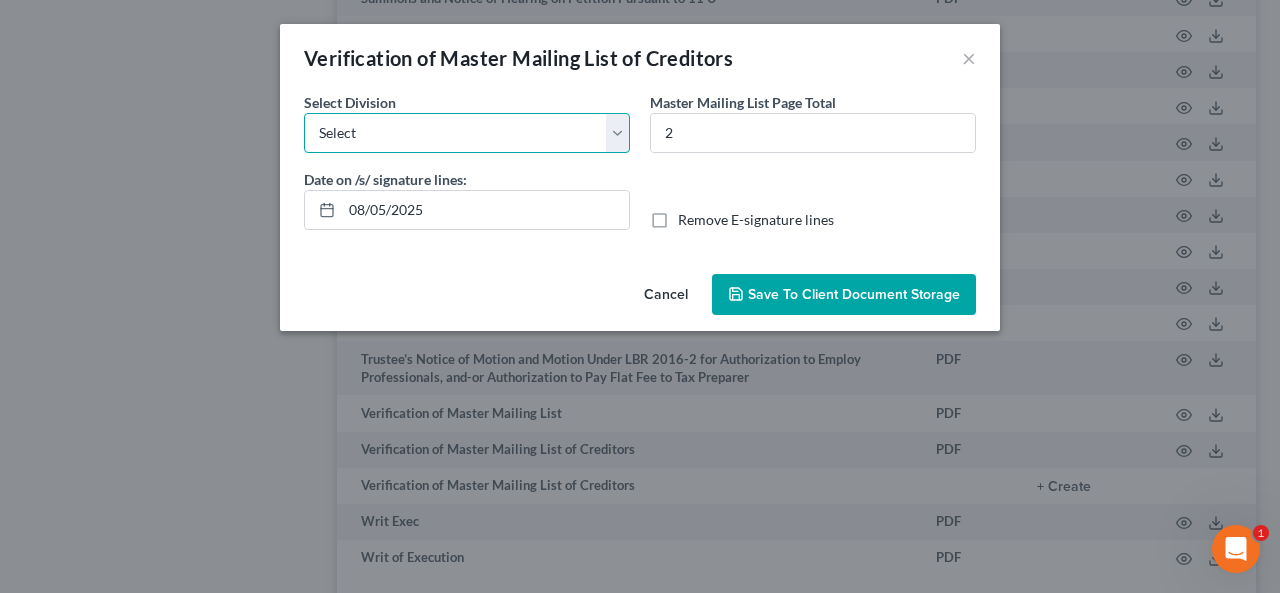 click on "Select Los Angeles Riverside Santa Ana Northern San Fernando Valley" at bounding box center (467, 133) 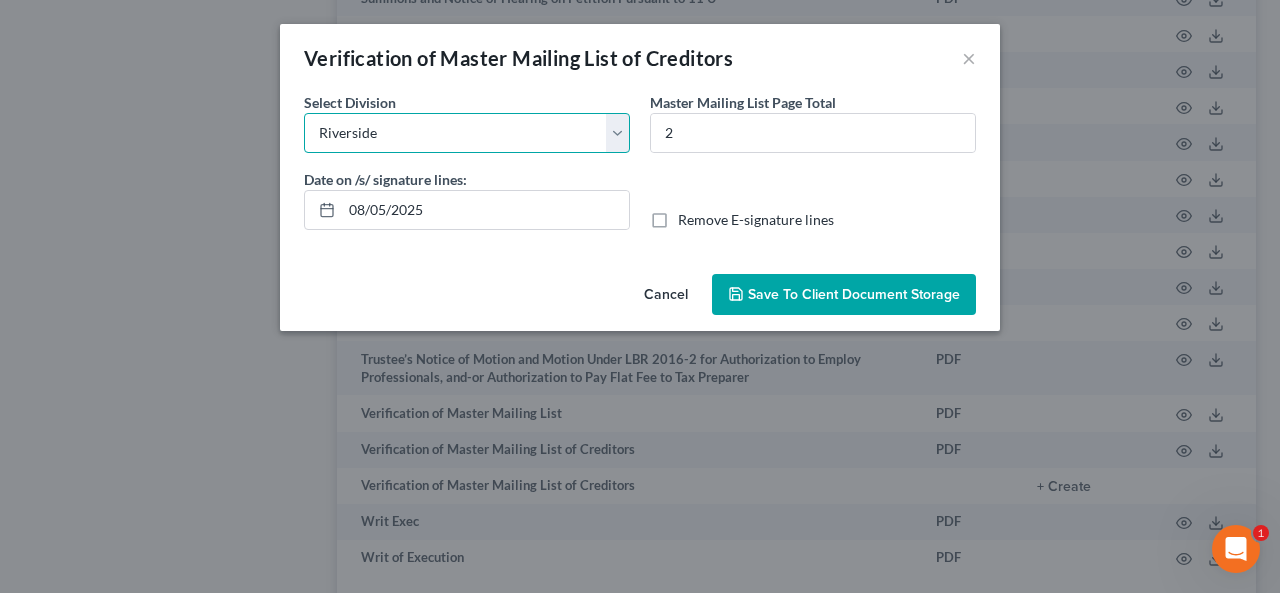 click on "Select Los Angeles Riverside Santa Ana Northern San Fernando Valley" at bounding box center (467, 133) 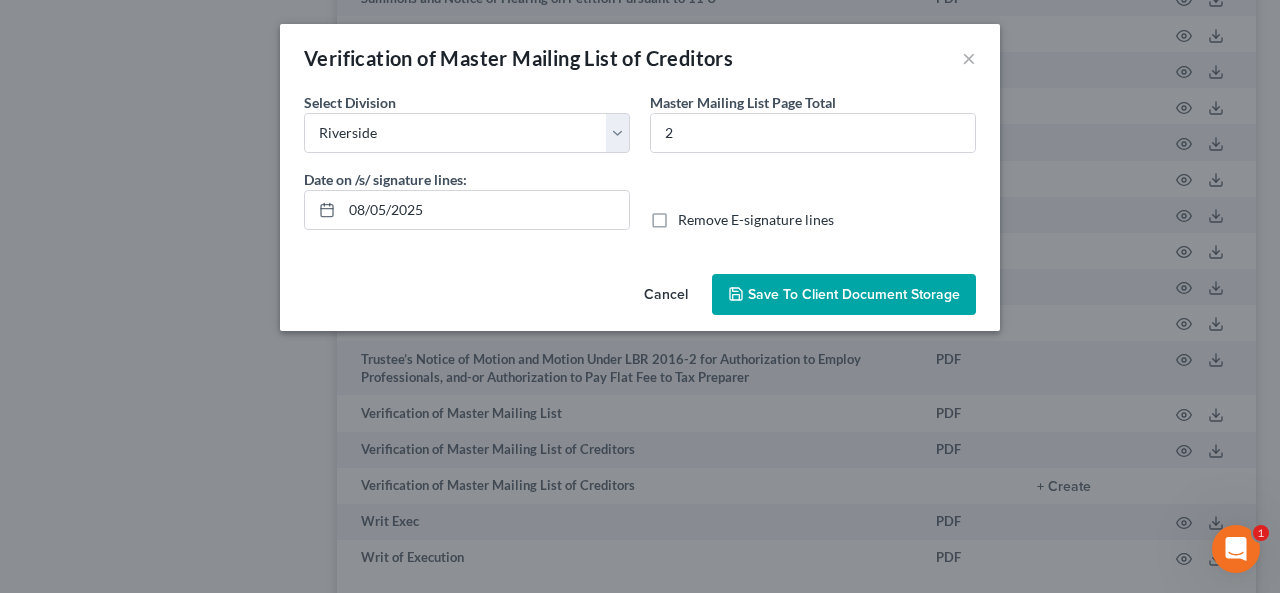 click on "Remove E-signature lines" at bounding box center (756, 220) 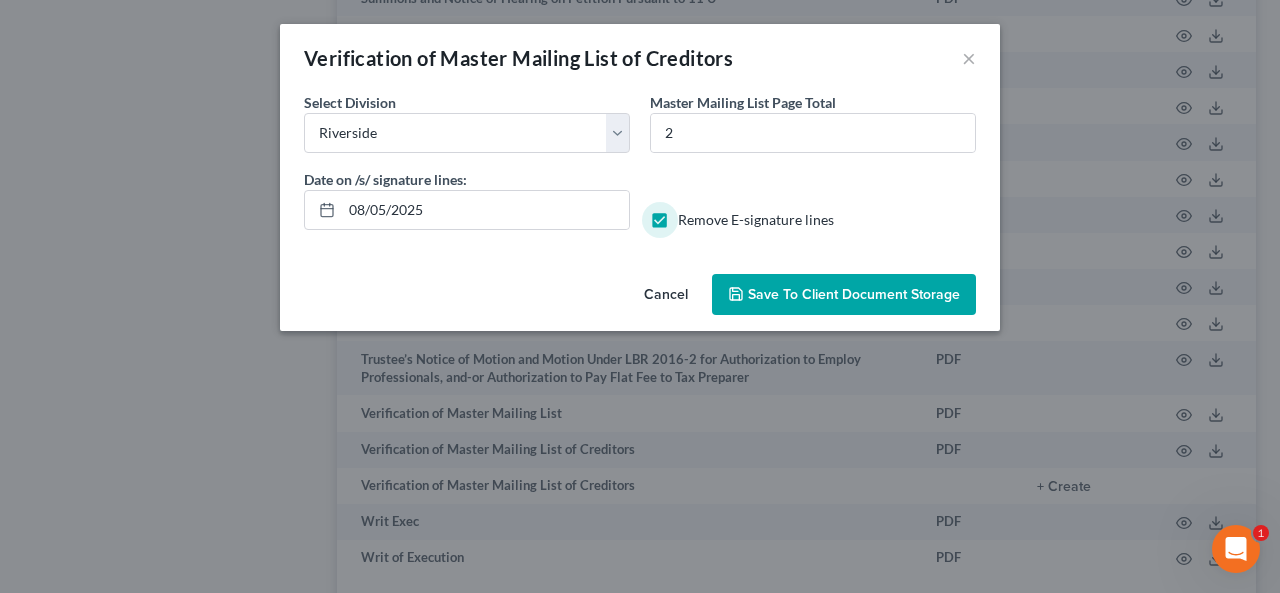 click on "Save to Client Document Storage" at bounding box center [844, 295] 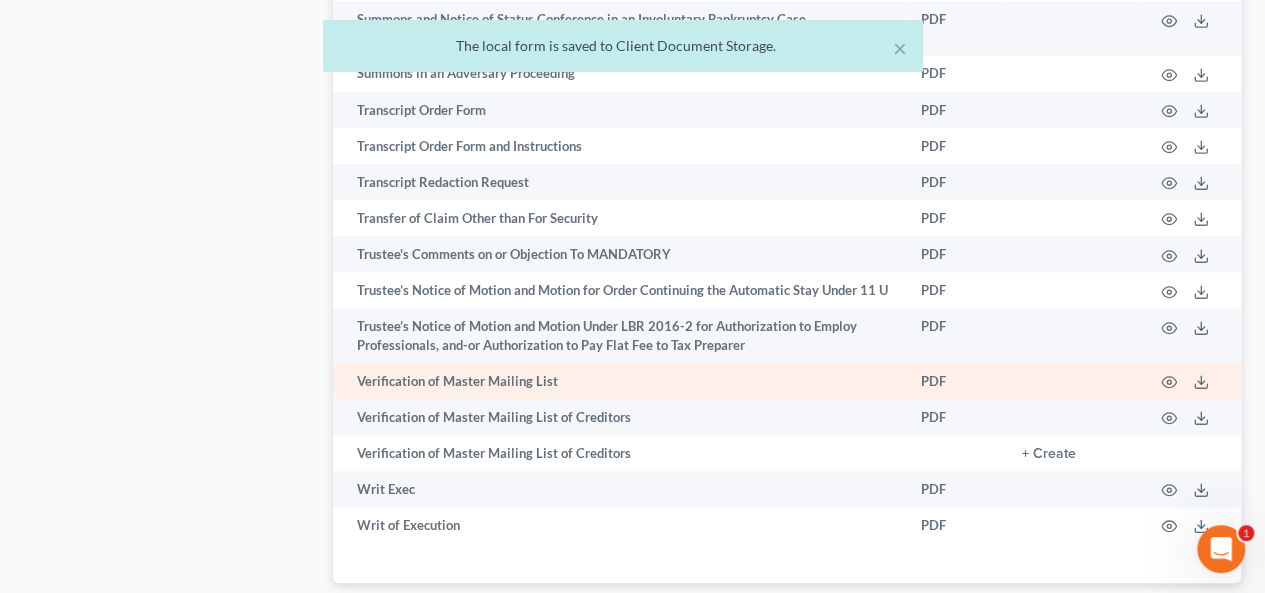 scroll, scrollTop: 12063, scrollLeft: 0, axis: vertical 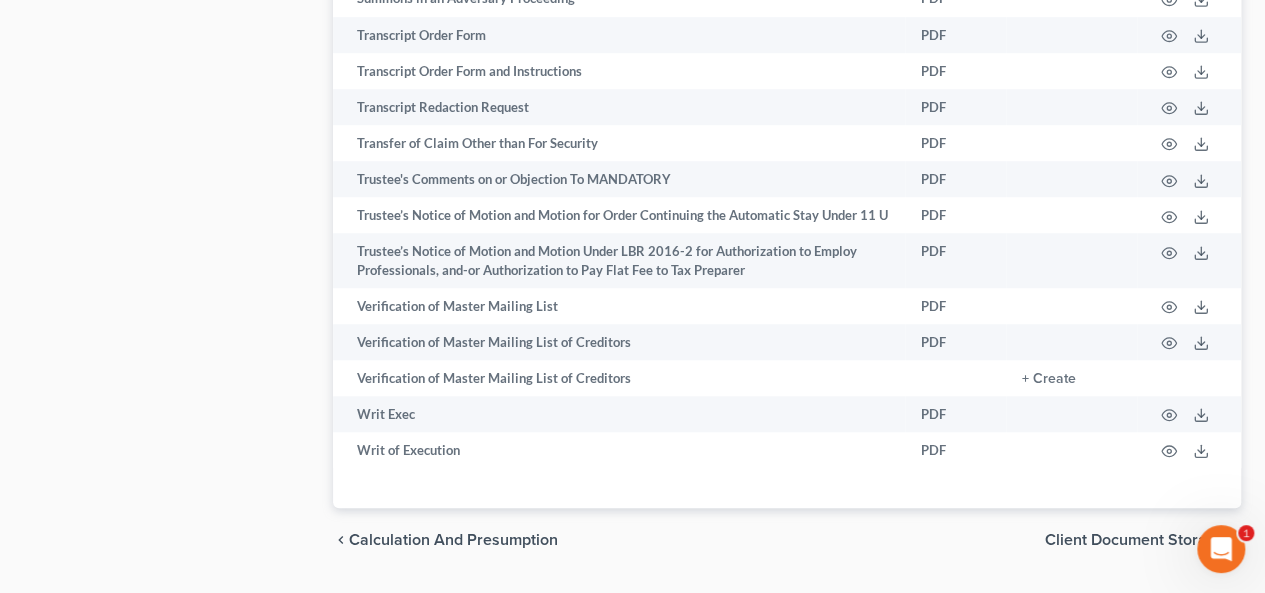 click at bounding box center (1221, 549) 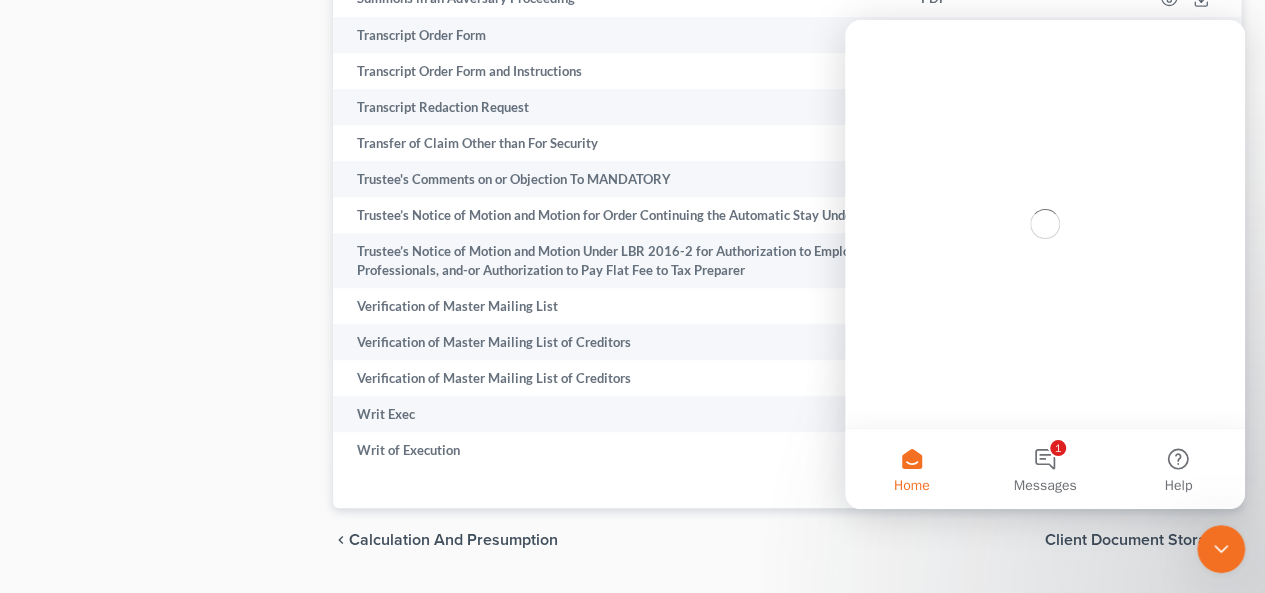 scroll, scrollTop: 0, scrollLeft: 0, axis: both 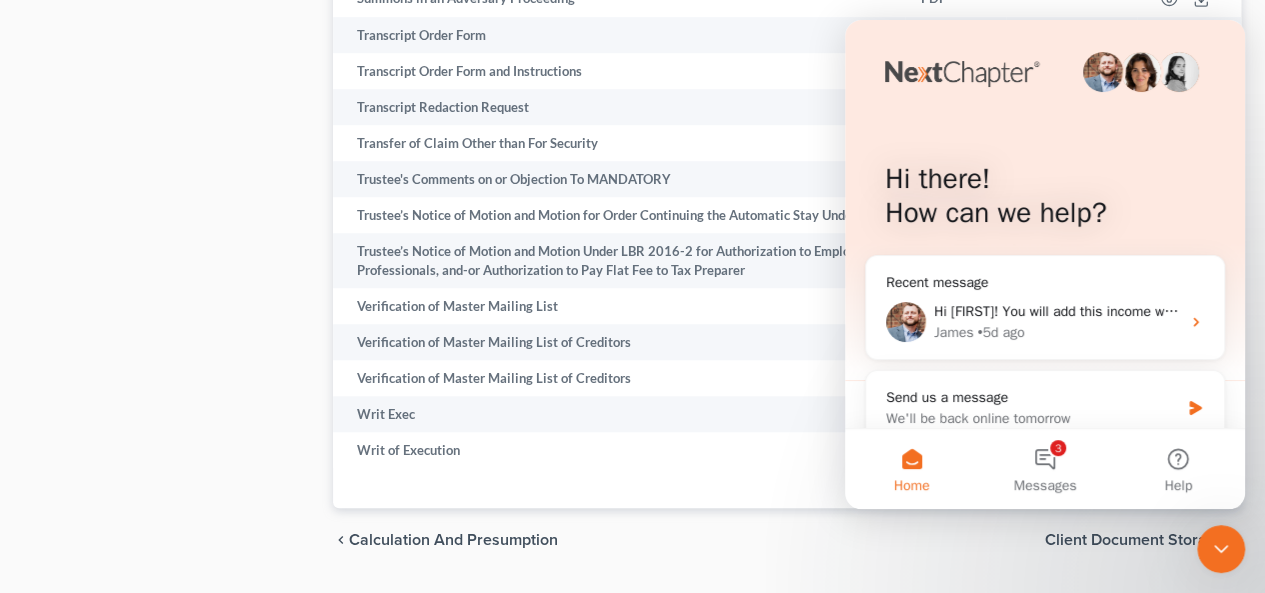 click at bounding box center (1221, 549) 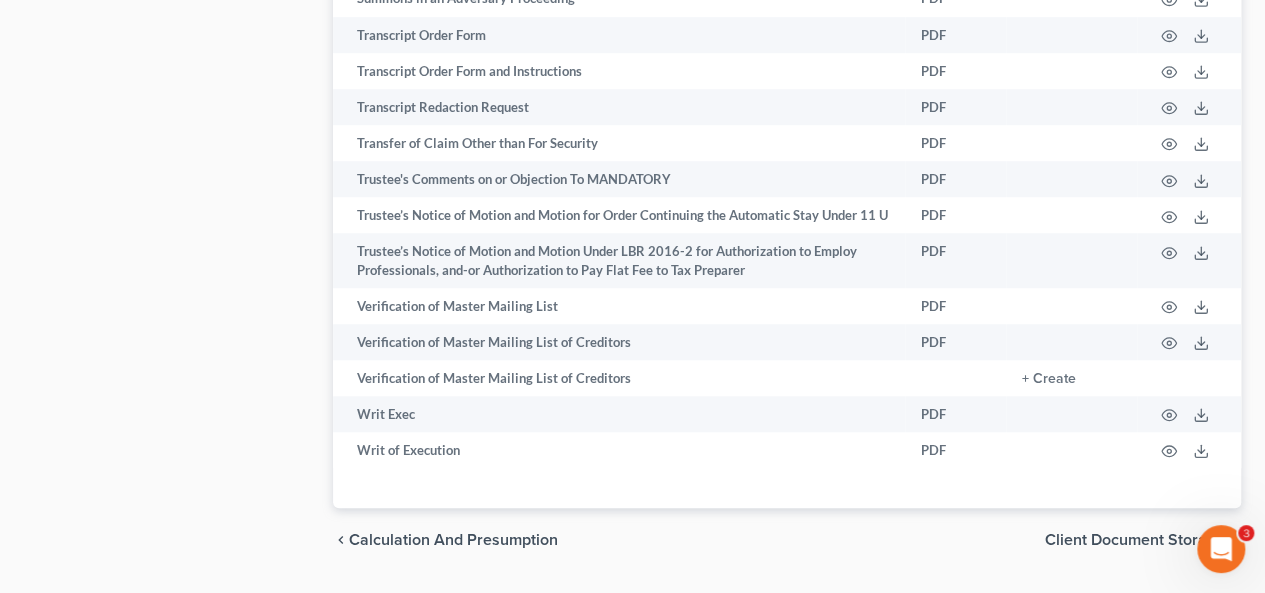 scroll, scrollTop: 0, scrollLeft: 0, axis: both 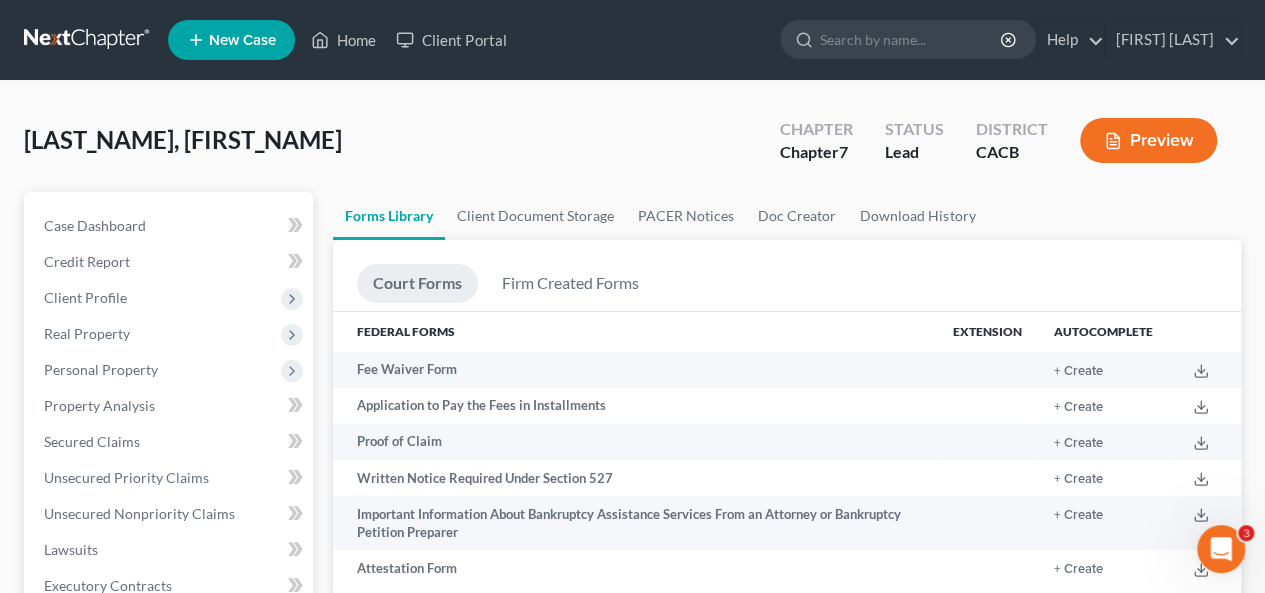 click on "[PERSON] [PERSON], [PERSON] Upgraded Chapter Chapter  7 Status Lead District CACB Preview" at bounding box center [632, 148] 